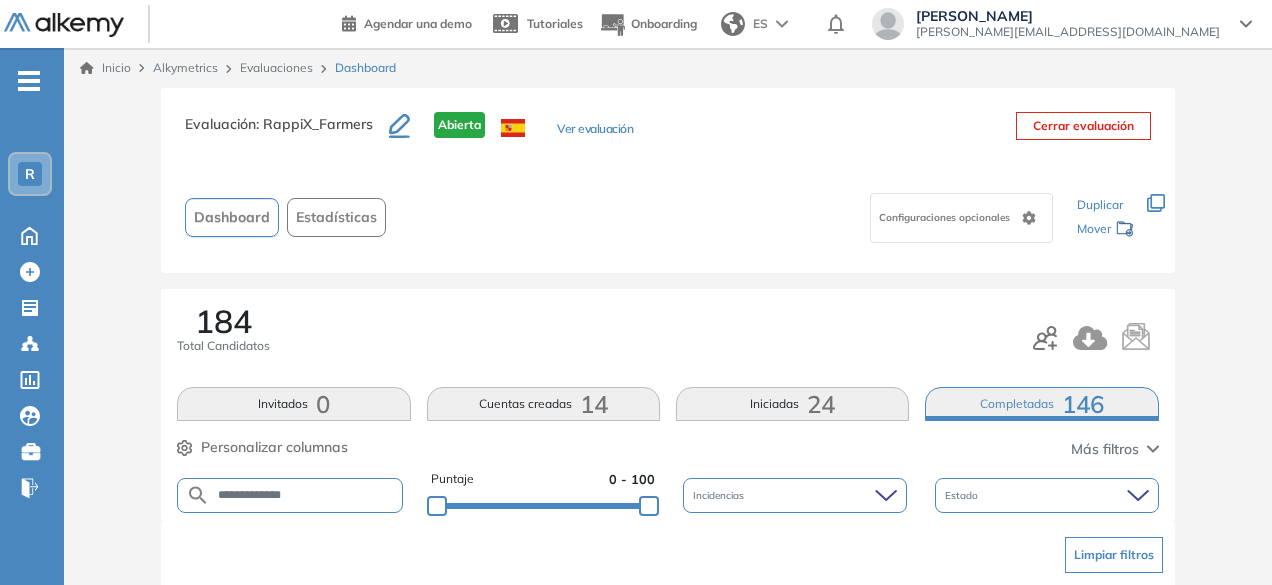 scroll, scrollTop: 152, scrollLeft: 0, axis: vertical 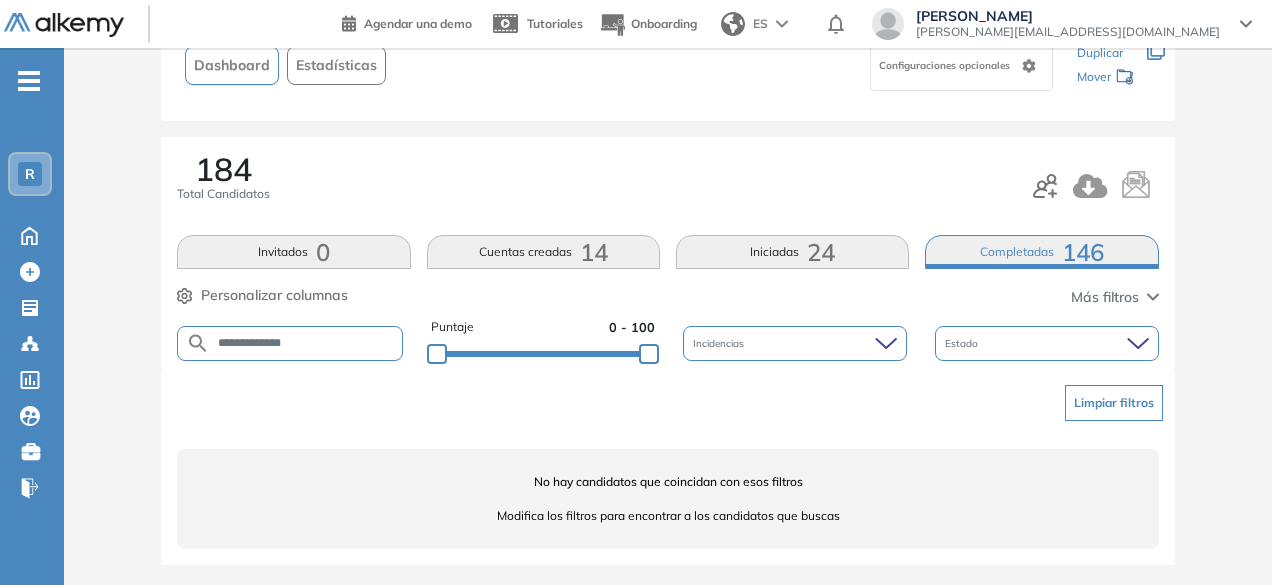 click on "**********" at bounding box center [305, 343] 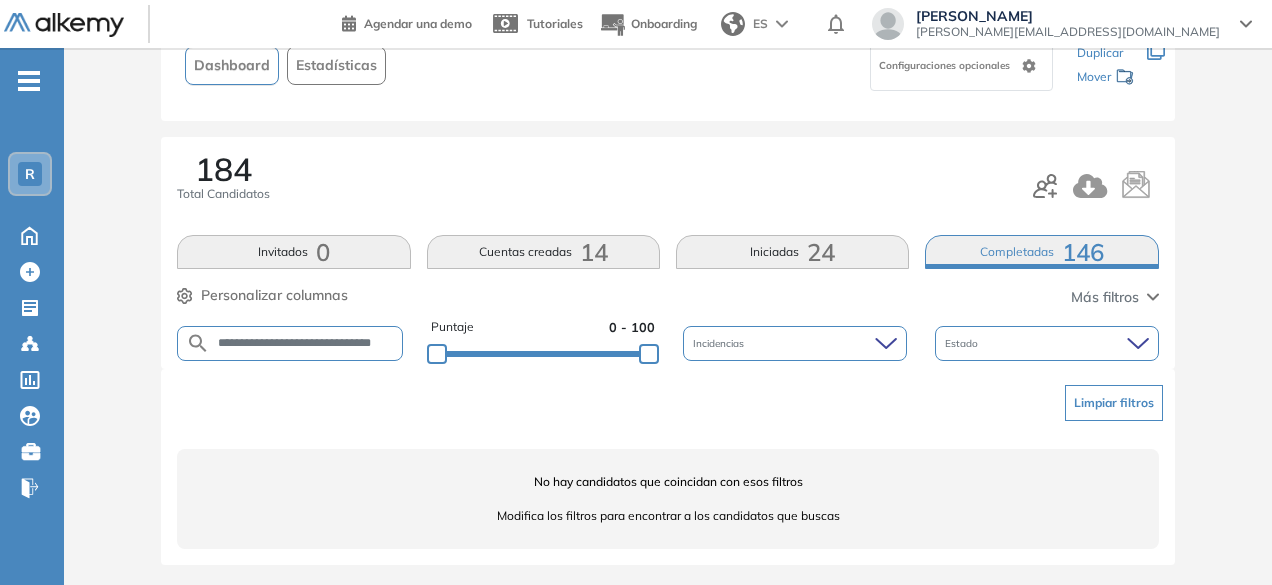 scroll, scrollTop: 0, scrollLeft: 0, axis: both 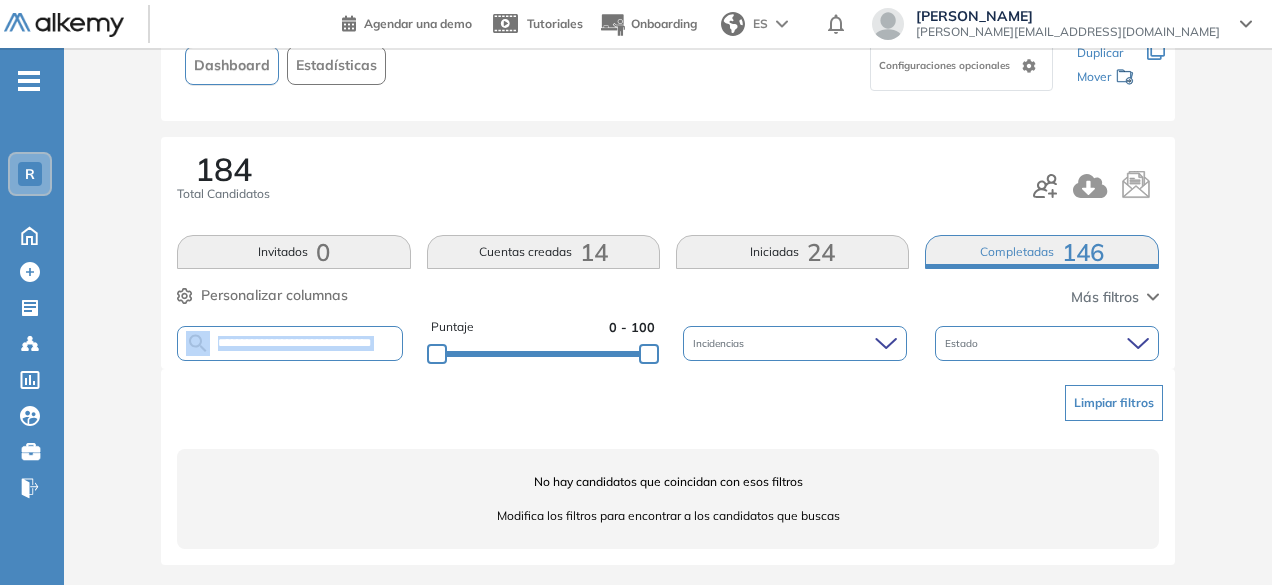 click on "**********" at bounding box center [290, 343] 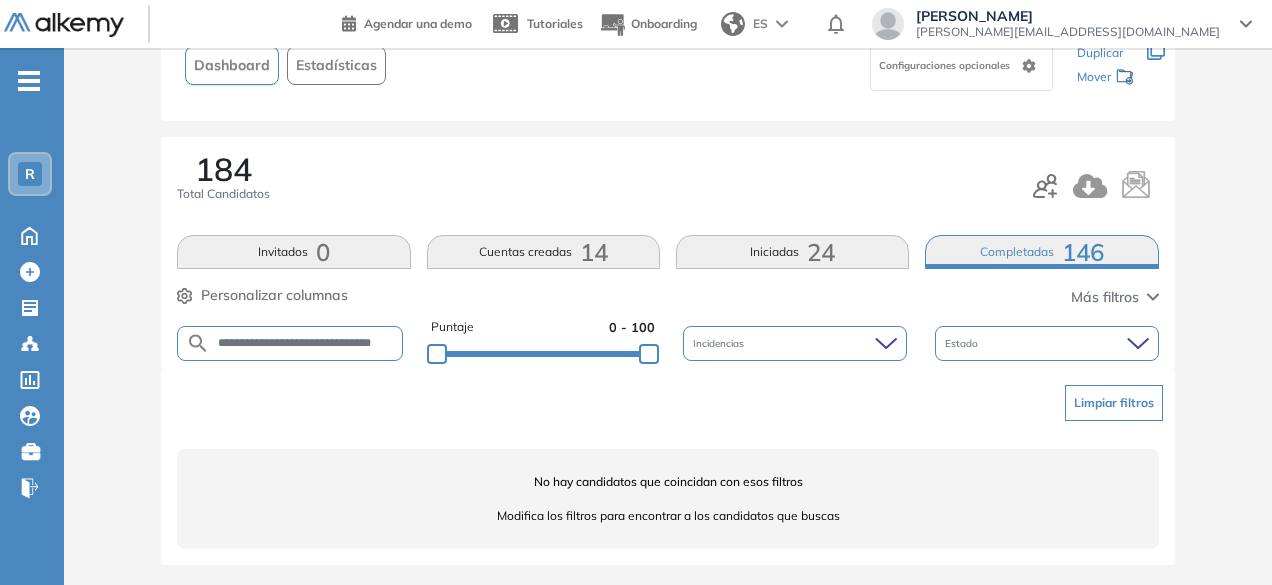 click on "**********" at bounding box center (306, 343) 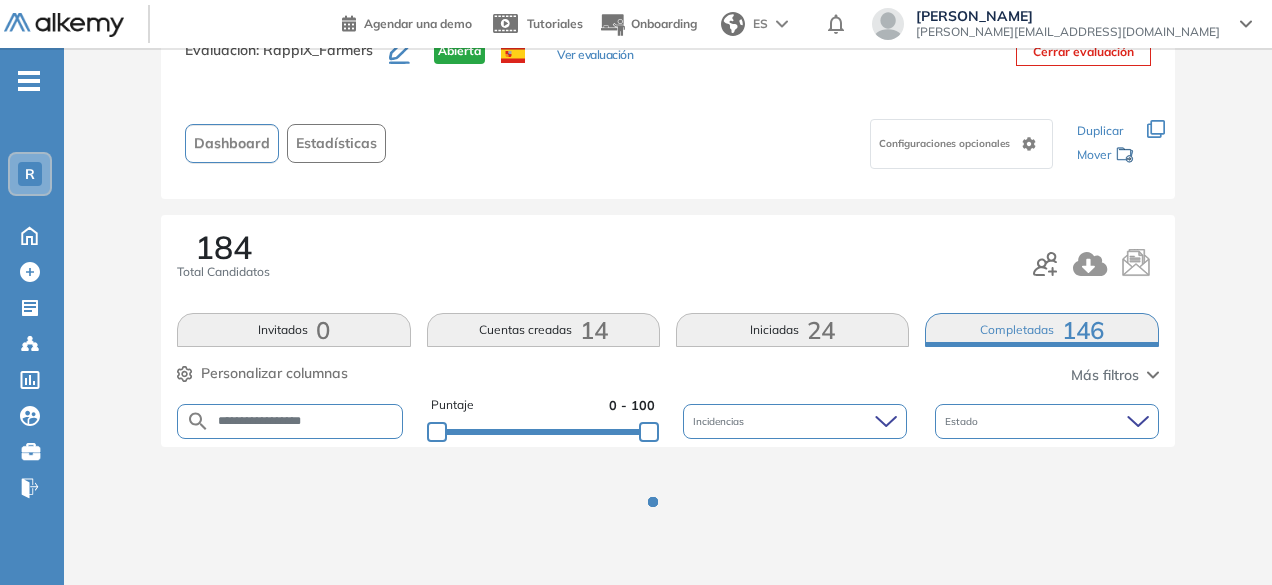 scroll, scrollTop: 152, scrollLeft: 0, axis: vertical 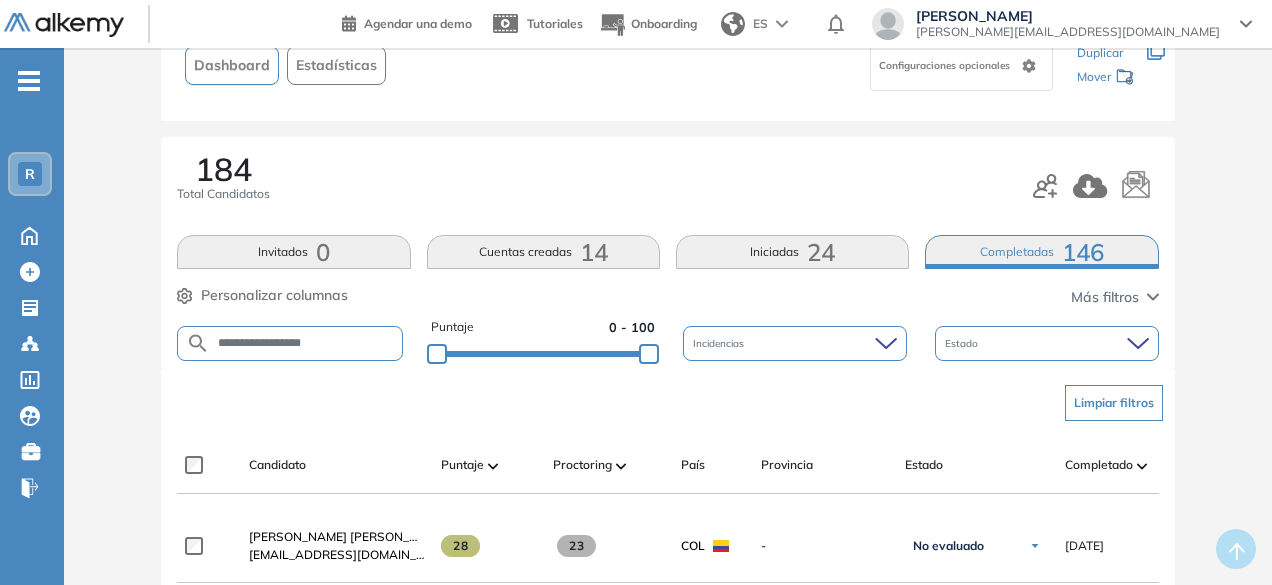 click on "**********" at bounding box center [306, 343] 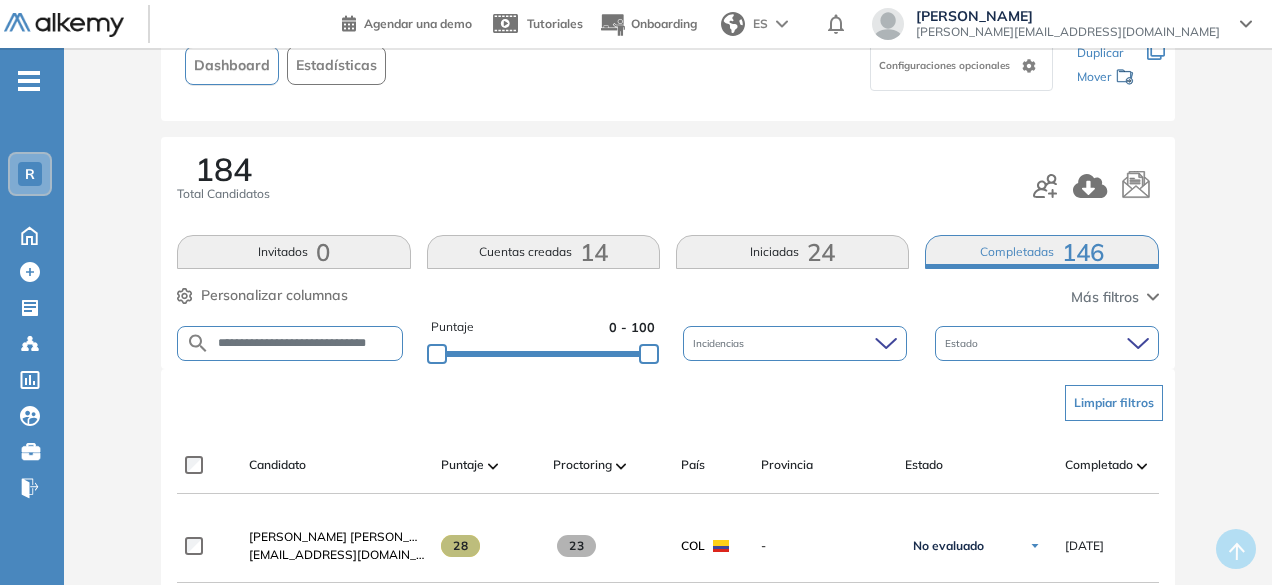 scroll, scrollTop: 0, scrollLeft: 4, axis: horizontal 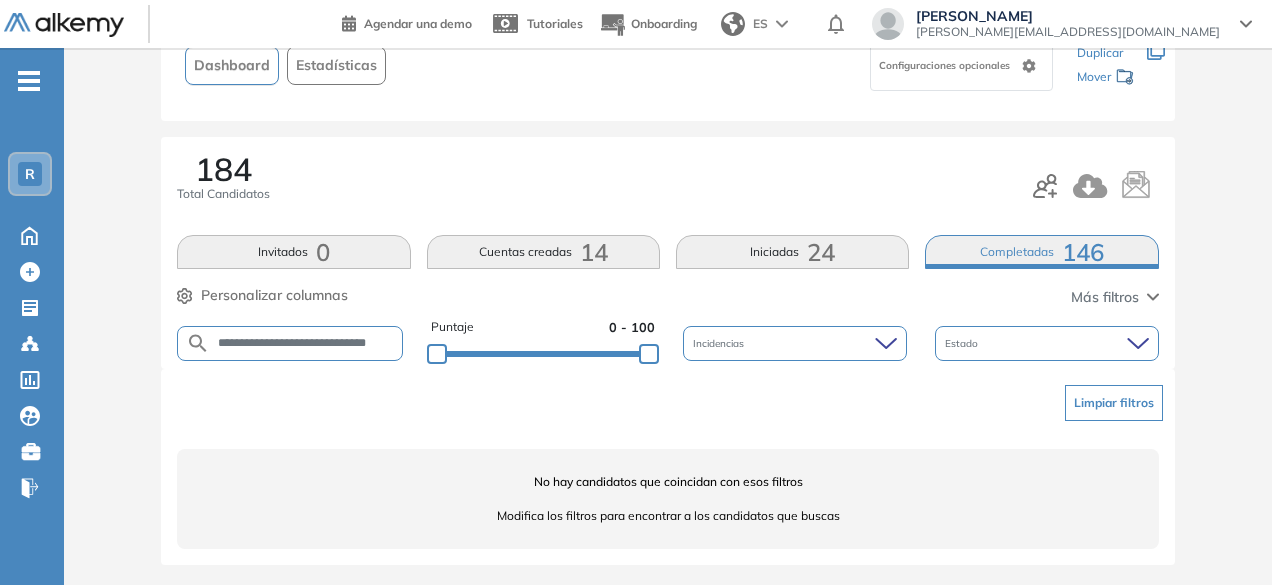 click on "**********" at bounding box center (306, 343) 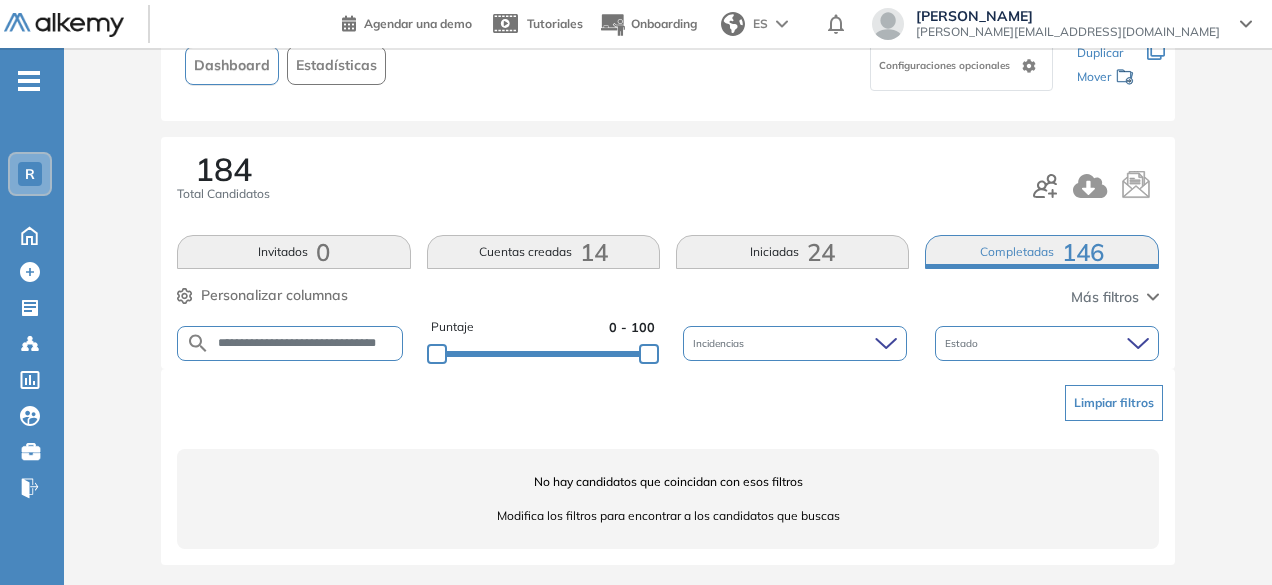 scroll, scrollTop: 0, scrollLeft: 8, axis: horizontal 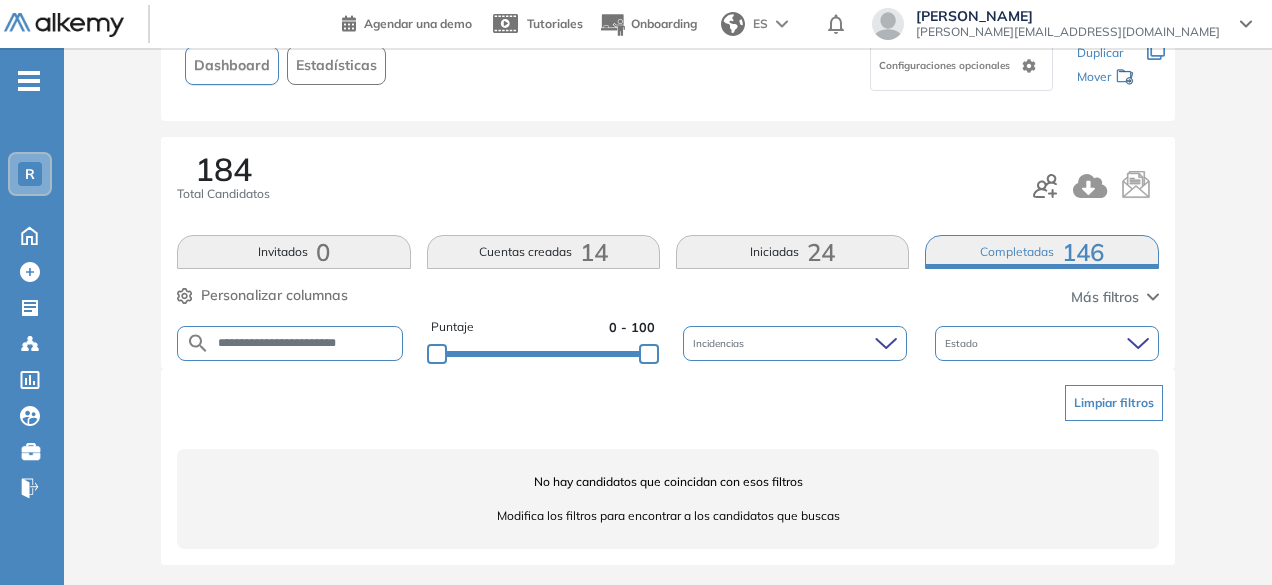 drag, startPoint x: 310, startPoint y: 344, endPoint x: 270, endPoint y: 333, distance: 41.484936 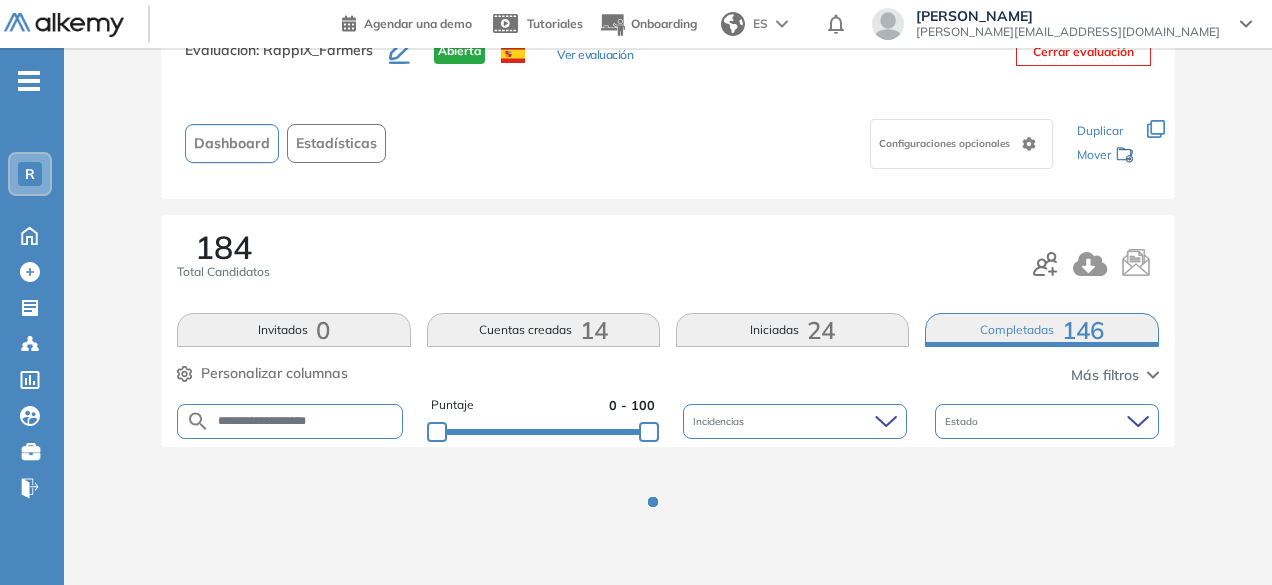 scroll, scrollTop: 152, scrollLeft: 0, axis: vertical 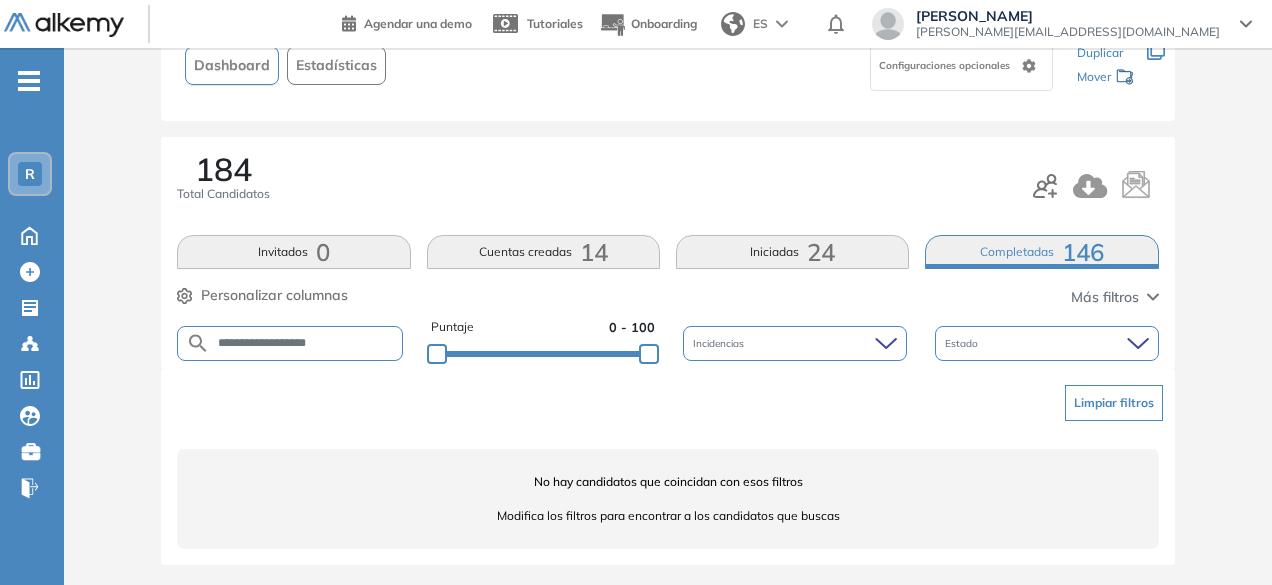 click on "**********" at bounding box center [306, 343] 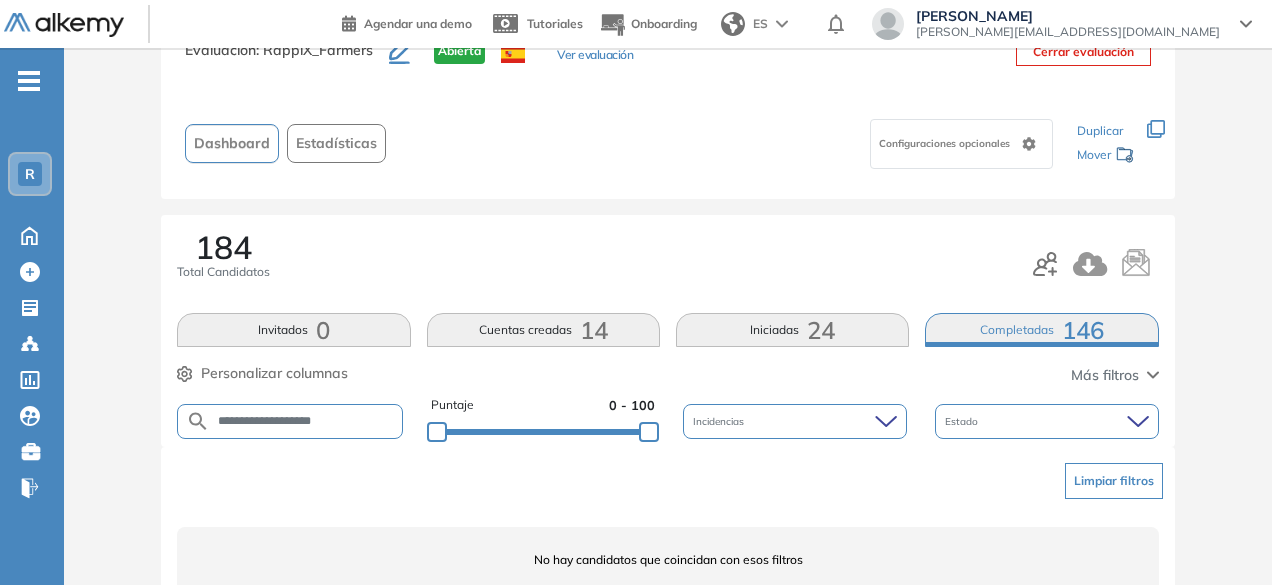 scroll, scrollTop: 152, scrollLeft: 0, axis: vertical 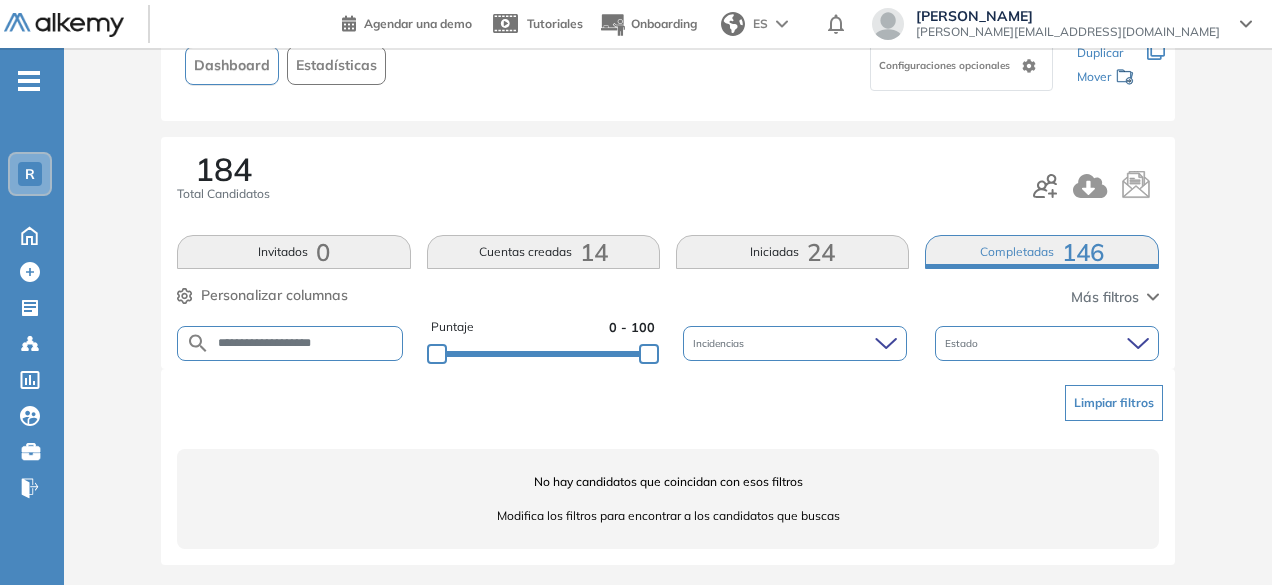 drag, startPoint x: 294, startPoint y: 343, endPoint x: 264, endPoint y: 333, distance: 31.622776 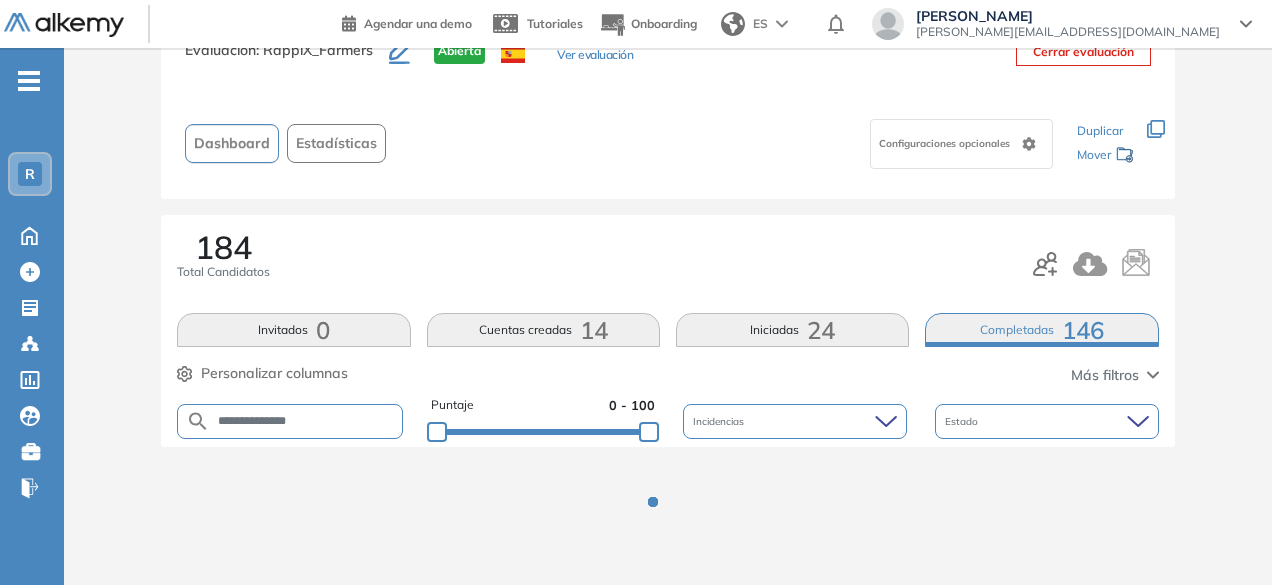 scroll, scrollTop: 152, scrollLeft: 0, axis: vertical 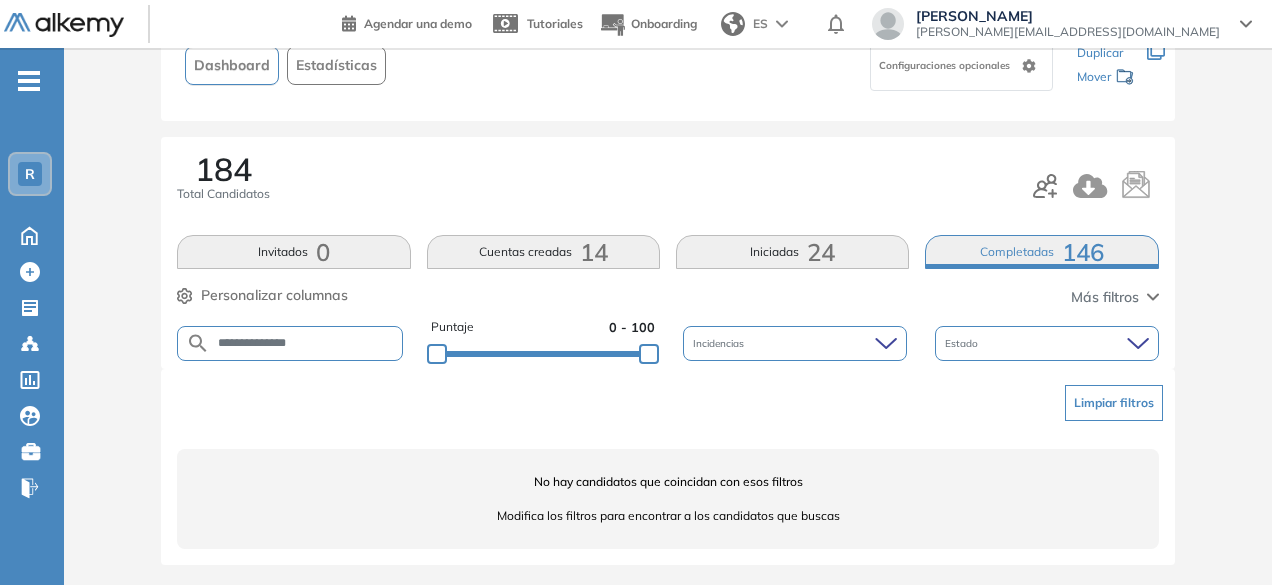 click on "**********" at bounding box center [306, 343] 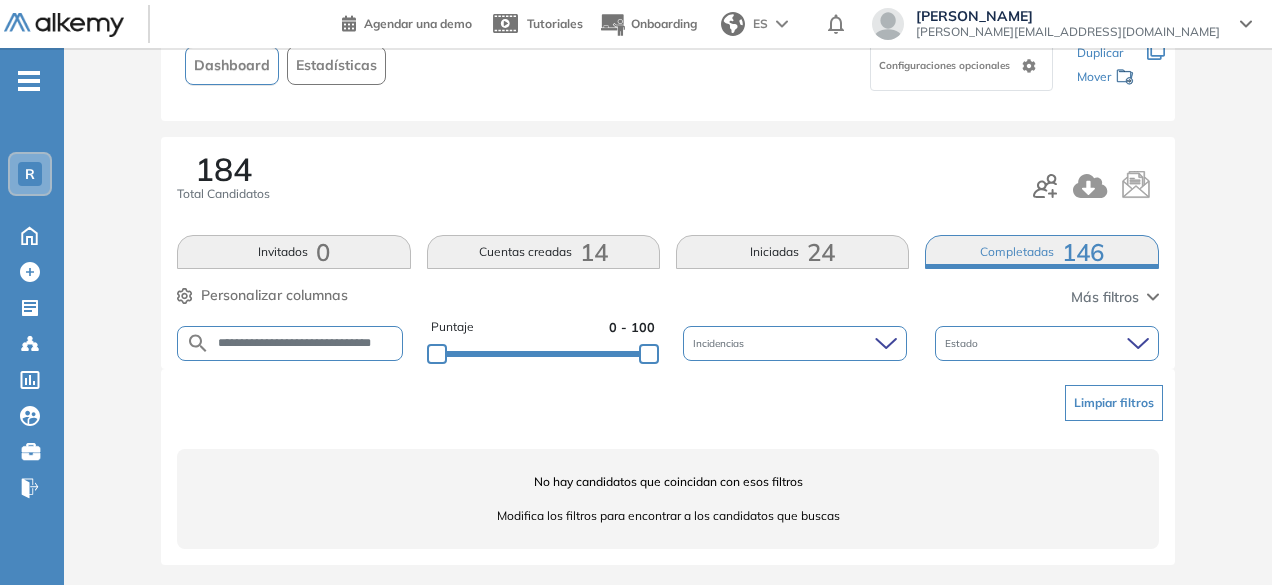 scroll, scrollTop: 0, scrollLeft: 20, axis: horizontal 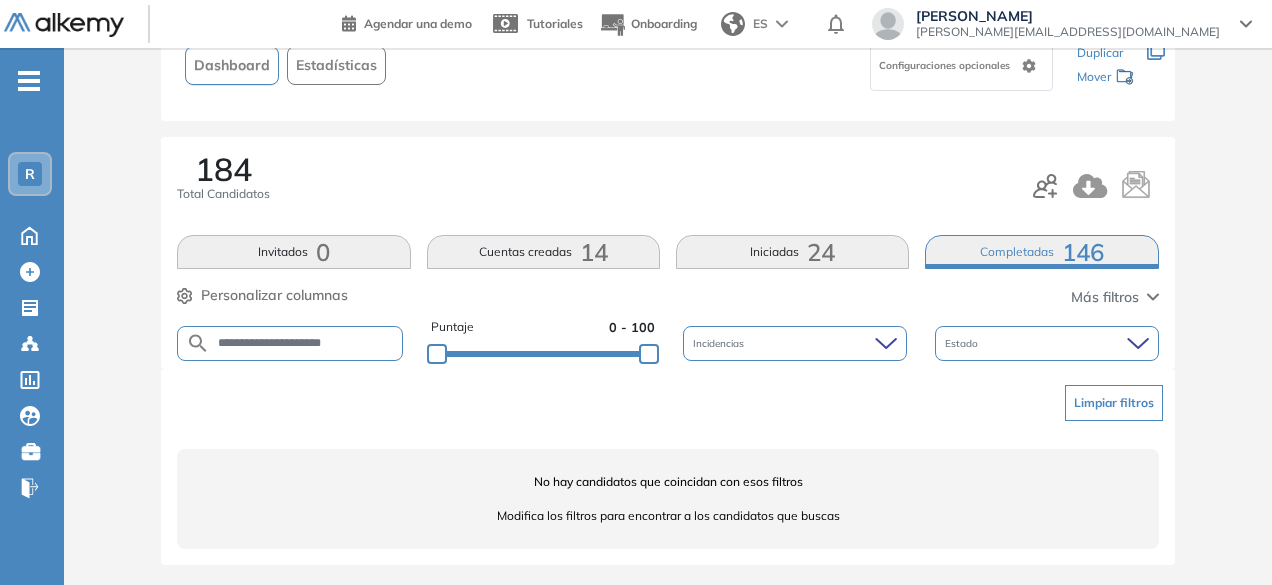 click on "**********" at bounding box center (306, 343) 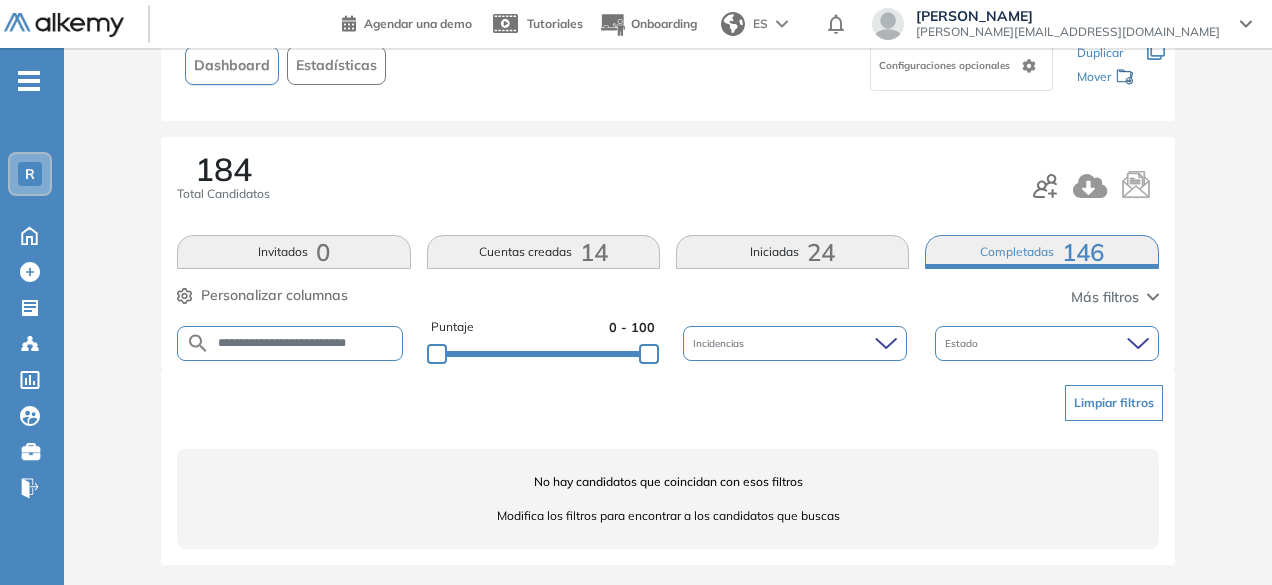 scroll, scrollTop: 0, scrollLeft: 0, axis: both 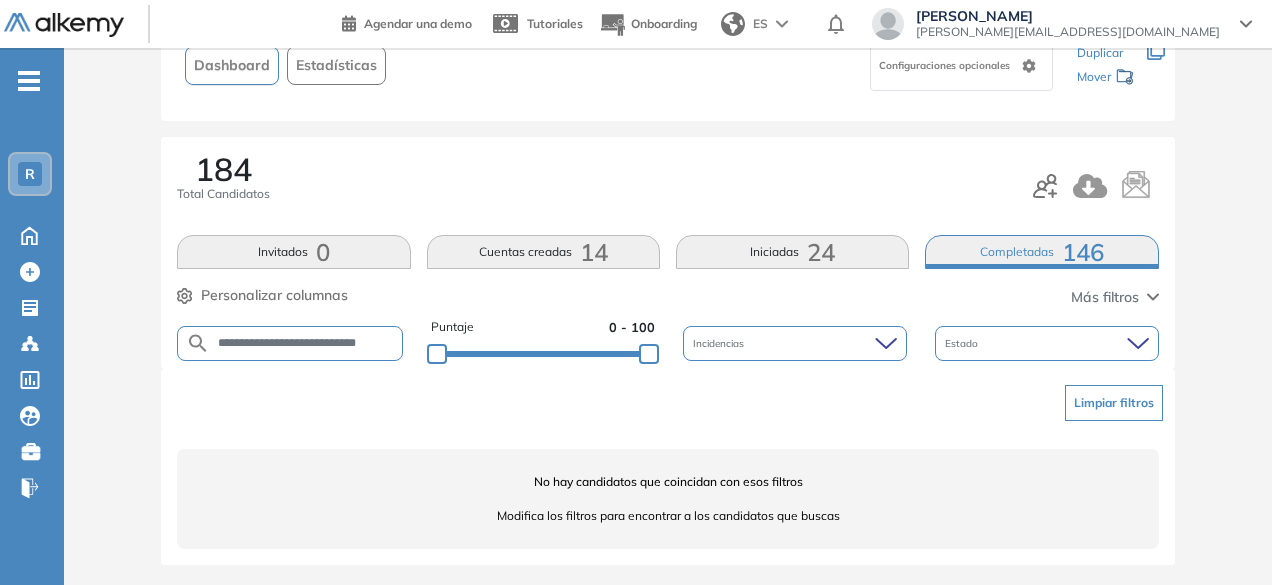 click on "**********" at bounding box center (306, 343) 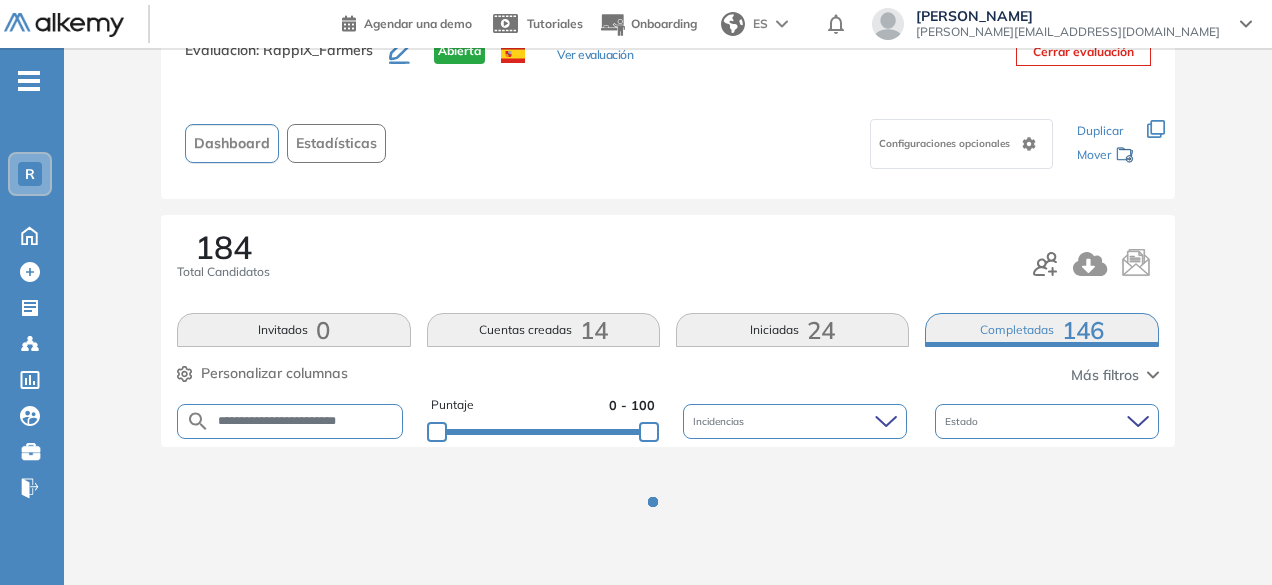 scroll, scrollTop: 152, scrollLeft: 0, axis: vertical 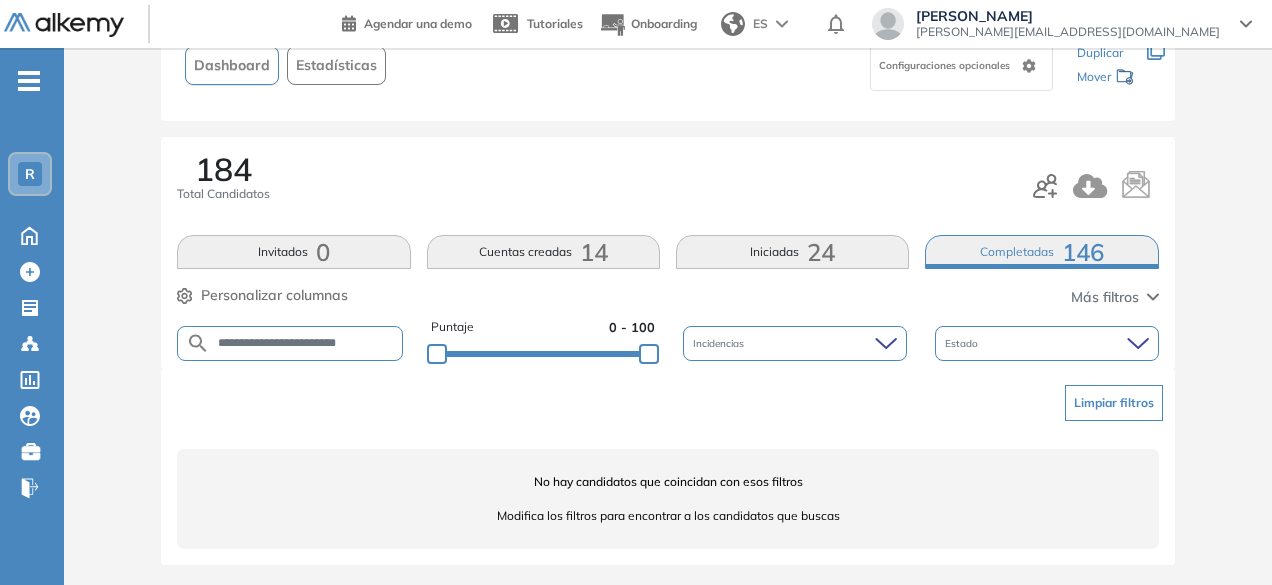 click on "**********" at bounding box center [306, 343] 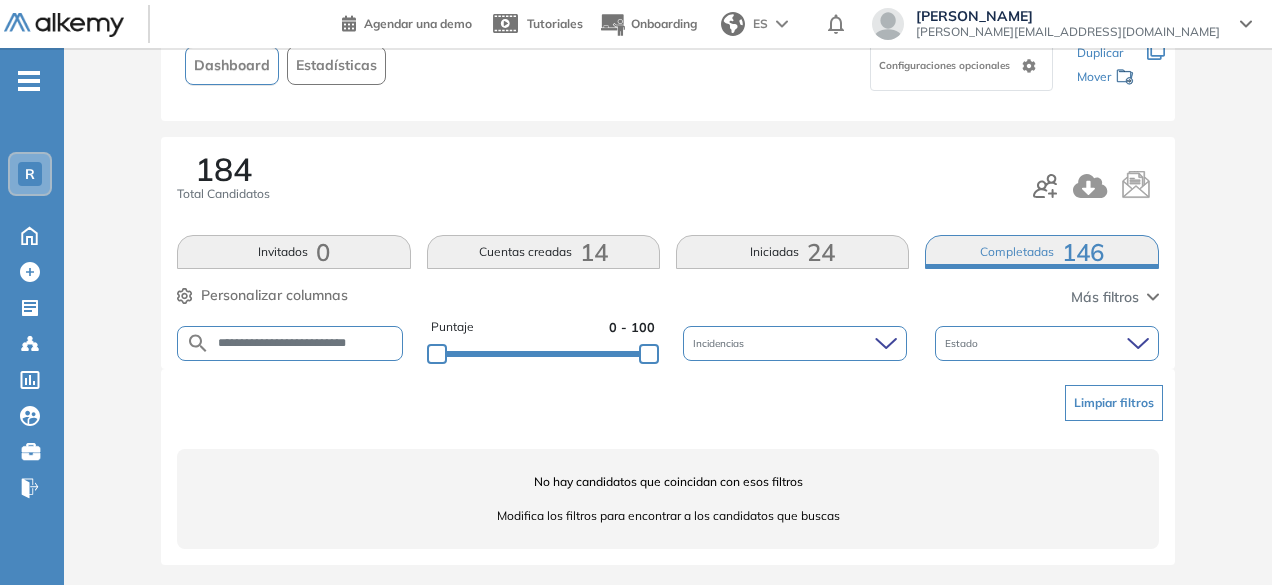 scroll, scrollTop: 0, scrollLeft: 6, axis: horizontal 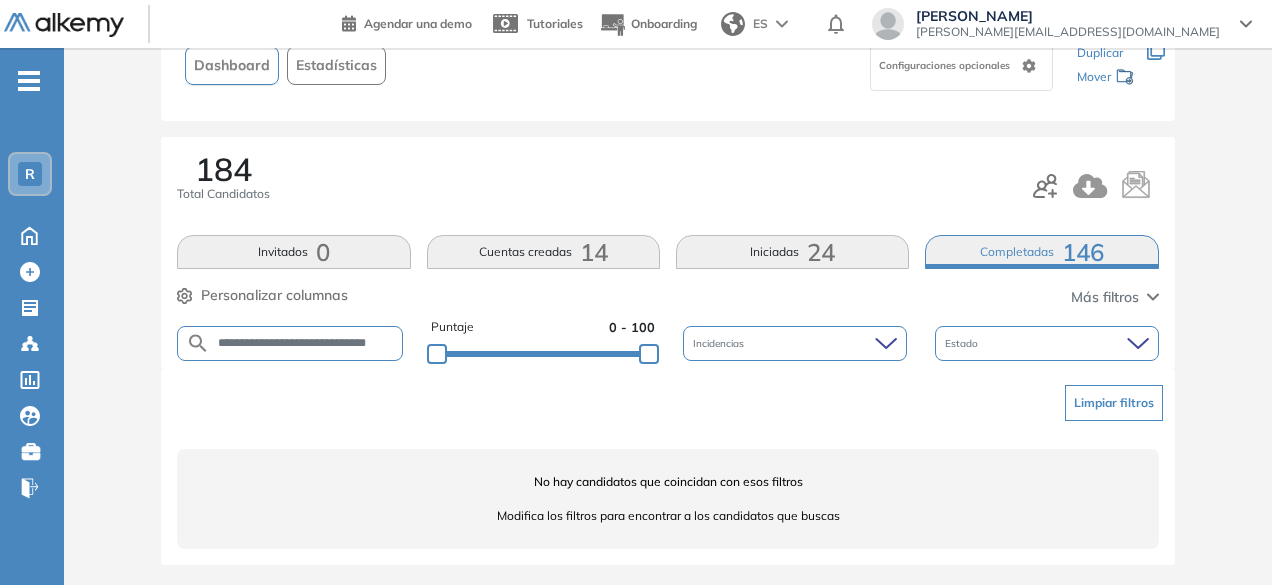 drag, startPoint x: 301, startPoint y: 345, endPoint x: 240, endPoint y: 336, distance: 61.66036 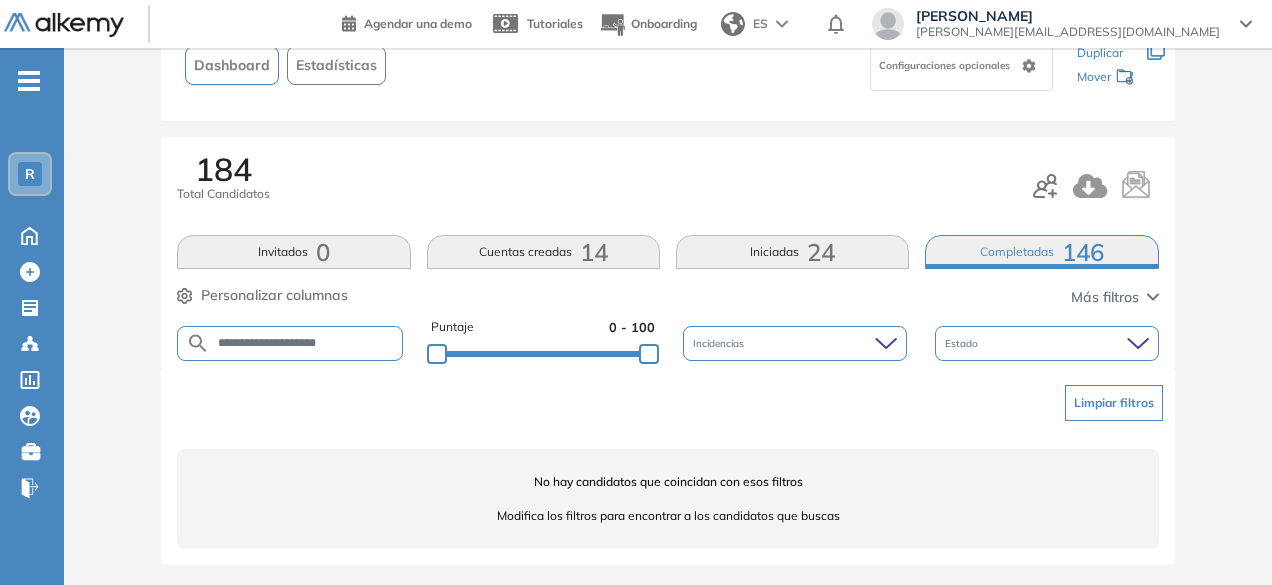 scroll, scrollTop: 0, scrollLeft: 0, axis: both 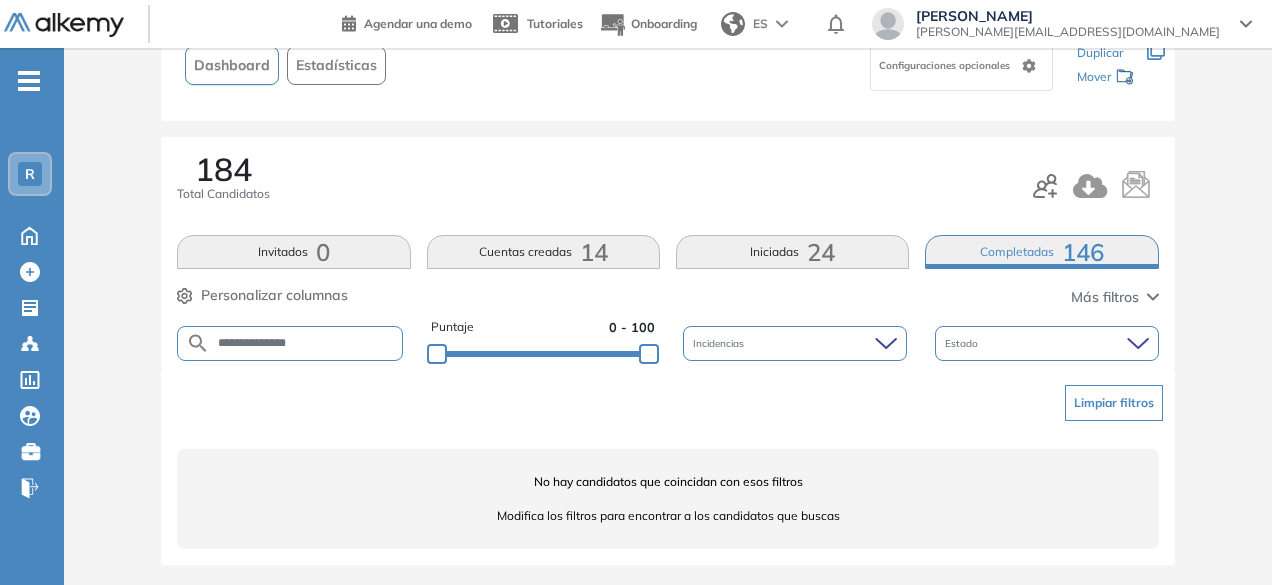 click on "Completadas 146" at bounding box center (1041, 252) 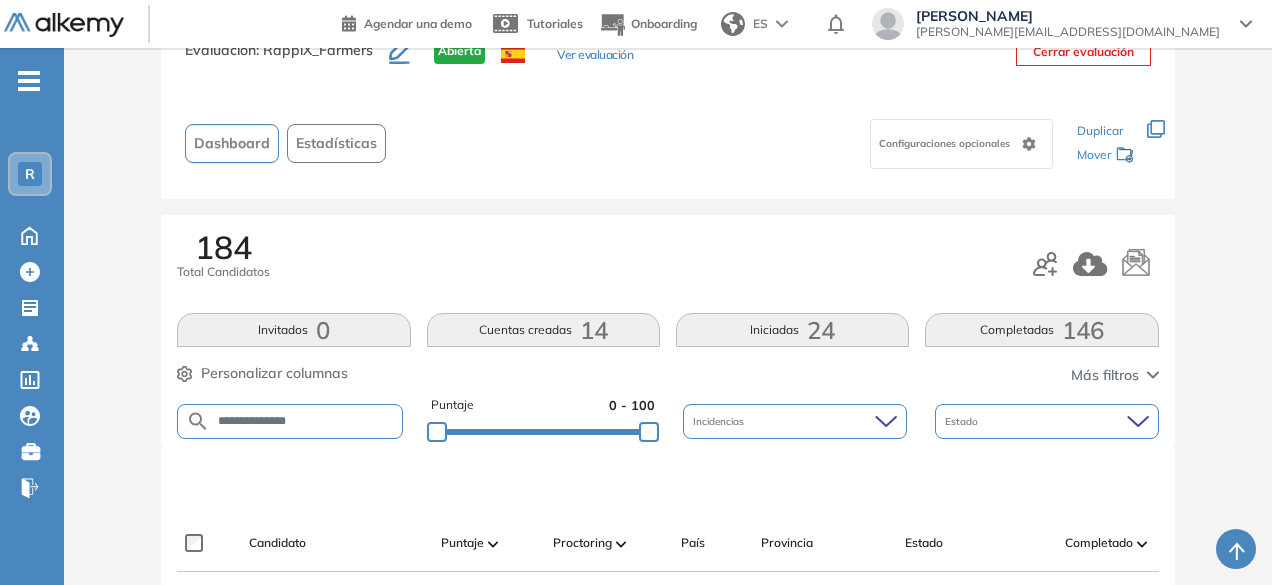 scroll, scrollTop: 152, scrollLeft: 0, axis: vertical 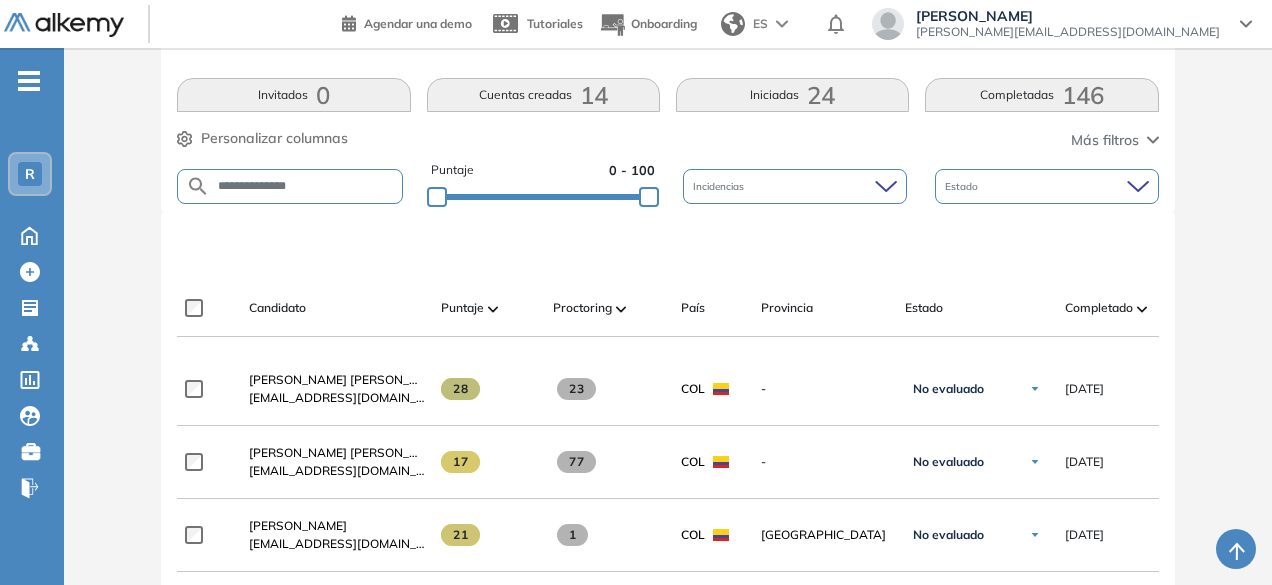 click on "**********" at bounding box center [306, 186] 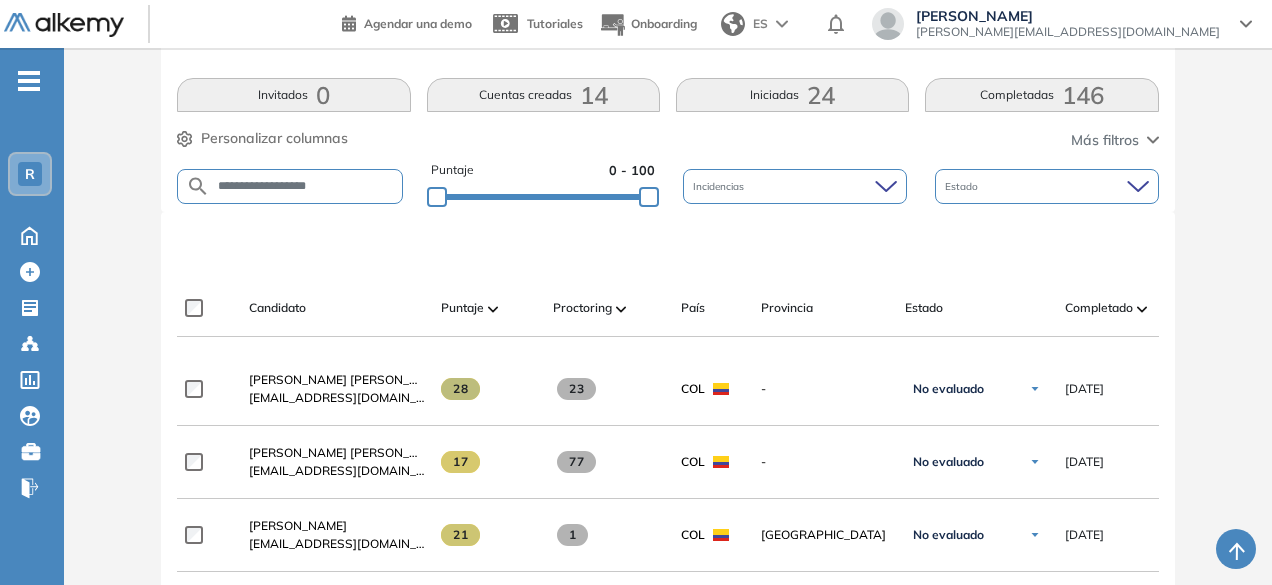 type on "**********" 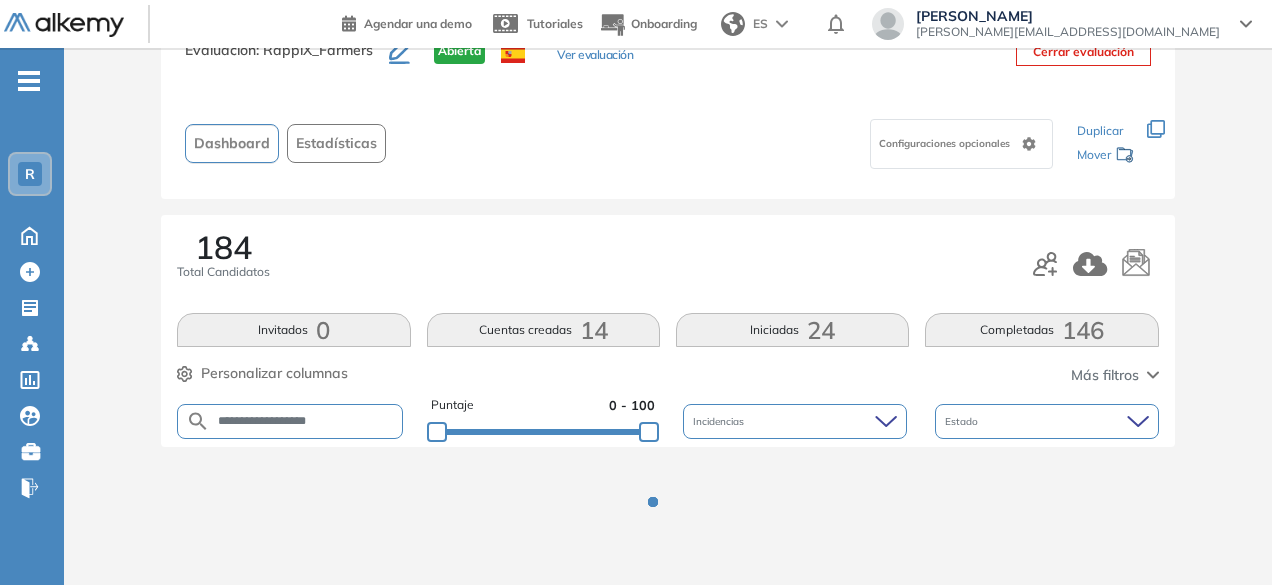 scroll, scrollTop: 309, scrollLeft: 0, axis: vertical 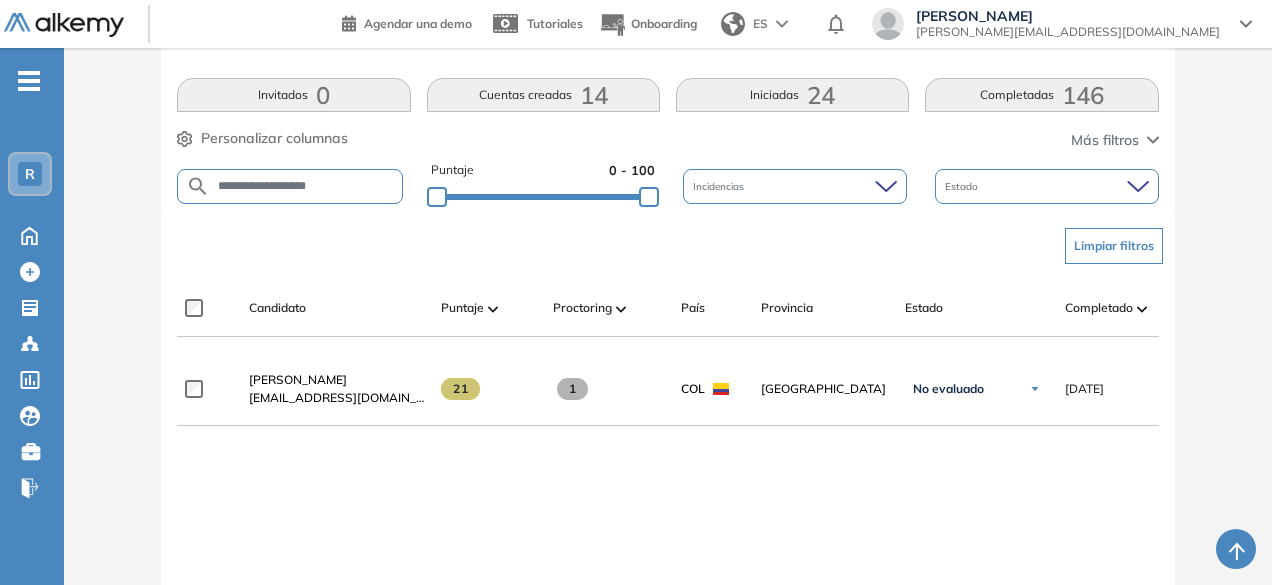 click on "Completadas 146" at bounding box center (1041, 95) 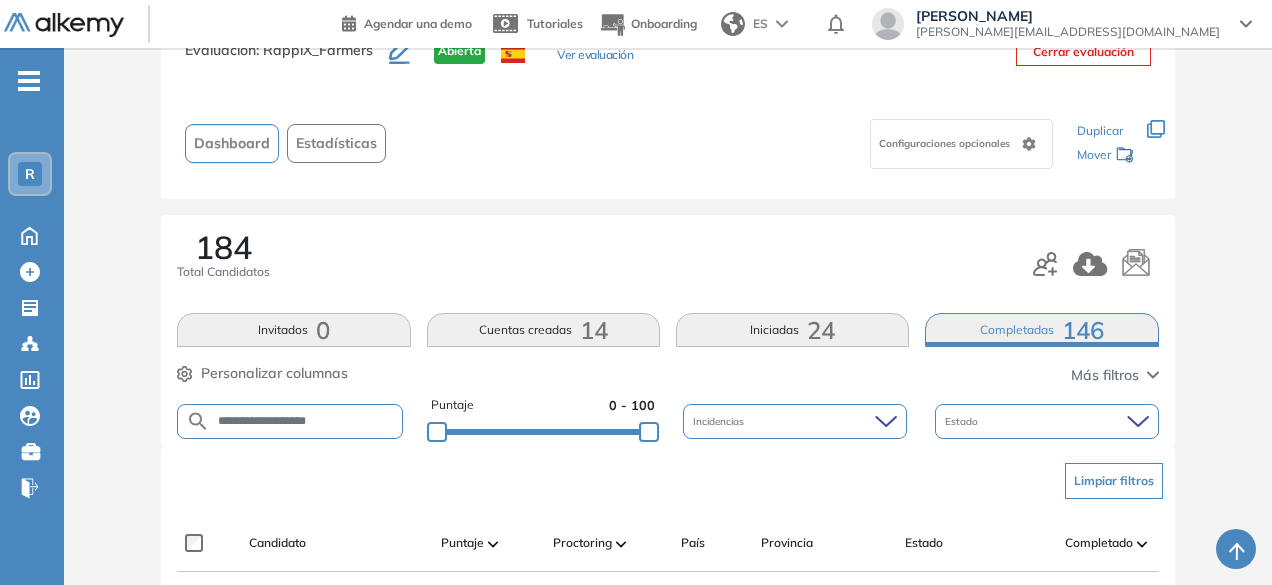 scroll, scrollTop: 309, scrollLeft: 0, axis: vertical 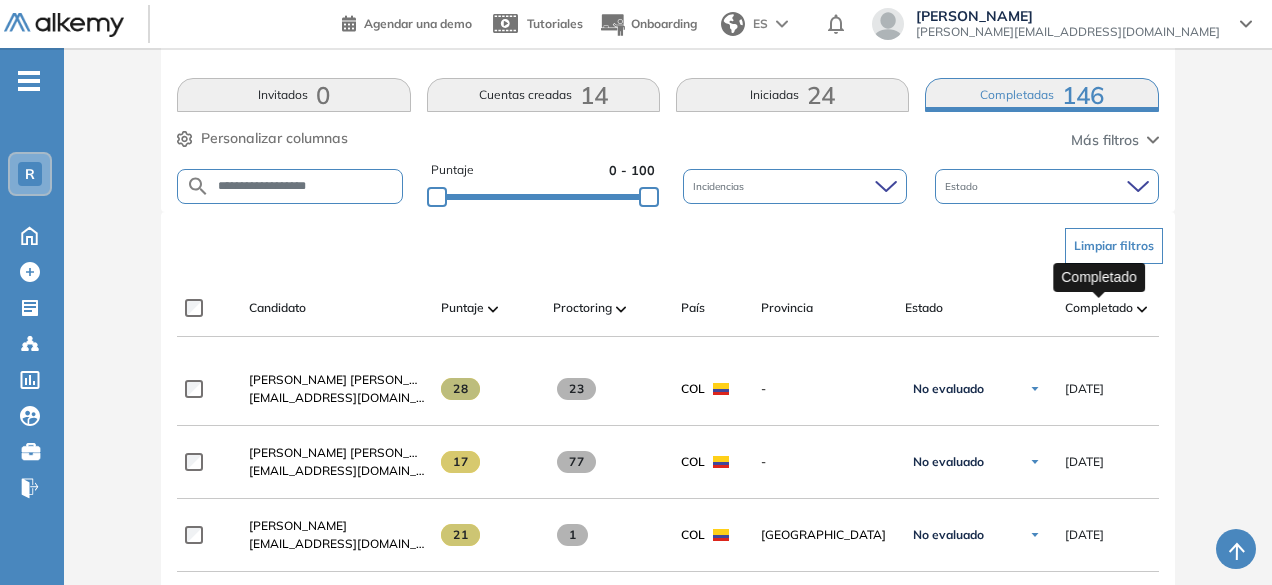 click on "Completado" at bounding box center (1099, 308) 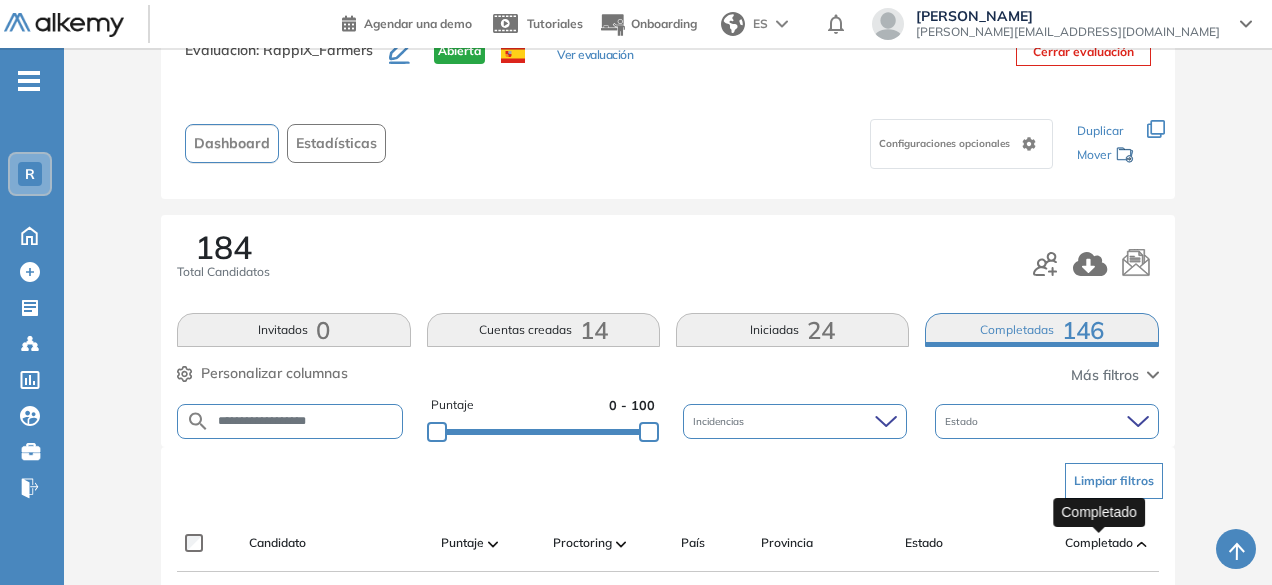 scroll, scrollTop: 309, scrollLeft: 0, axis: vertical 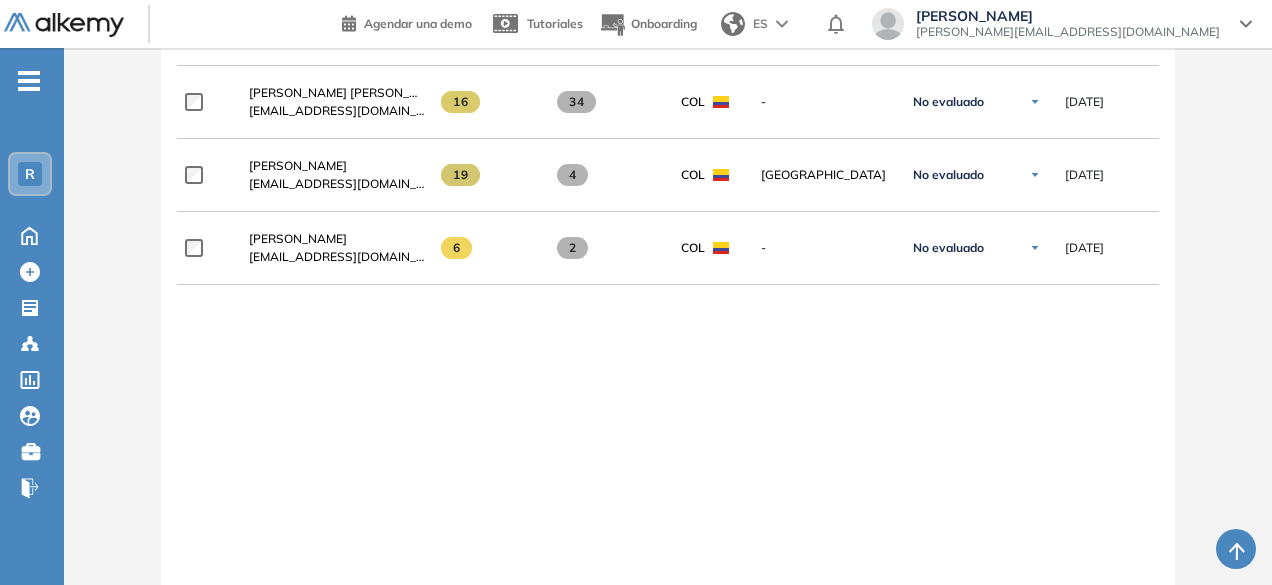 click on "**********" at bounding box center (667, -642) 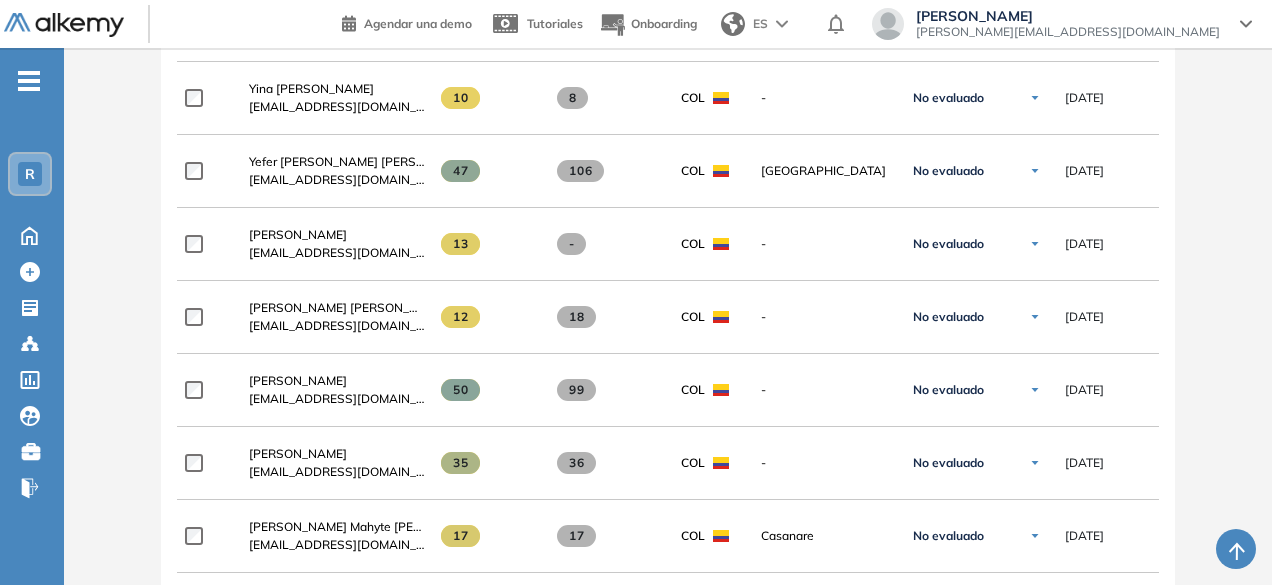 scroll, scrollTop: 396, scrollLeft: 0, axis: vertical 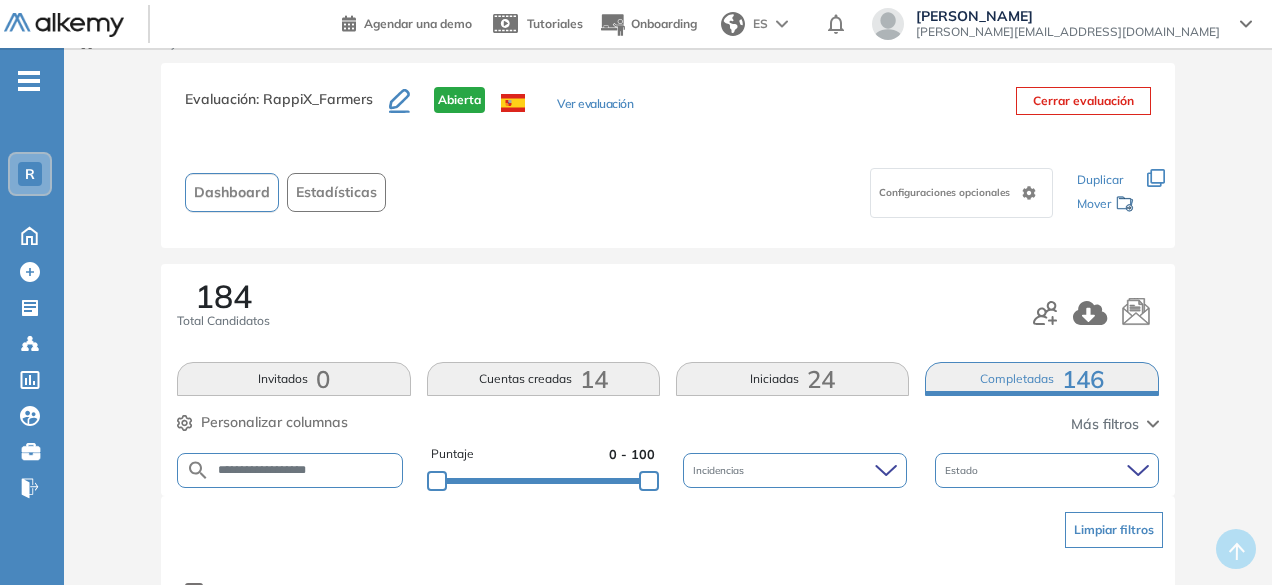click on "**********" at bounding box center [306, 470] 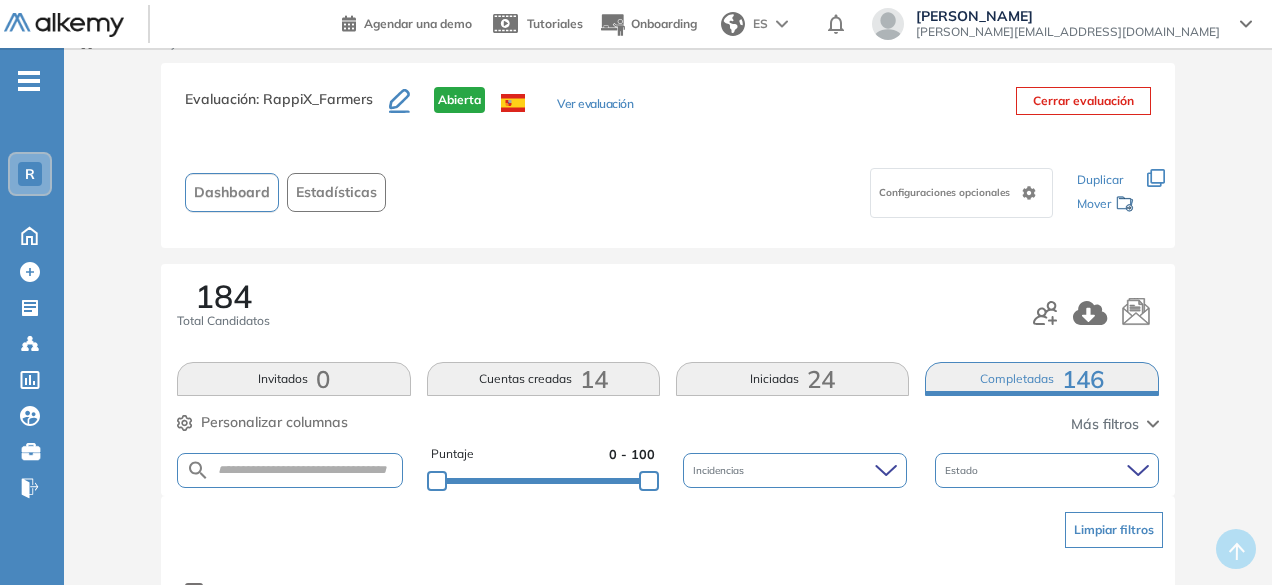 click on "Completadas 146" at bounding box center [1041, 379] 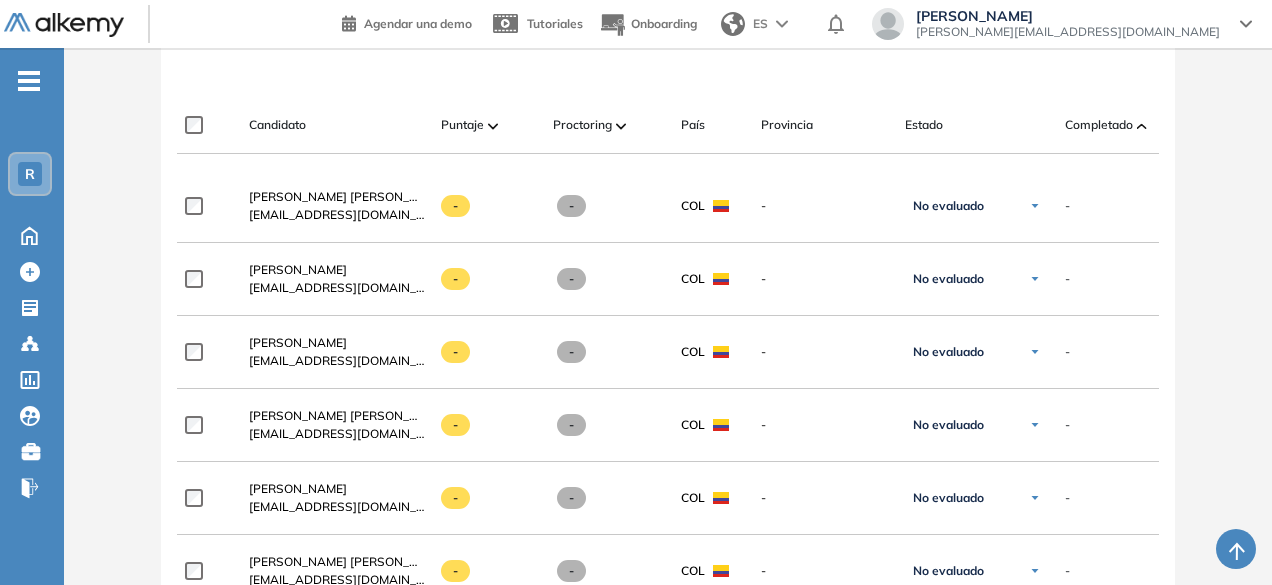 scroll, scrollTop: 506, scrollLeft: 0, axis: vertical 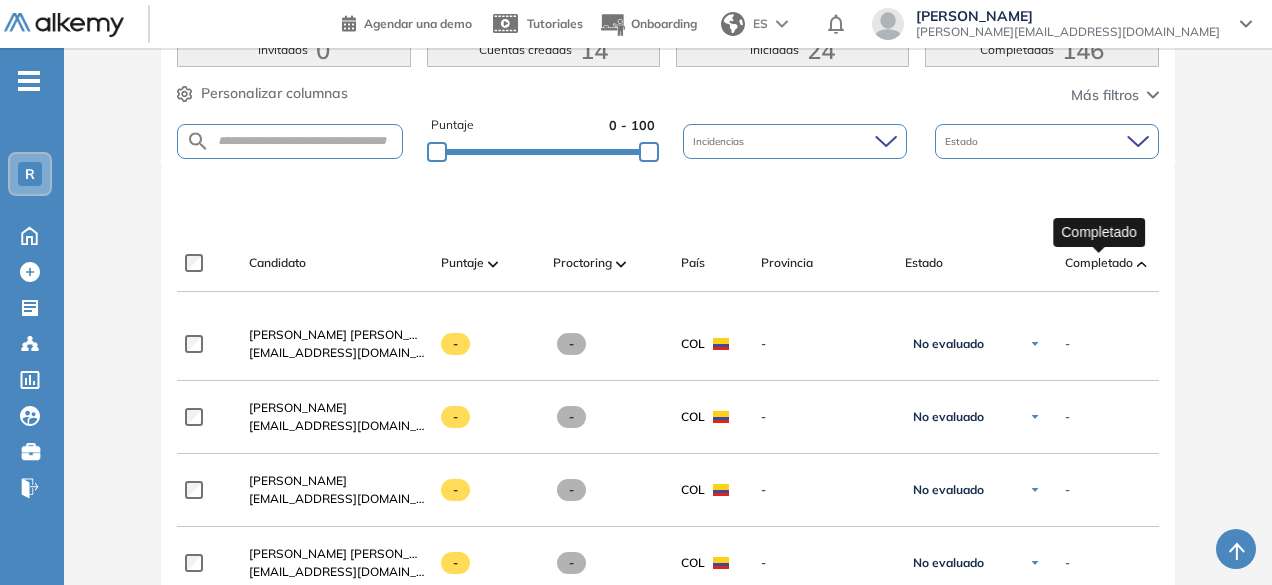 click on "Completado" at bounding box center [1099, 263] 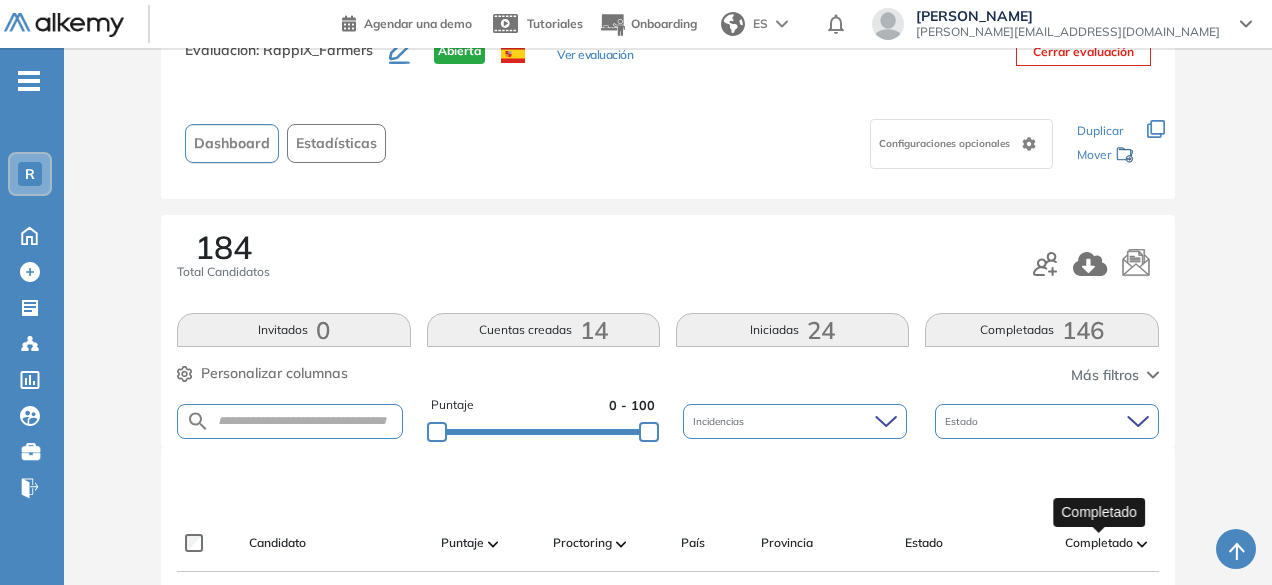 scroll, scrollTop: 354, scrollLeft: 0, axis: vertical 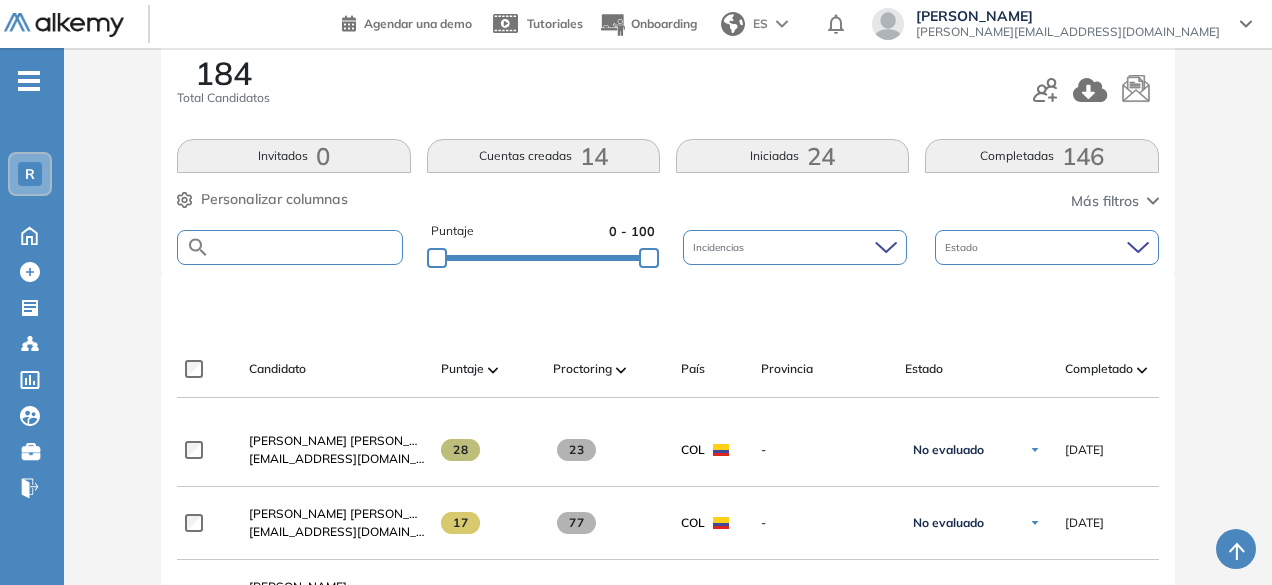click at bounding box center [306, 247] 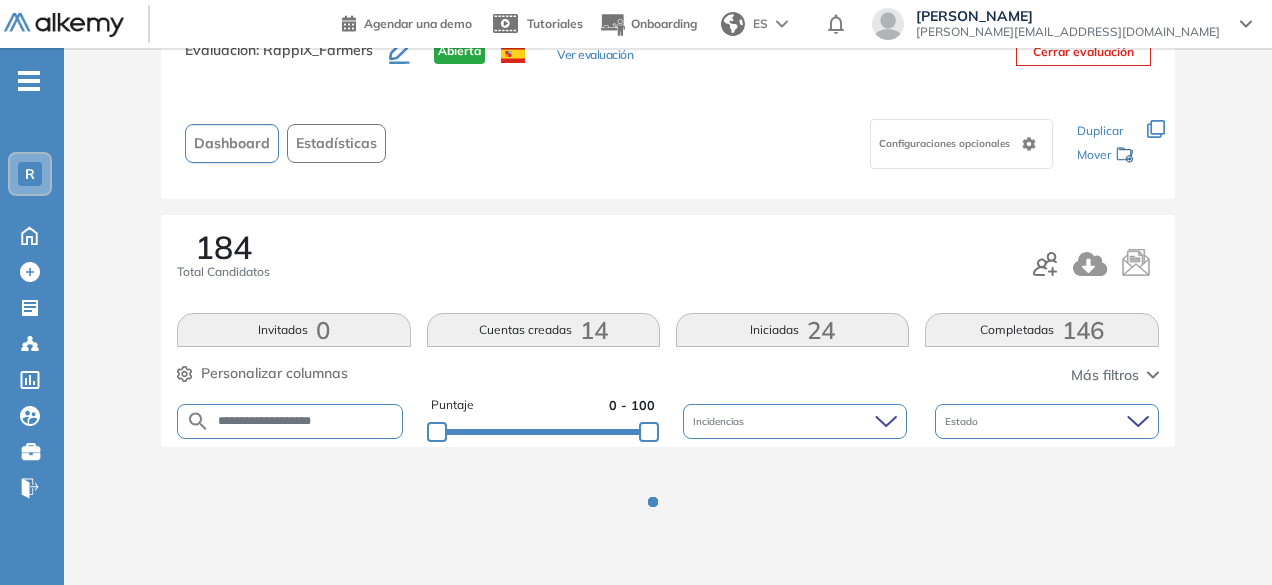 scroll, scrollTop: 154, scrollLeft: 0, axis: vertical 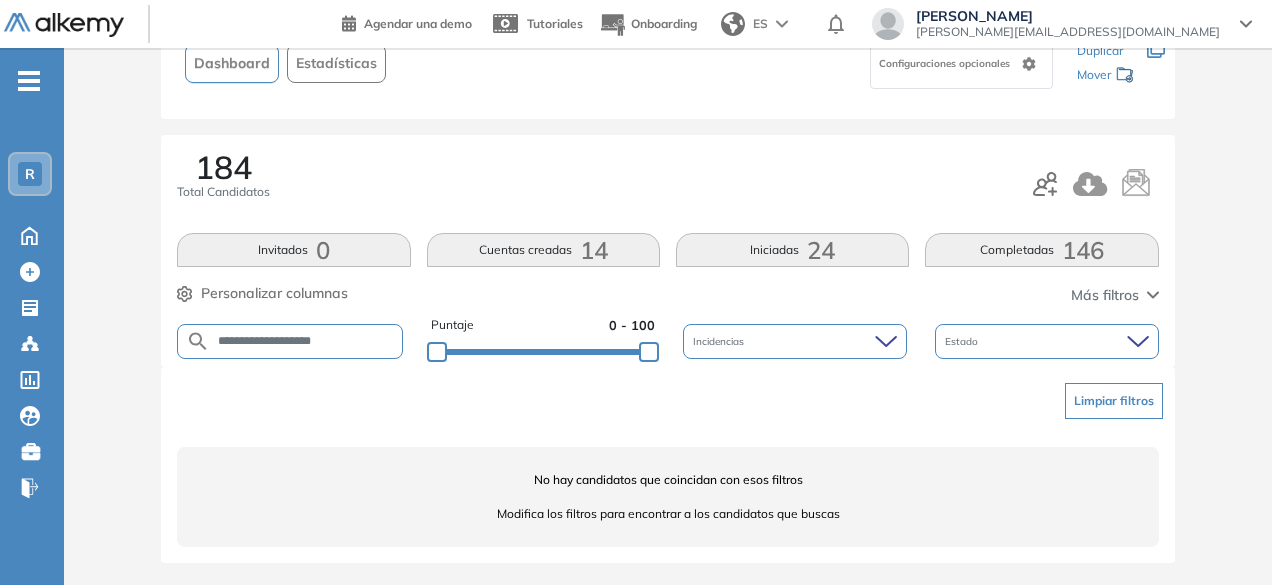 drag, startPoint x: 302, startPoint y: 339, endPoint x: 263, endPoint y: 338, distance: 39.012817 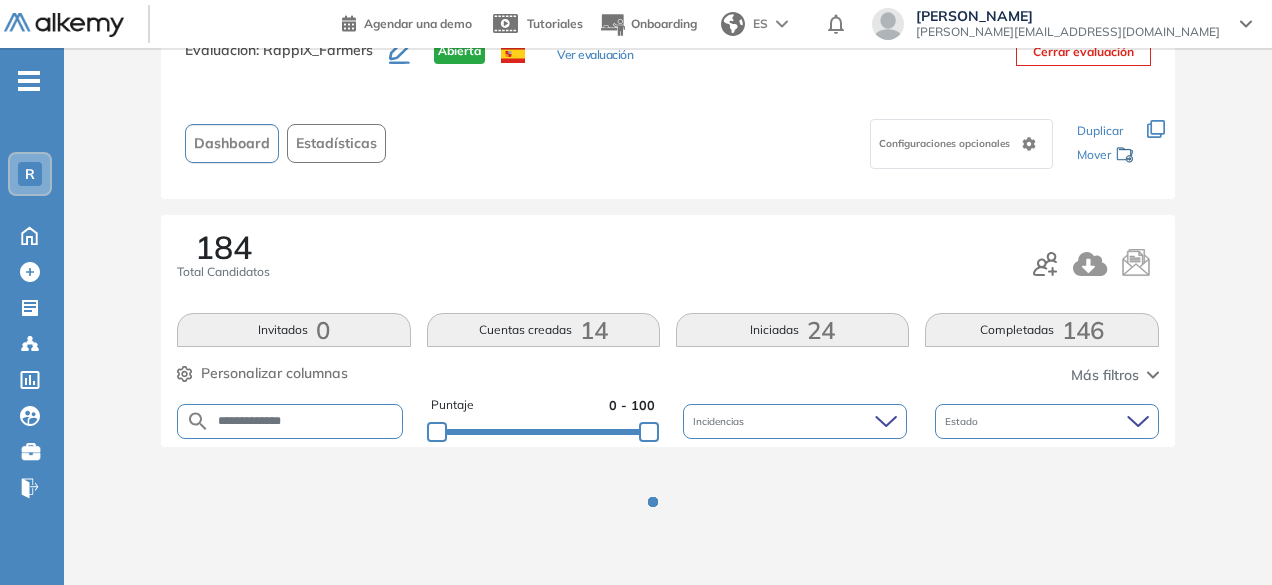 scroll, scrollTop: 248, scrollLeft: 0, axis: vertical 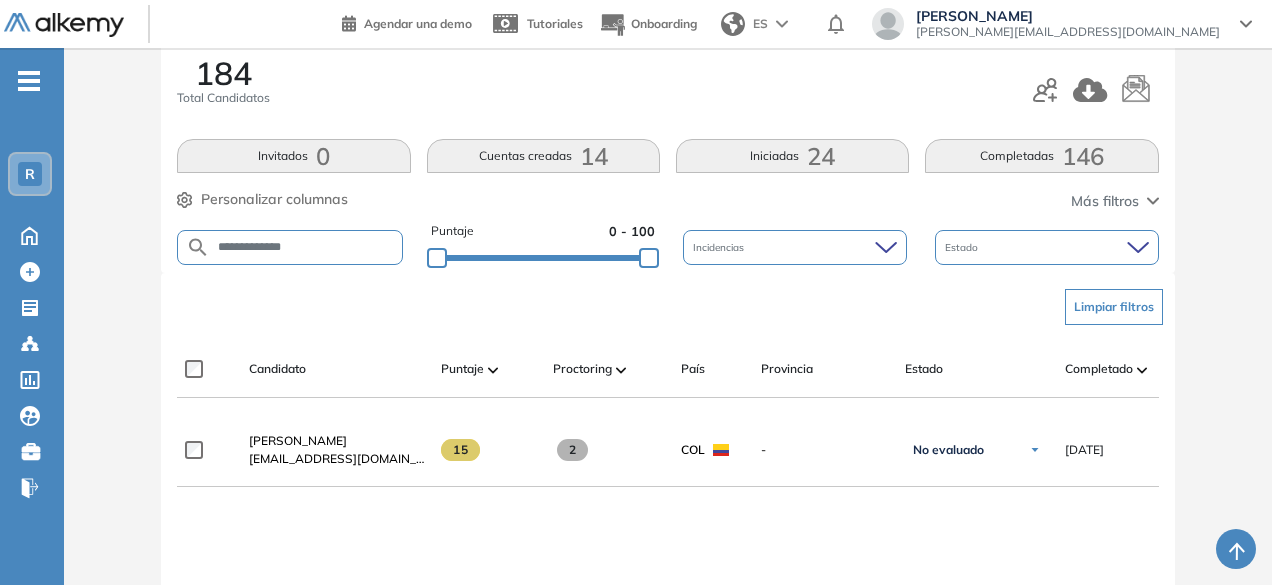 click on "**********" at bounding box center [306, 247] 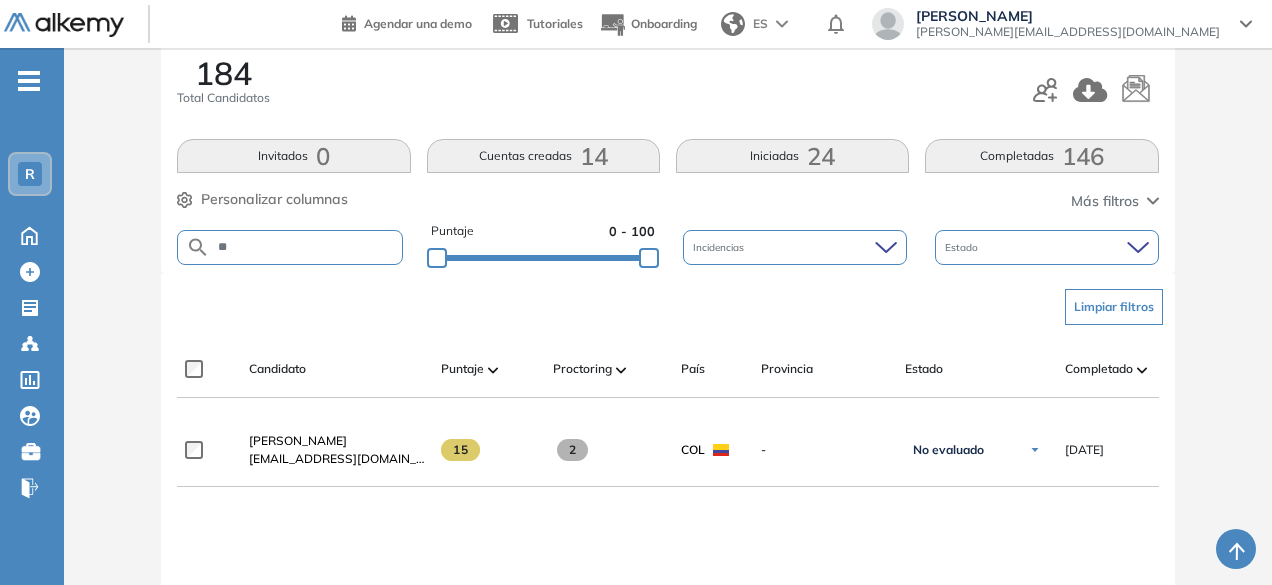 type on "*" 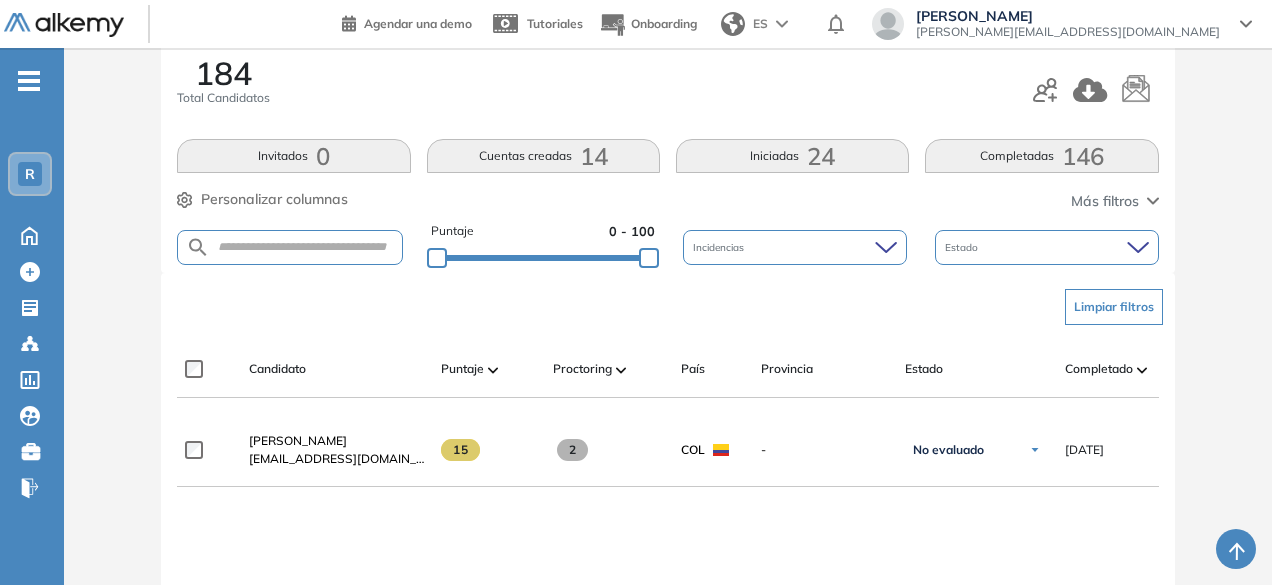 click on "Completadas 146" at bounding box center (1041, 156) 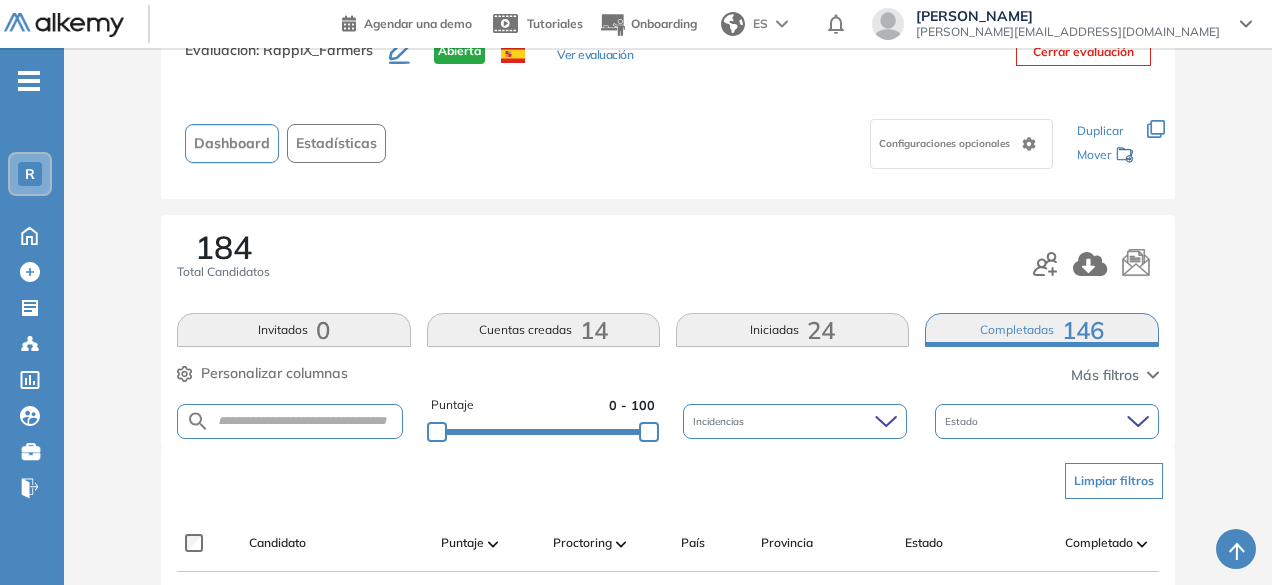 scroll, scrollTop: 248, scrollLeft: 0, axis: vertical 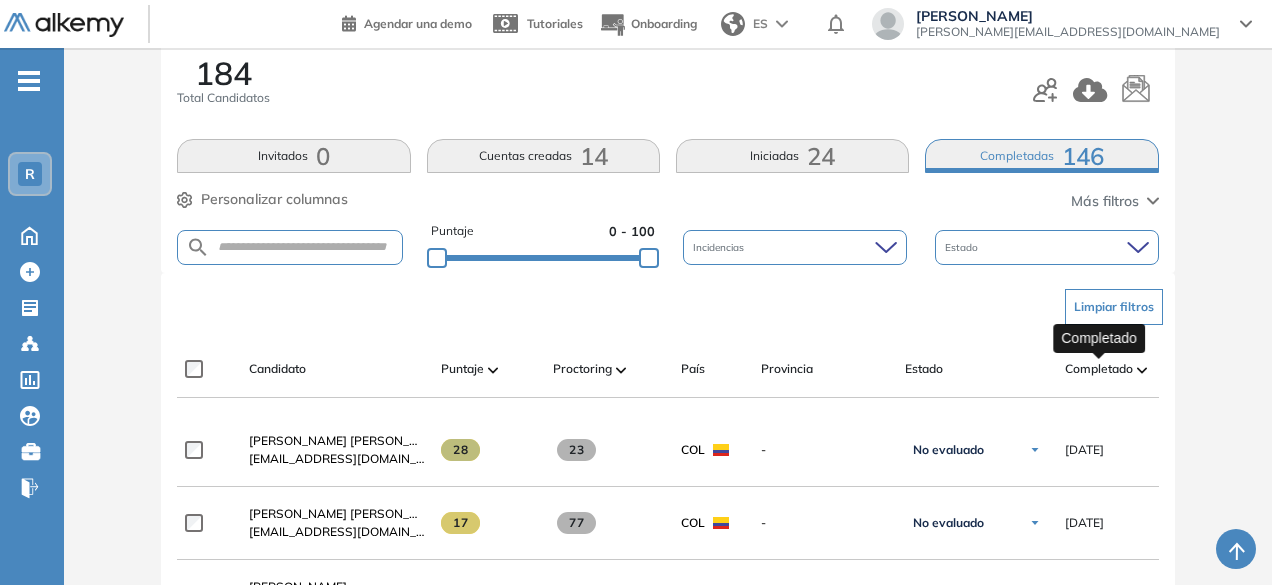 click on "Completado" at bounding box center (1099, 369) 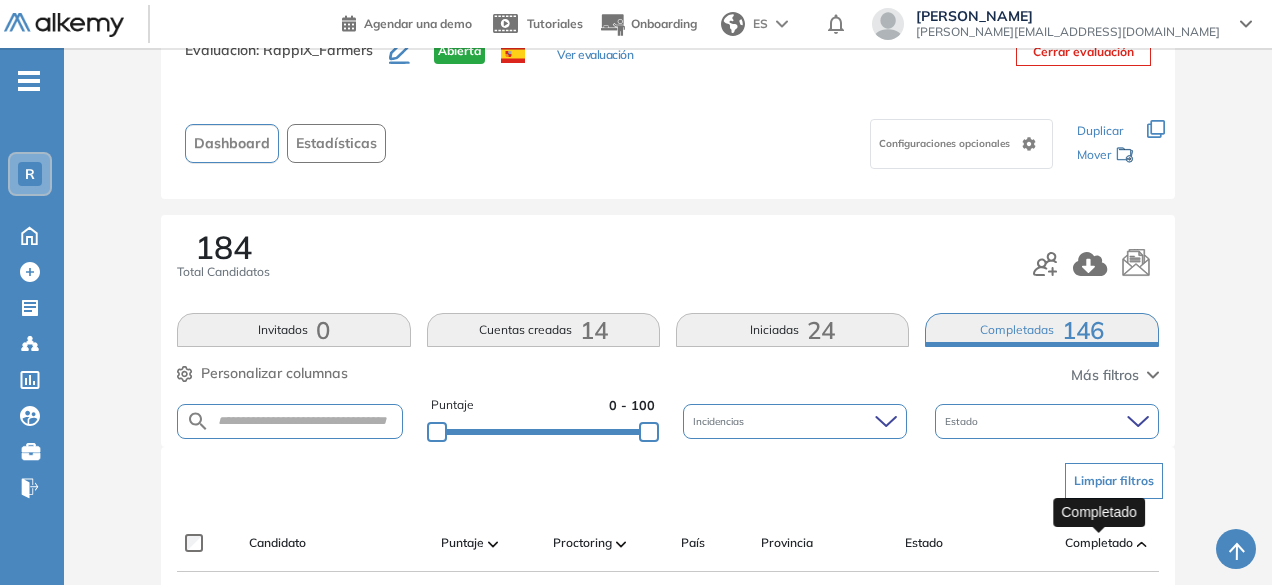 scroll, scrollTop: 248, scrollLeft: 0, axis: vertical 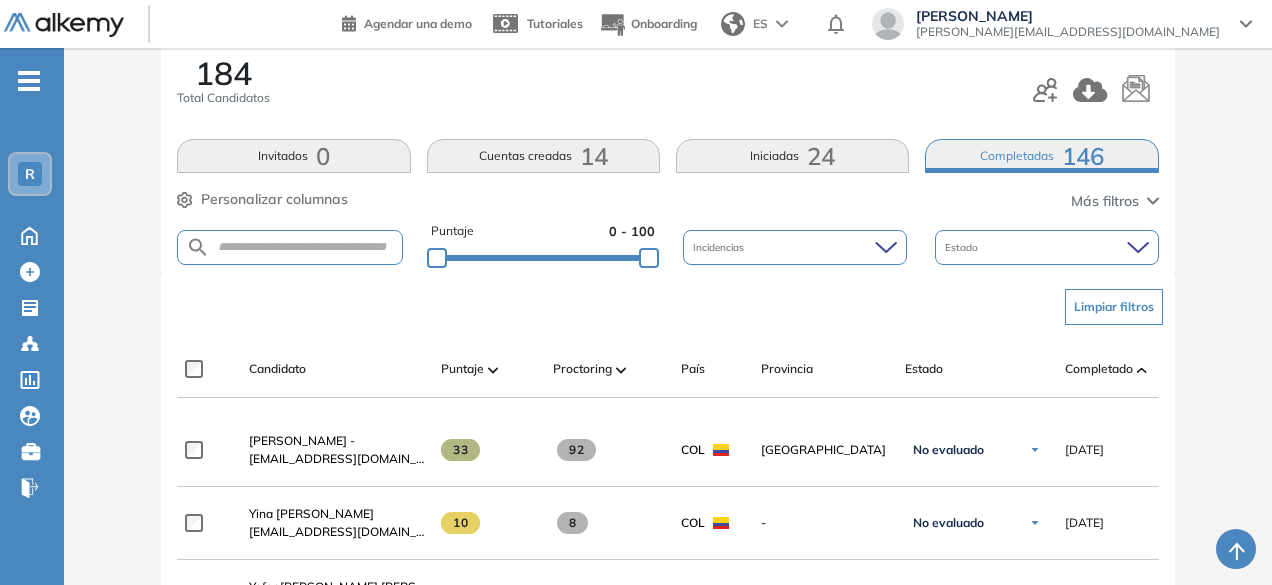 click on "Completadas 146" at bounding box center [1041, 156] 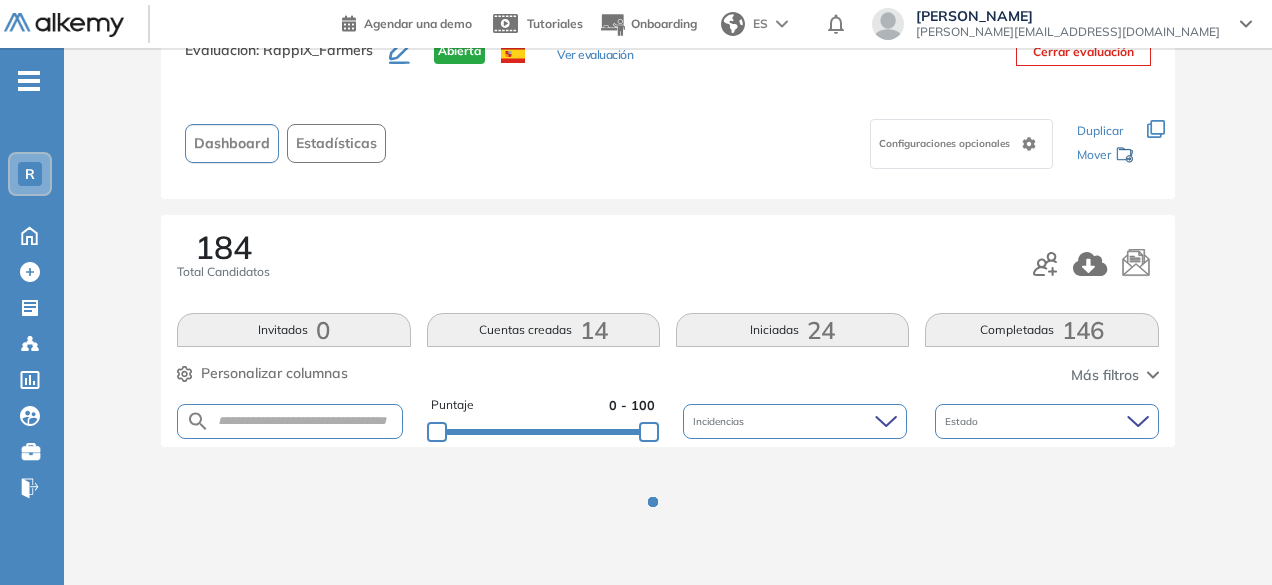 scroll, scrollTop: 248, scrollLeft: 0, axis: vertical 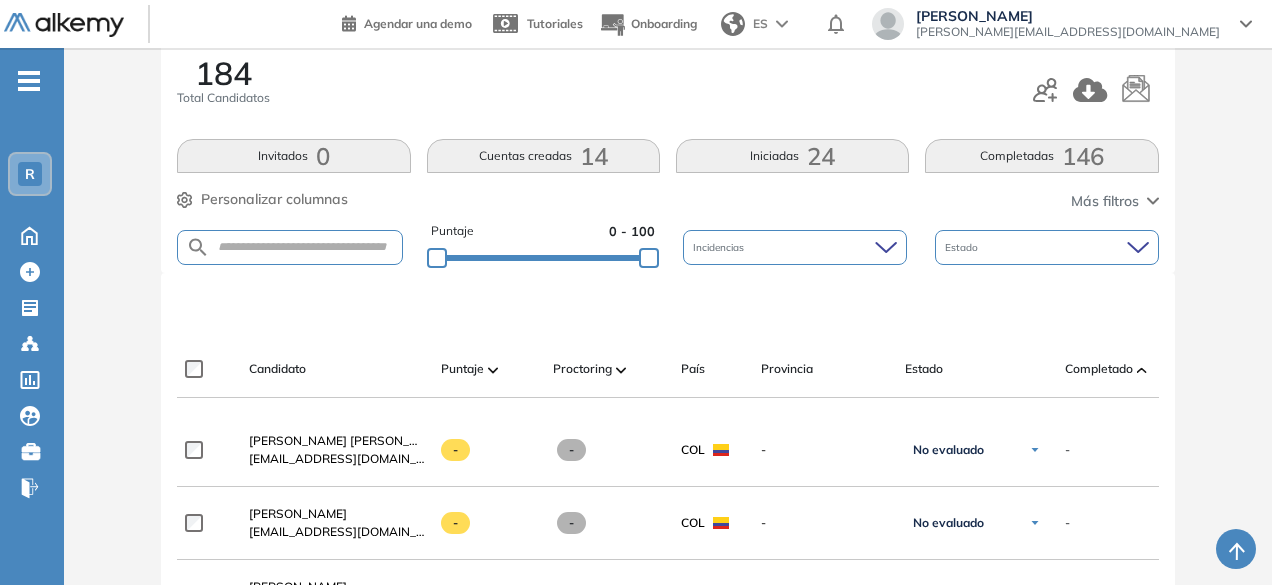 click on "Completadas 146" at bounding box center [1041, 156] 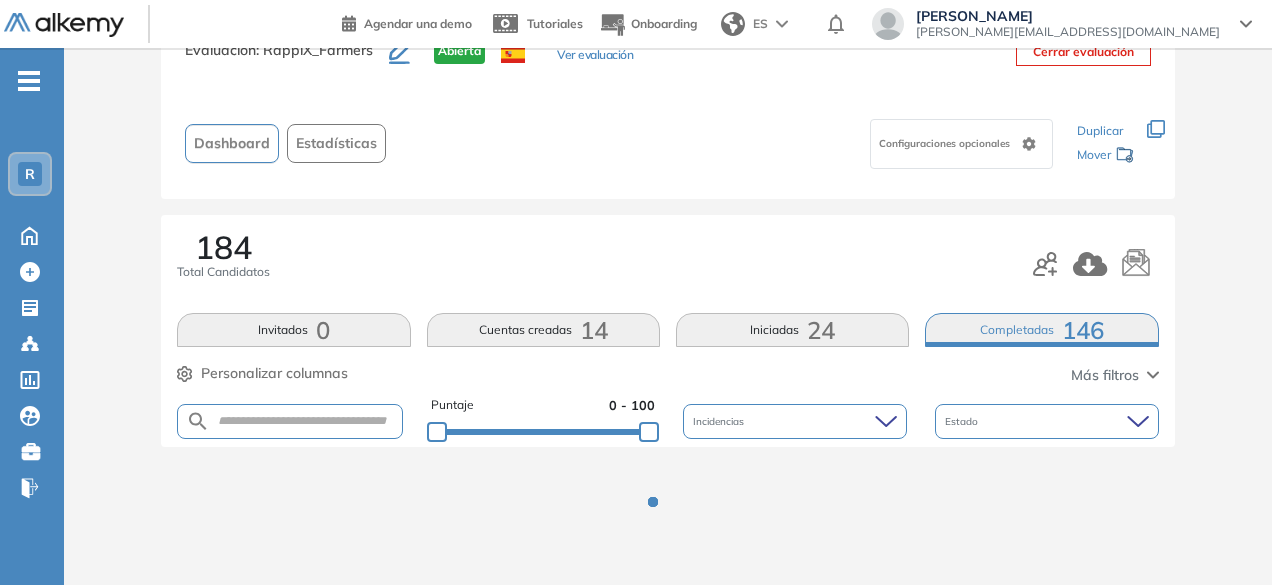 scroll, scrollTop: 248, scrollLeft: 0, axis: vertical 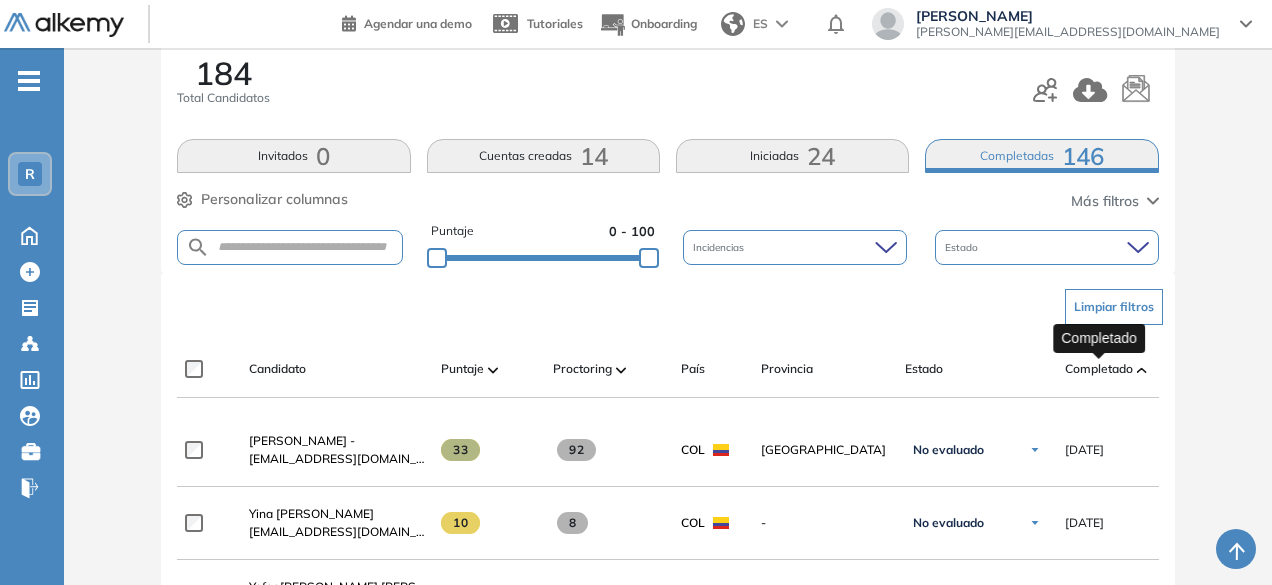 click on "Completado" at bounding box center (1099, 369) 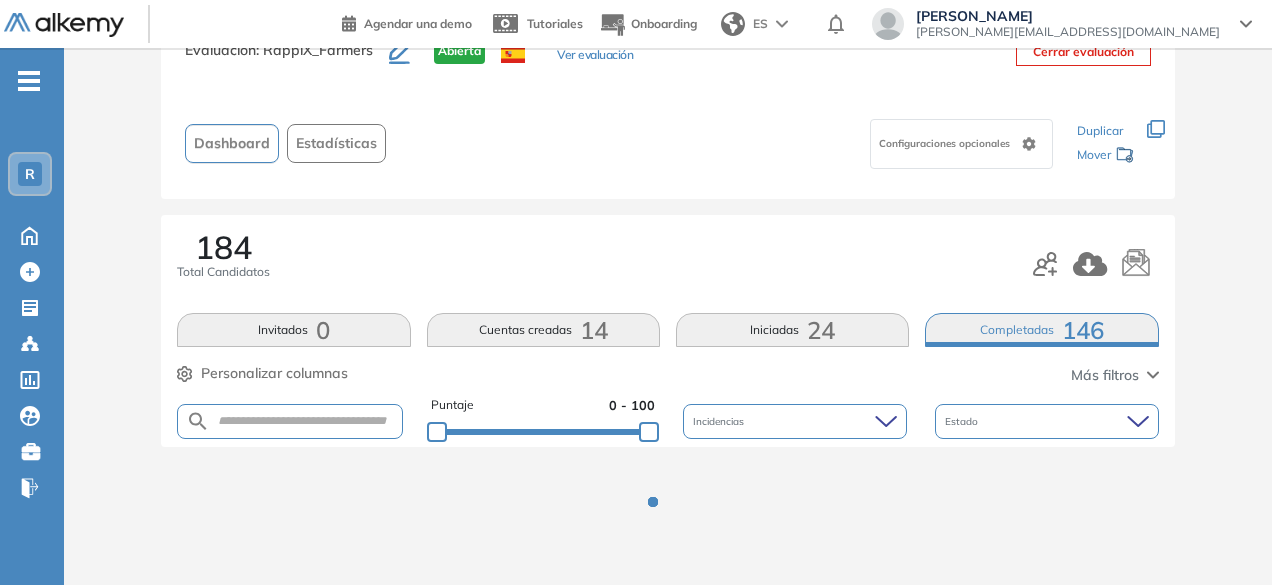 scroll, scrollTop: 248, scrollLeft: 0, axis: vertical 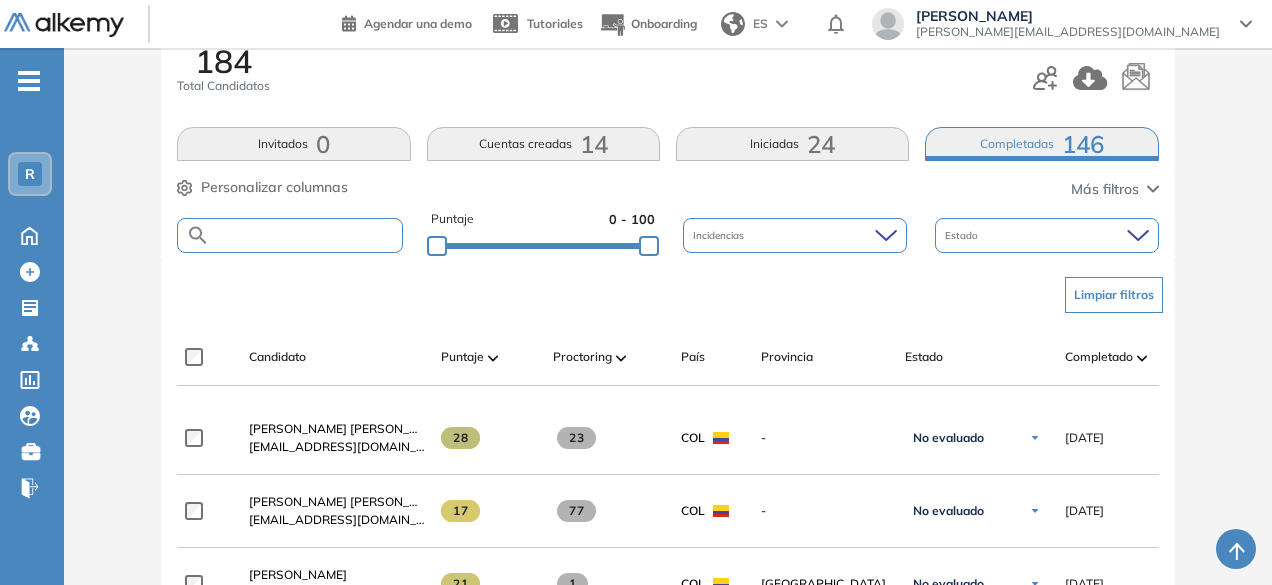 click at bounding box center [306, 235] 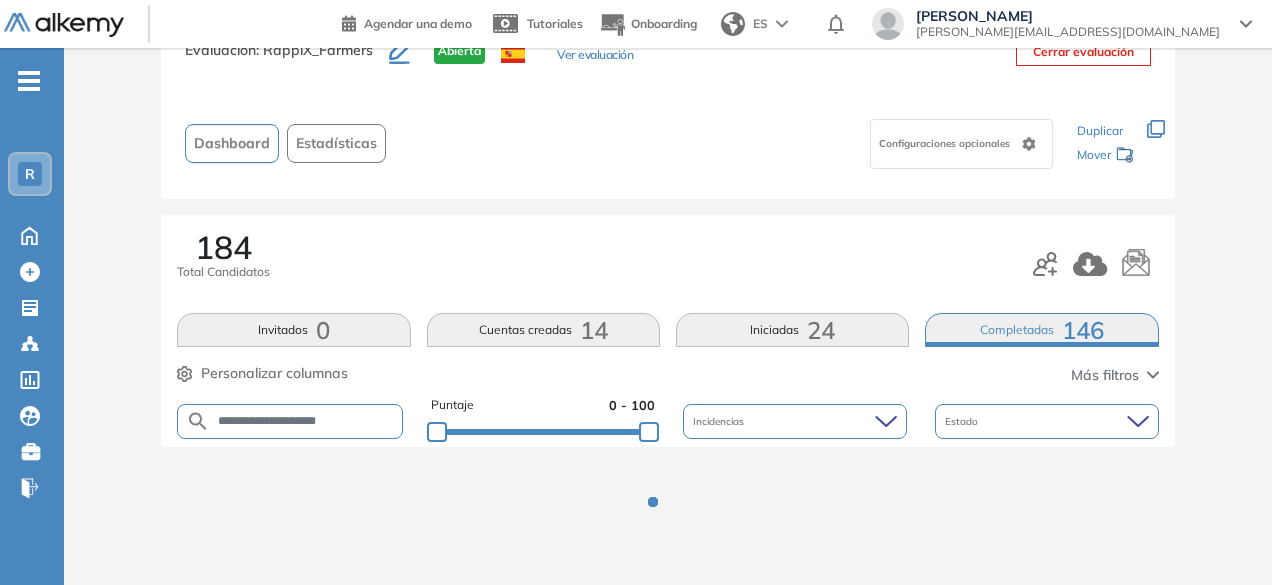 scroll, scrollTop: 154, scrollLeft: 0, axis: vertical 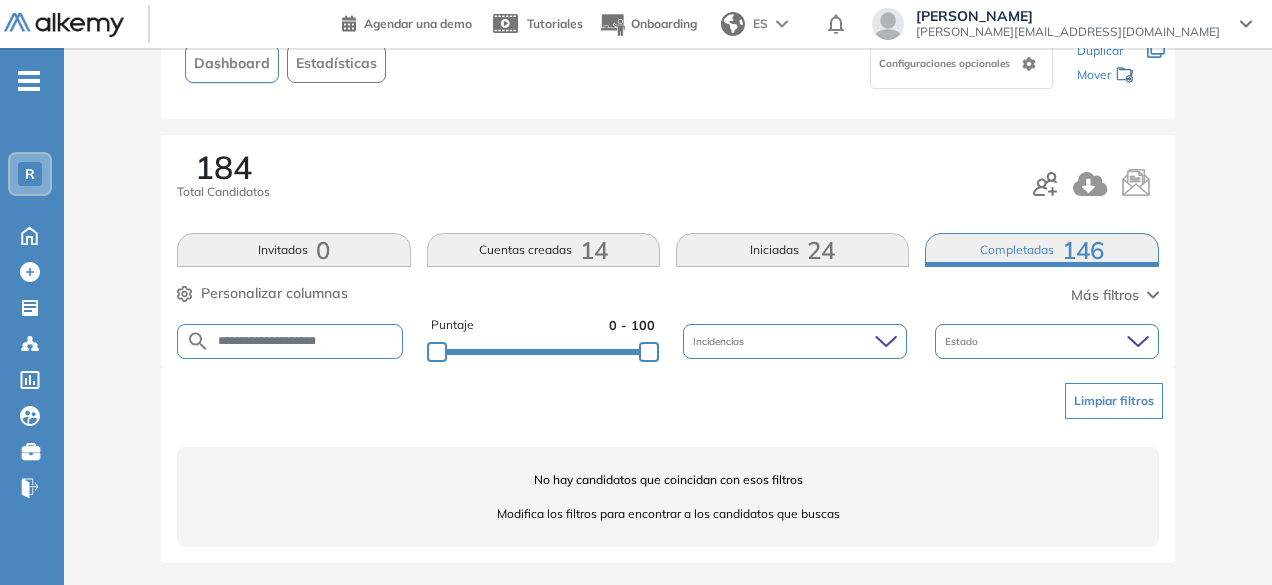 click on "**********" at bounding box center (306, 341) 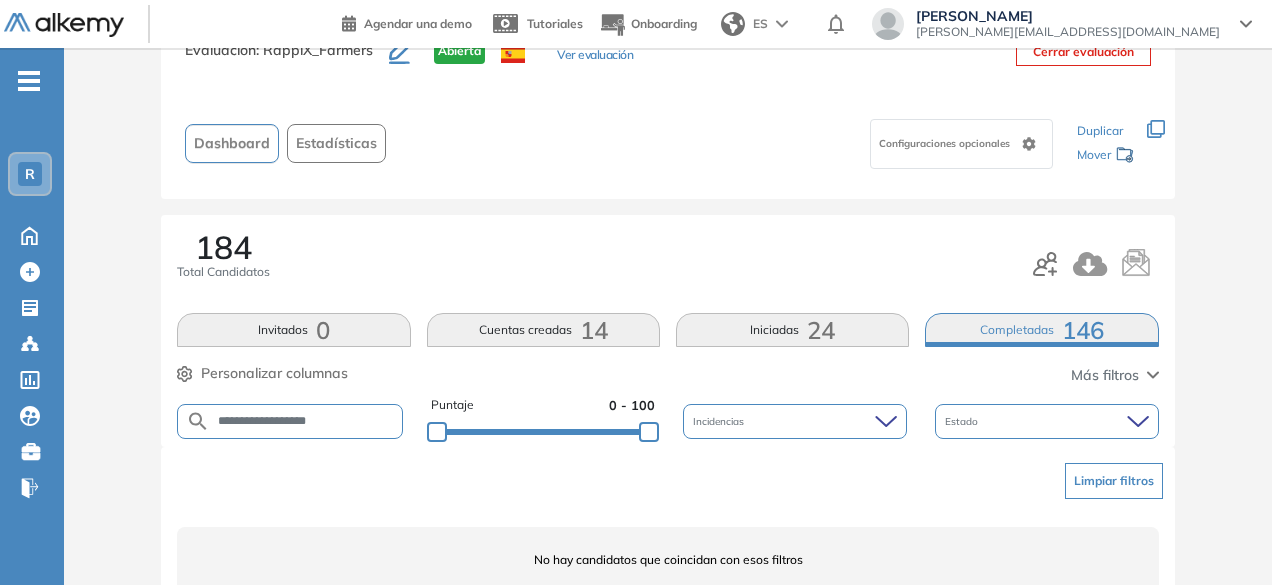 scroll, scrollTop: 154, scrollLeft: 0, axis: vertical 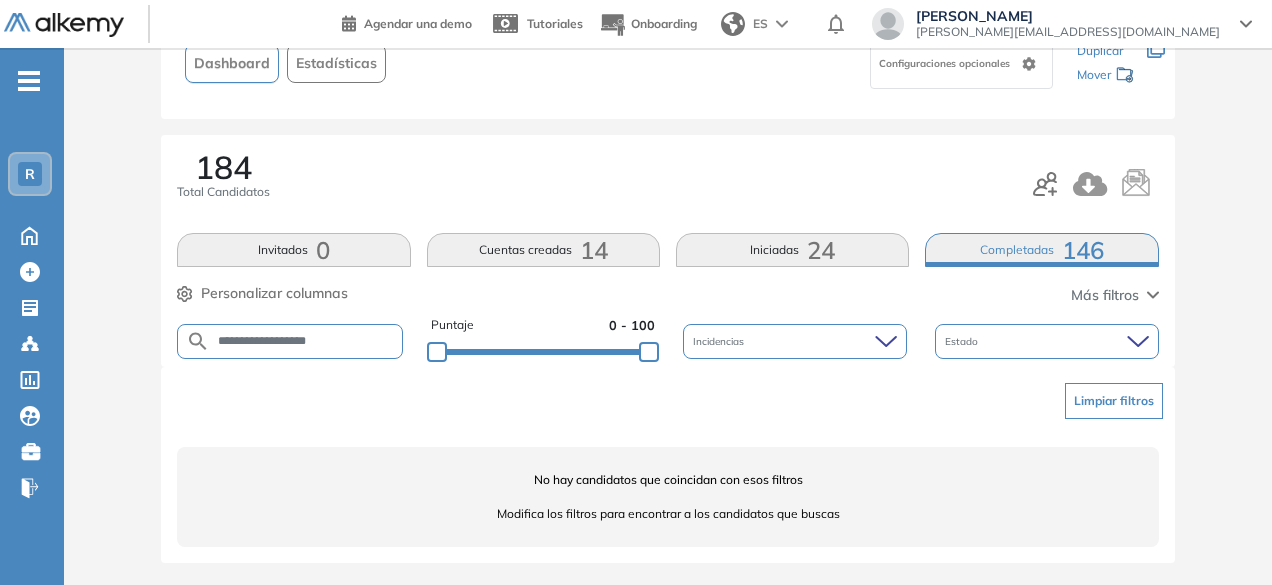 drag, startPoint x: 250, startPoint y: 338, endPoint x: 190, endPoint y: 336, distance: 60.033325 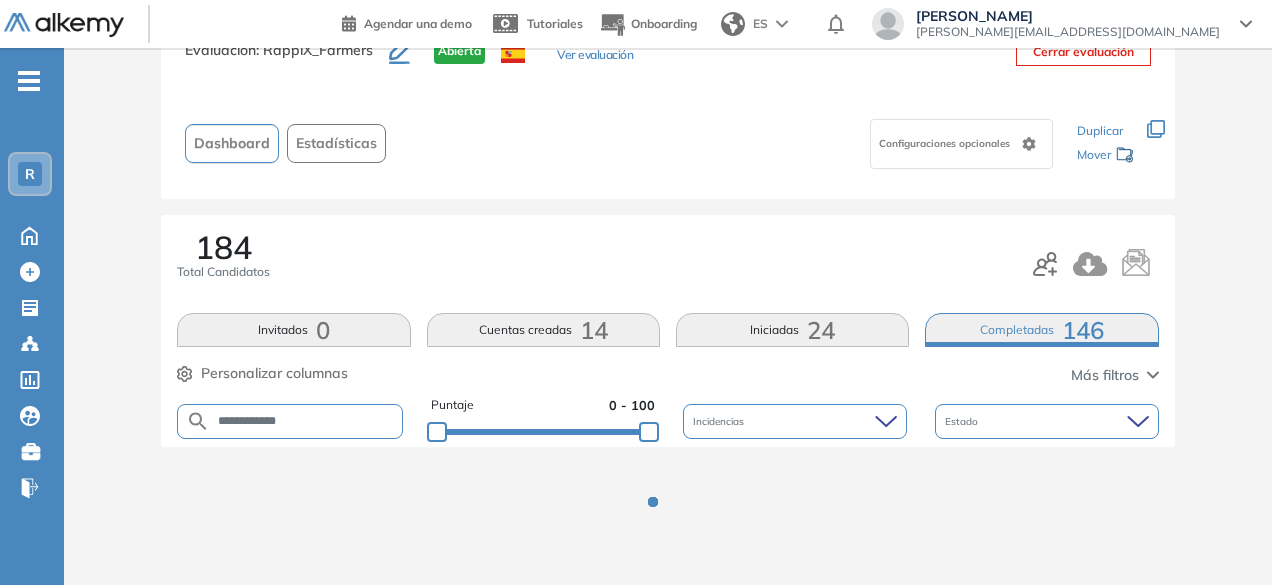 scroll, scrollTop: 154, scrollLeft: 0, axis: vertical 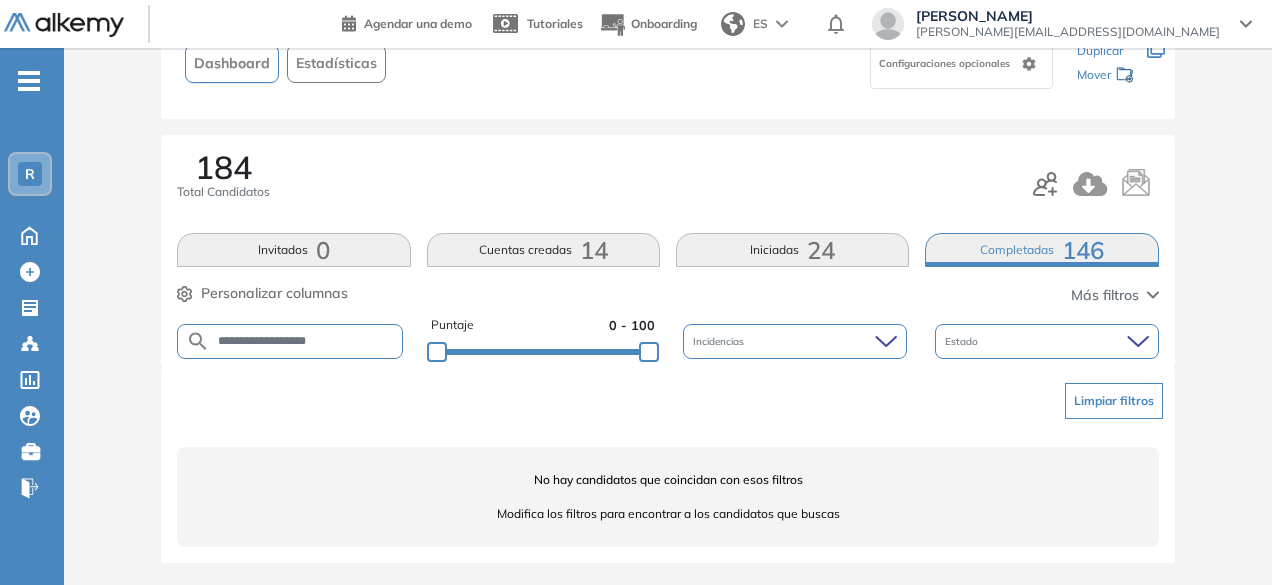 drag, startPoint x: 286, startPoint y: 341, endPoint x: 249, endPoint y: 338, distance: 37.12142 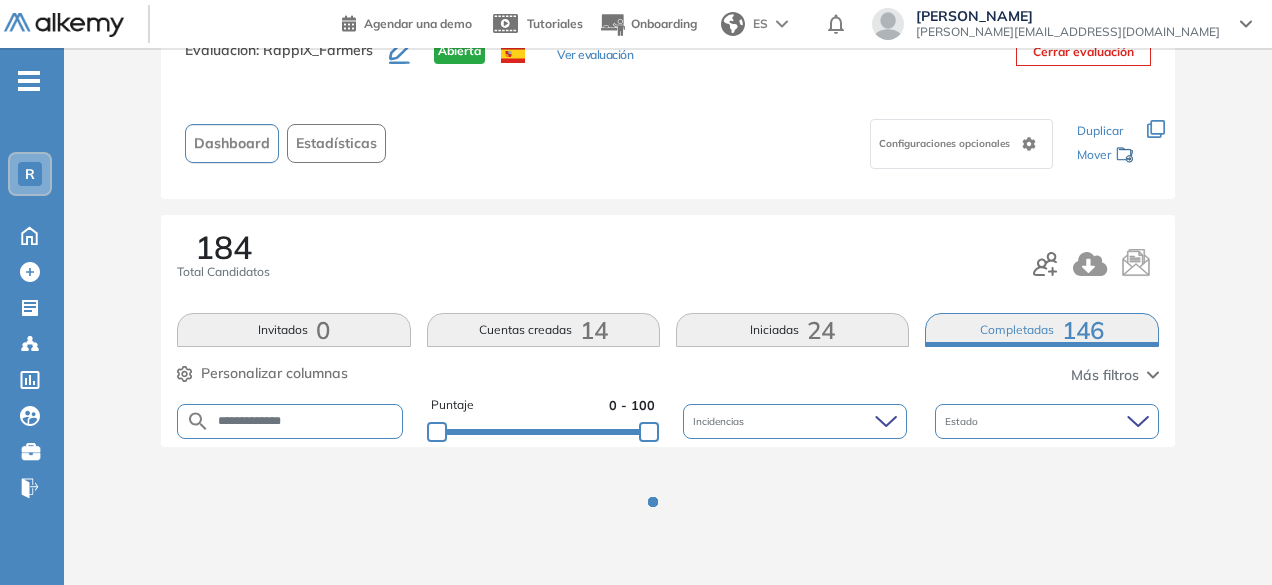 scroll, scrollTop: 154, scrollLeft: 0, axis: vertical 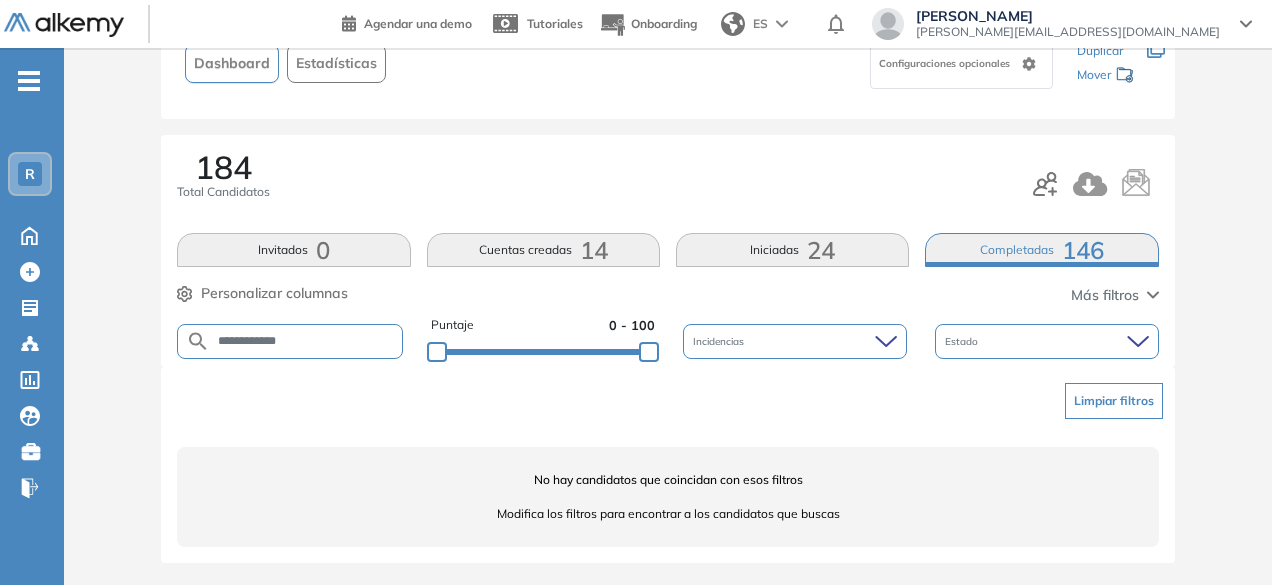 type on "**********" 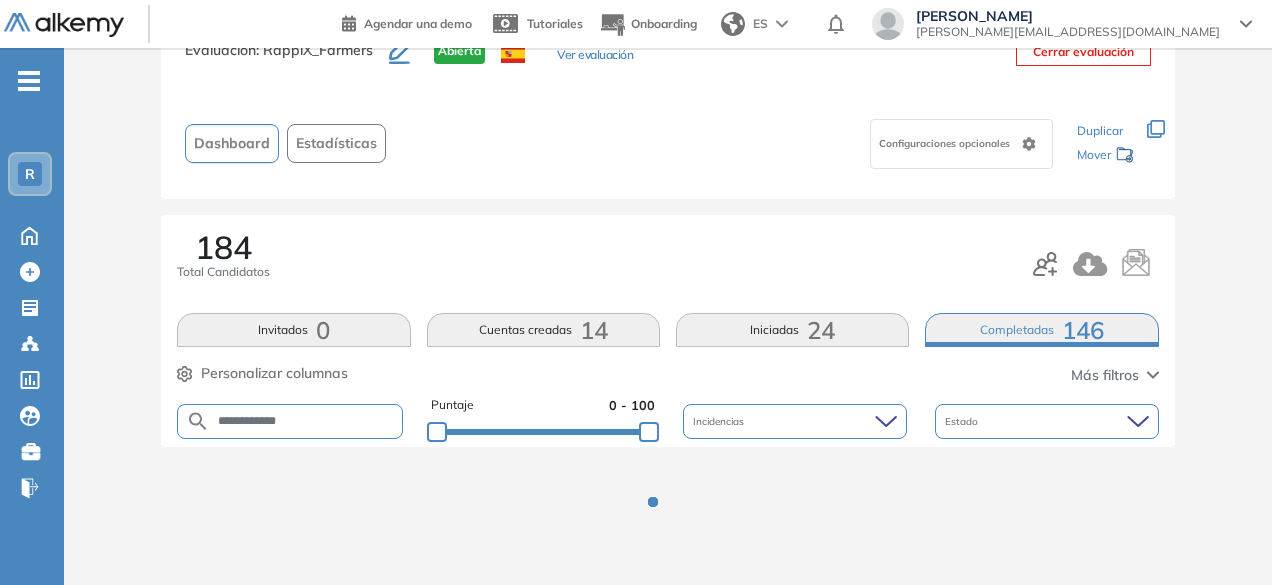 scroll, scrollTop: 154, scrollLeft: 0, axis: vertical 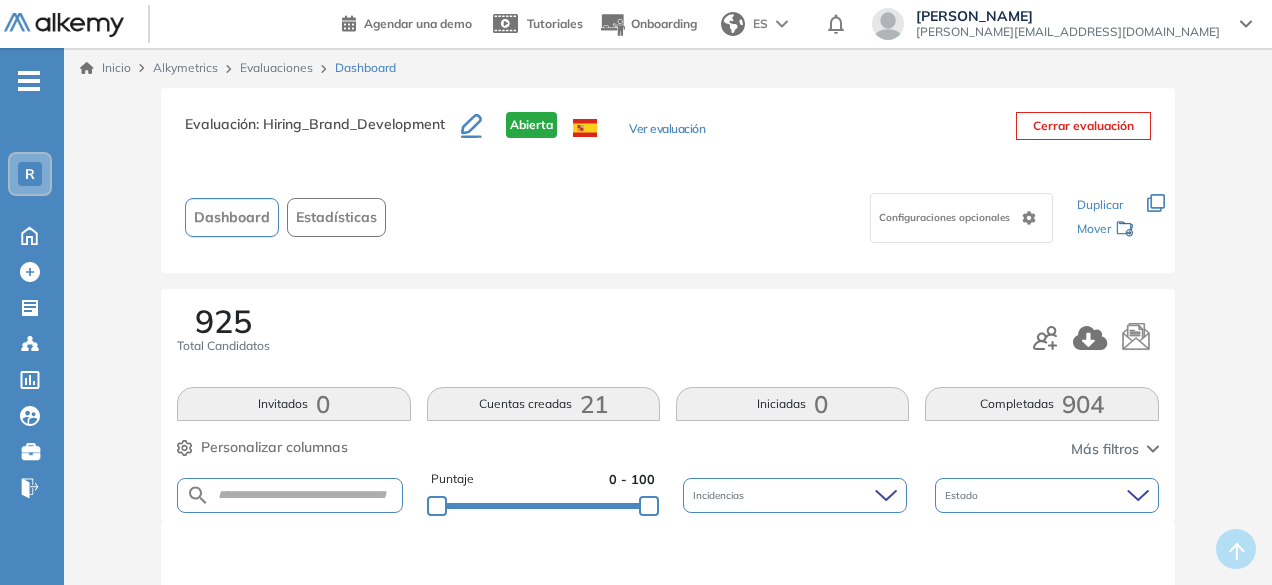 click on "R" at bounding box center (30, 174) 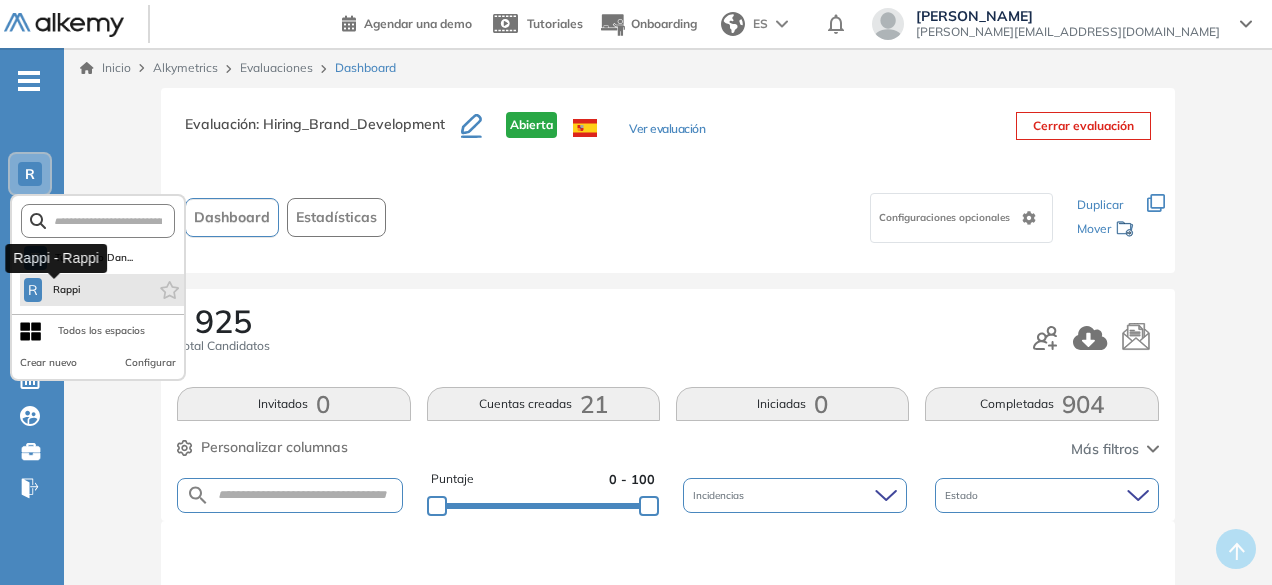 click on "Rappi" at bounding box center [66, 290] 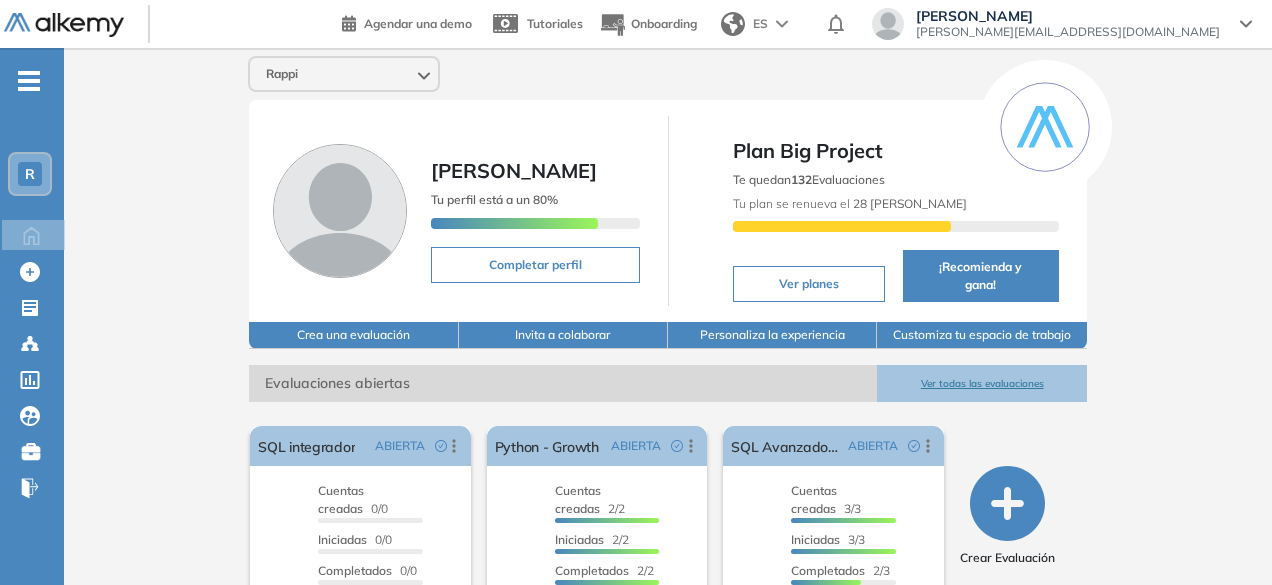 click on "Ver todas las evaluaciones" at bounding box center [981, 383] 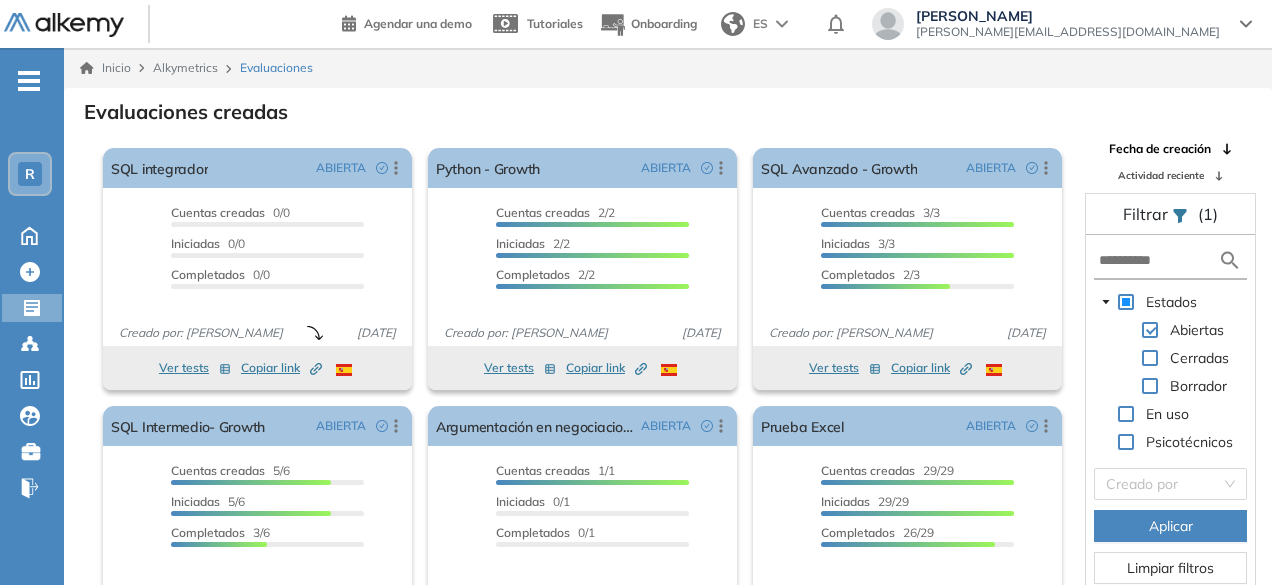 scroll, scrollTop: 48, scrollLeft: 0, axis: vertical 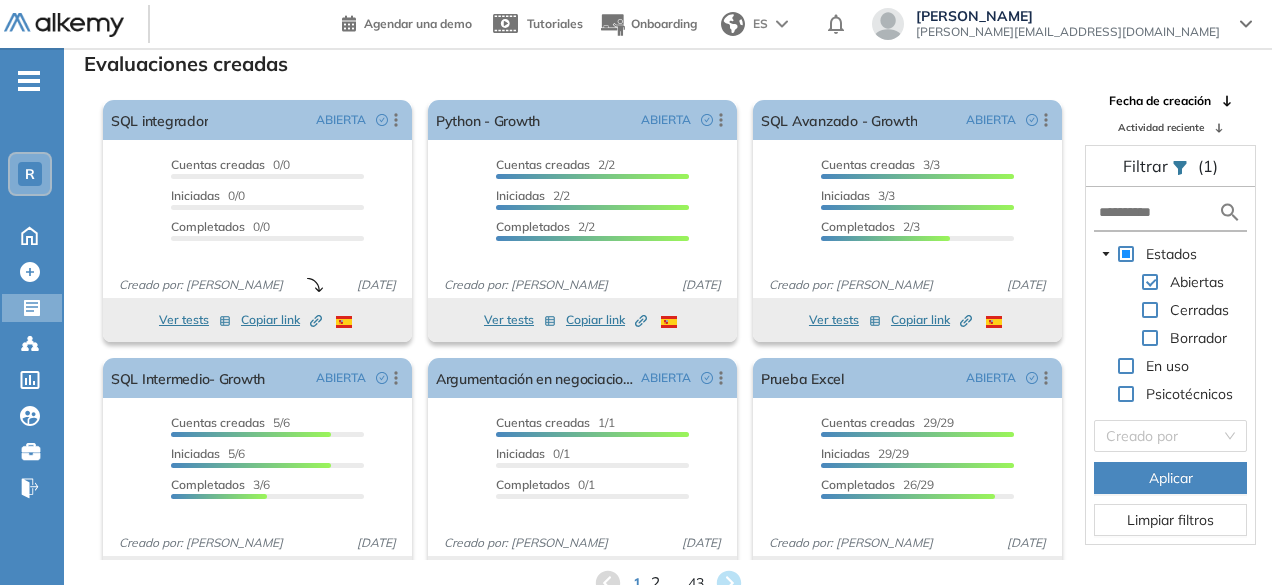 click on "2" at bounding box center (654, 582) 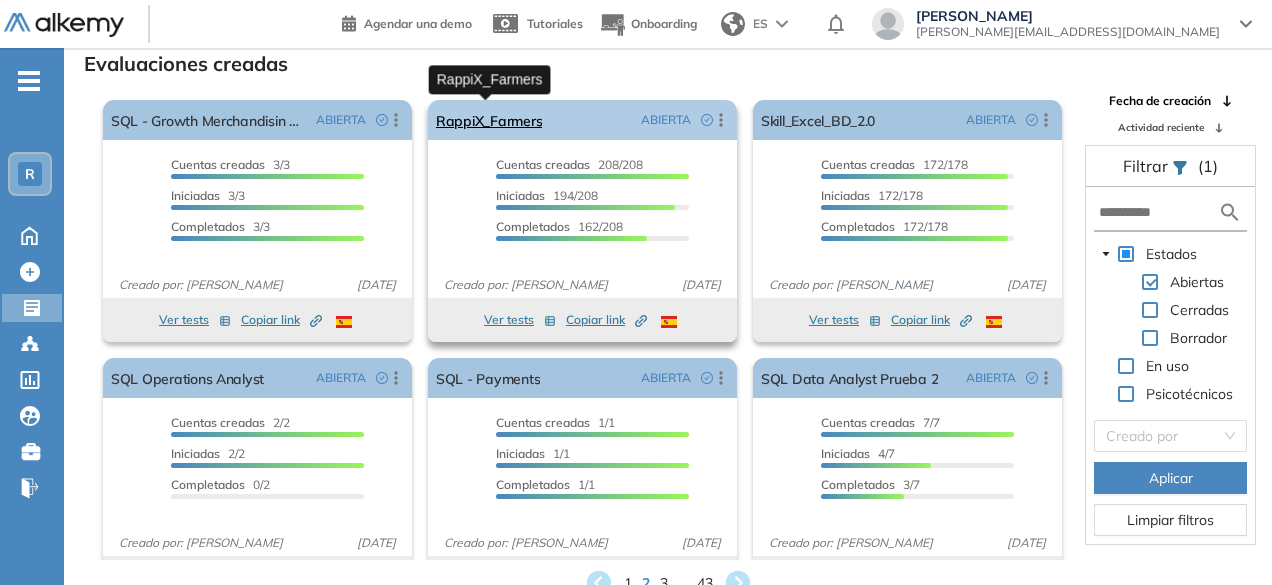 click on "RappiX_Farmers" at bounding box center (489, 120) 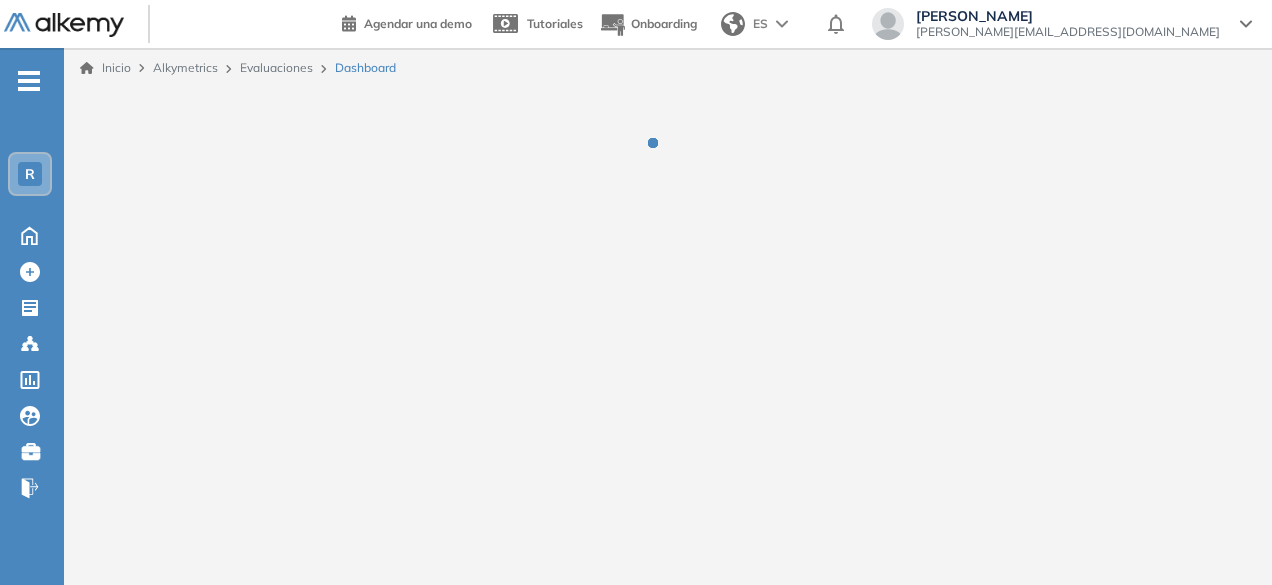 scroll, scrollTop: 0, scrollLeft: 0, axis: both 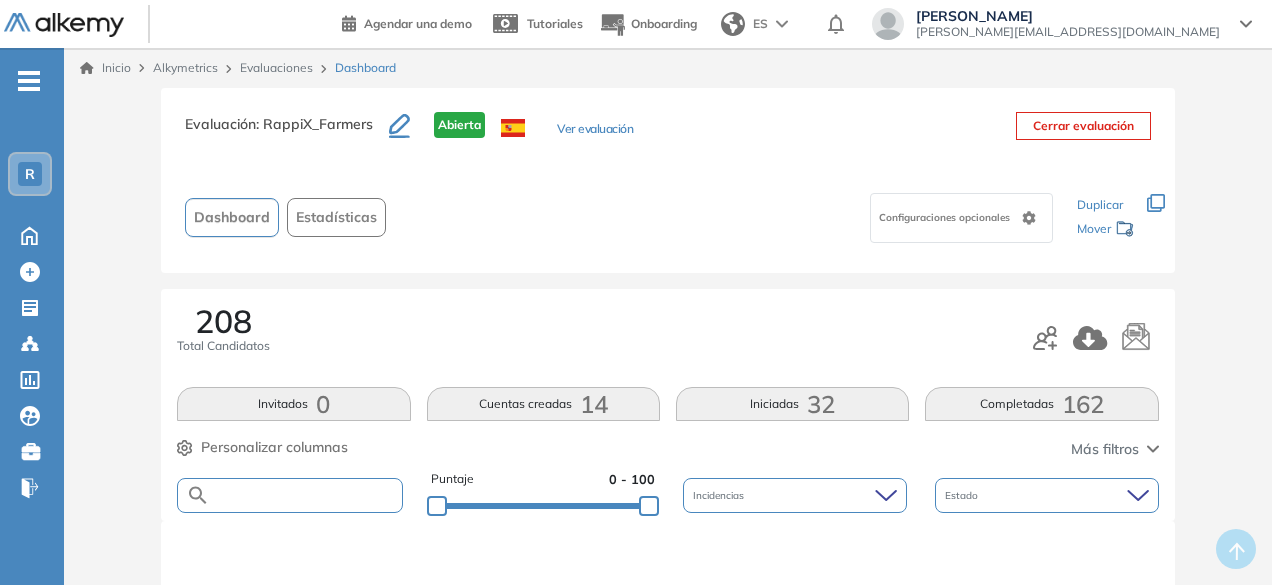 click at bounding box center (305, 495) 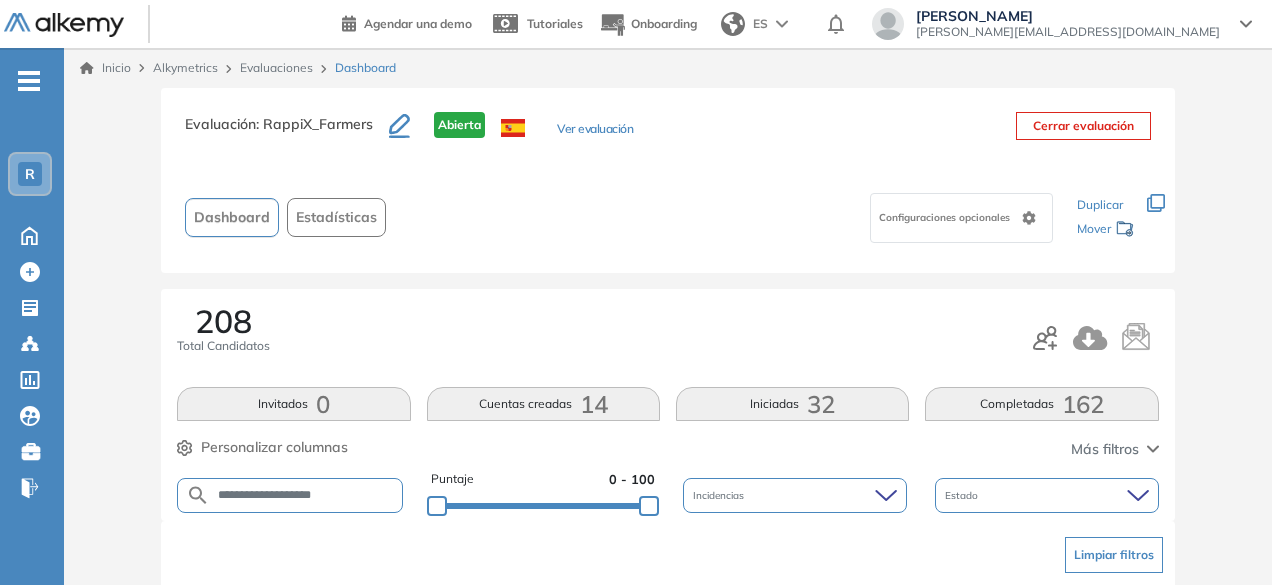 drag, startPoint x: 304, startPoint y: 492, endPoint x: 253, endPoint y: 489, distance: 51.088158 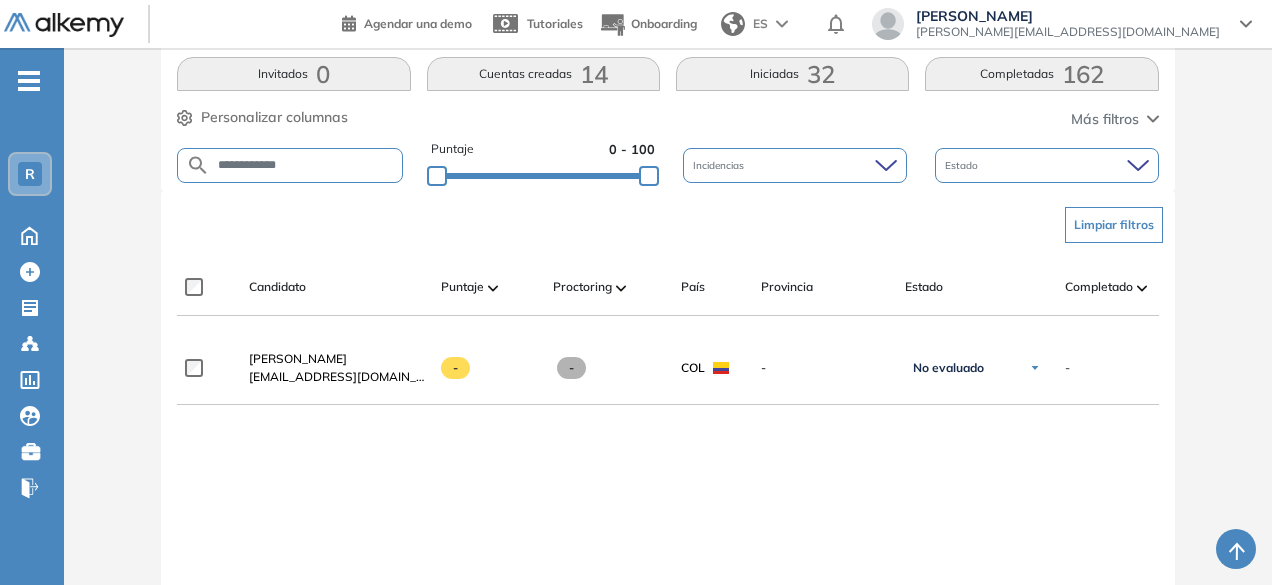scroll, scrollTop: 324, scrollLeft: 0, axis: vertical 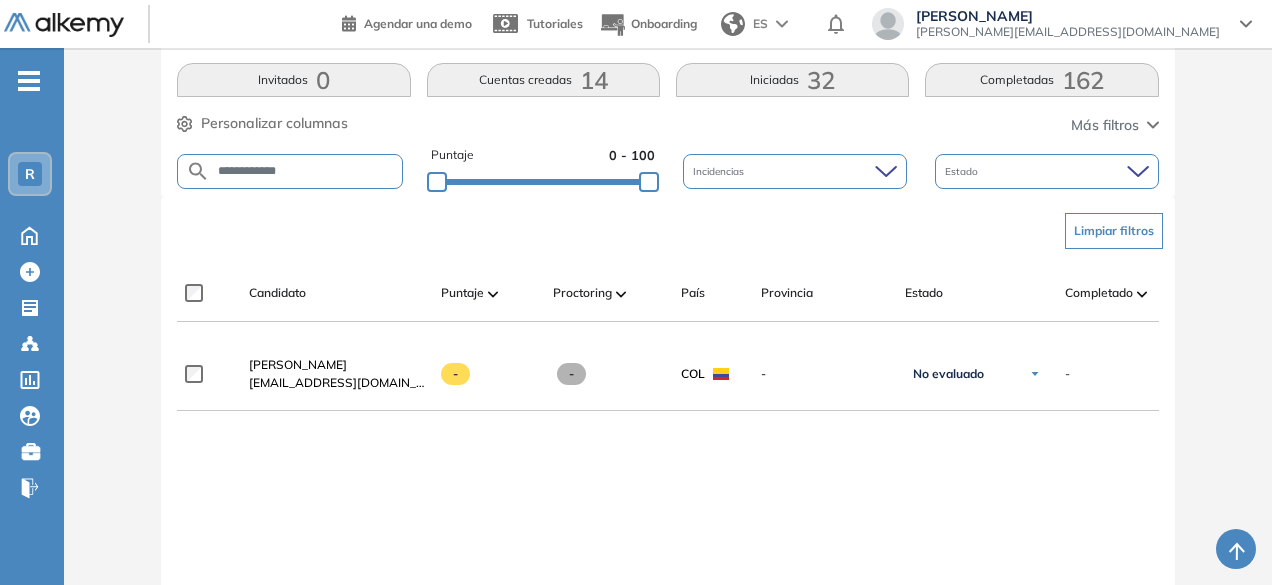click on "Completadas 162" at bounding box center [1041, 80] 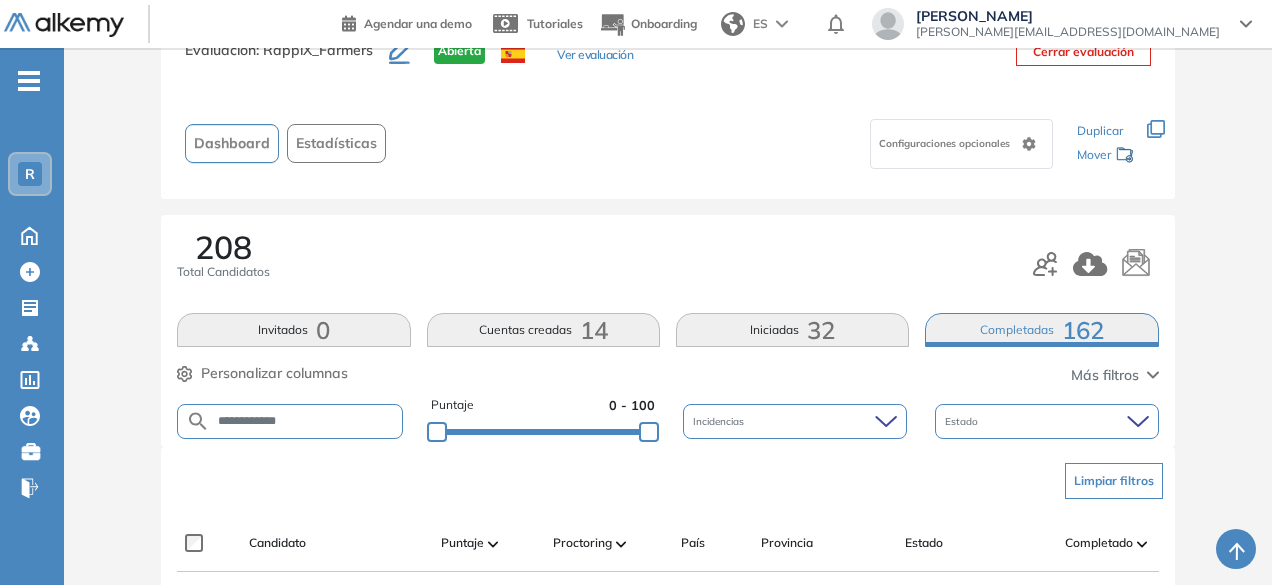 scroll, scrollTop: 324, scrollLeft: 0, axis: vertical 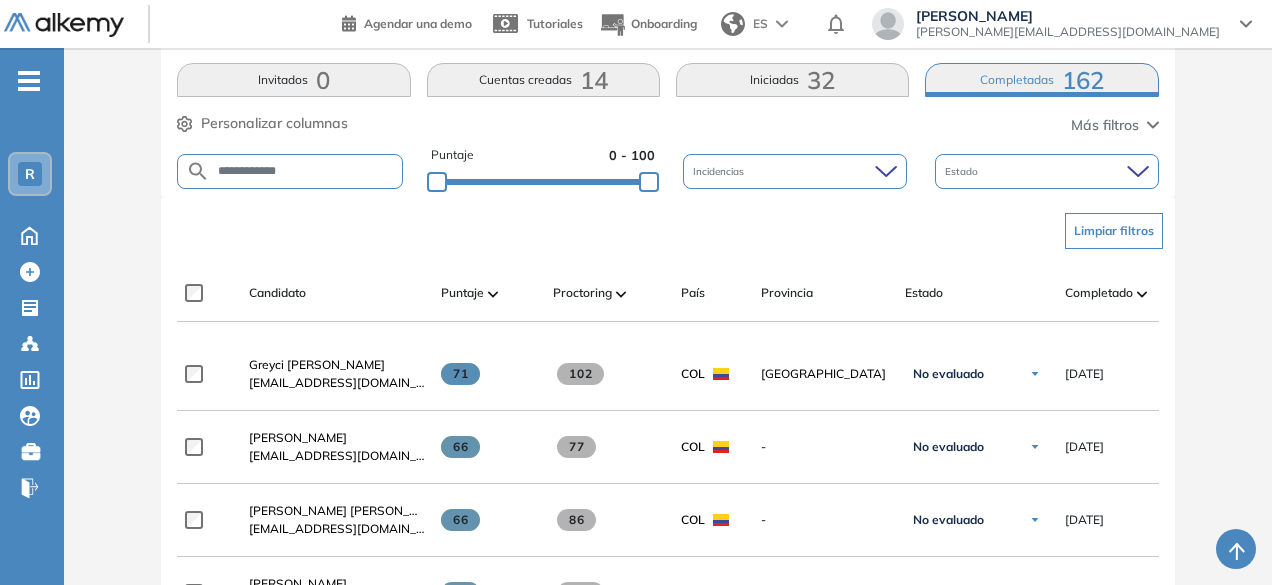 click on "Completado" at bounding box center (1121, 293) 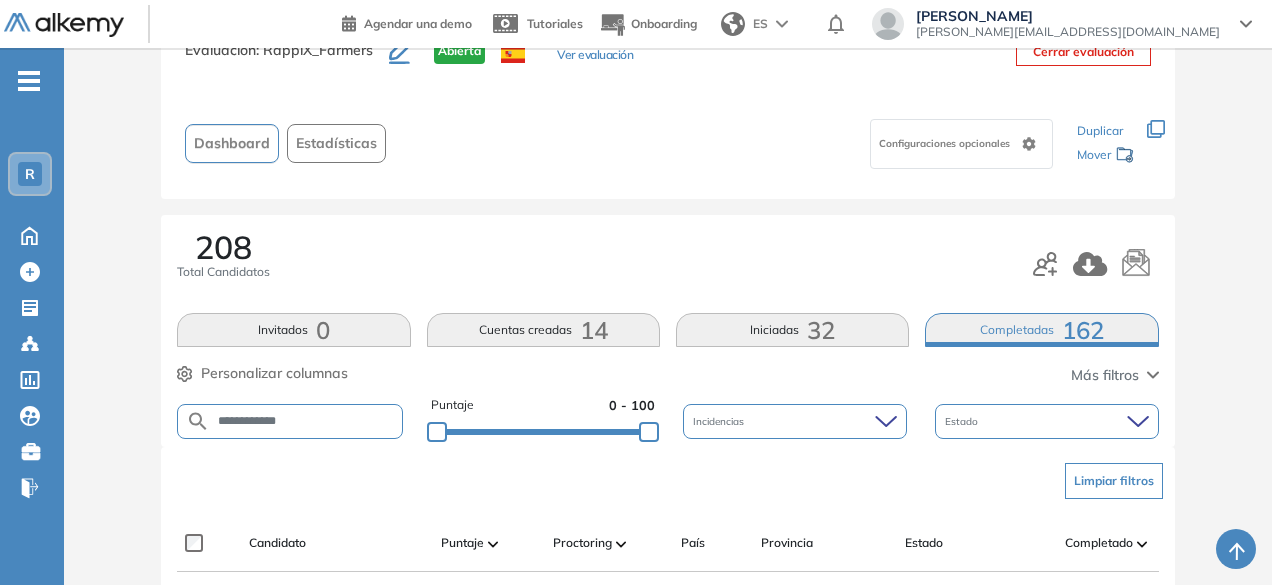 scroll, scrollTop: 324, scrollLeft: 0, axis: vertical 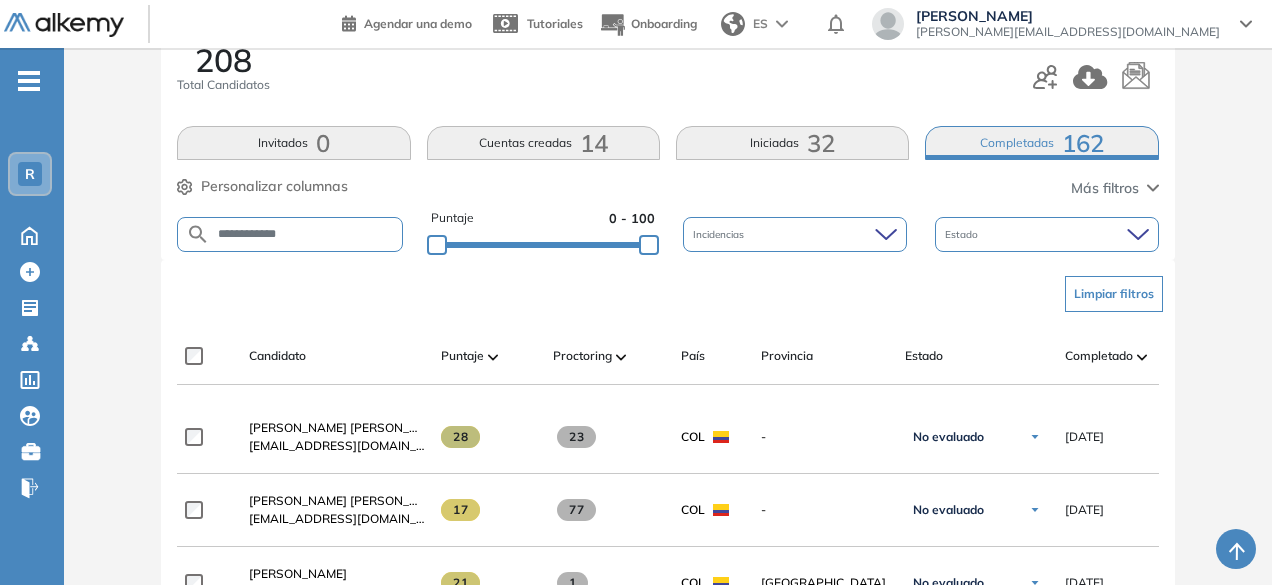 click on "**********" at bounding box center (305, 234) 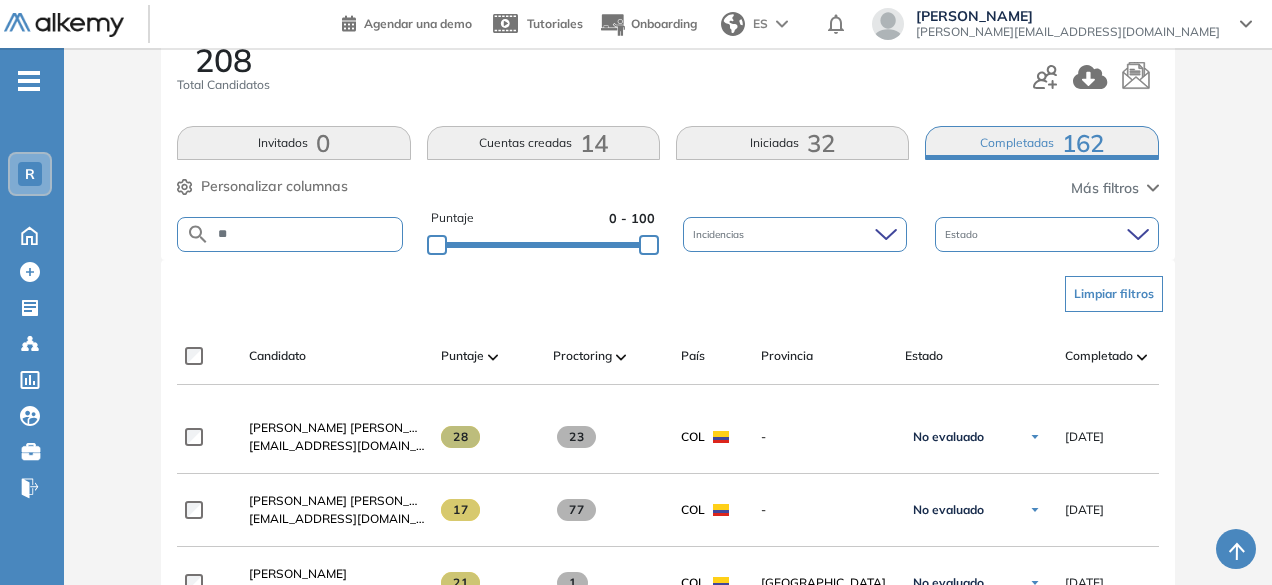 type on "*" 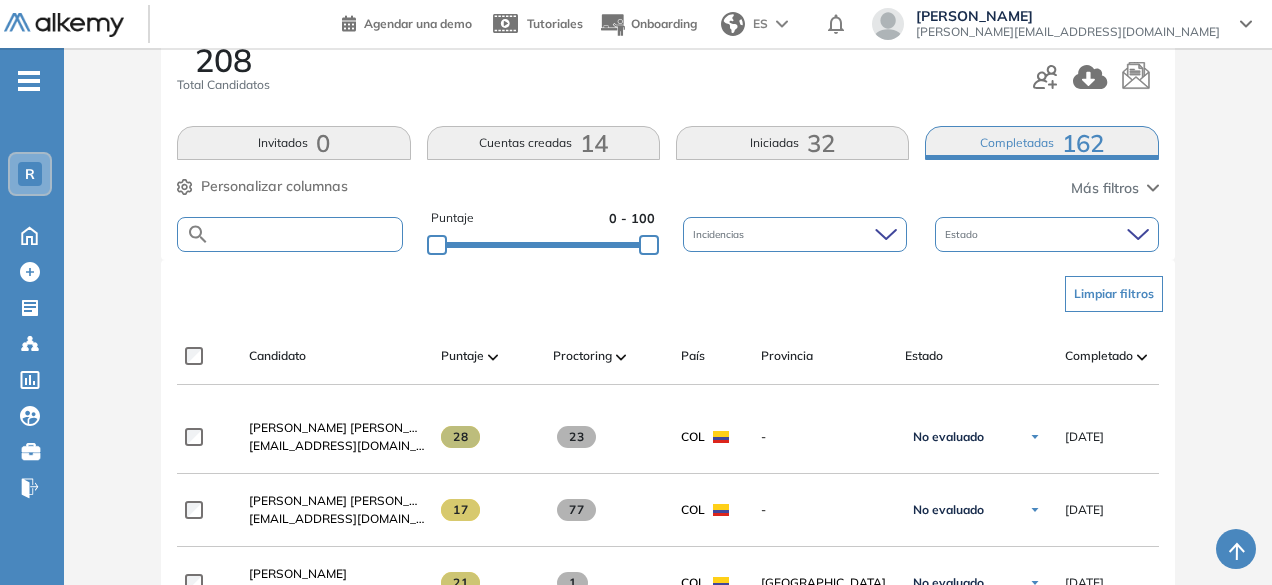 paste on "**********" 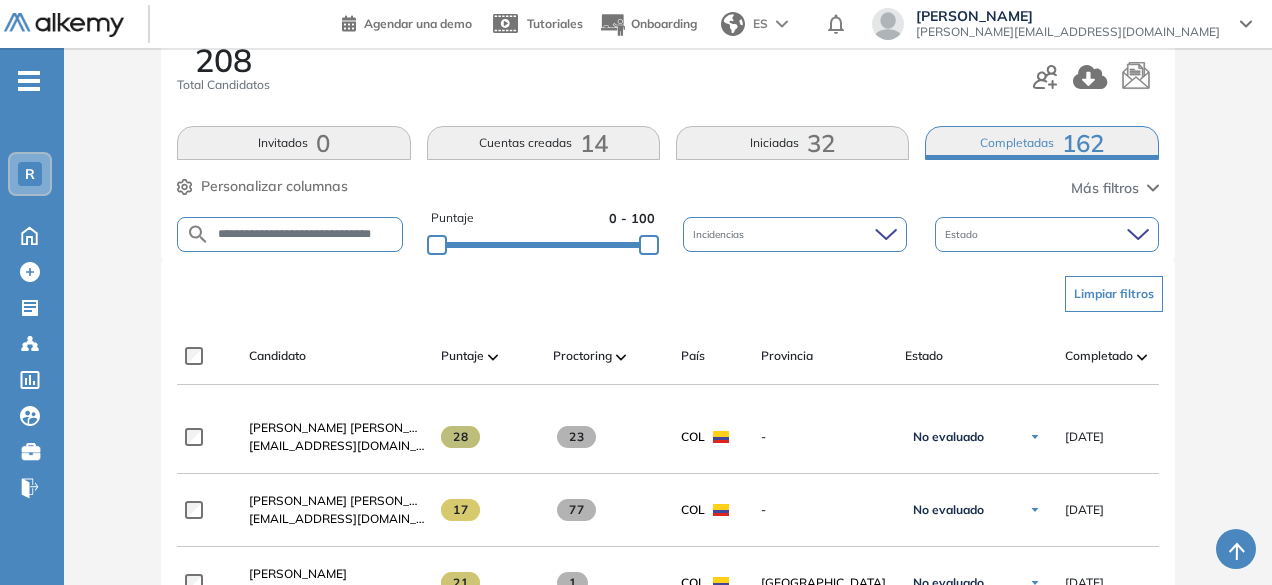 scroll, scrollTop: 0, scrollLeft: 19, axis: horizontal 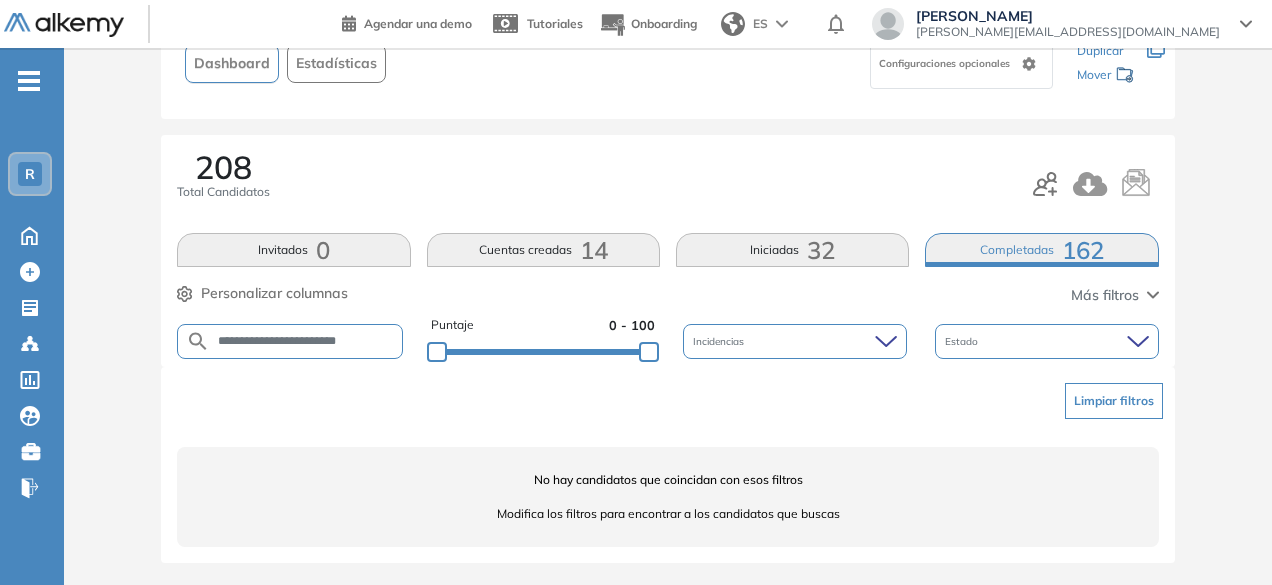drag, startPoint x: 316, startPoint y: 340, endPoint x: 257, endPoint y: 341, distance: 59.008472 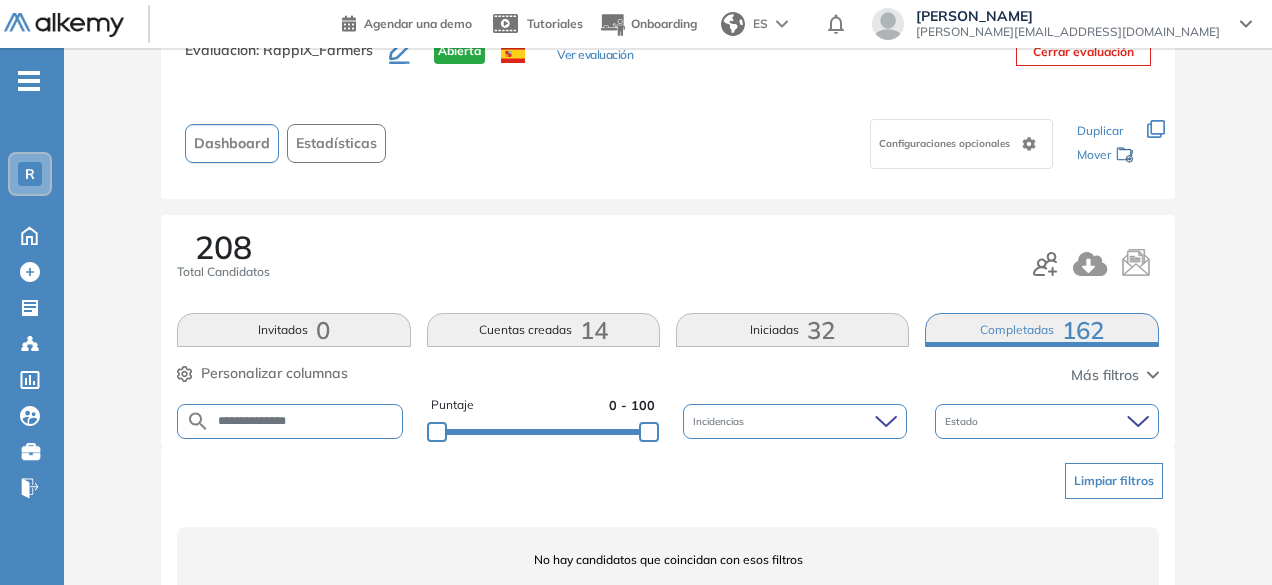 scroll, scrollTop: 154, scrollLeft: 0, axis: vertical 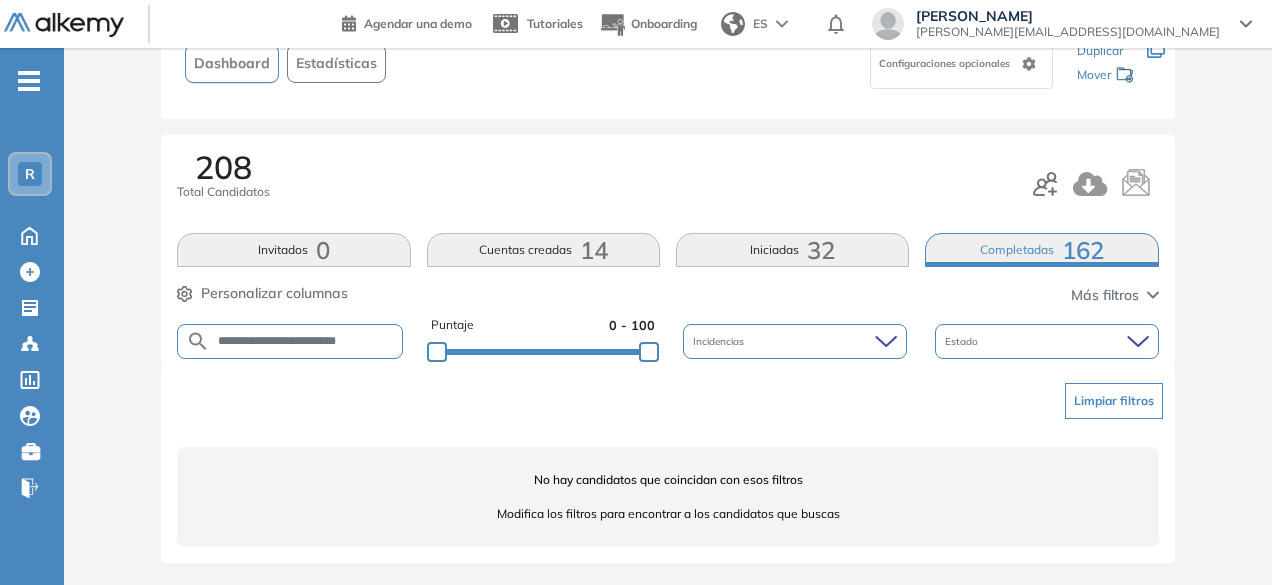 click on "**********" at bounding box center (306, 341) 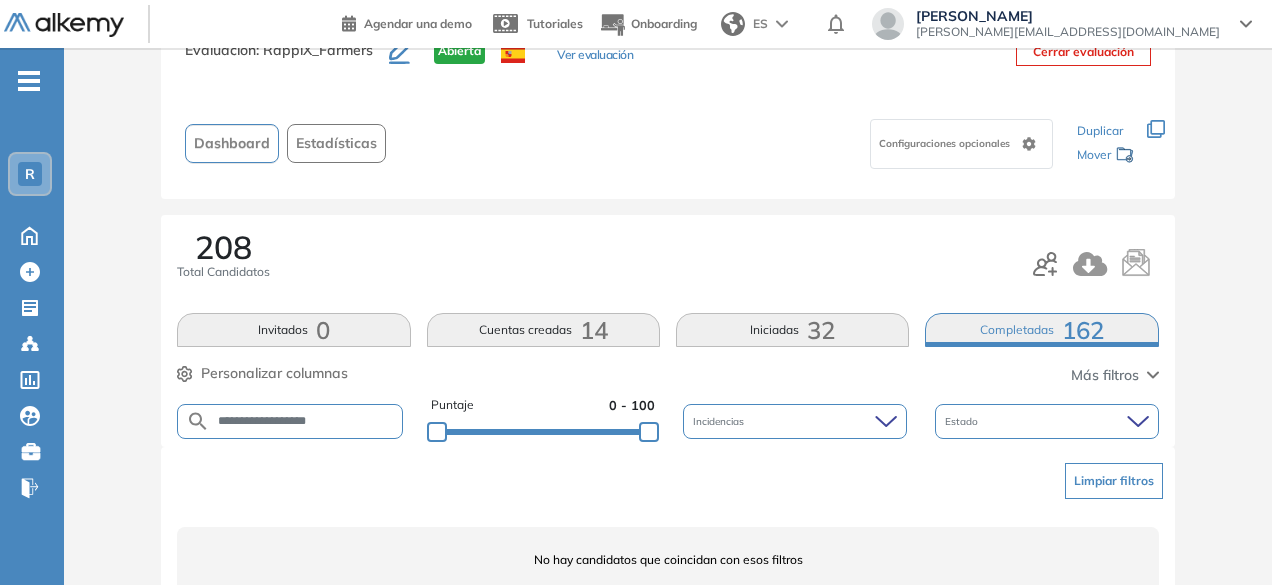 scroll, scrollTop: 154, scrollLeft: 0, axis: vertical 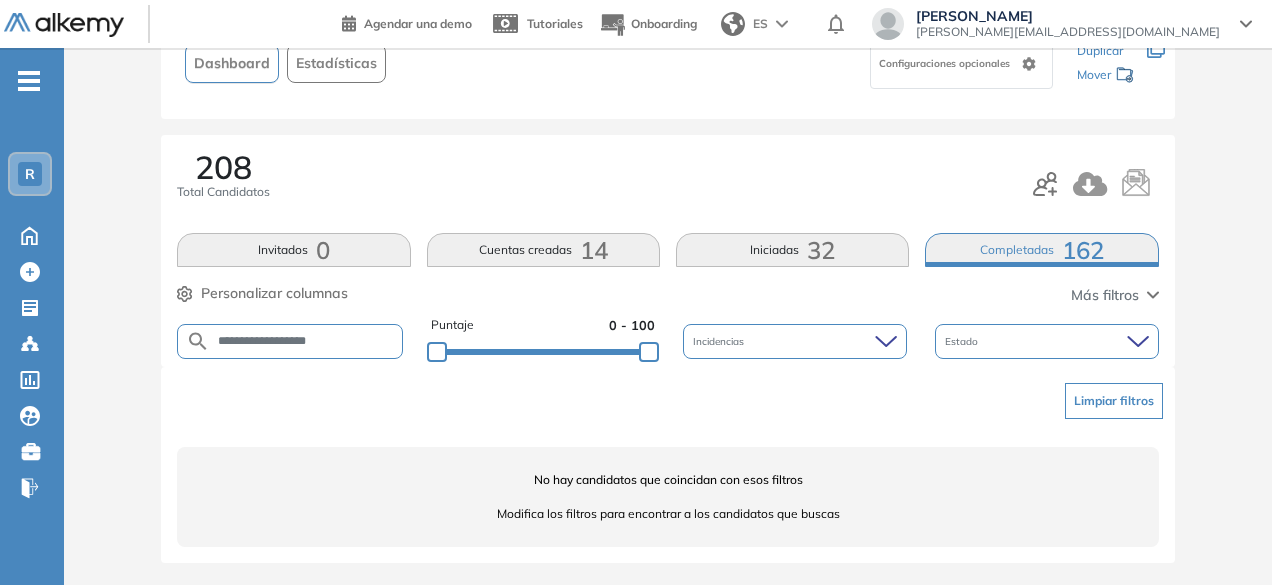 click on "**********" at bounding box center [306, 341] 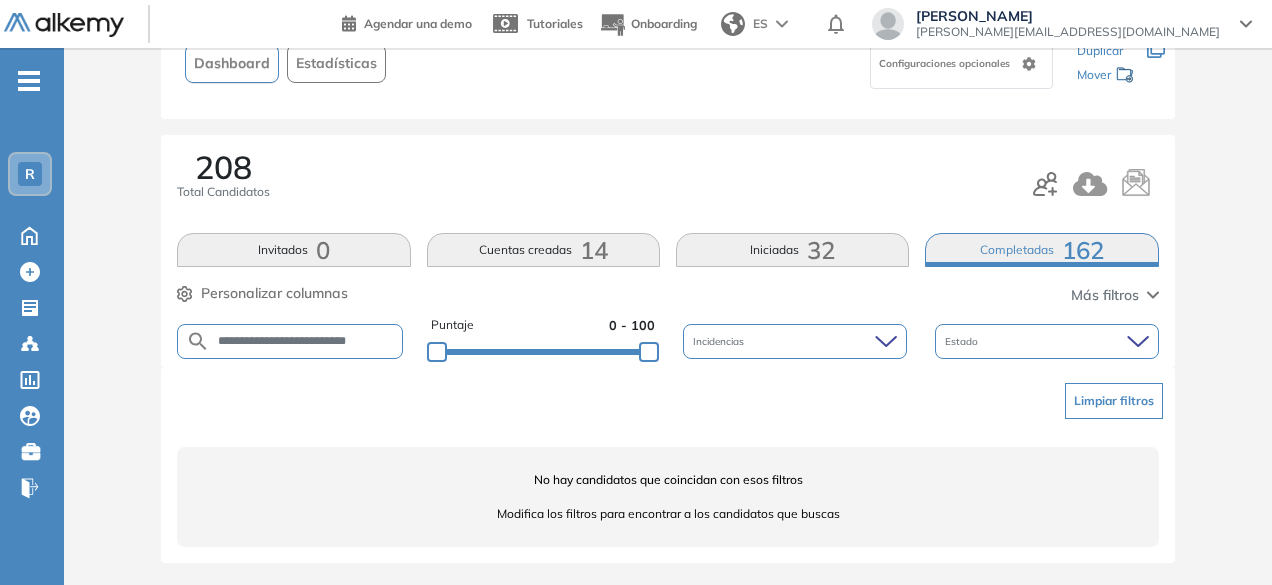 scroll, scrollTop: 0, scrollLeft: 6, axis: horizontal 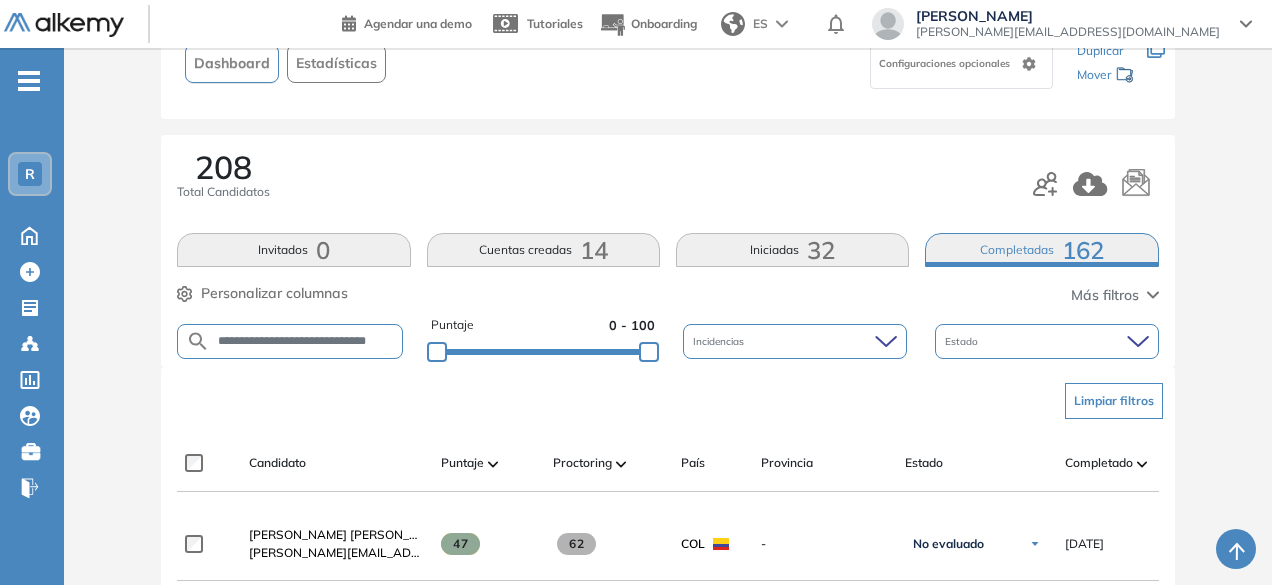 click on "**********" at bounding box center (306, 341) 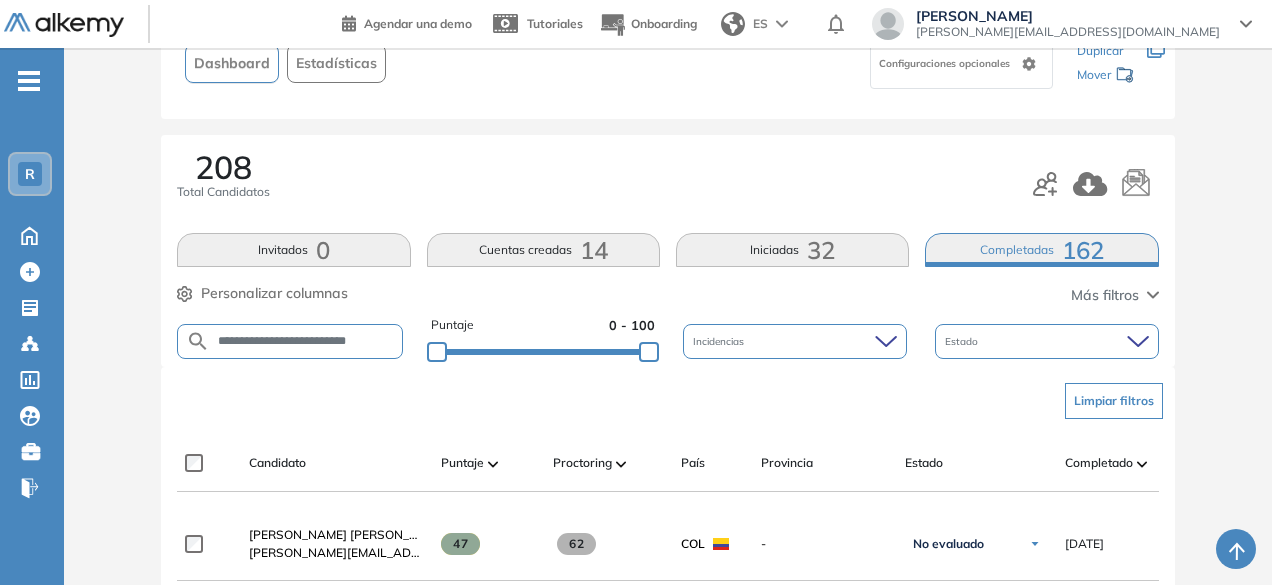 scroll, scrollTop: 0, scrollLeft: 6, axis: horizontal 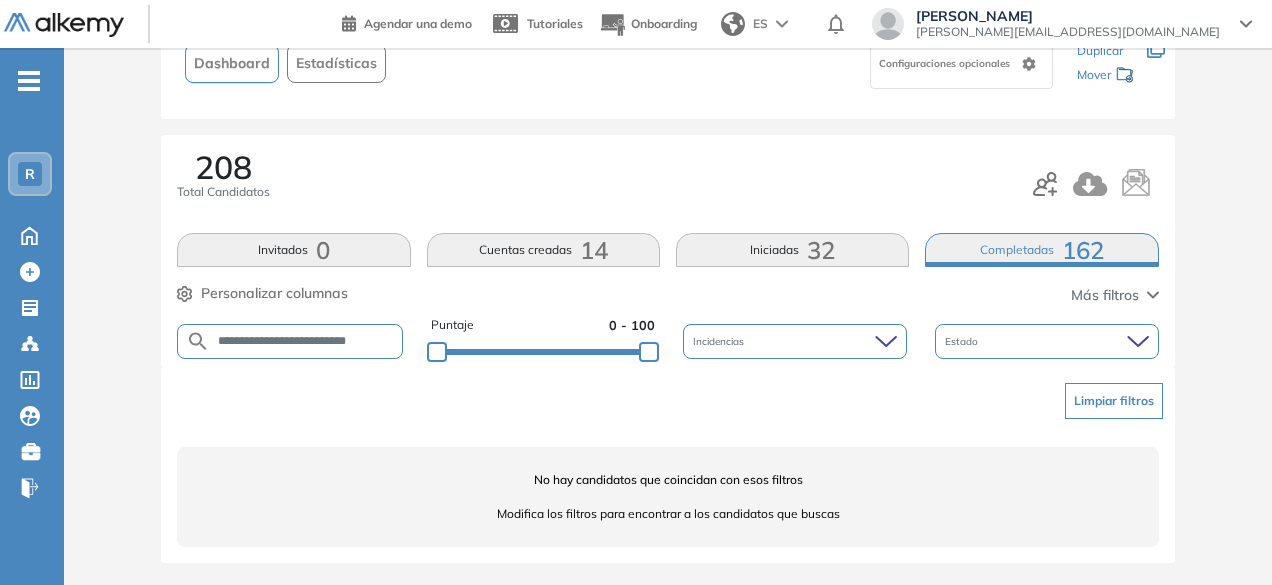 click on "**********" at bounding box center [306, 341] 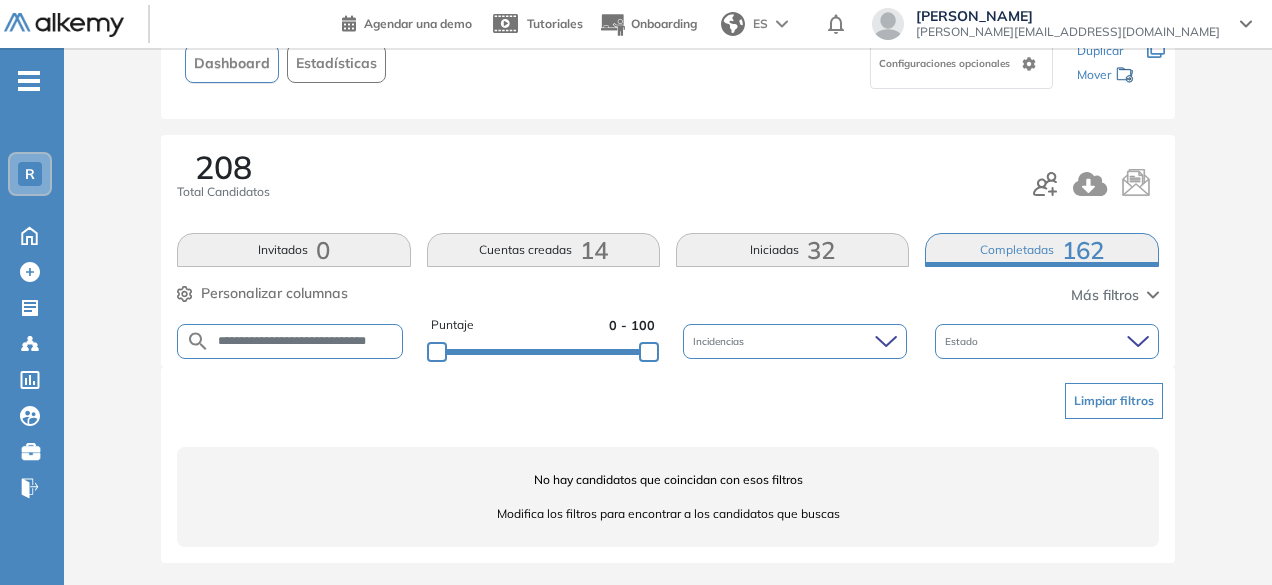 scroll, scrollTop: 0, scrollLeft: 15, axis: horizontal 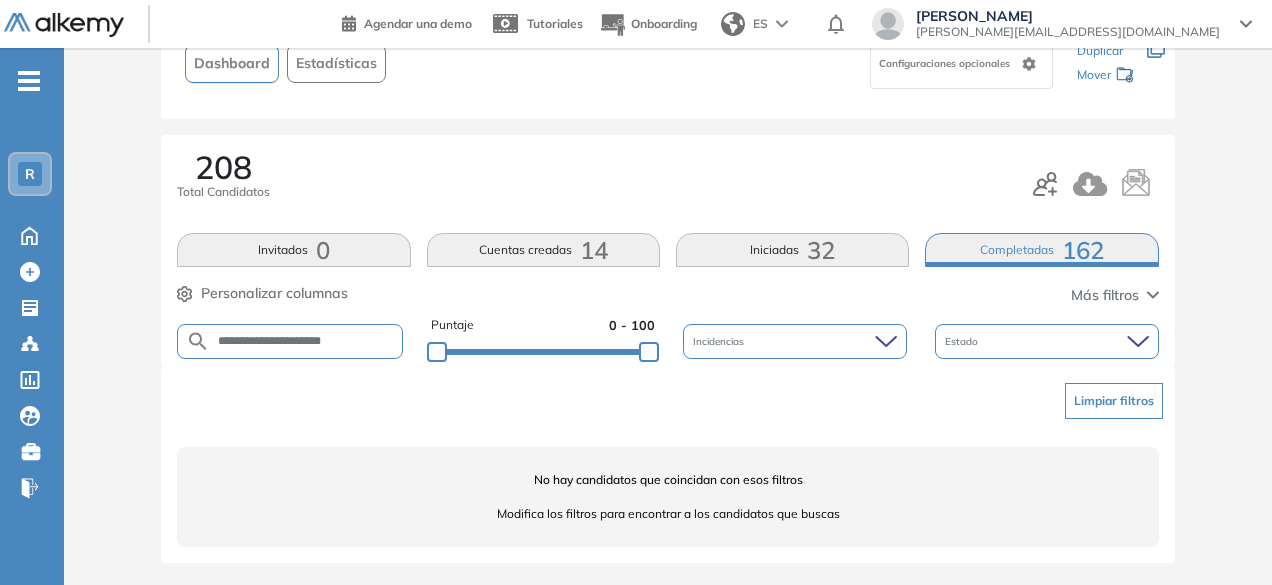 drag, startPoint x: 253, startPoint y: 342, endPoint x: 188, endPoint y: 325, distance: 67.18631 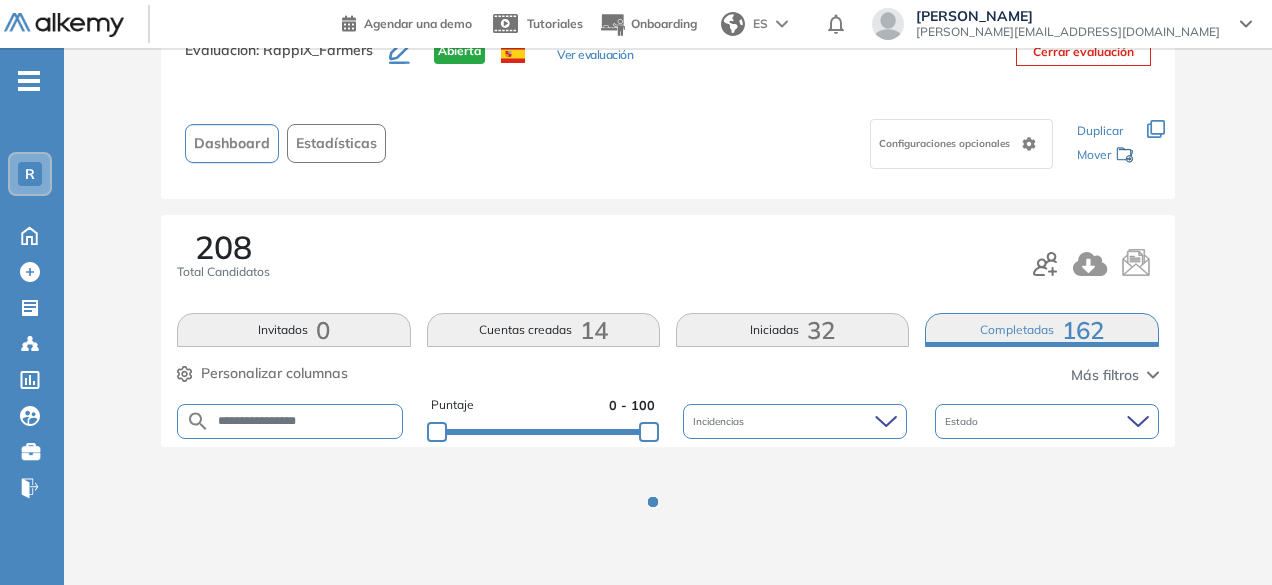scroll, scrollTop: 154, scrollLeft: 0, axis: vertical 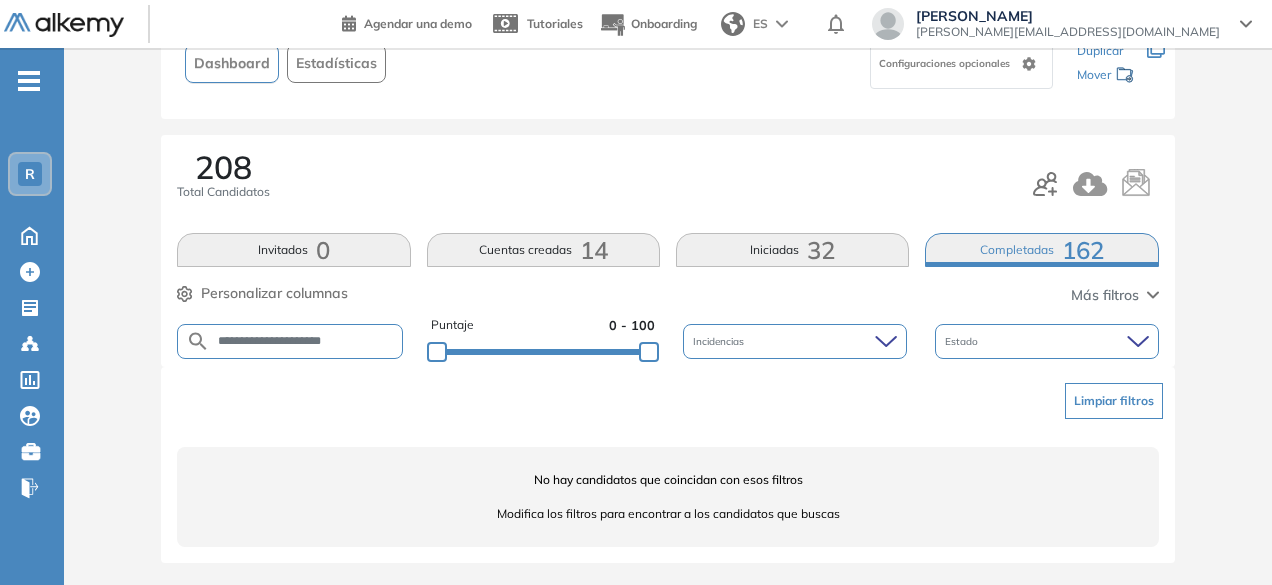 drag, startPoint x: 256, startPoint y: 337, endPoint x: 312, endPoint y: 347, distance: 56.88585 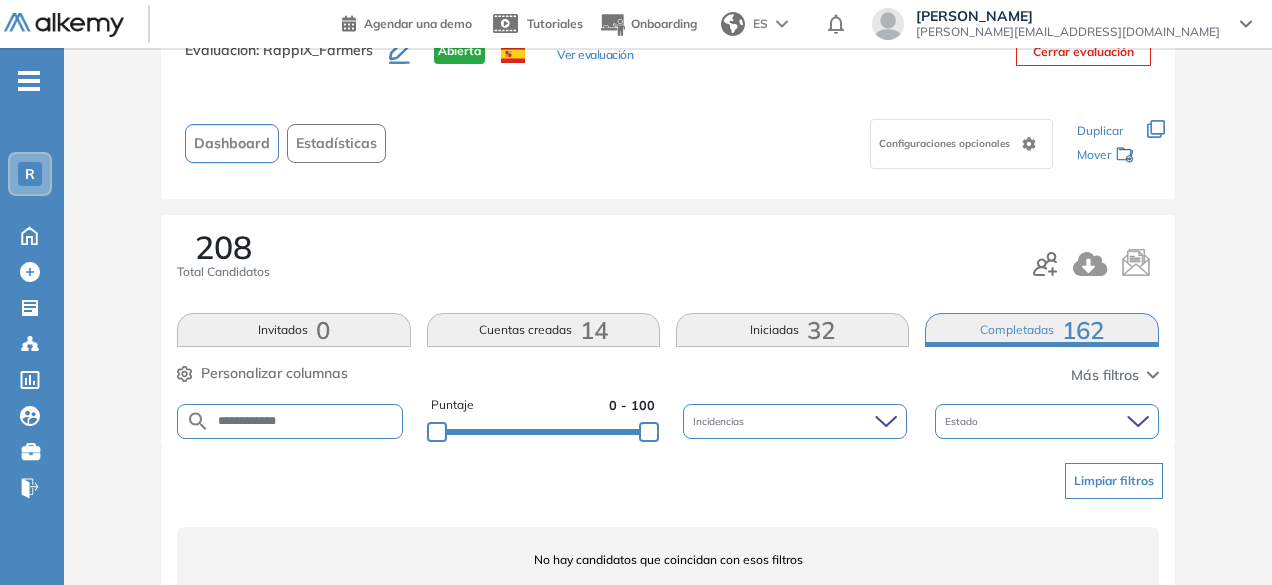 scroll, scrollTop: 154, scrollLeft: 0, axis: vertical 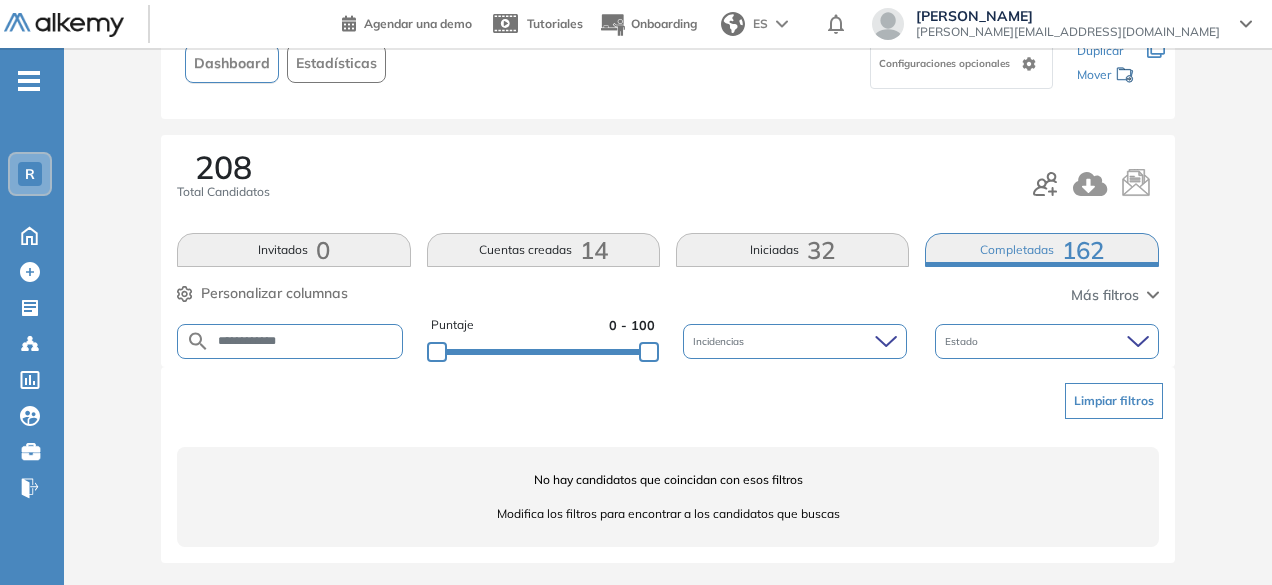 click on "**********" at bounding box center [306, 341] 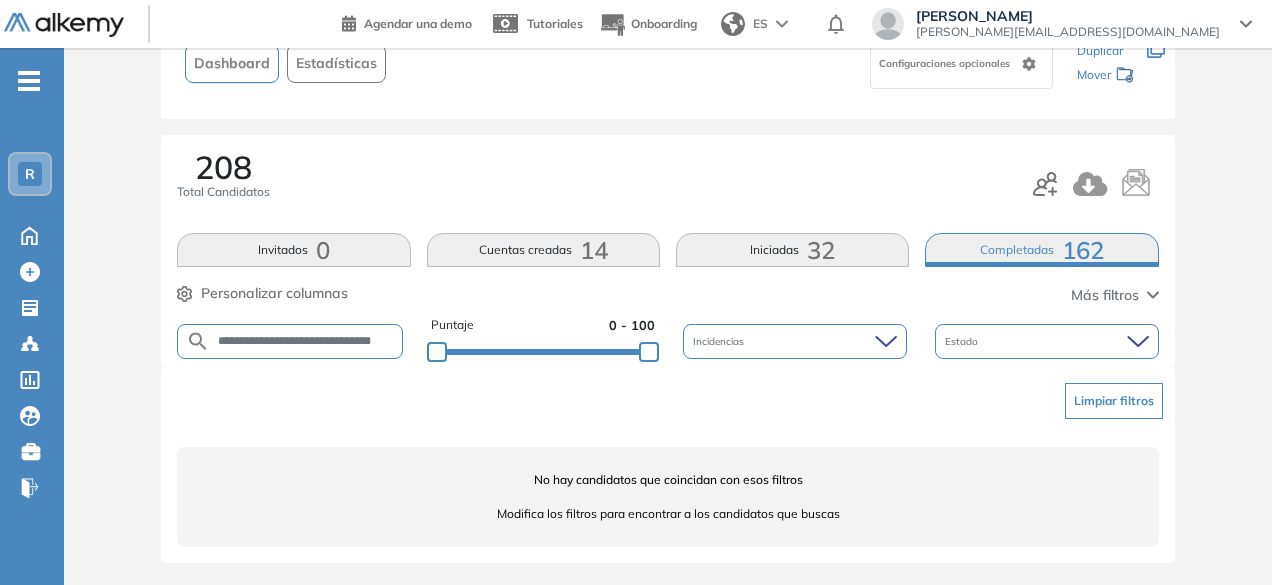 scroll, scrollTop: 0, scrollLeft: 19, axis: horizontal 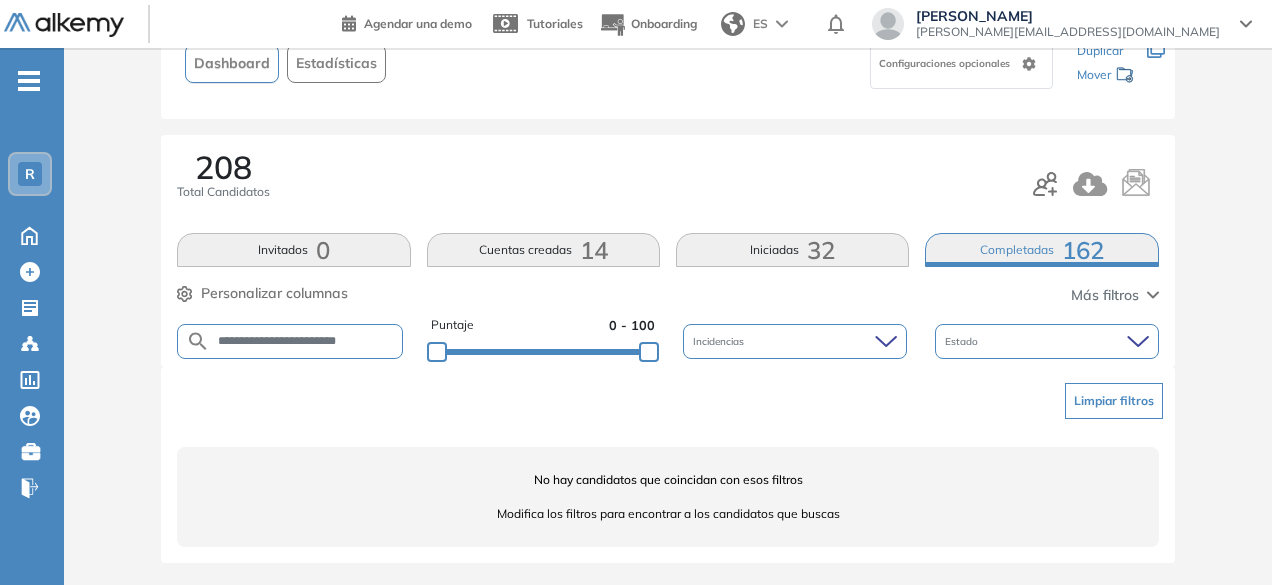 drag, startPoint x: 252, startPoint y: 338, endPoint x: 203, endPoint y: 333, distance: 49.25444 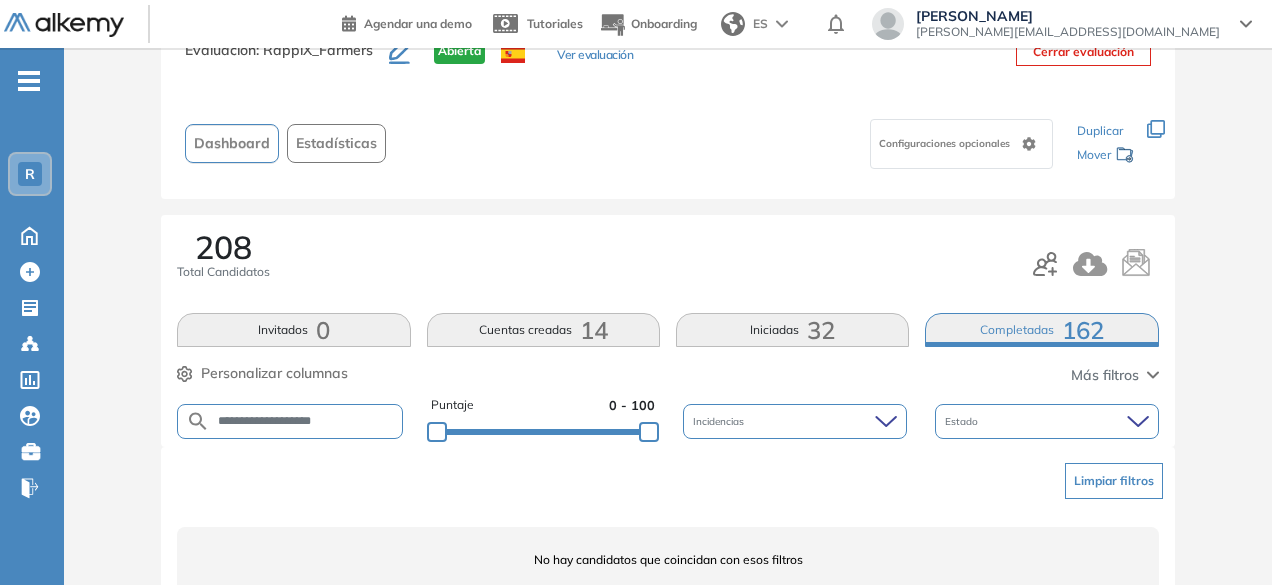 scroll, scrollTop: 154, scrollLeft: 0, axis: vertical 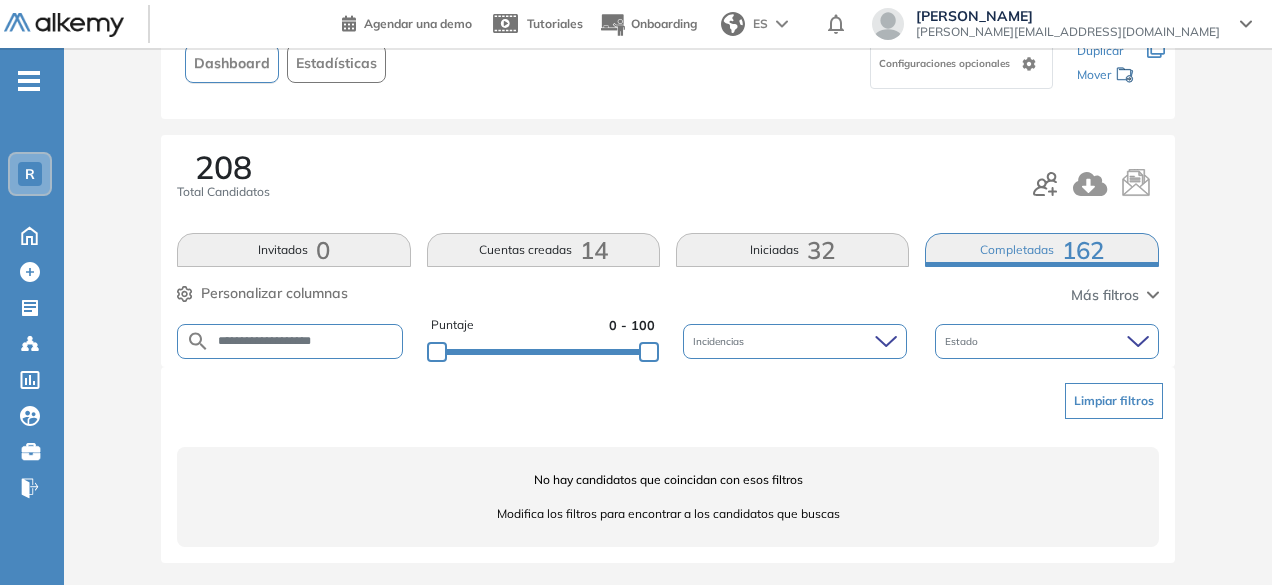 click on "**********" at bounding box center (306, 341) 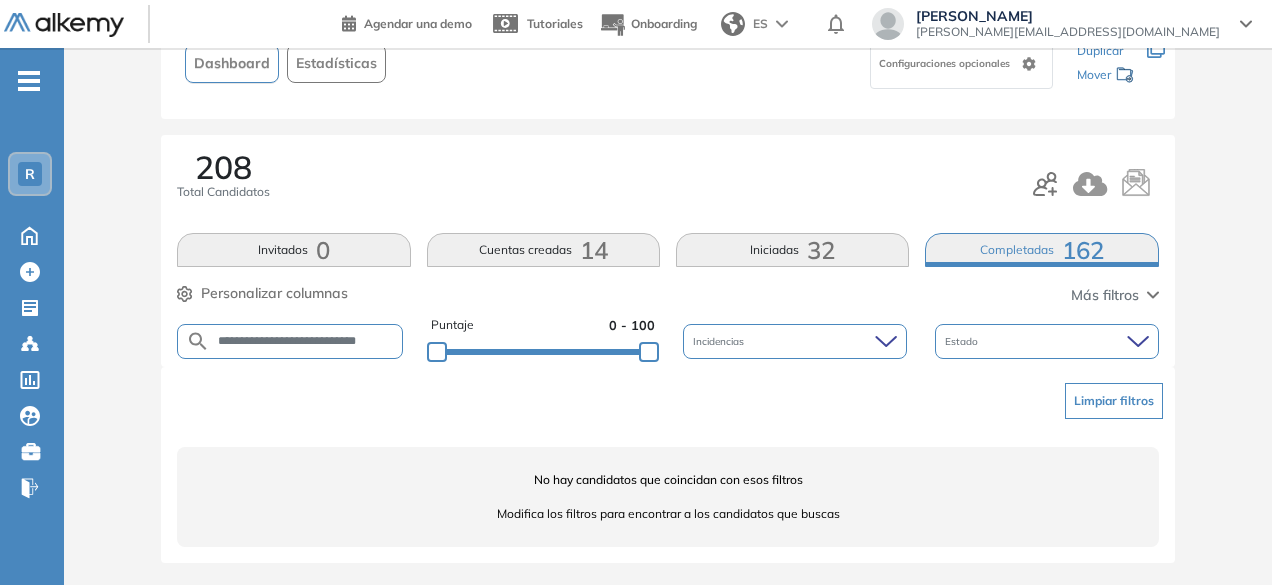 scroll, scrollTop: 0, scrollLeft: 1, axis: horizontal 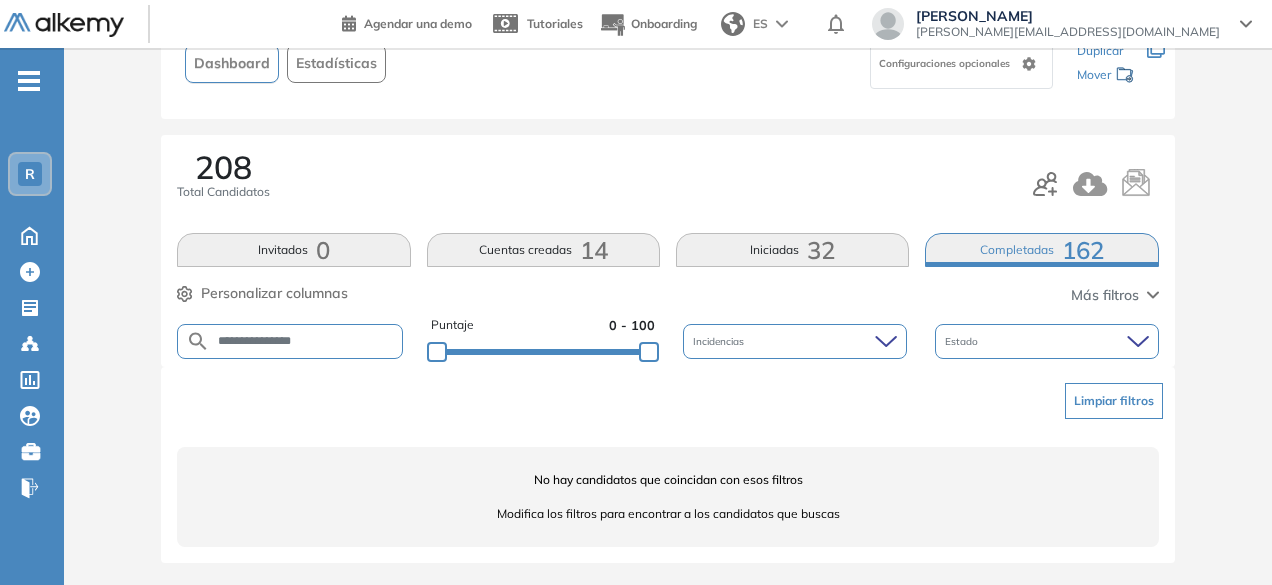click on "**********" at bounding box center (306, 341) 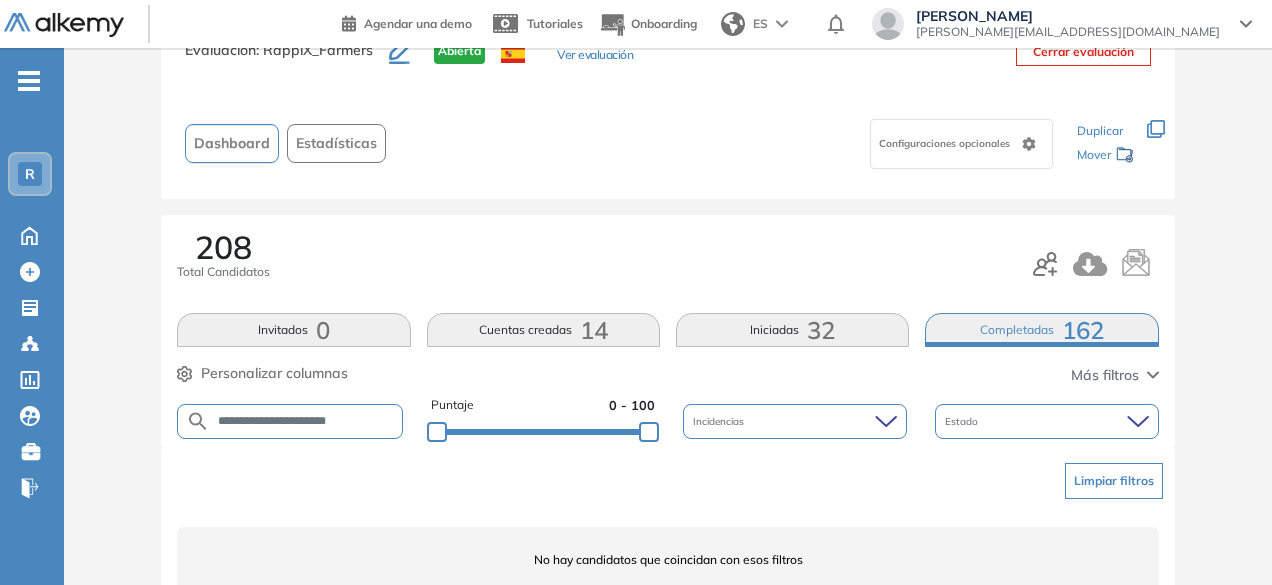 scroll, scrollTop: 154, scrollLeft: 0, axis: vertical 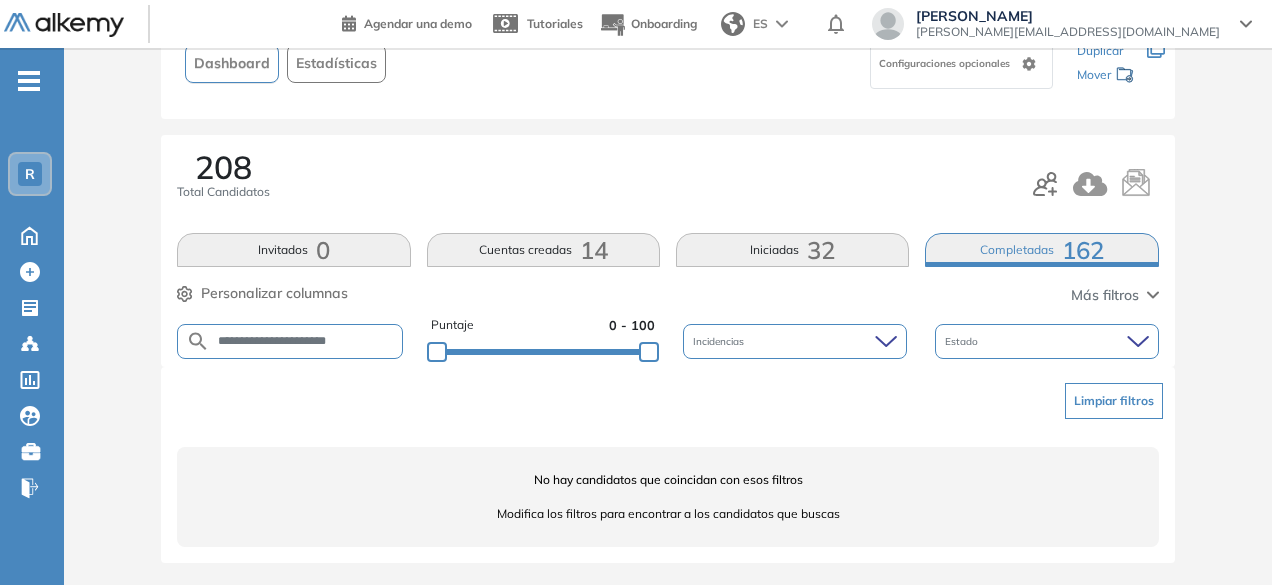 click on "**********" at bounding box center [306, 341] 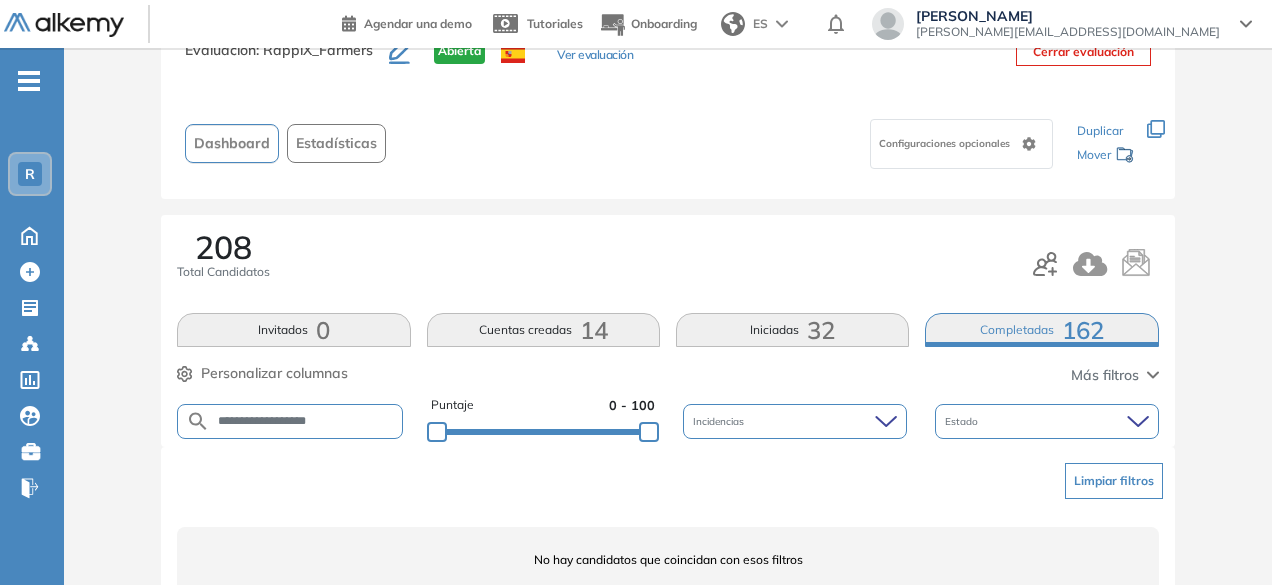 scroll, scrollTop: 154, scrollLeft: 0, axis: vertical 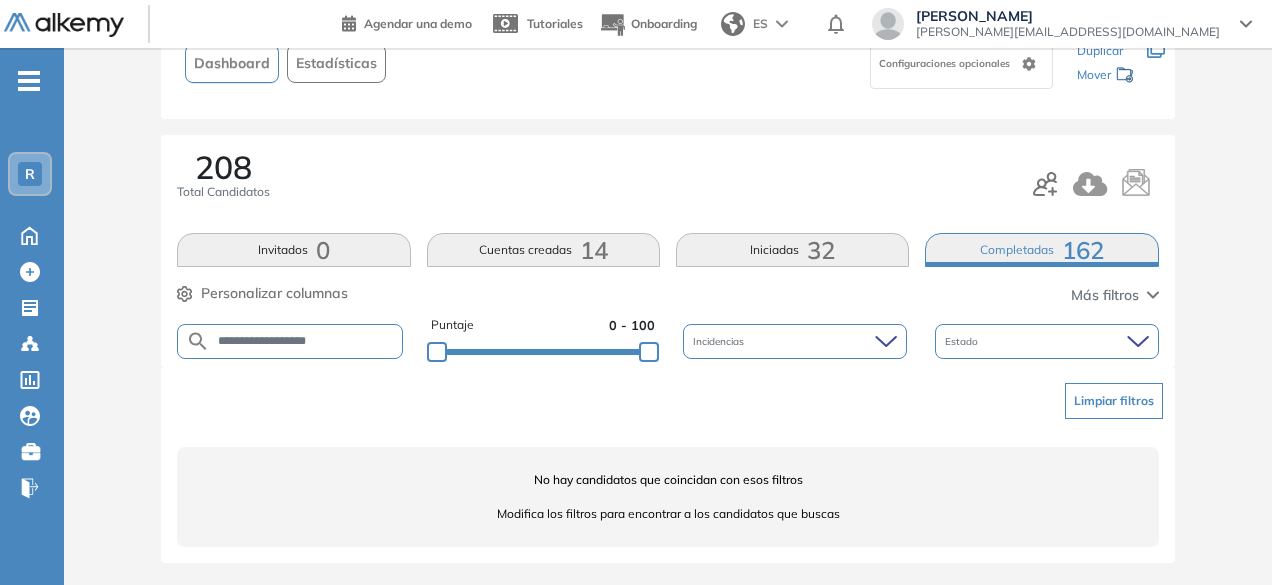 drag, startPoint x: 305, startPoint y: 338, endPoint x: 257, endPoint y: 325, distance: 49.729267 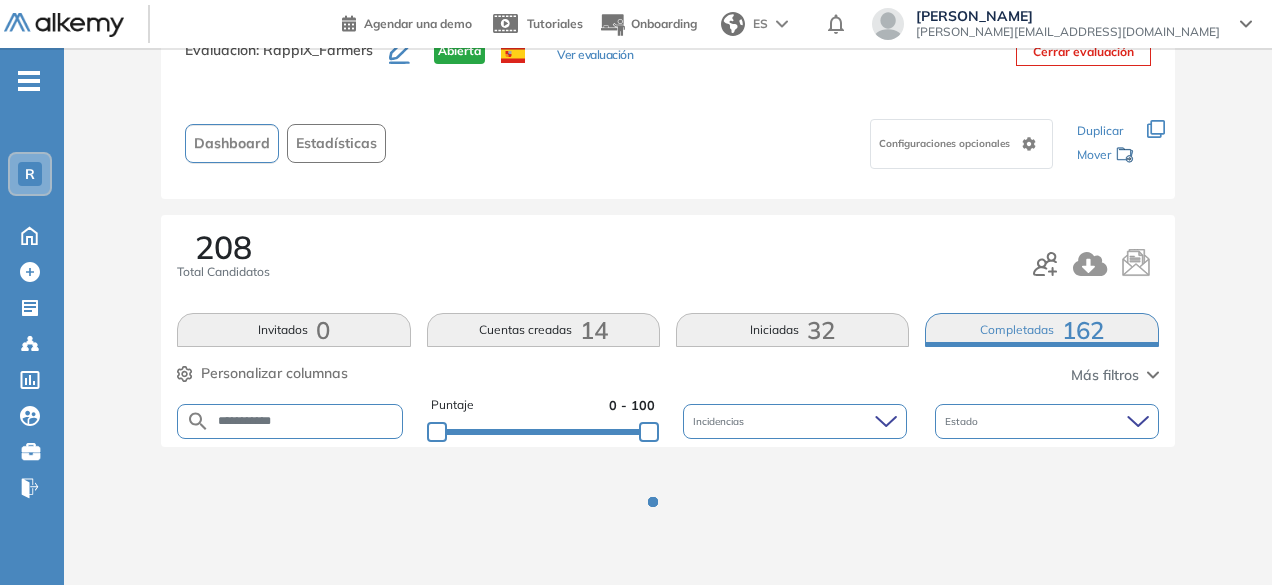 scroll, scrollTop: 154, scrollLeft: 0, axis: vertical 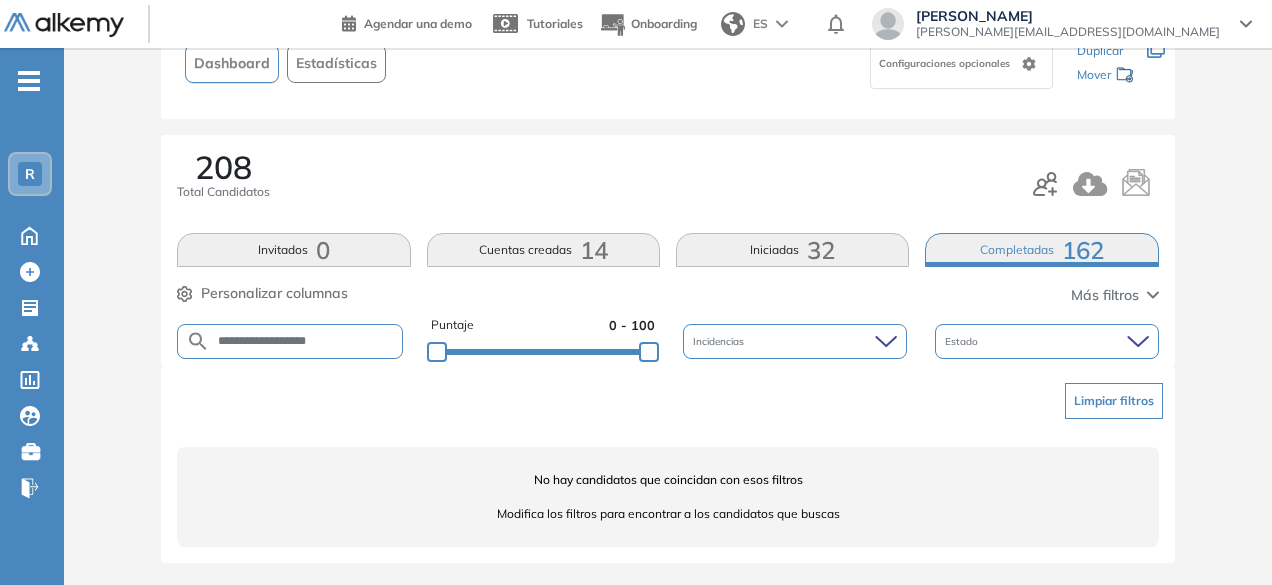 click on "**********" at bounding box center [306, 341] 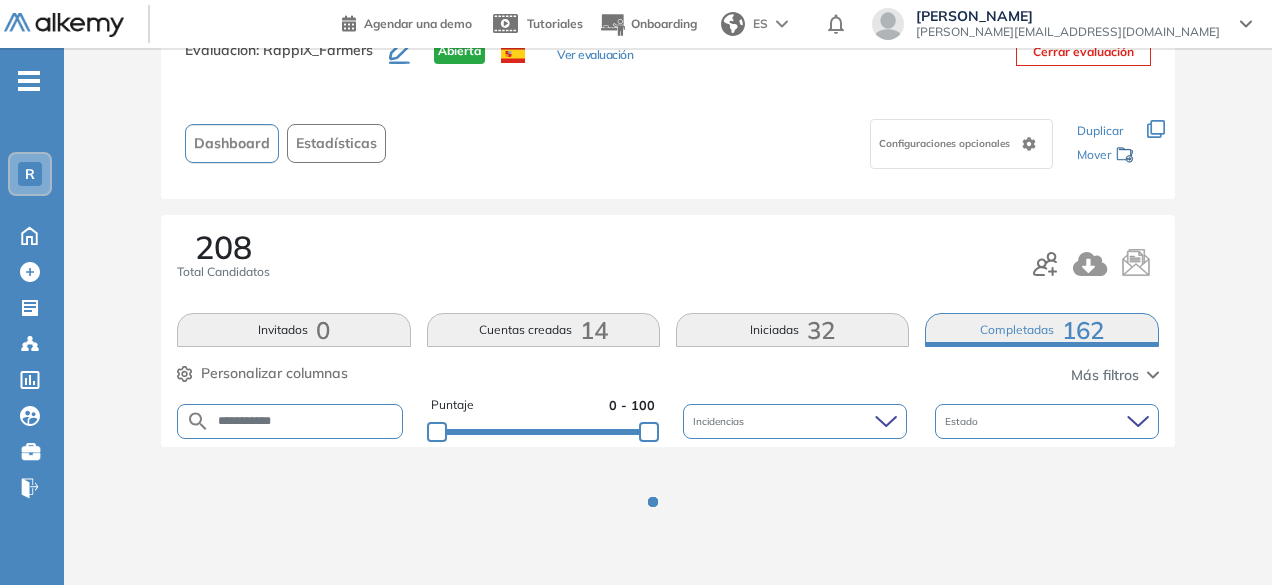 scroll, scrollTop: 154, scrollLeft: 0, axis: vertical 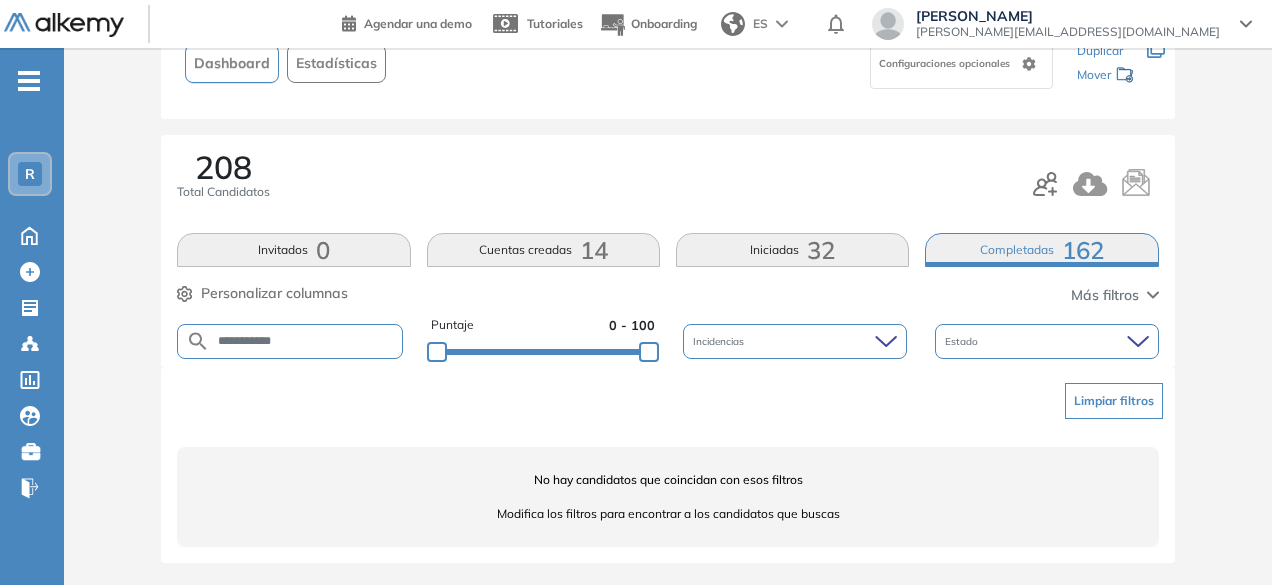 click on "**********" at bounding box center (306, 341) 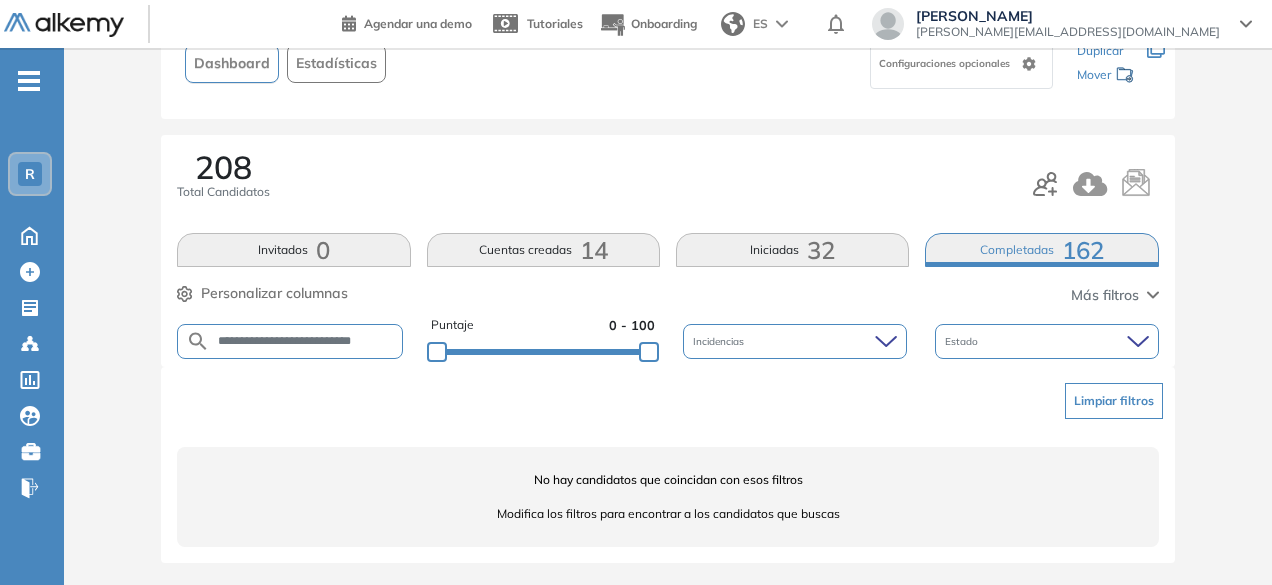 scroll, scrollTop: 0, scrollLeft: 13, axis: horizontal 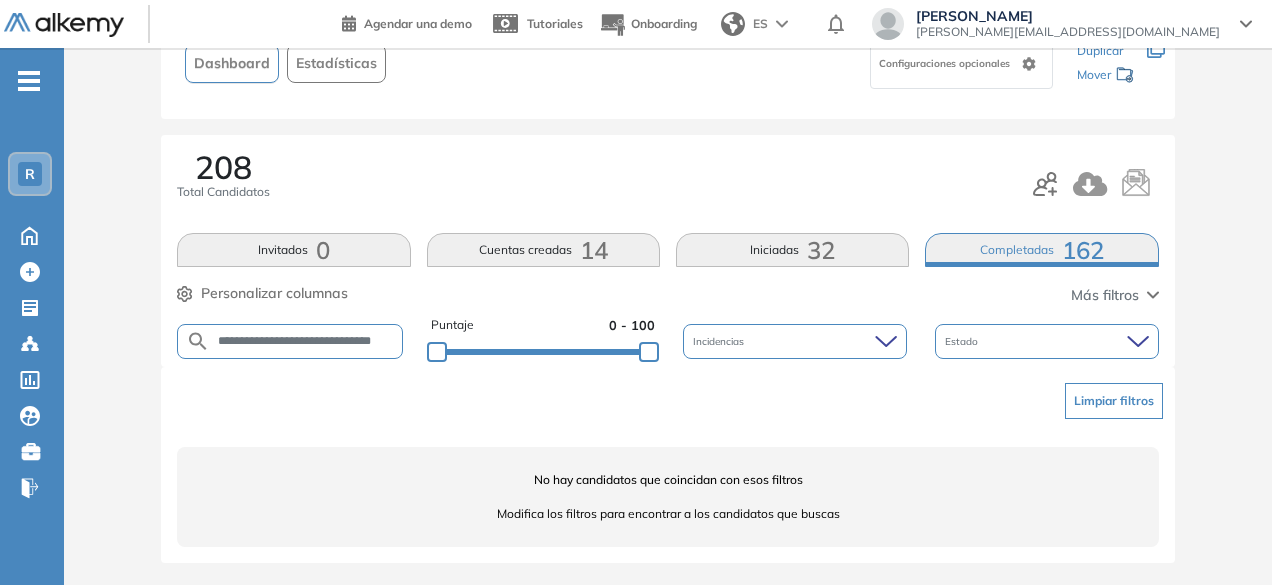 click on "**********" at bounding box center [306, 341] 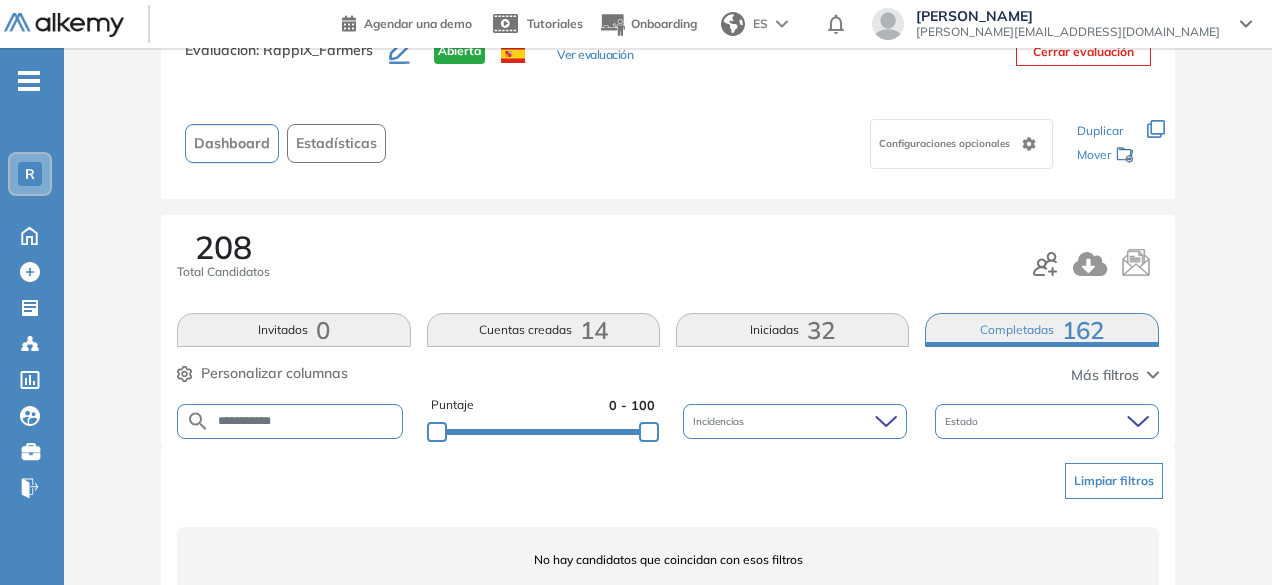 scroll, scrollTop: 154, scrollLeft: 0, axis: vertical 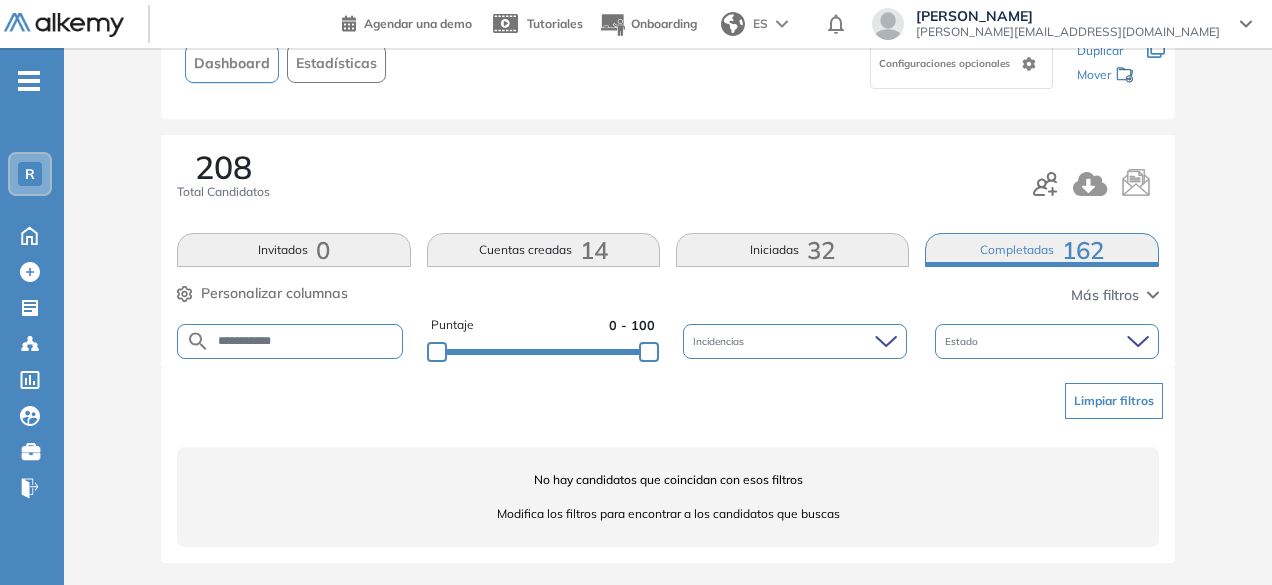 click on "**********" at bounding box center (306, 341) 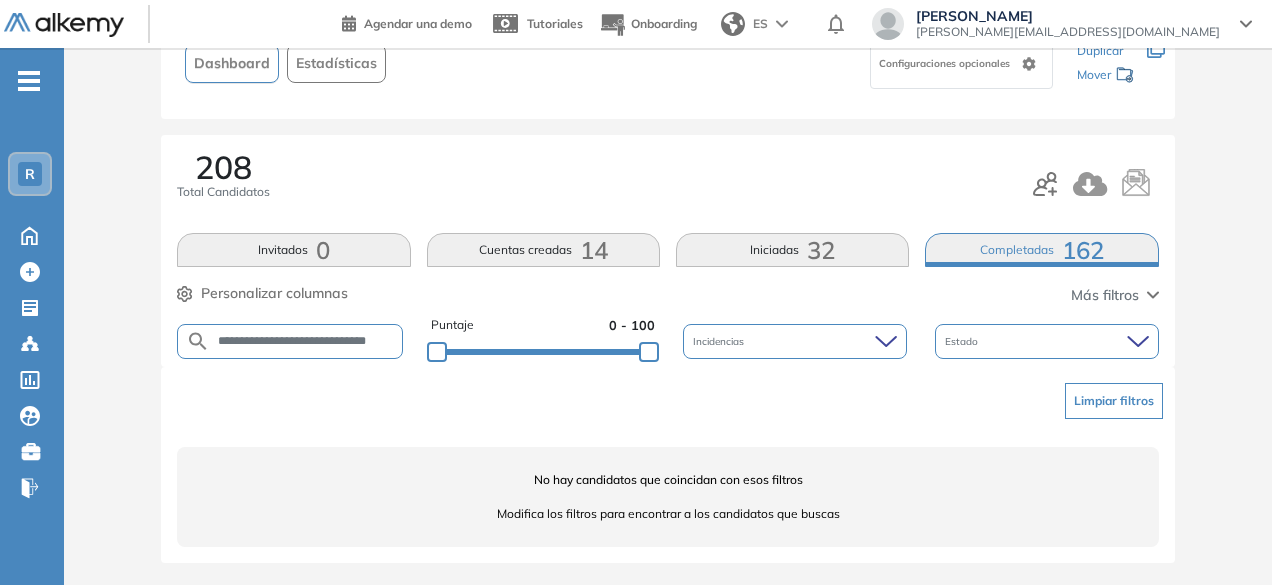 scroll, scrollTop: 0, scrollLeft: 31, axis: horizontal 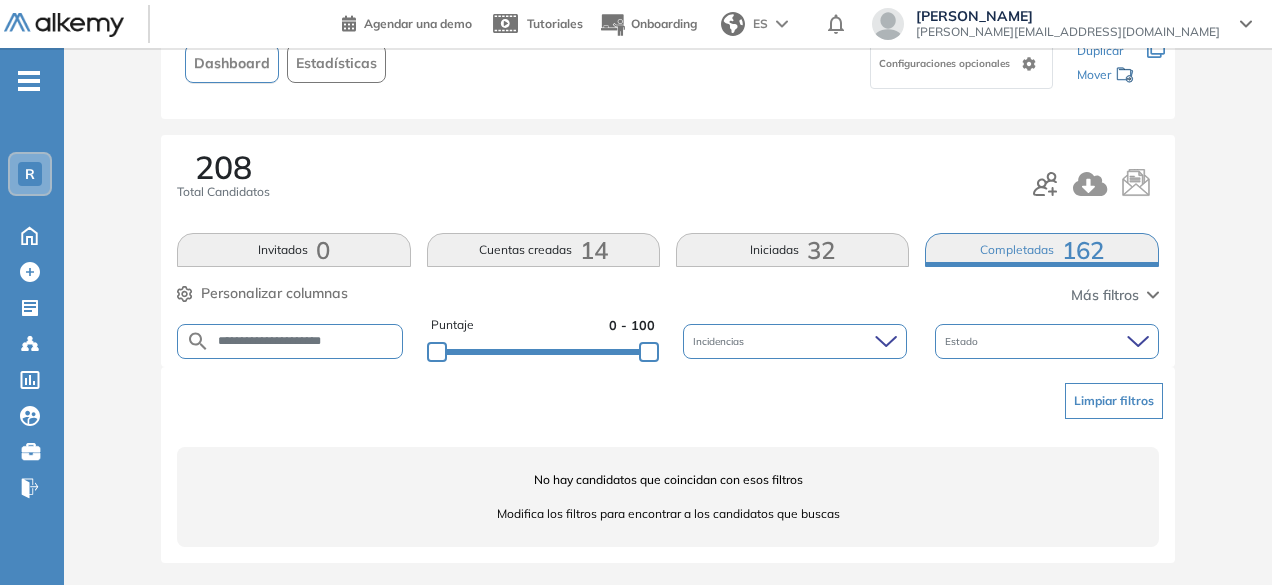 drag, startPoint x: 303, startPoint y: 341, endPoint x: 248, endPoint y: 333, distance: 55.578773 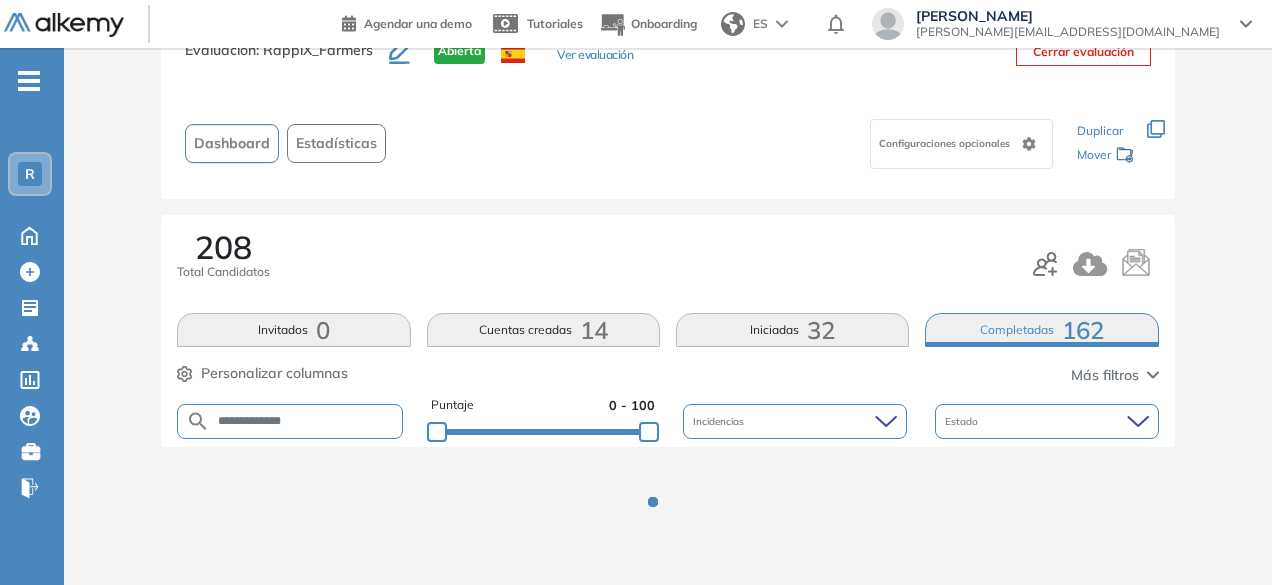 scroll, scrollTop: 154, scrollLeft: 0, axis: vertical 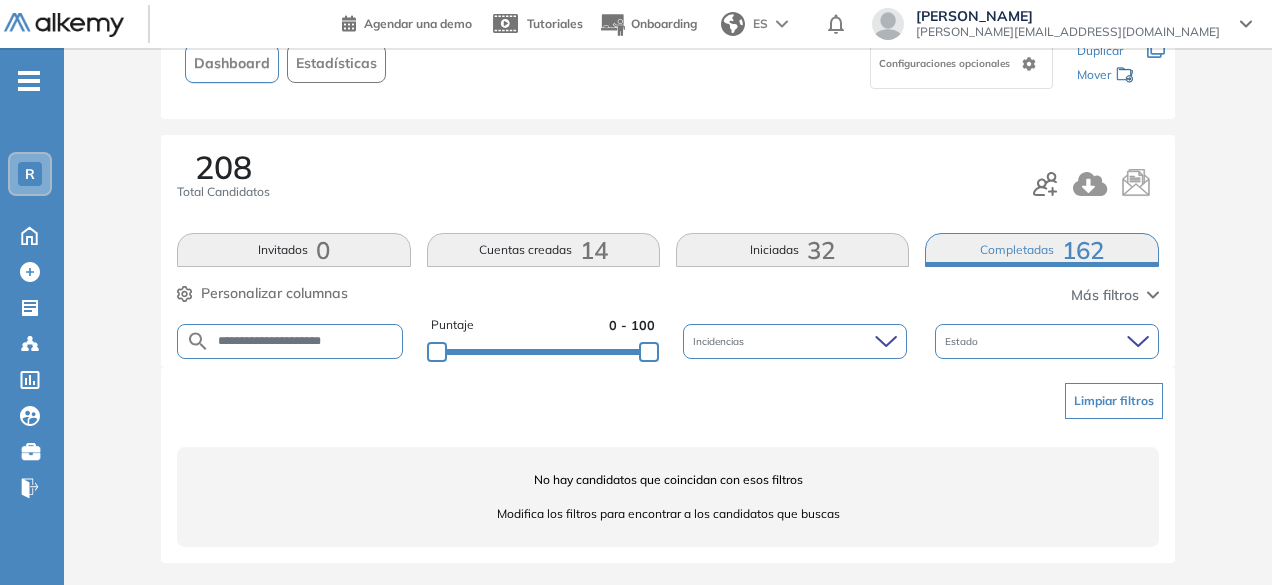 click on "**********" at bounding box center [306, 341] 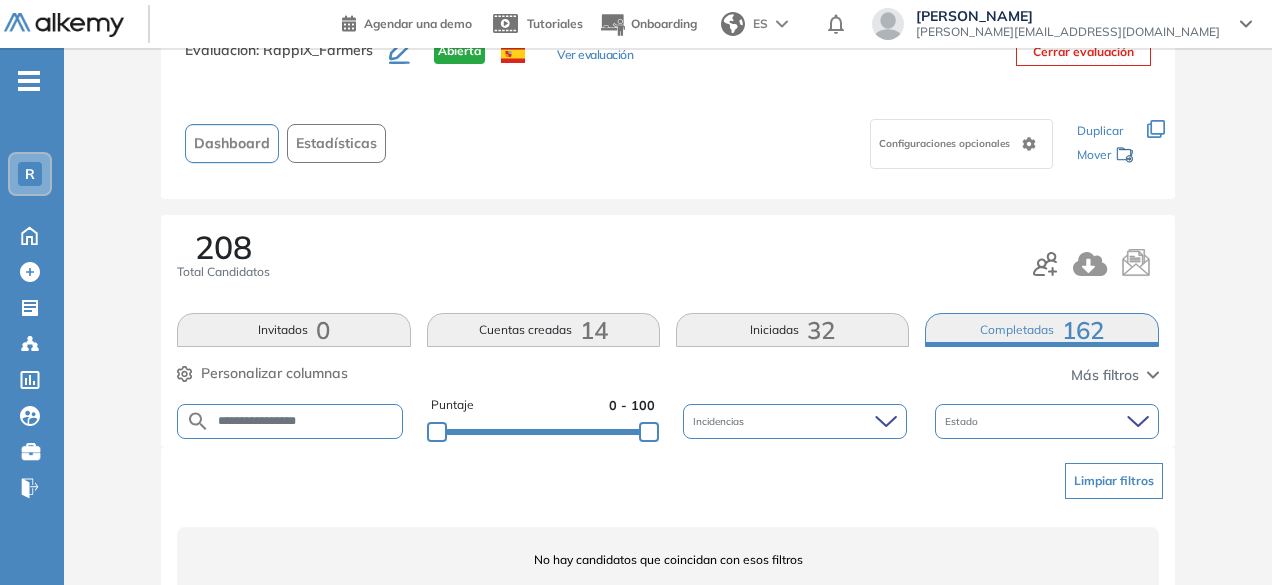scroll, scrollTop: 154, scrollLeft: 0, axis: vertical 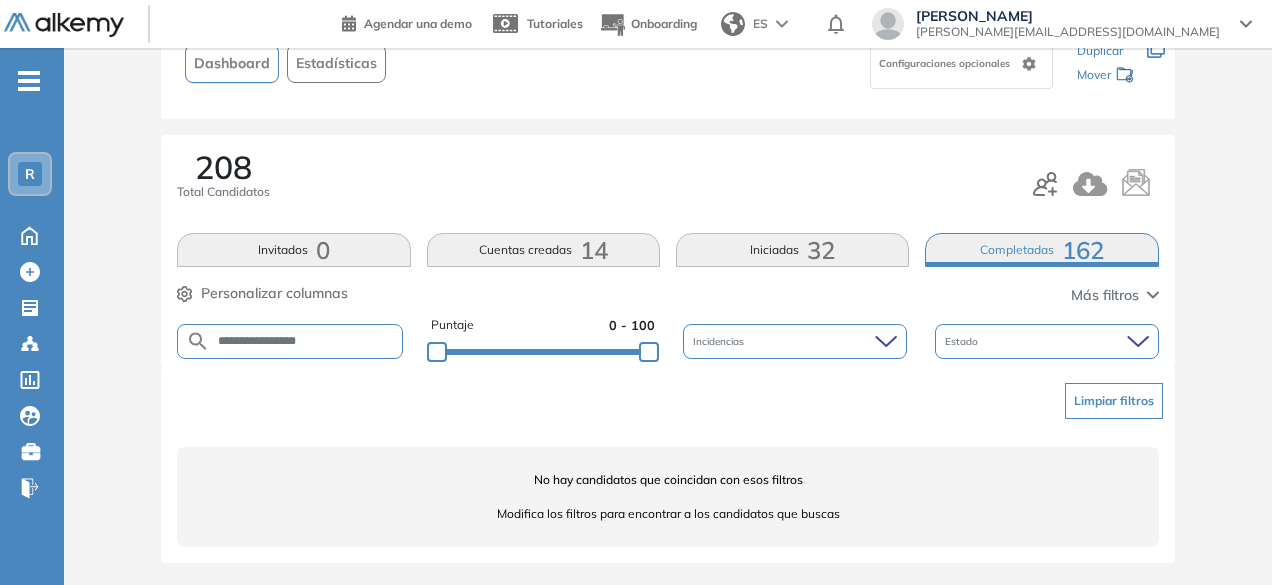 click on "**********" at bounding box center [306, 341] 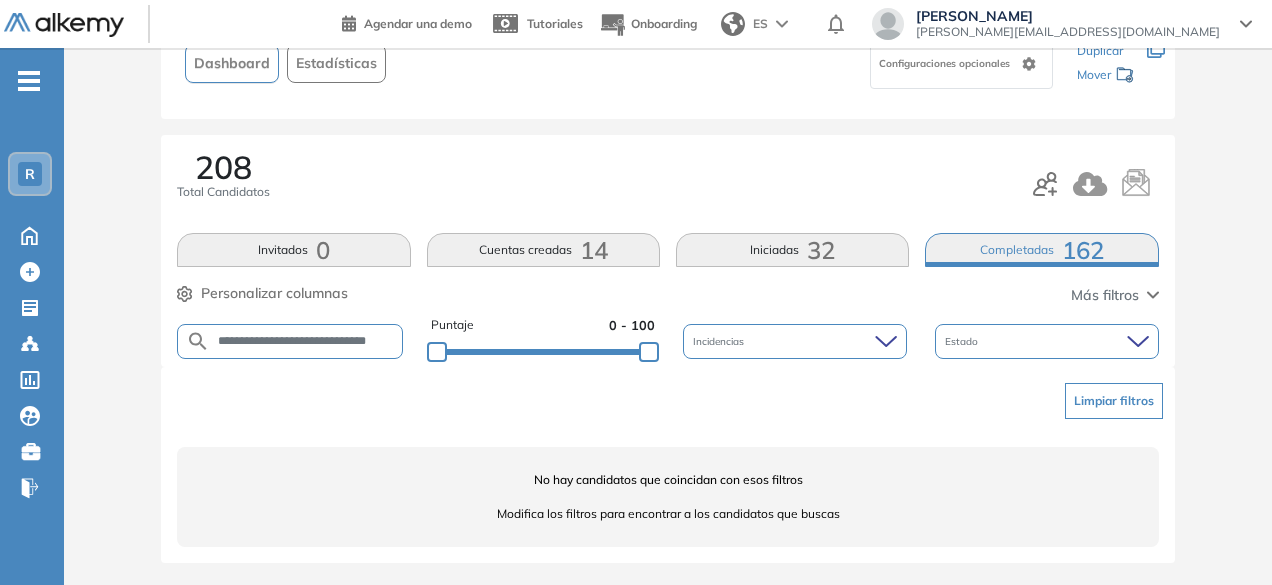scroll, scrollTop: 0, scrollLeft: 7, axis: horizontal 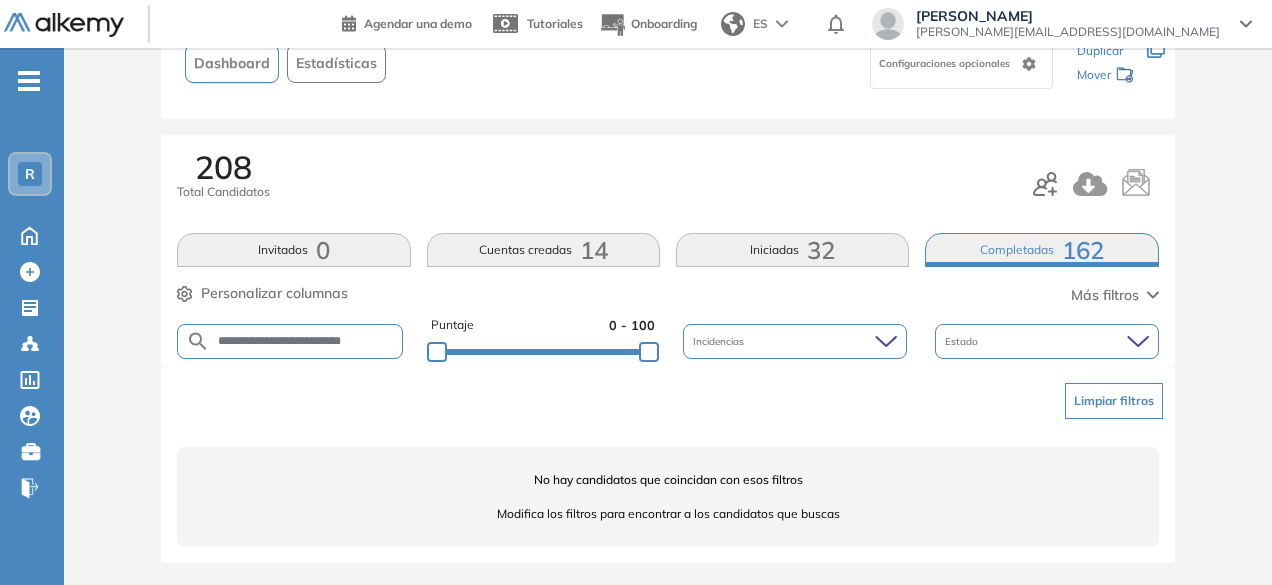 click on "**********" at bounding box center [306, 341] 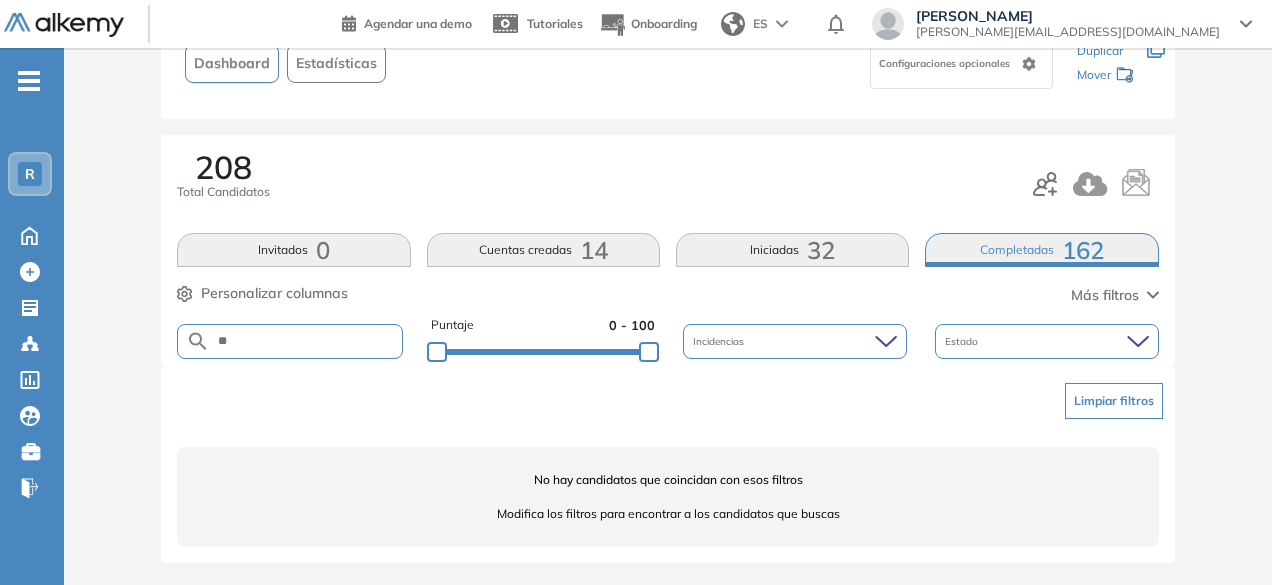 type on "*" 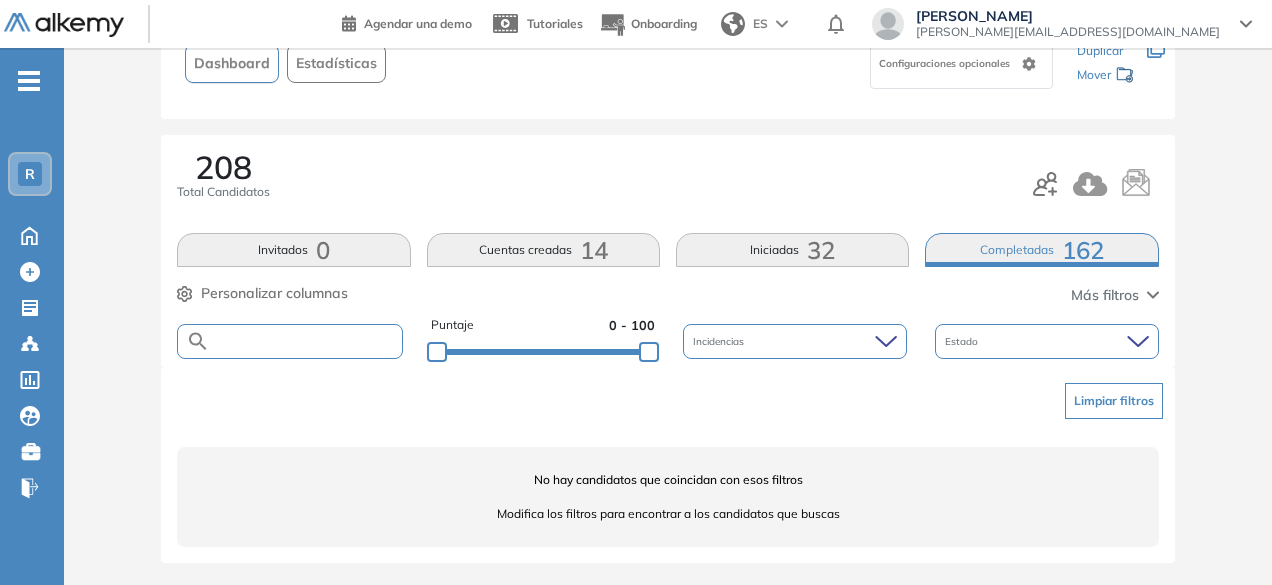 paste on "**********" 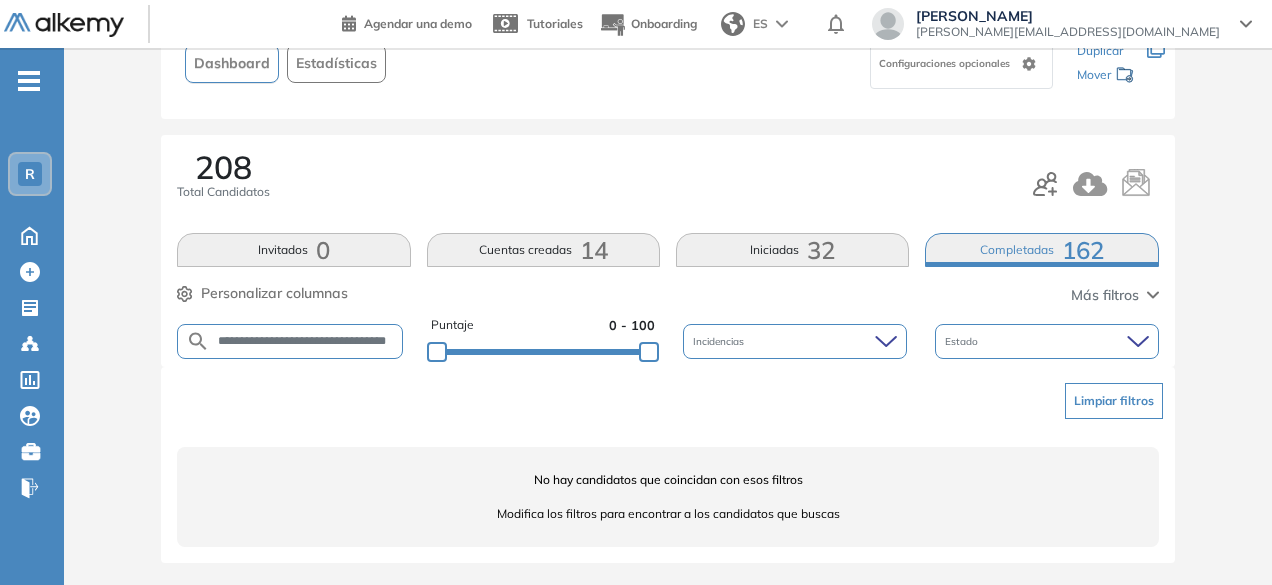 scroll, scrollTop: 0, scrollLeft: 50, axis: horizontal 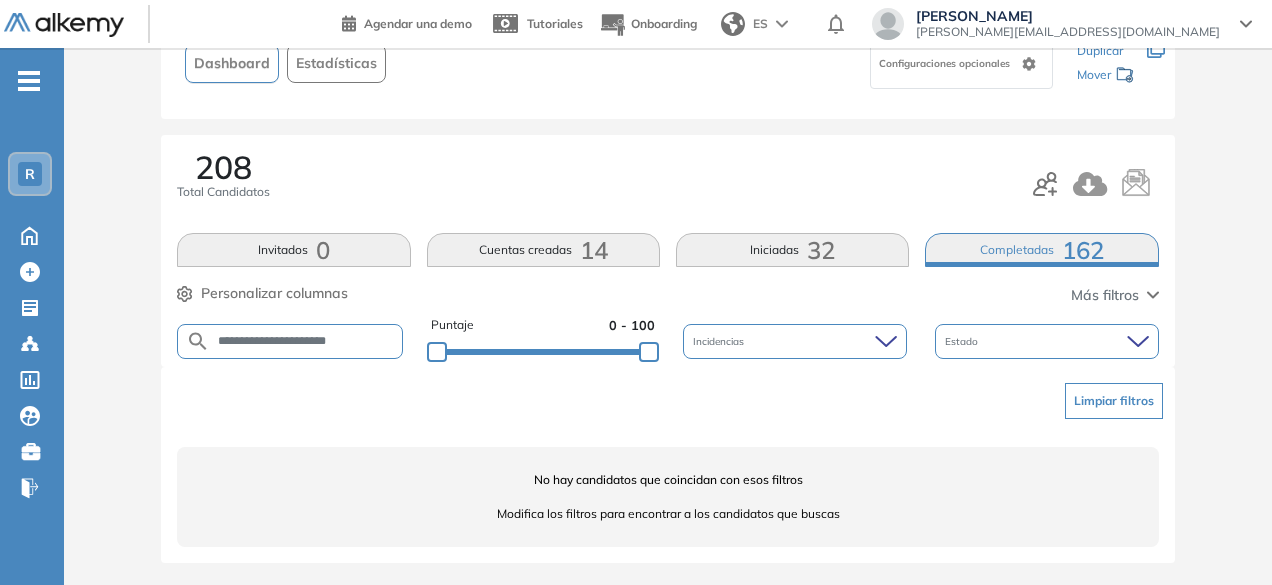 drag, startPoint x: 263, startPoint y: 340, endPoint x: 180, endPoint y: 314, distance: 86.977005 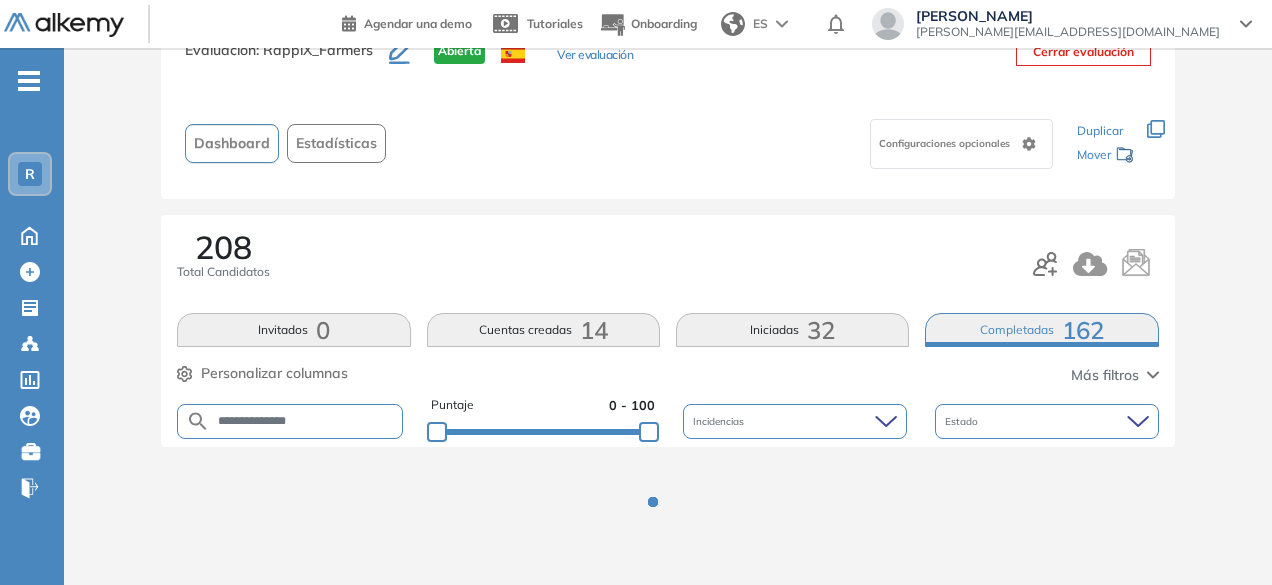 scroll, scrollTop: 154, scrollLeft: 0, axis: vertical 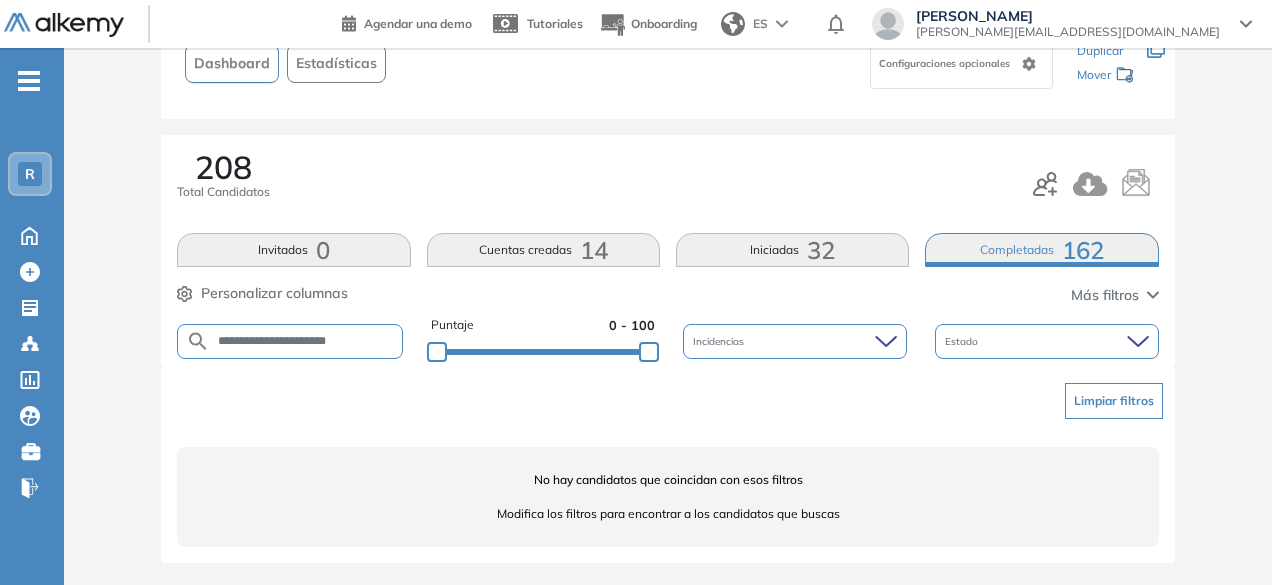 click on "**********" at bounding box center (306, 341) 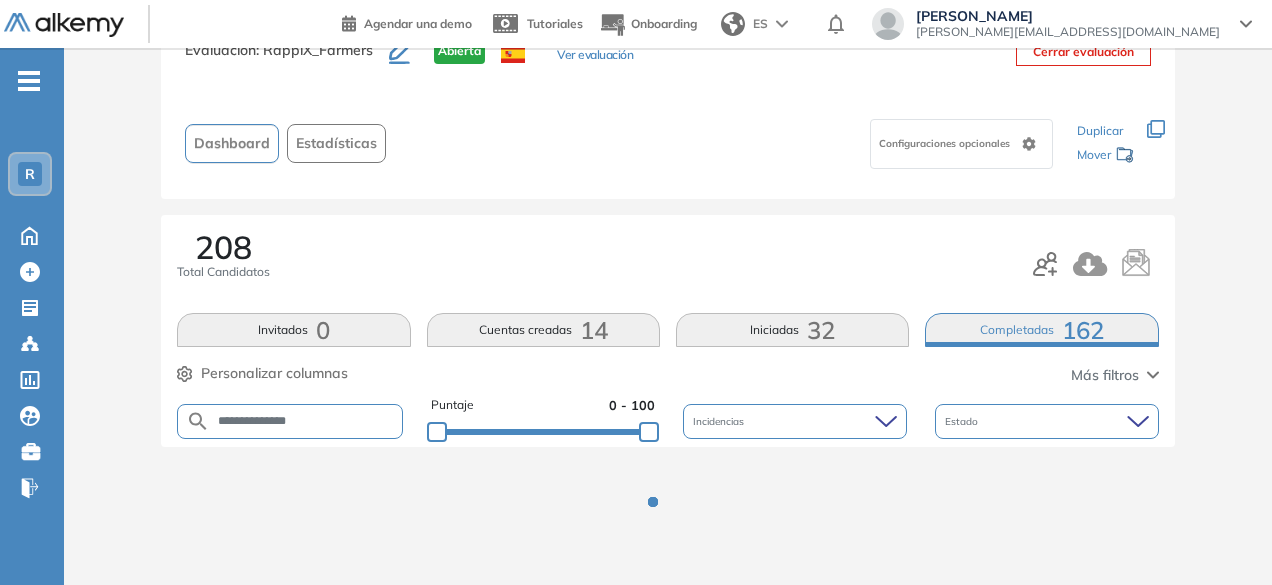 scroll, scrollTop: 154, scrollLeft: 0, axis: vertical 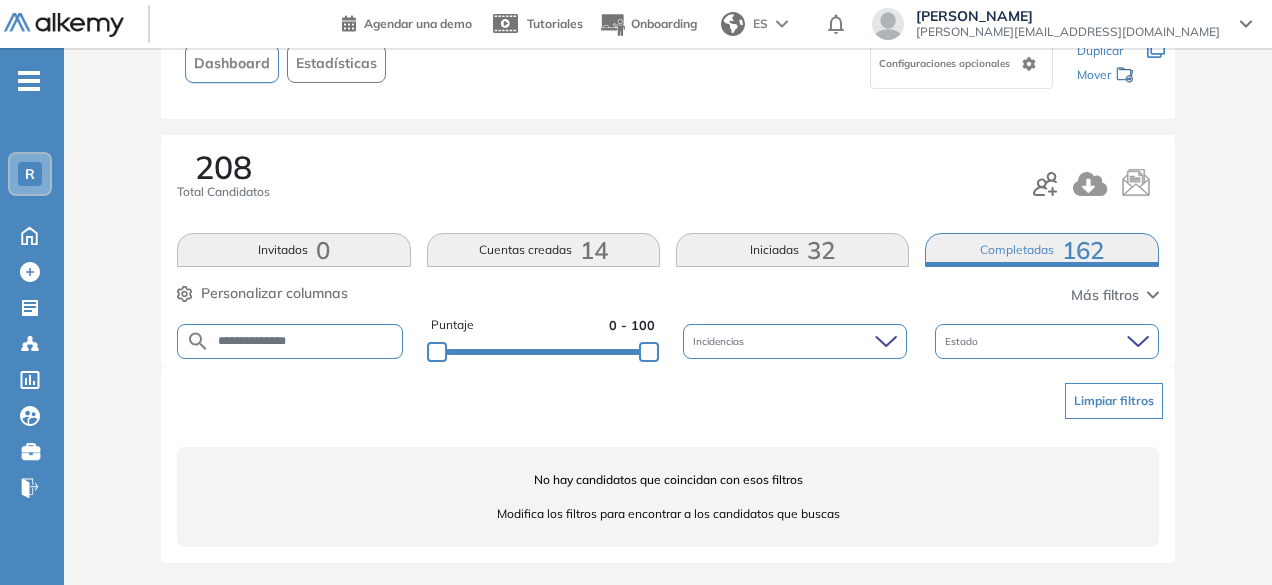 click on "**********" at bounding box center (306, 341) 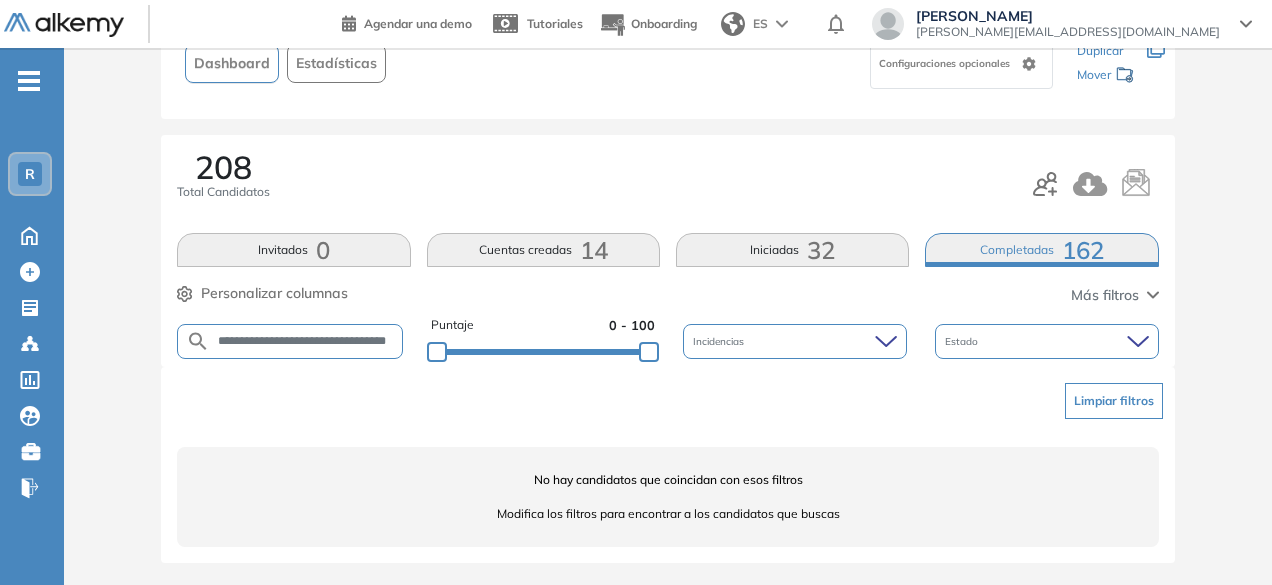 scroll, scrollTop: 0, scrollLeft: 52, axis: horizontal 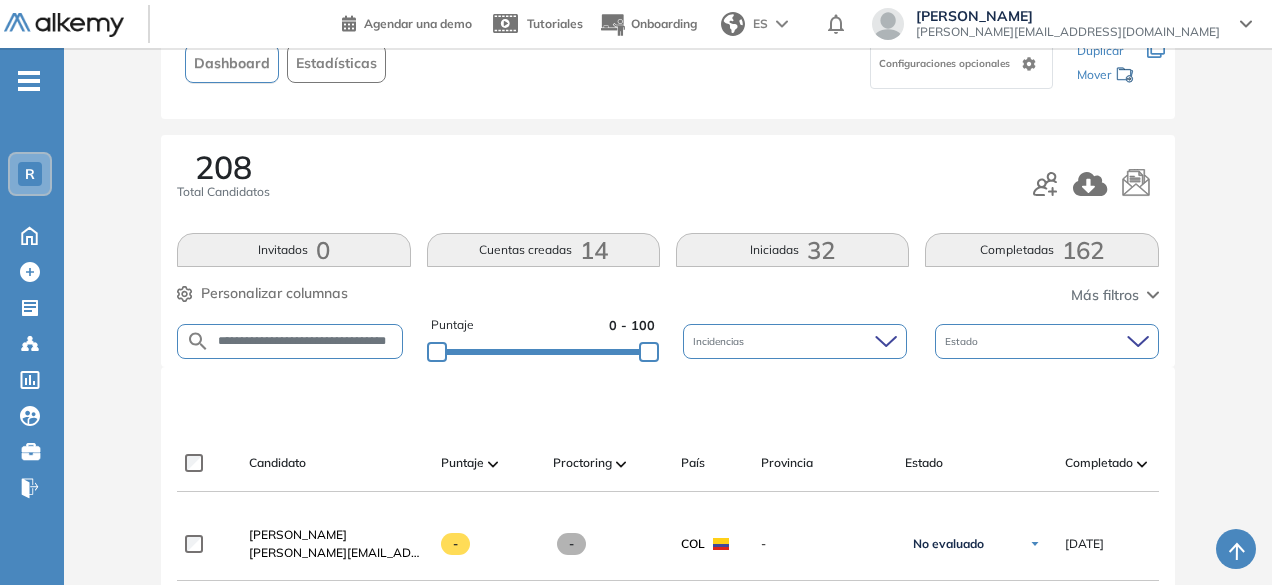 click on "Completadas 162" at bounding box center [1041, 250] 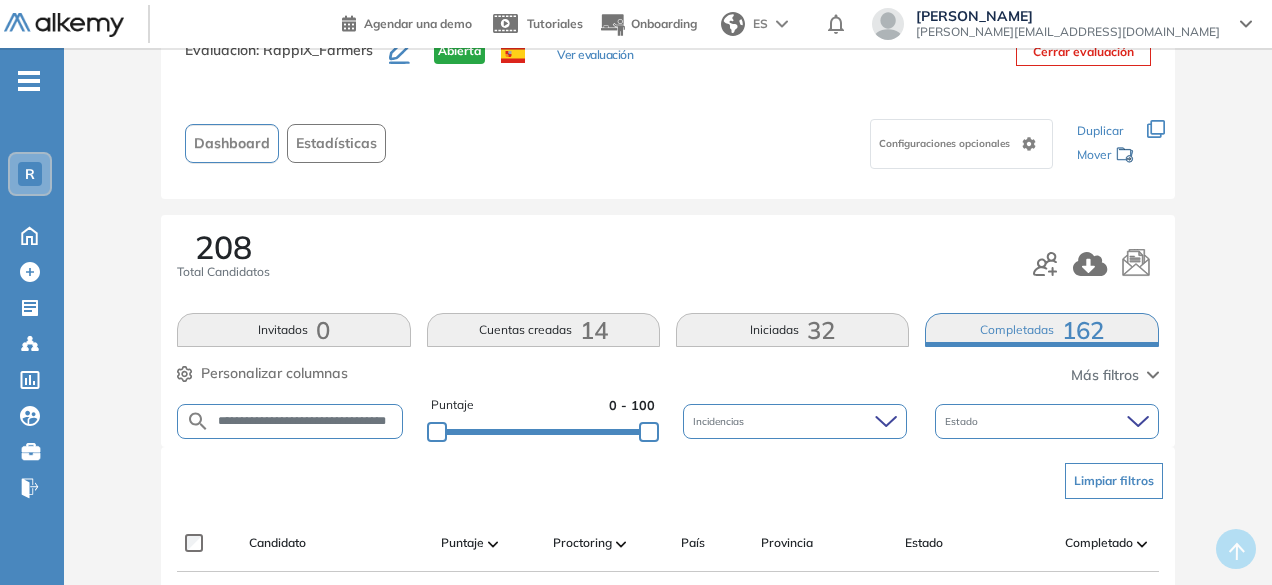 scroll, scrollTop: 154, scrollLeft: 0, axis: vertical 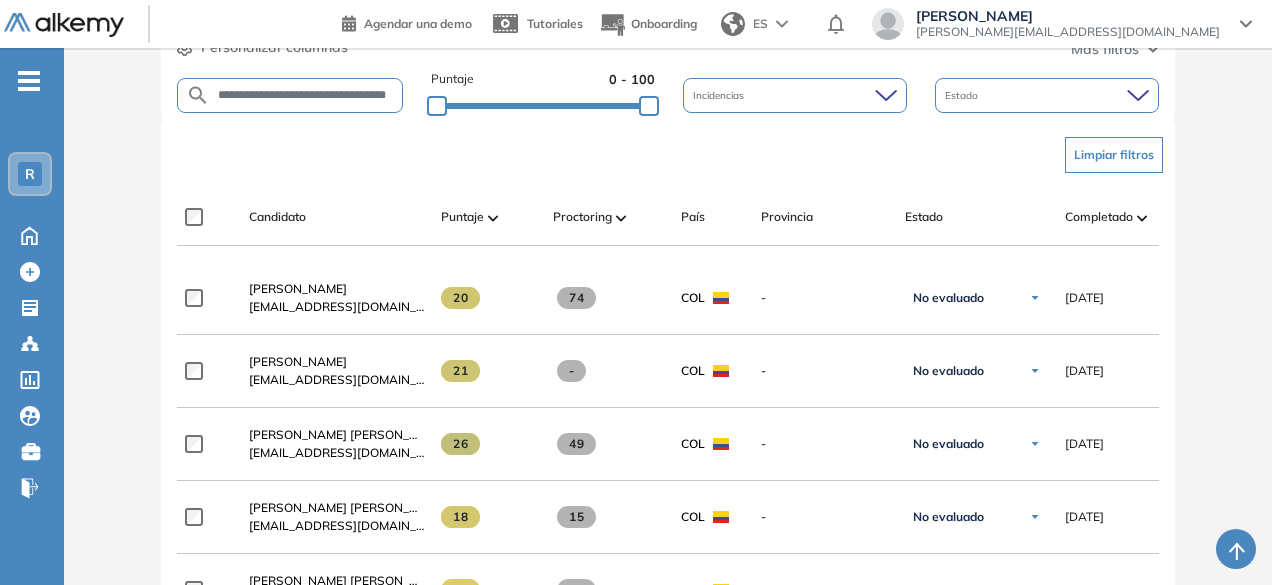 click on "**********" at bounding box center (306, 95) 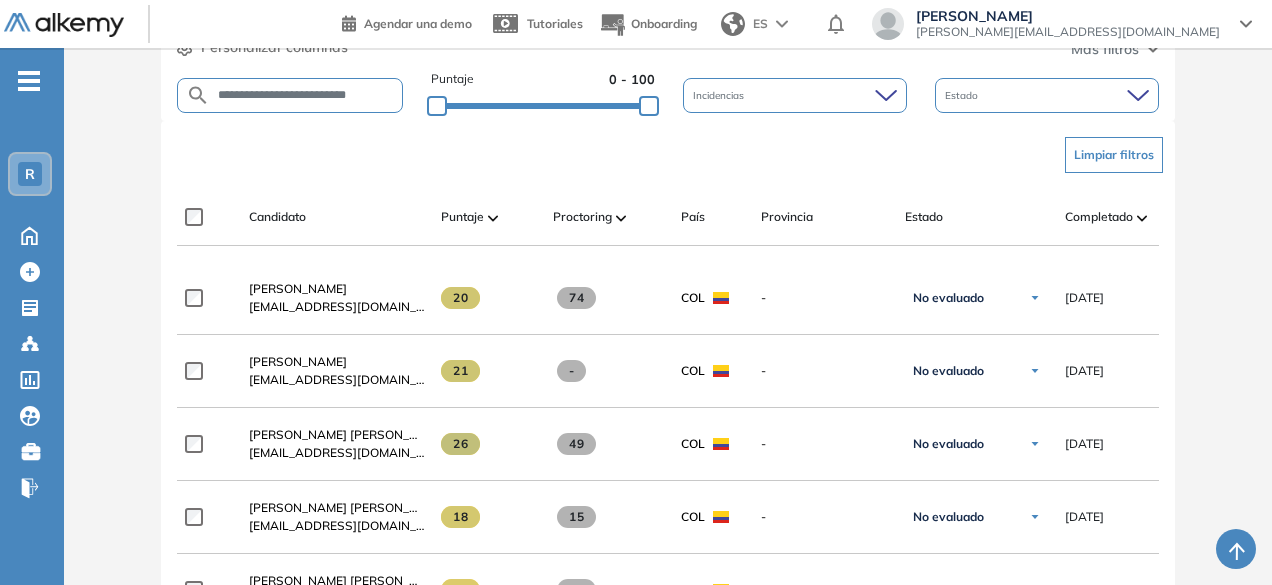 scroll, scrollTop: 0, scrollLeft: 6, axis: horizontal 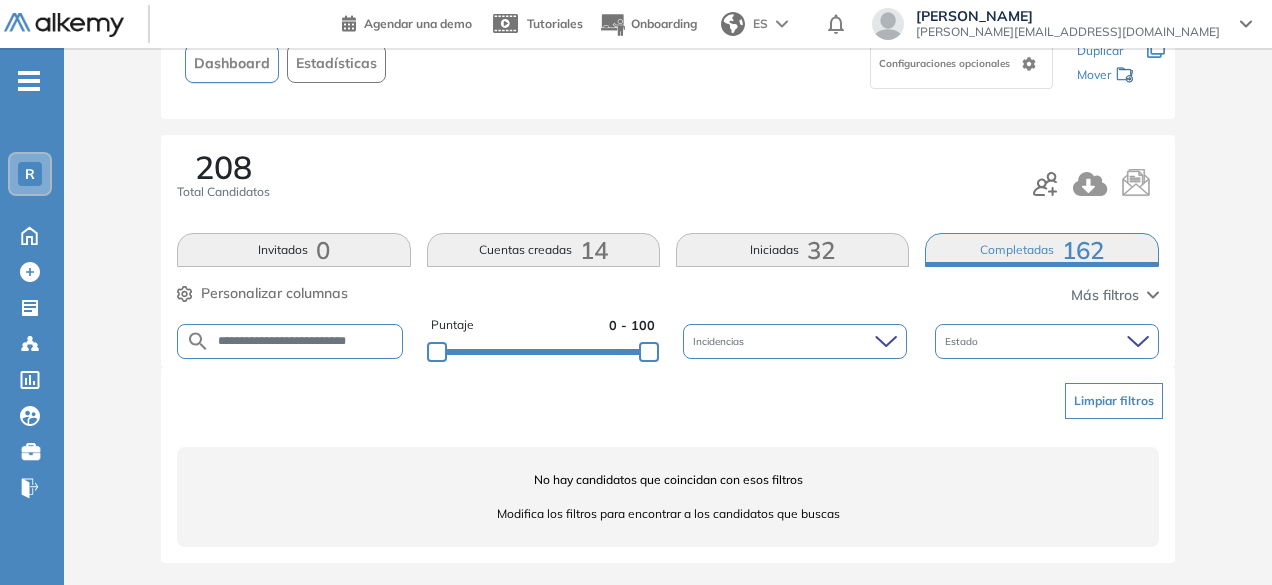 click on "**********" at bounding box center (306, 341) 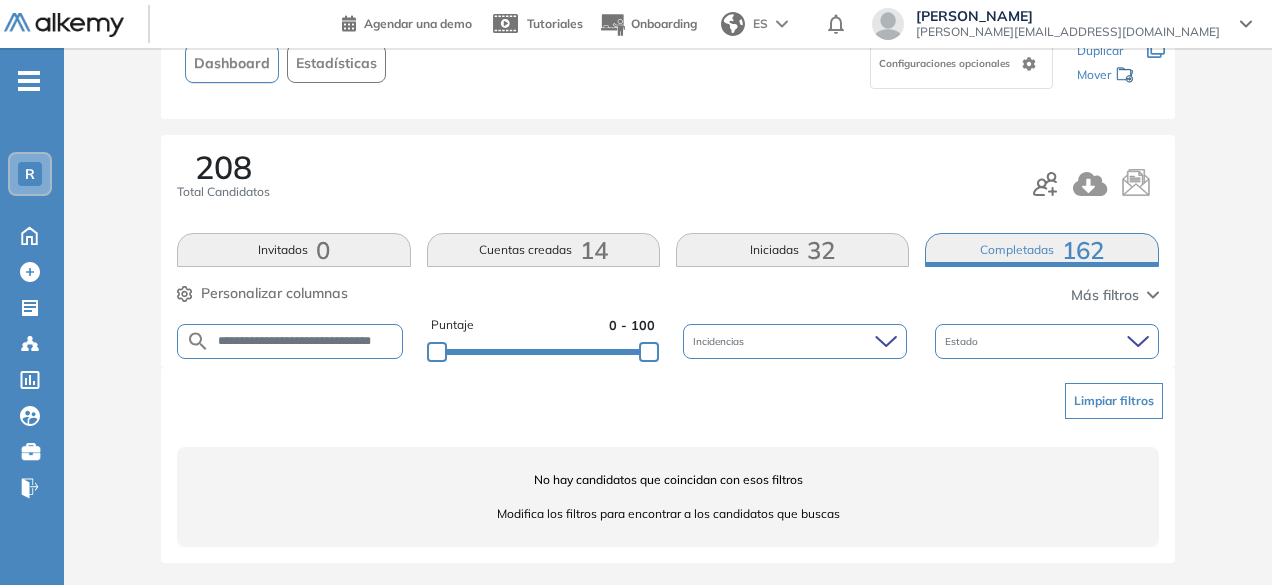 scroll, scrollTop: 0, scrollLeft: 19, axis: horizontal 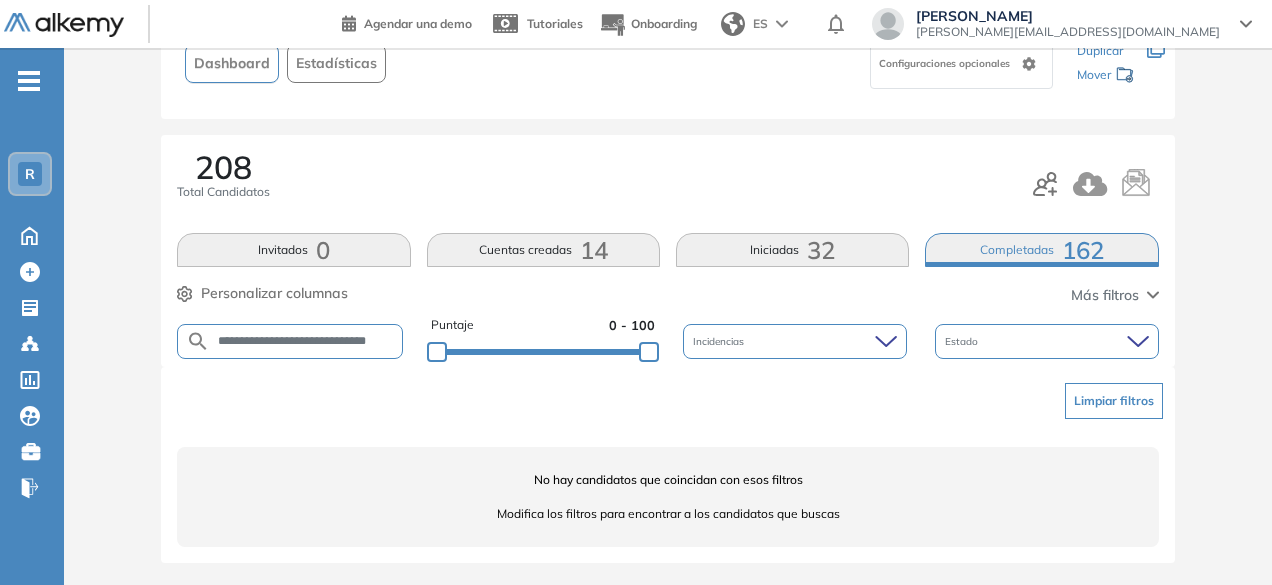 drag, startPoint x: 238, startPoint y: 342, endPoint x: 162, endPoint y: 316, distance: 80.32434 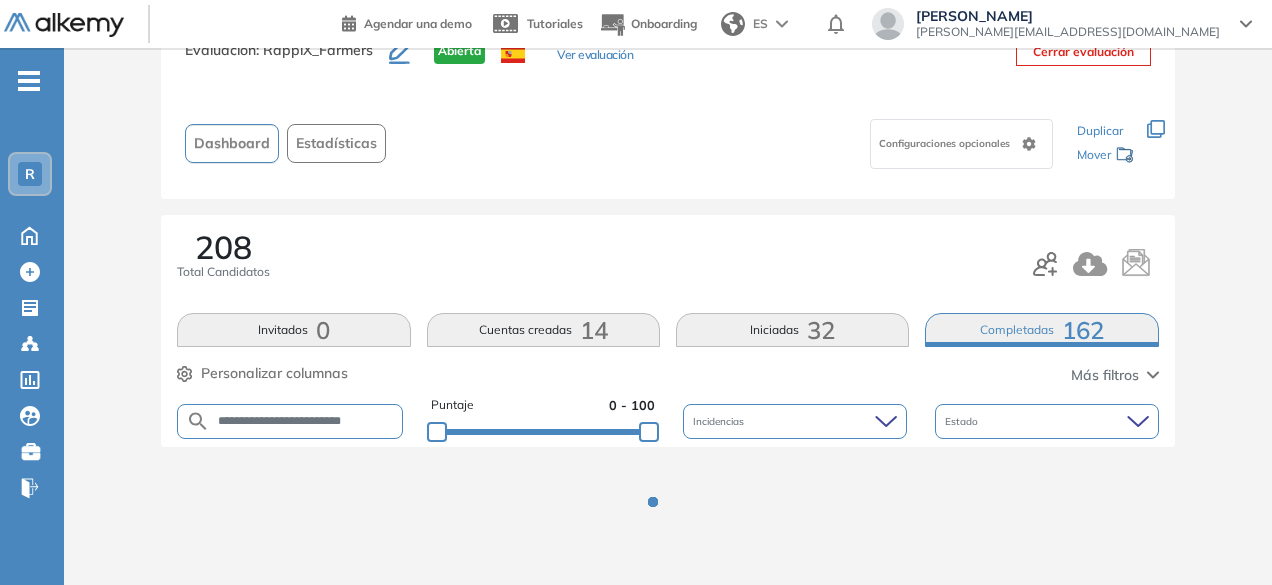scroll, scrollTop: 154, scrollLeft: 0, axis: vertical 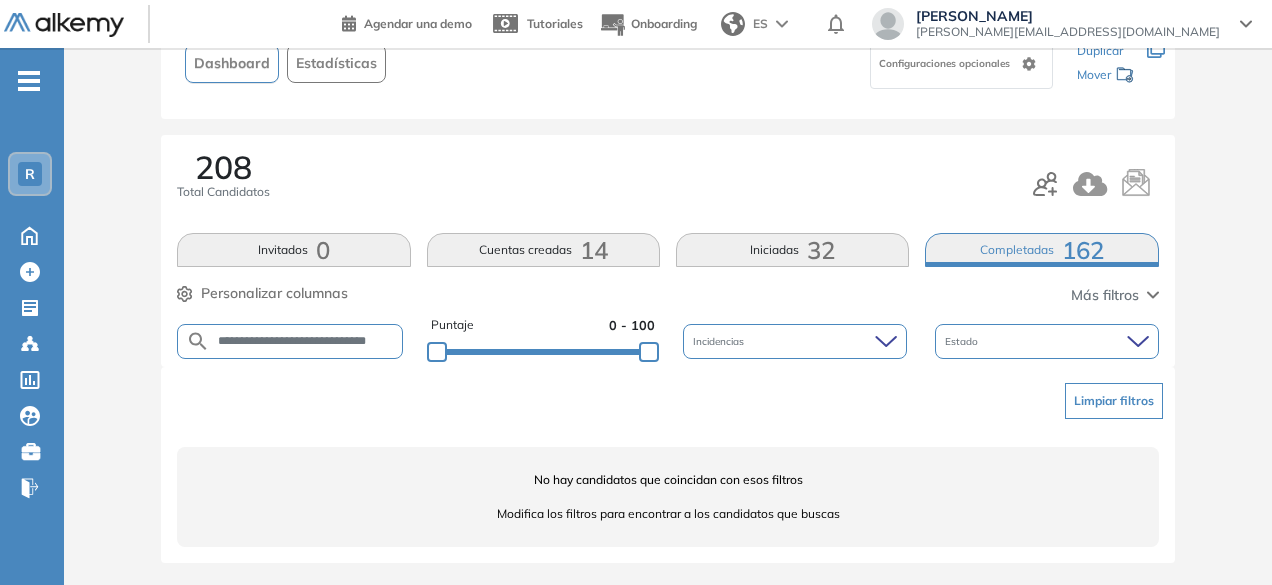click on "**********" at bounding box center [306, 341] 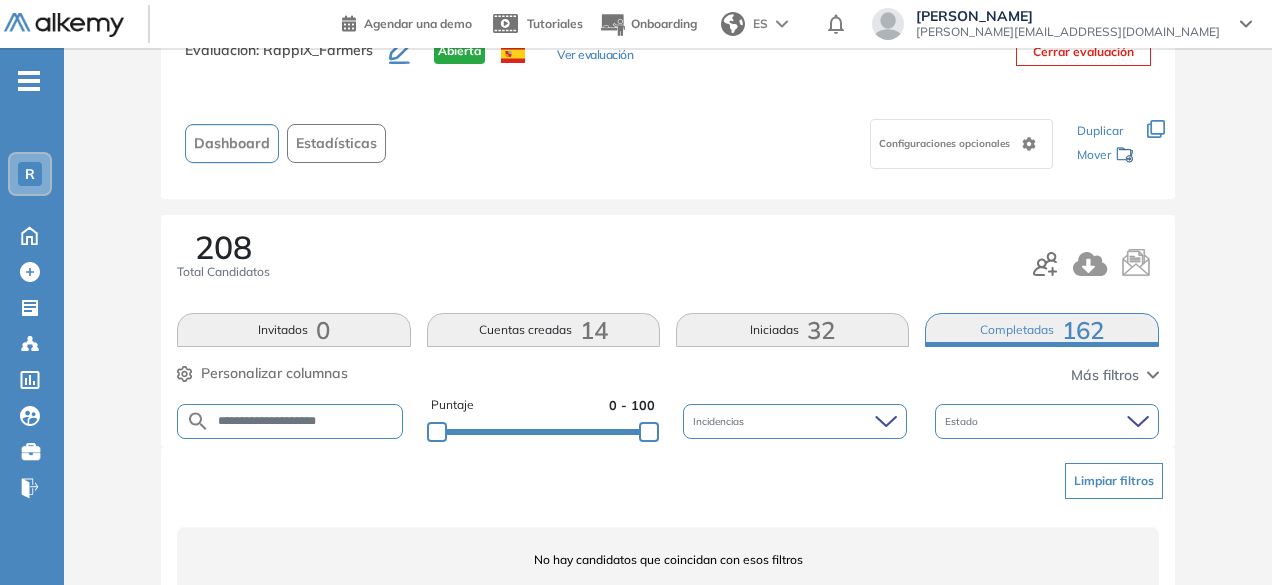 scroll, scrollTop: 154, scrollLeft: 0, axis: vertical 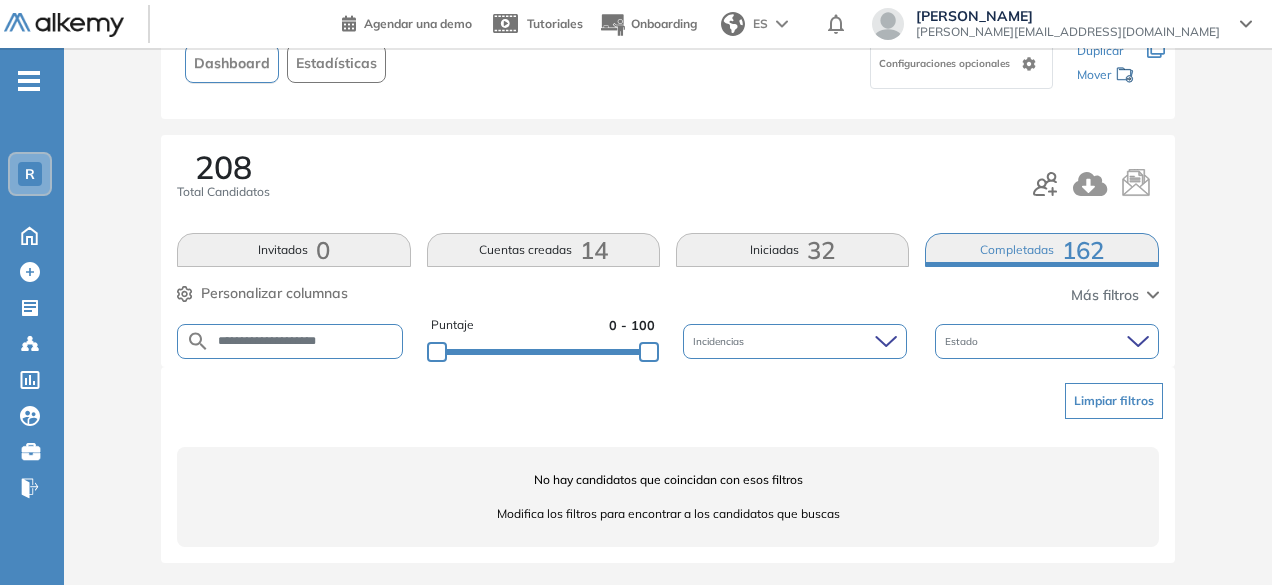 click on "Completadas 162" at bounding box center (1041, 250) 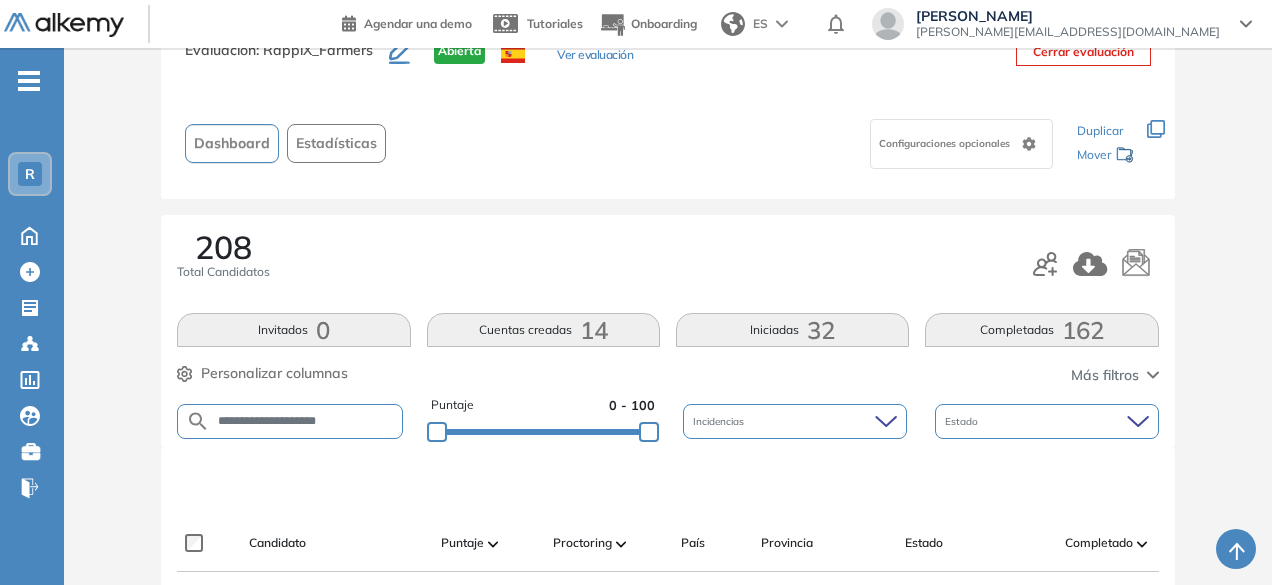 scroll, scrollTop: 154, scrollLeft: 0, axis: vertical 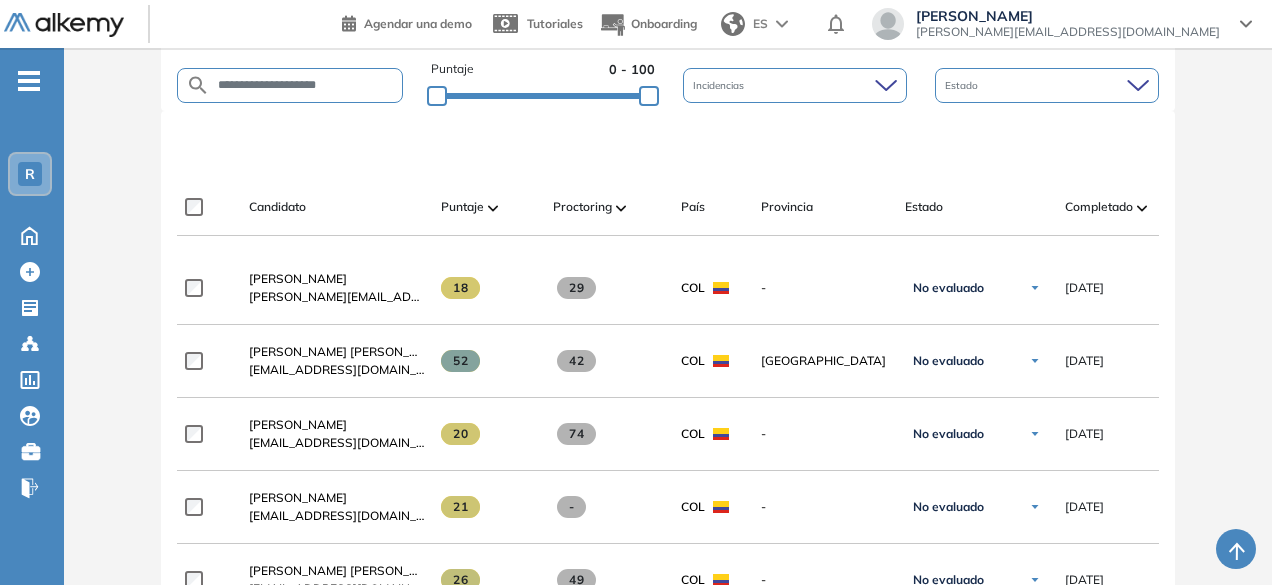 click on "**********" at bounding box center (290, 85) 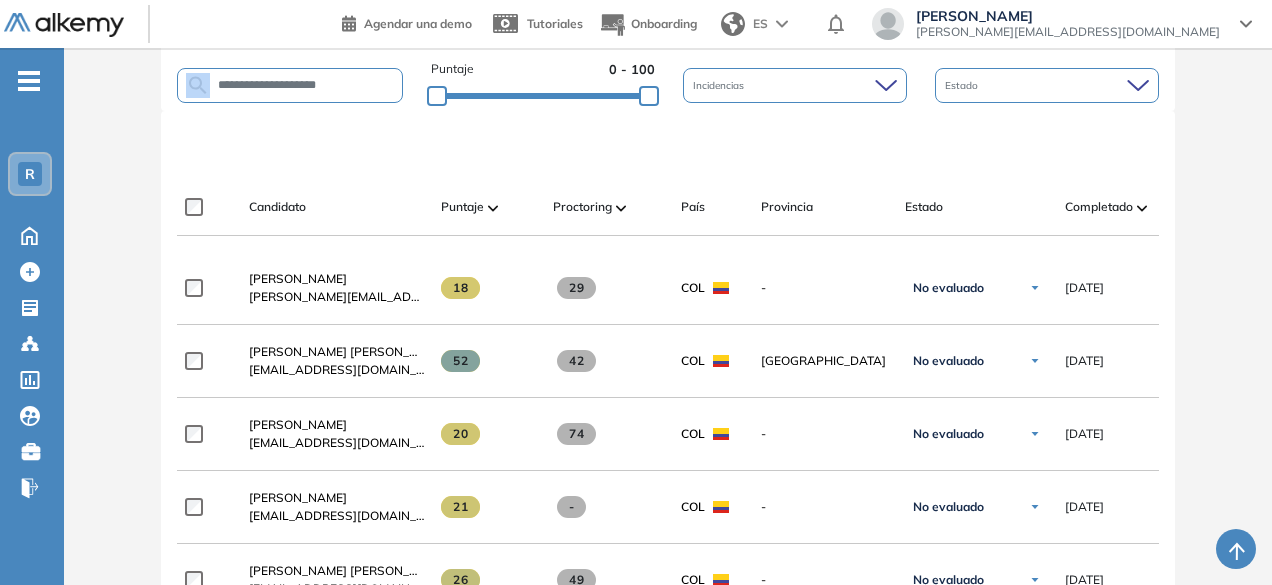 click on "**********" at bounding box center [290, 85] 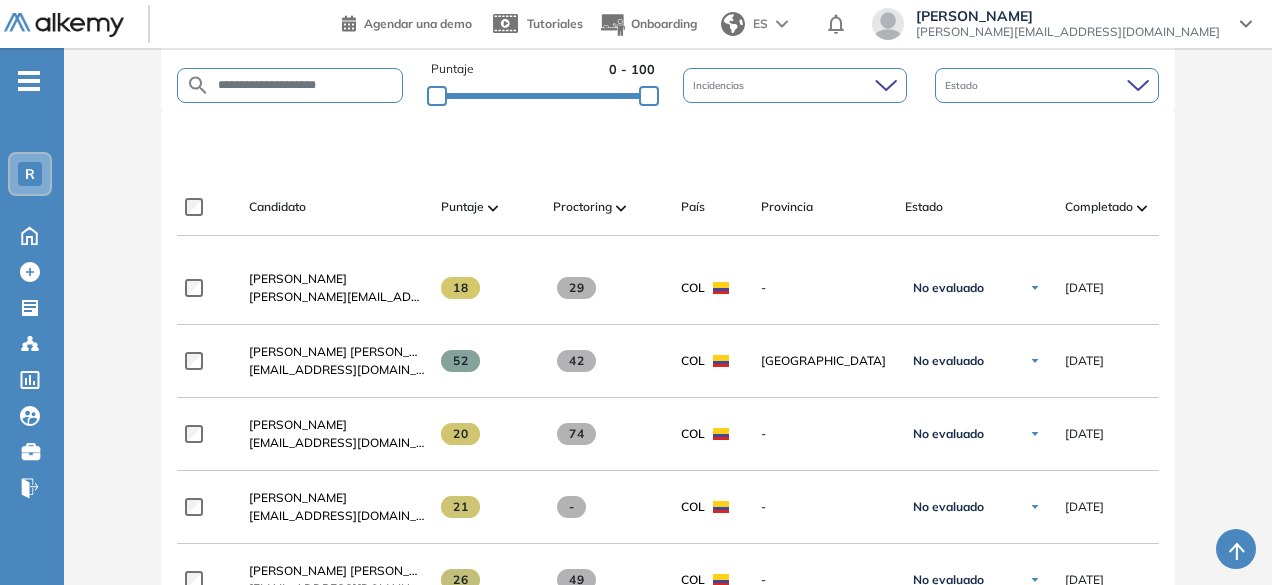 click on "**********" at bounding box center (306, 85) 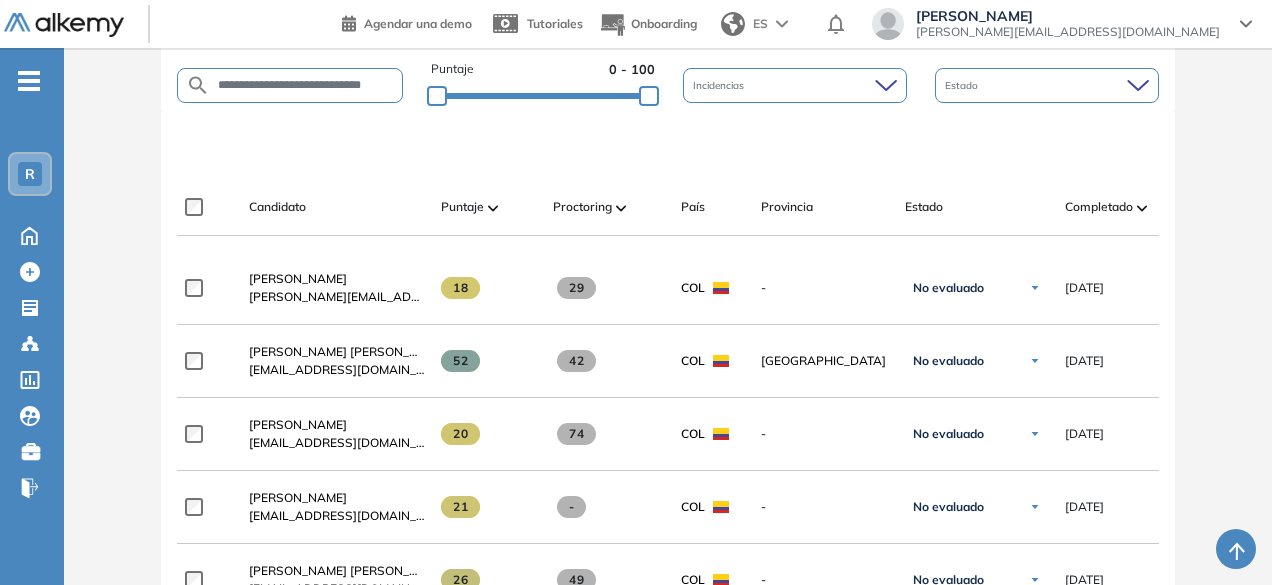 scroll, scrollTop: 0, scrollLeft: 16, axis: horizontal 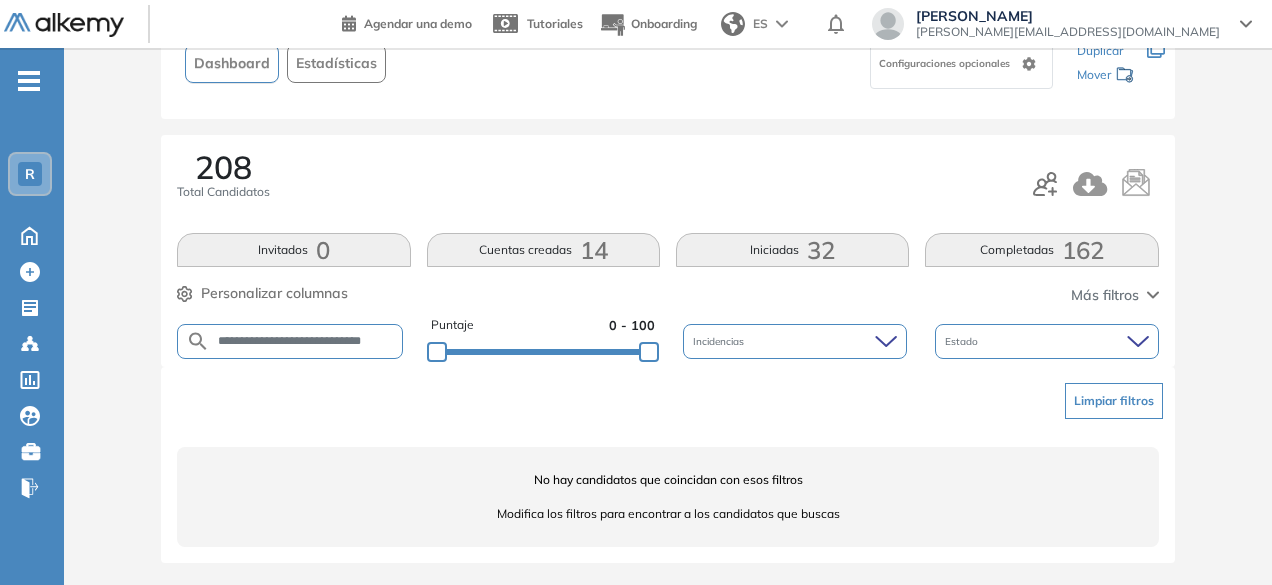click on "**********" at bounding box center [306, 341] 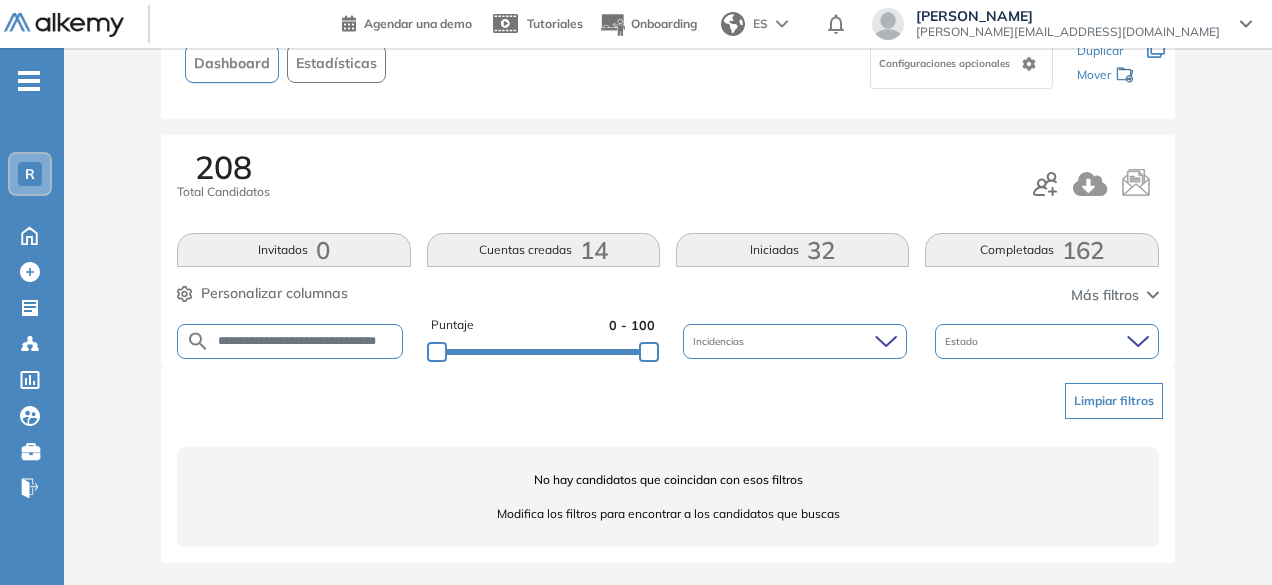 scroll, scrollTop: 0, scrollLeft: 22, axis: horizontal 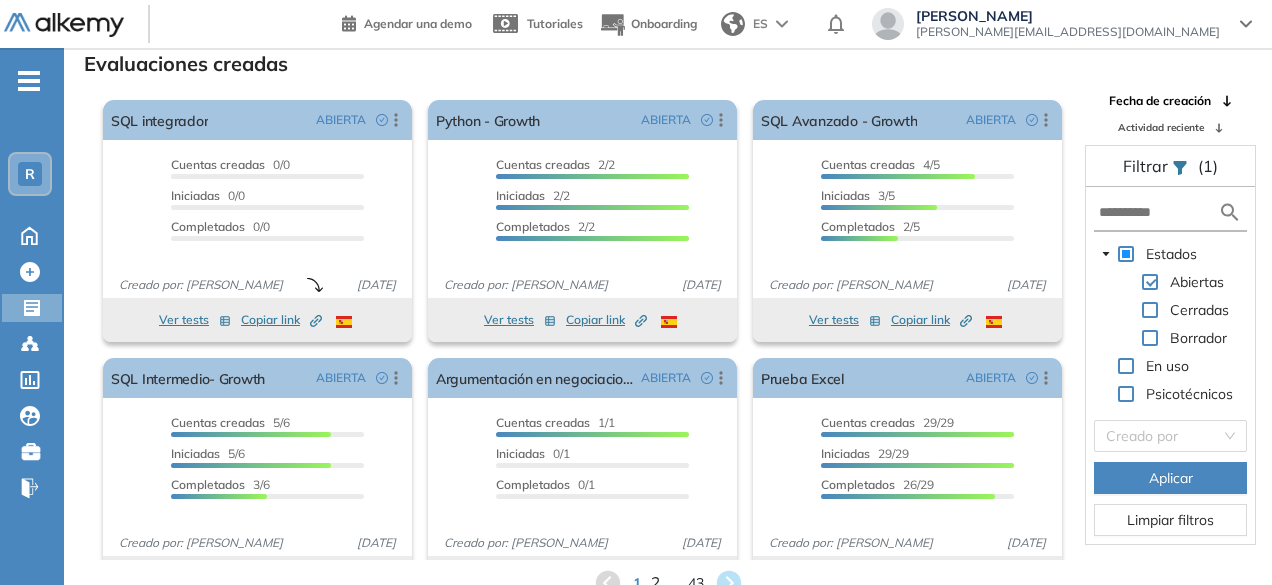 click on "2" at bounding box center (654, 582) 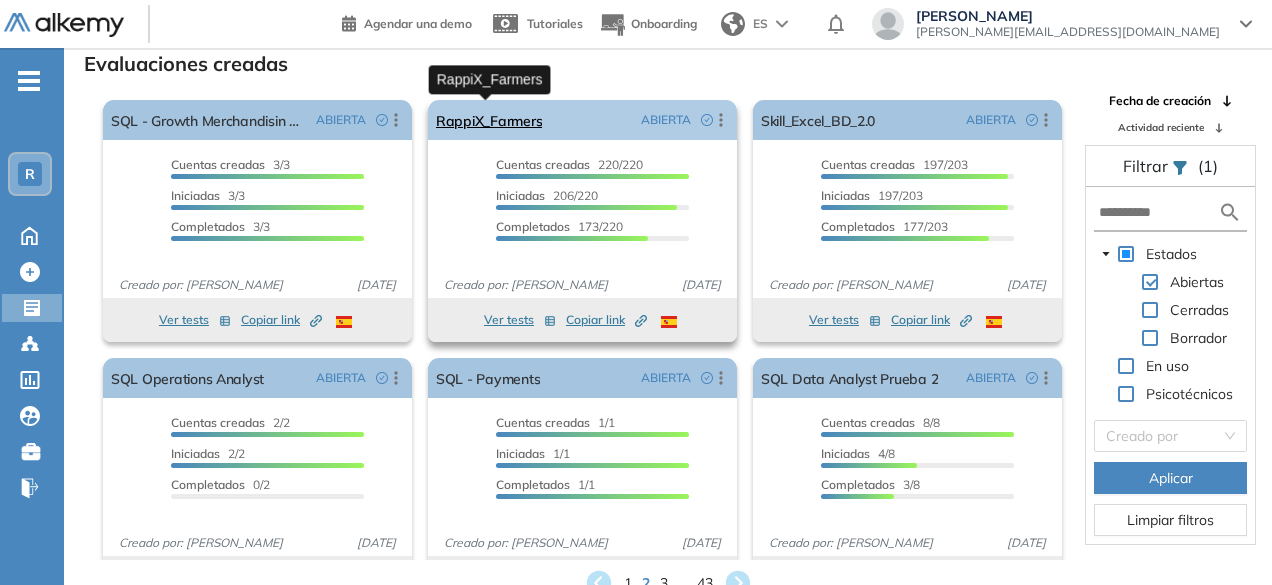click on "RappiX_Farmers" at bounding box center (489, 120) 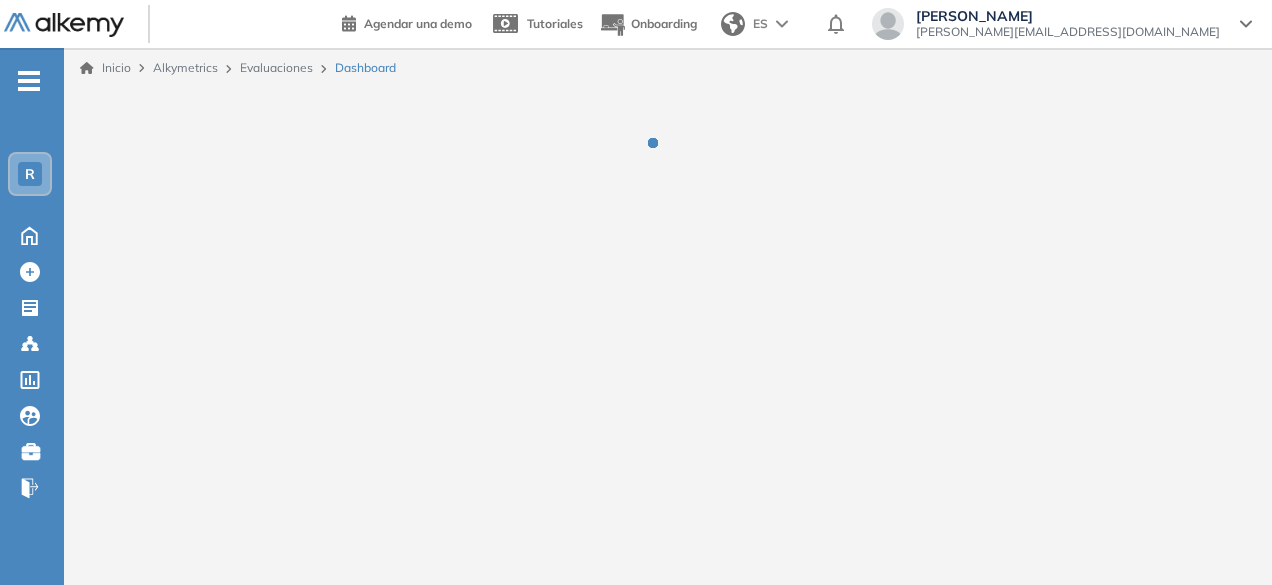 scroll, scrollTop: 0, scrollLeft: 0, axis: both 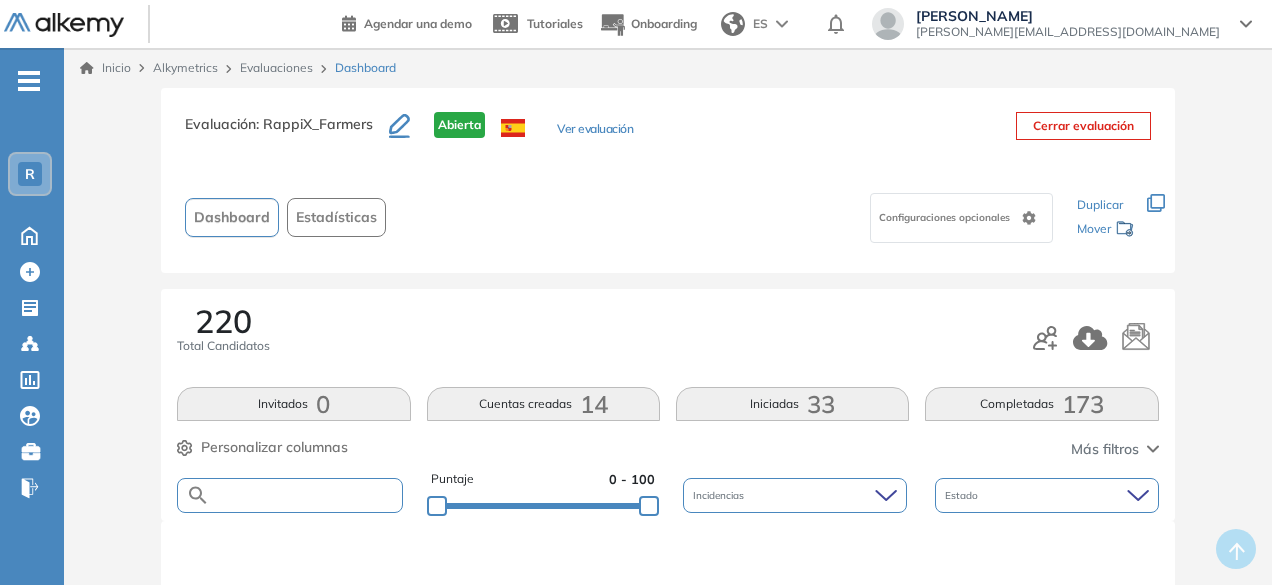 click at bounding box center [305, 495] 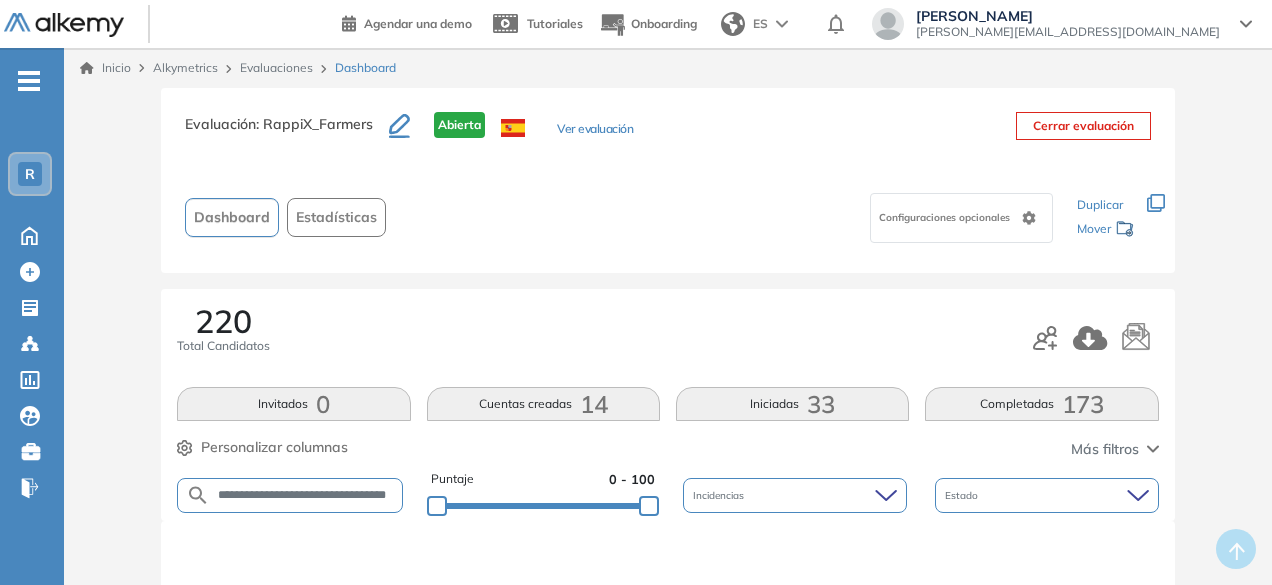 scroll, scrollTop: 0, scrollLeft: 50, axis: horizontal 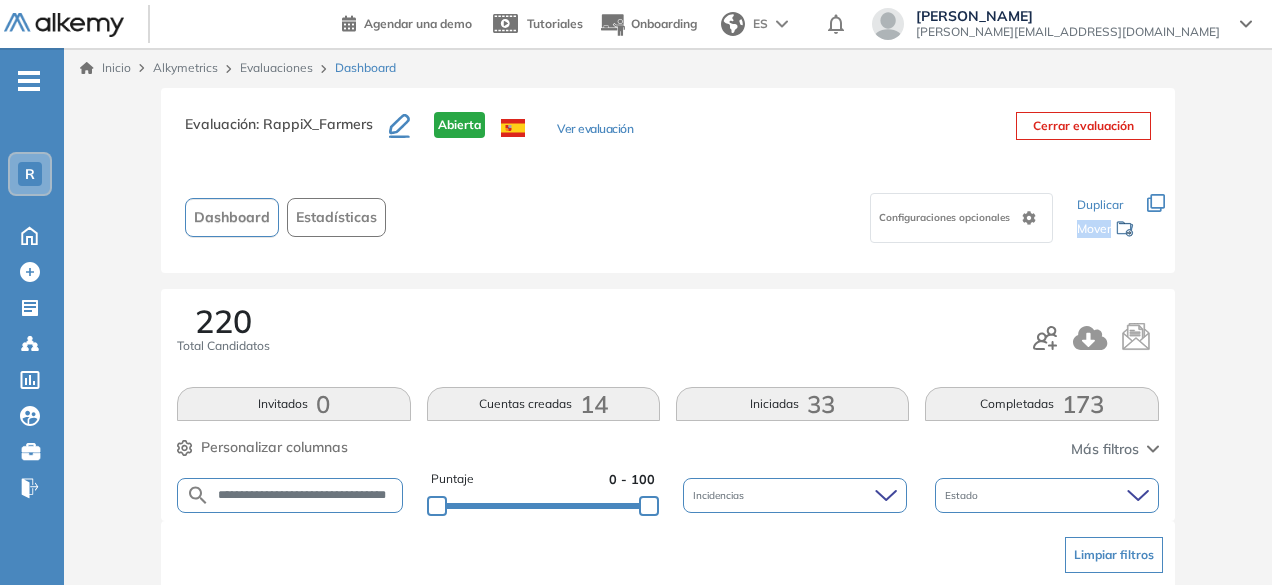 drag, startPoint x: 1270, startPoint y: 200, endPoint x: 1279, endPoint y: 253, distance: 53.75872 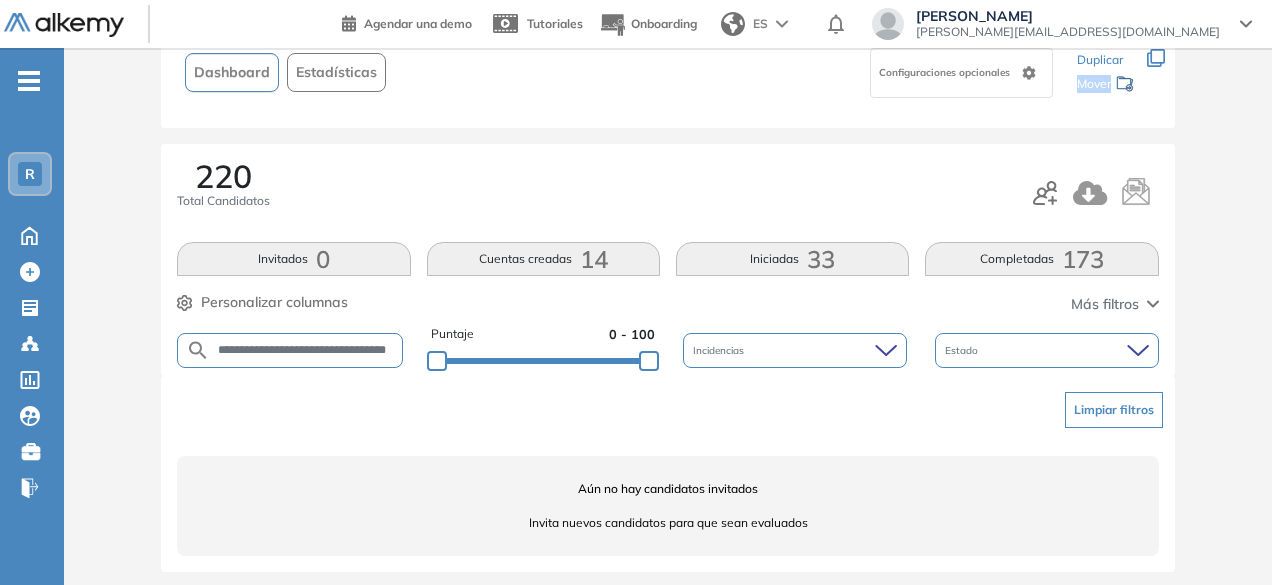 scroll, scrollTop: 141, scrollLeft: 0, axis: vertical 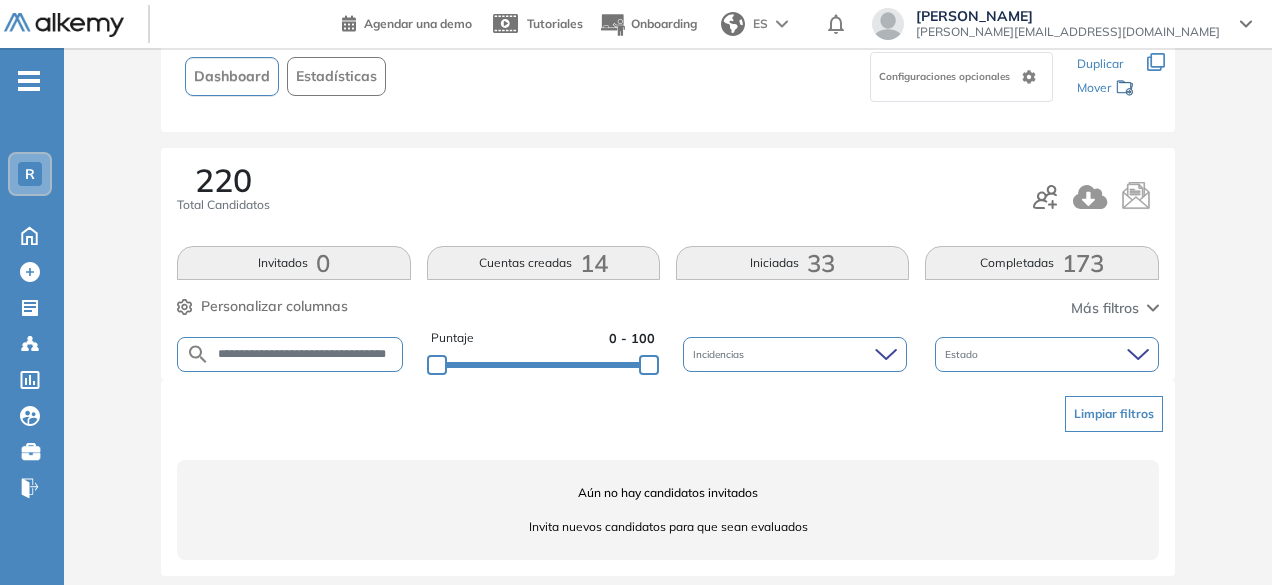 click on "**********" at bounding box center [306, 354] 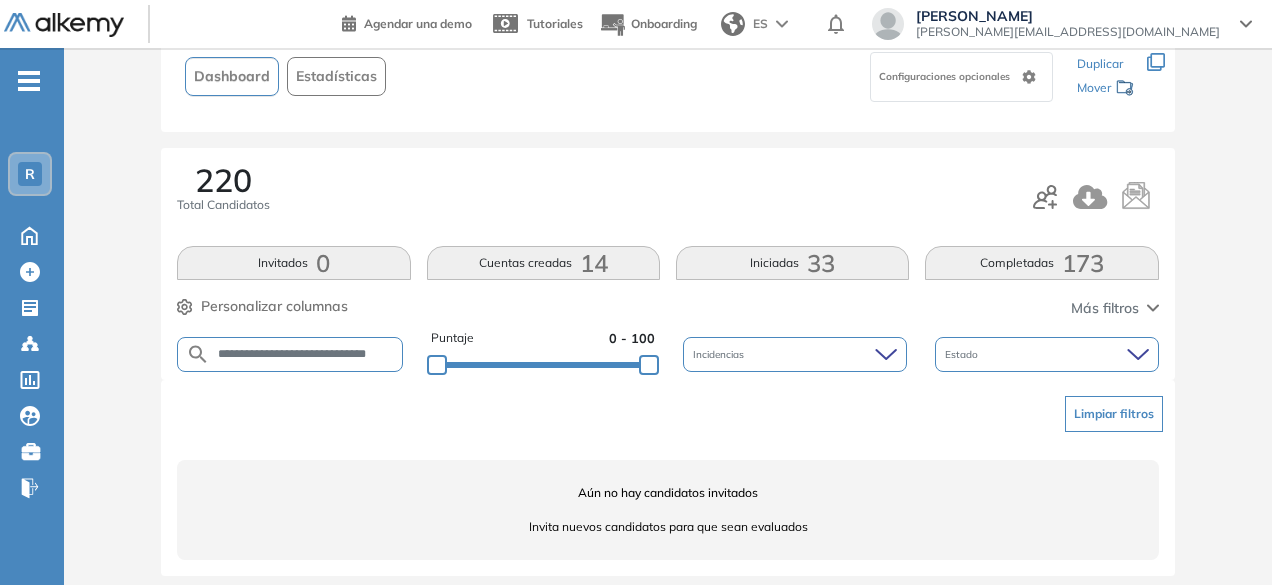 scroll, scrollTop: 0, scrollLeft: 31, axis: horizontal 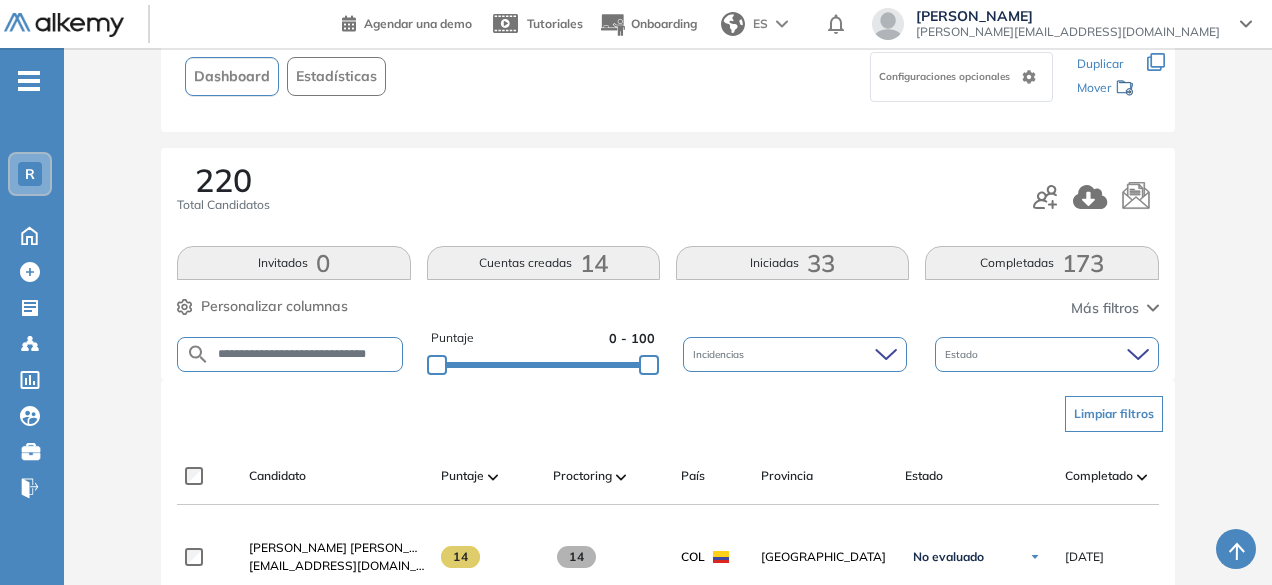 drag, startPoint x: 343, startPoint y: 363, endPoint x: 341, endPoint y: 342, distance: 21.095022 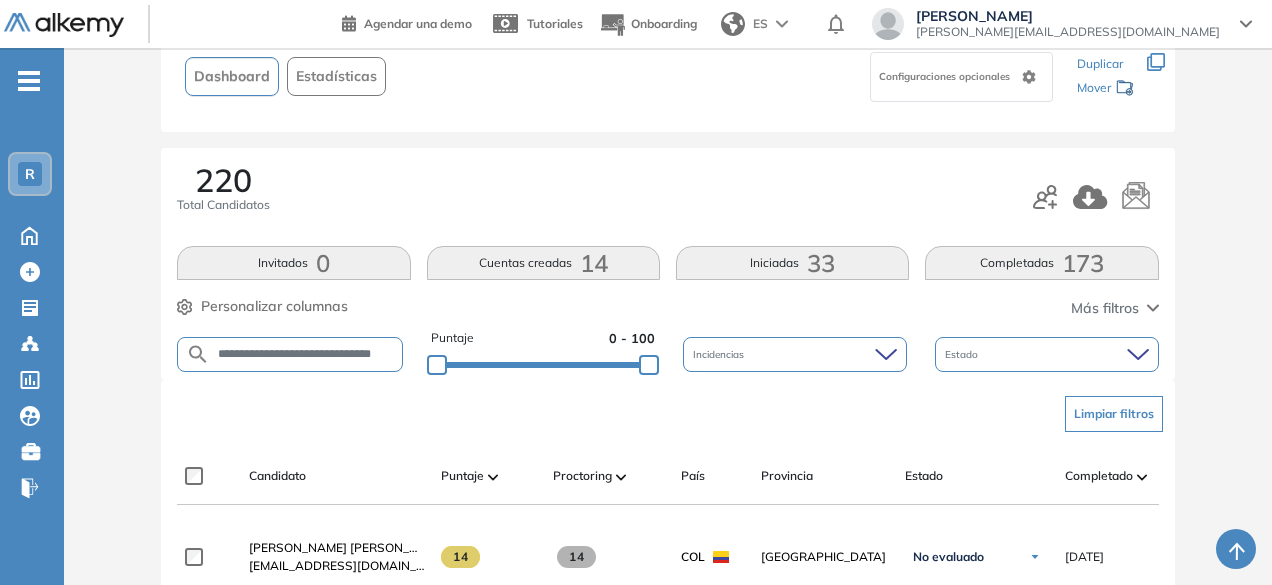 scroll, scrollTop: 0, scrollLeft: 33, axis: horizontal 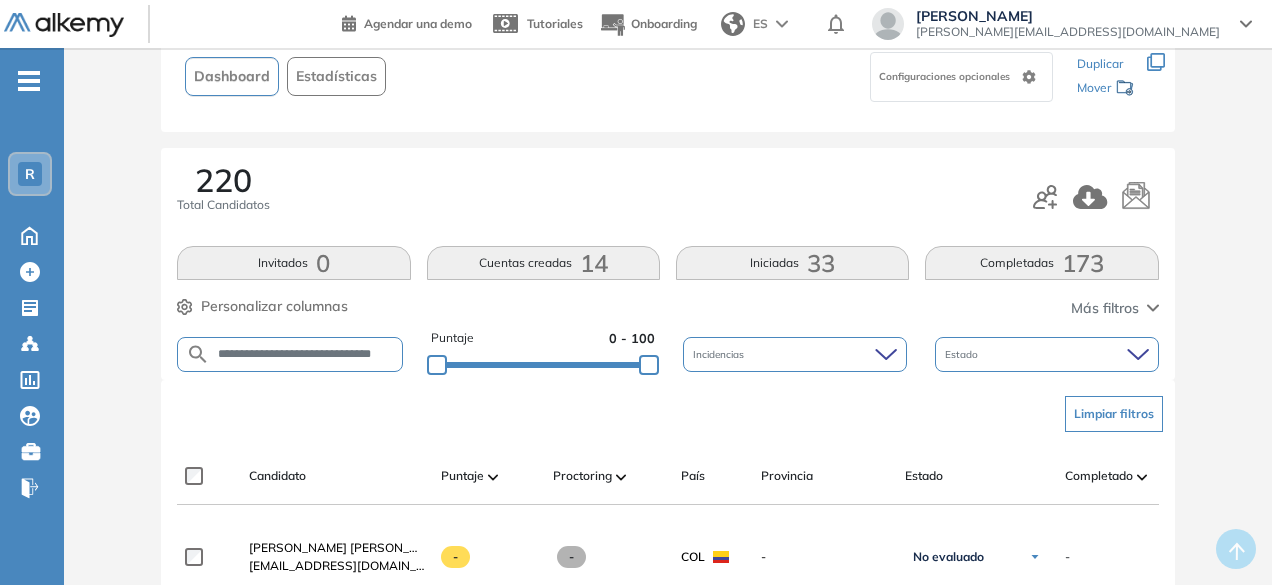 click on "**********" at bounding box center [306, 354] 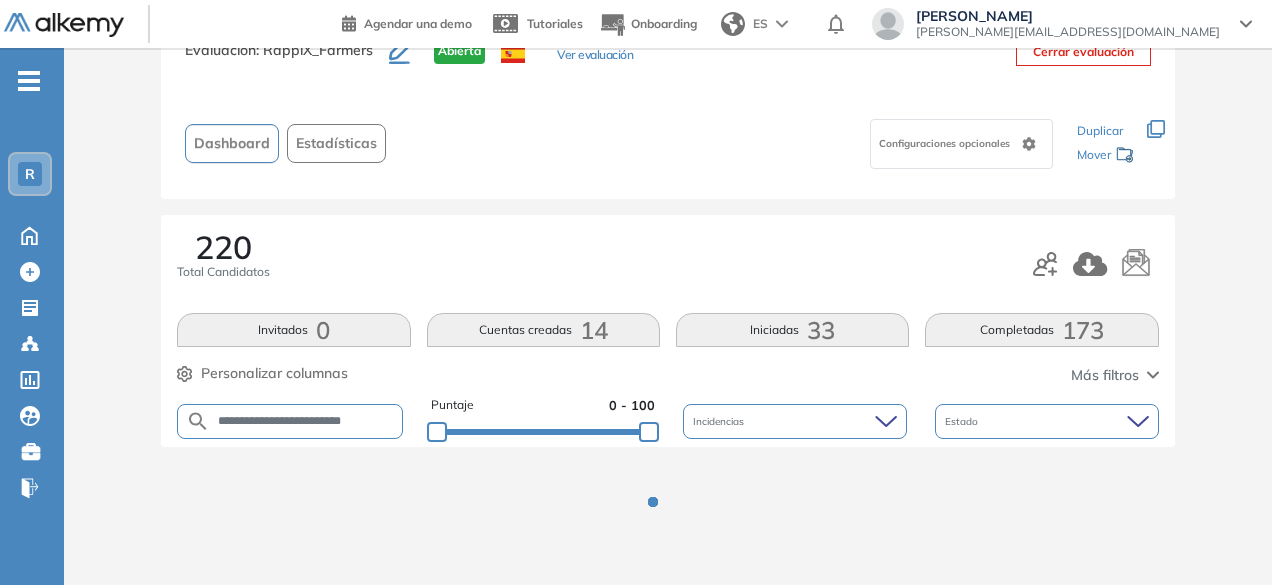scroll, scrollTop: 141, scrollLeft: 0, axis: vertical 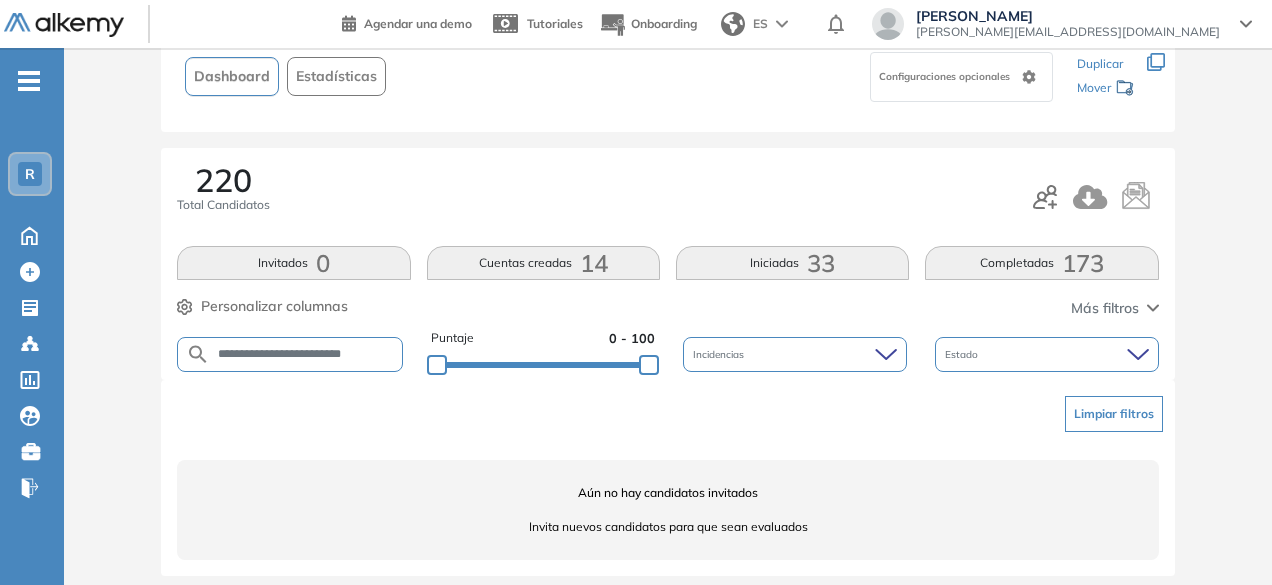 click on "Completadas 173" at bounding box center [1041, 263] 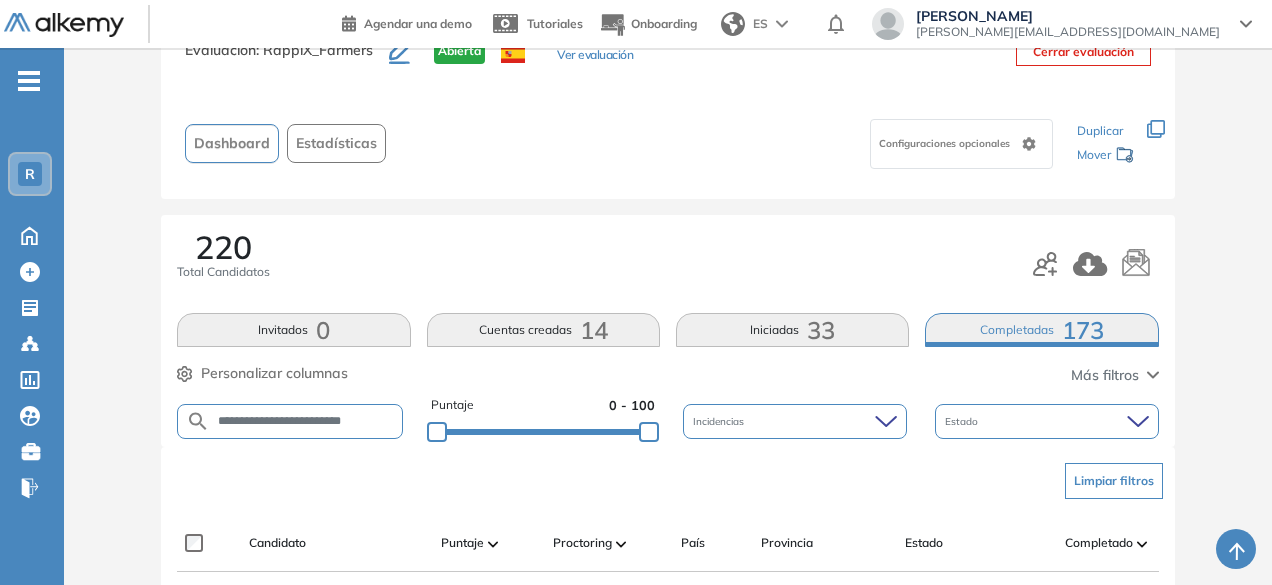 scroll, scrollTop: 141, scrollLeft: 0, axis: vertical 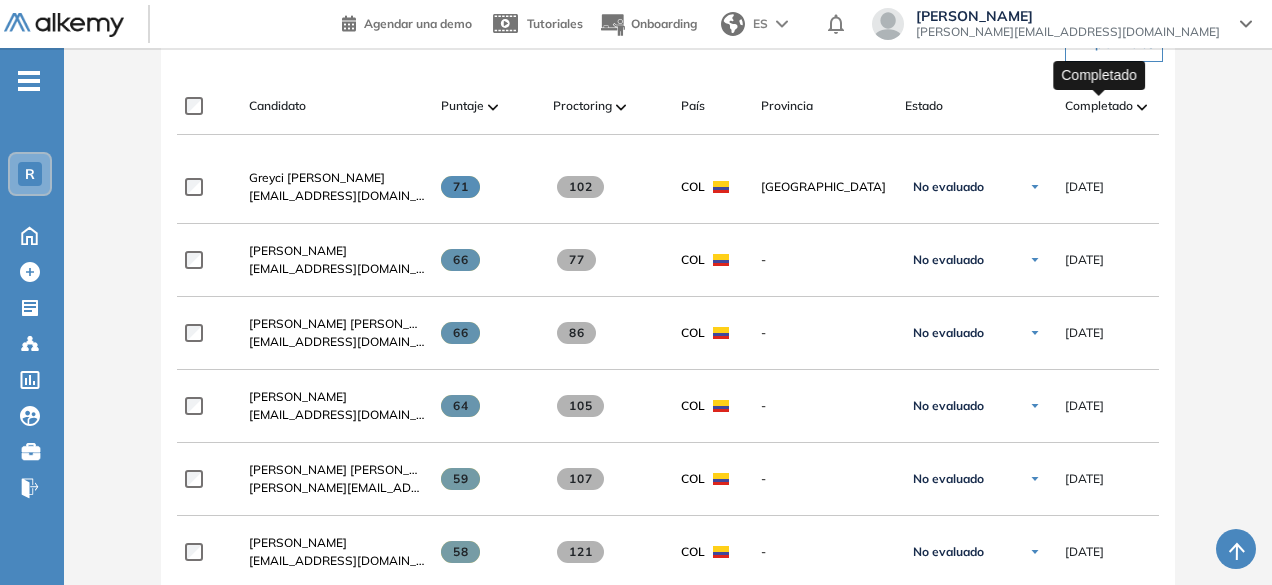click on "Completado" at bounding box center (1099, 106) 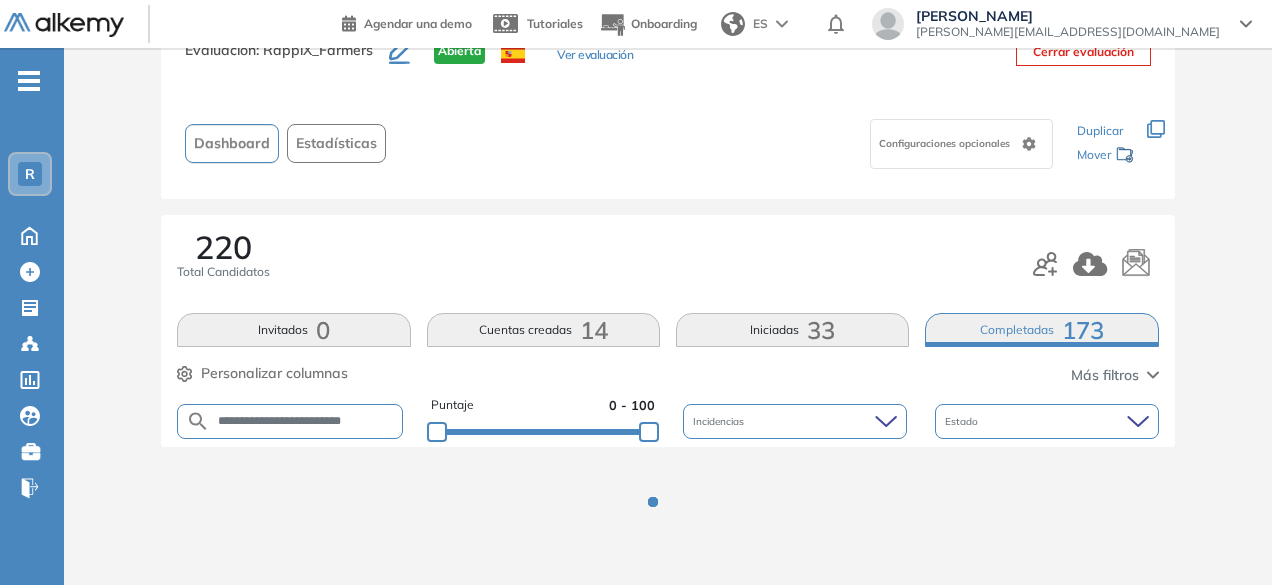 scroll, scrollTop: 511, scrollLeft: 0, axis: vertical 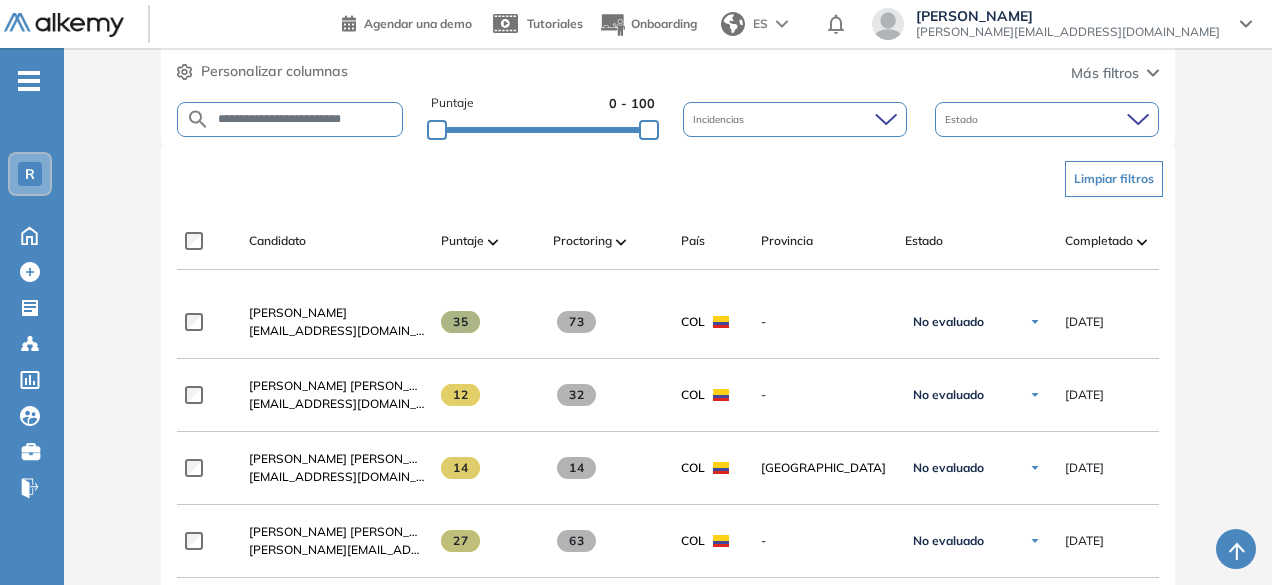 click on "**********" at bounding box center (306, 119) 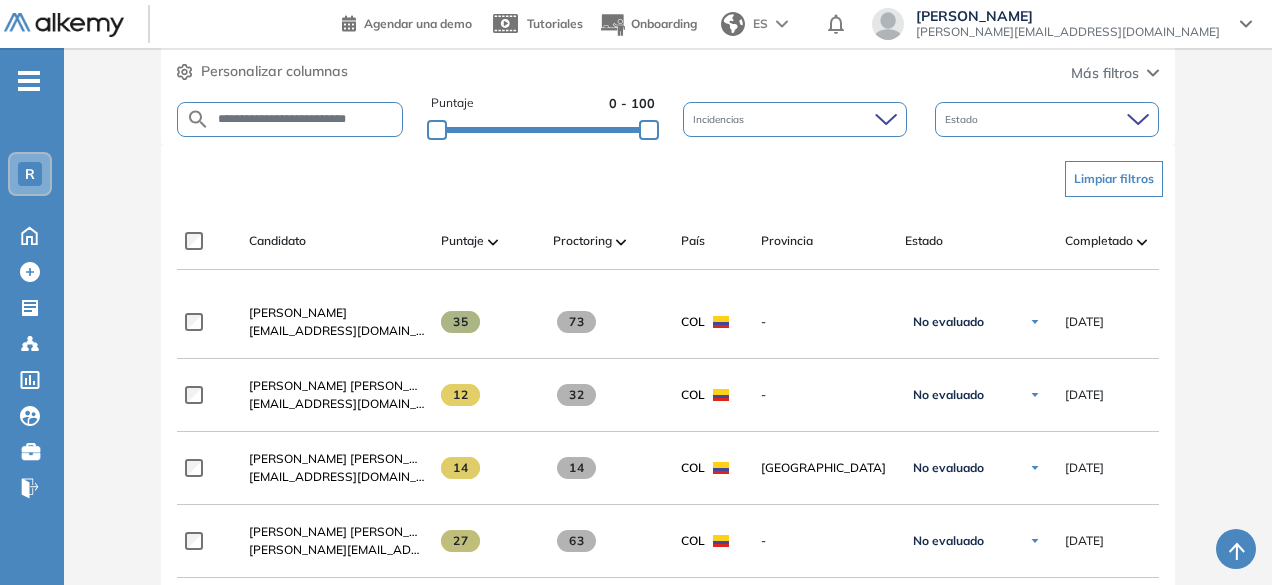 scroll, scrollTop: 0, scrollLeft: 6, axis: horizontal 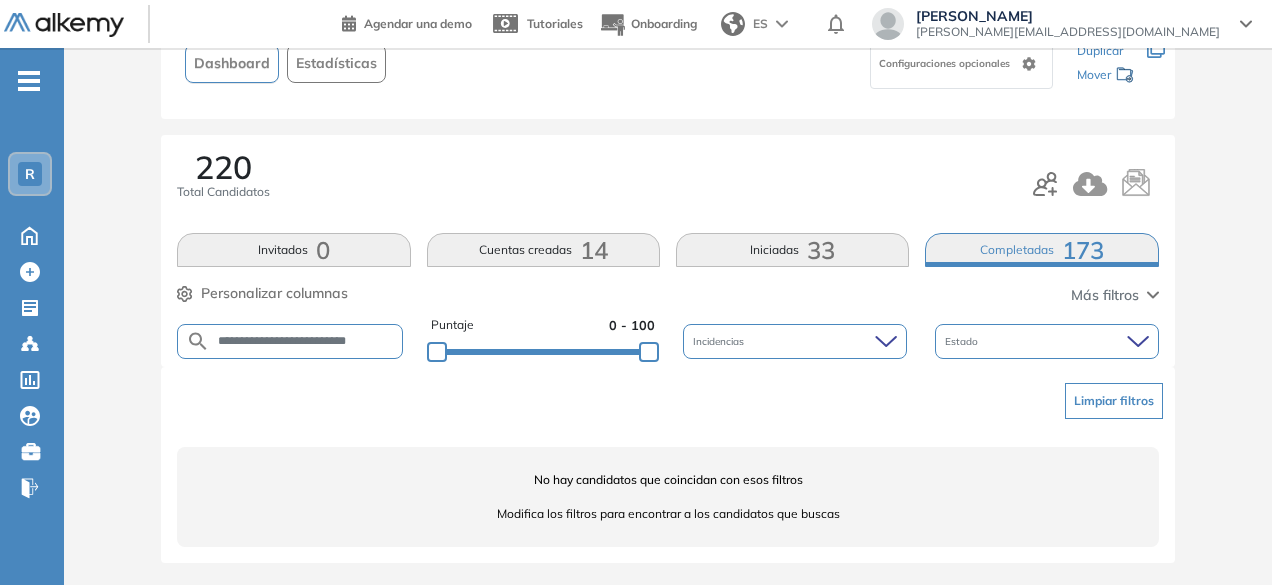 click on "**********" at bounding box center [306, 341] 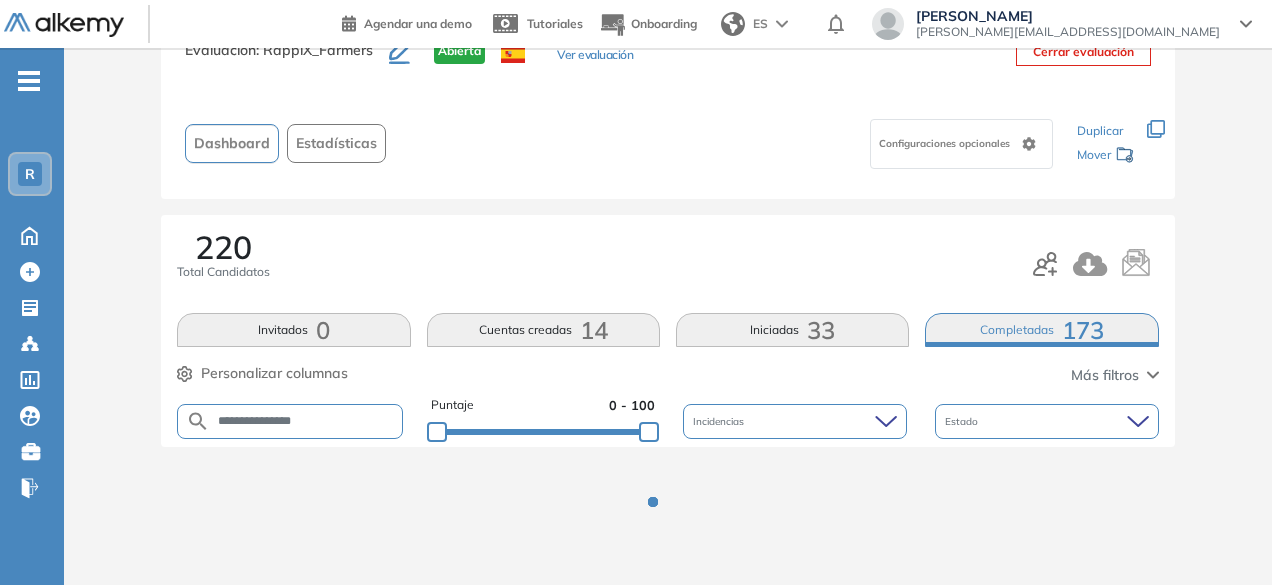 scroll, scrollTop: 154, scrollLeft: 0, axis: vertical 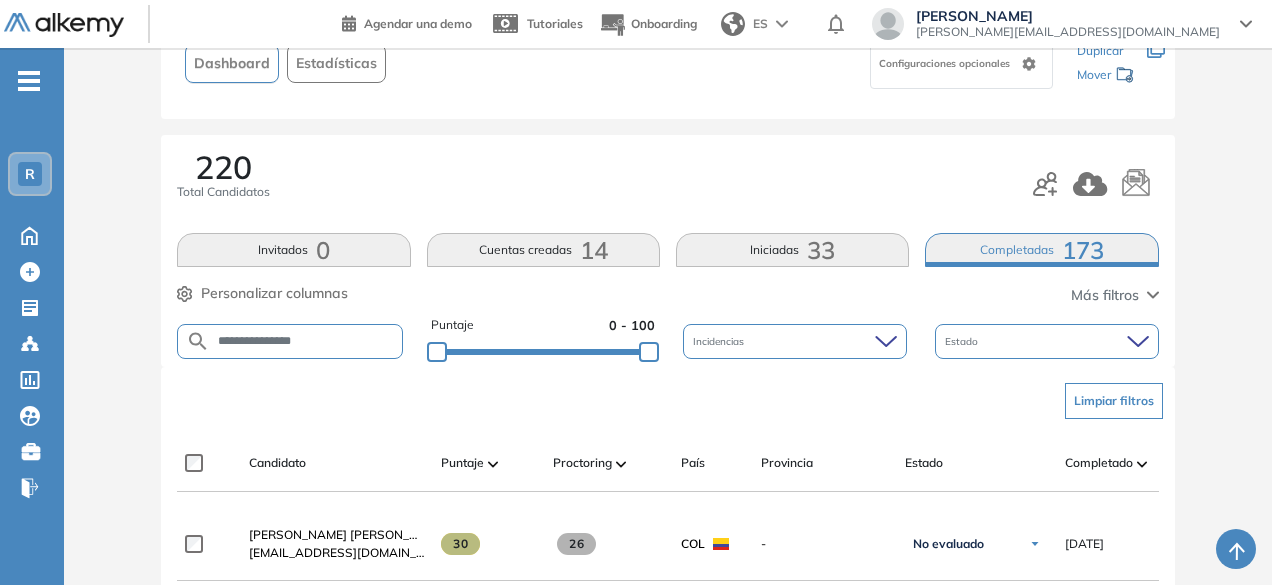 click on "**********" at bounding box center (306, 341) 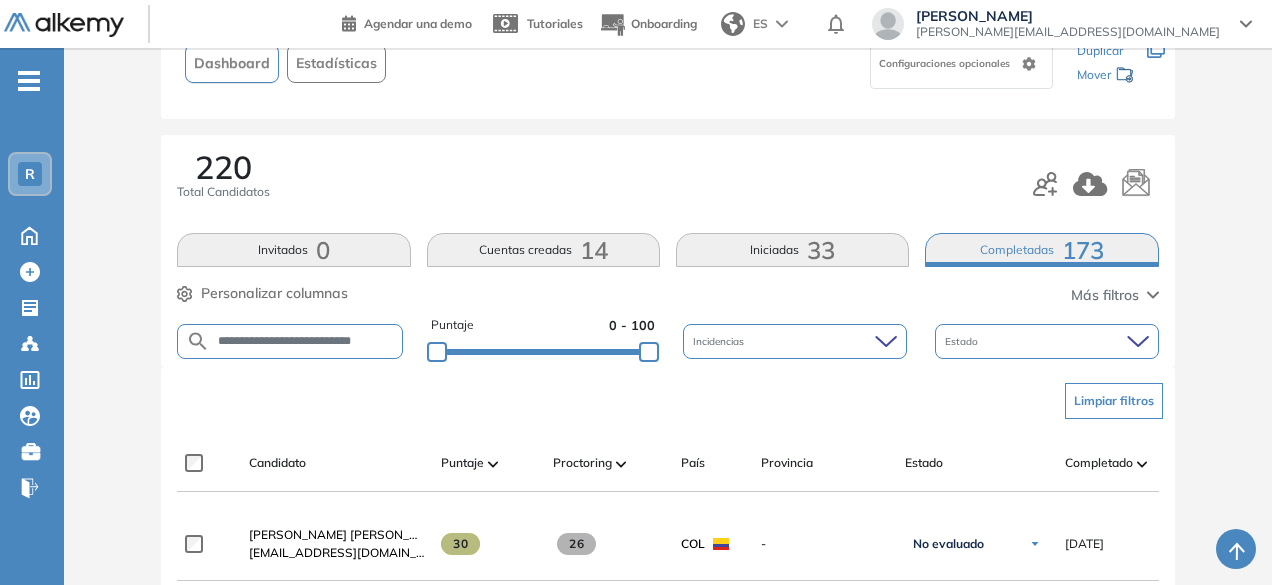 scroll, scrollTop: 0, scrollLeft: 13, axis: horizontal 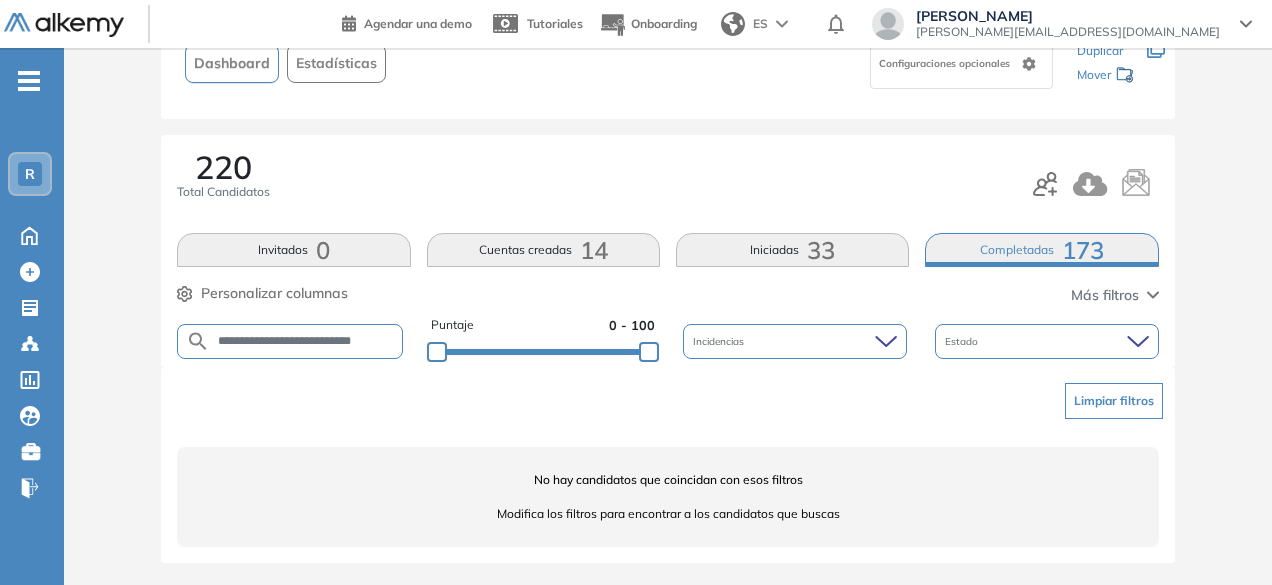 click on "**********" at bounding box center [306, 341] 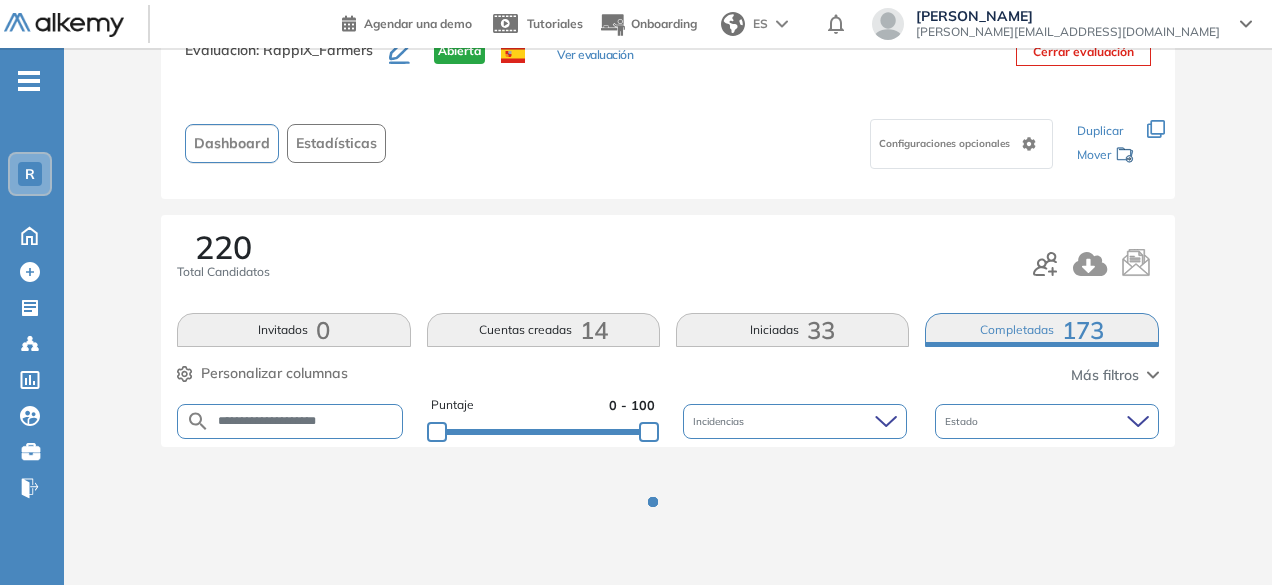 scroll, scrollTop: 154, scrollLeft: 0, axis: vertical 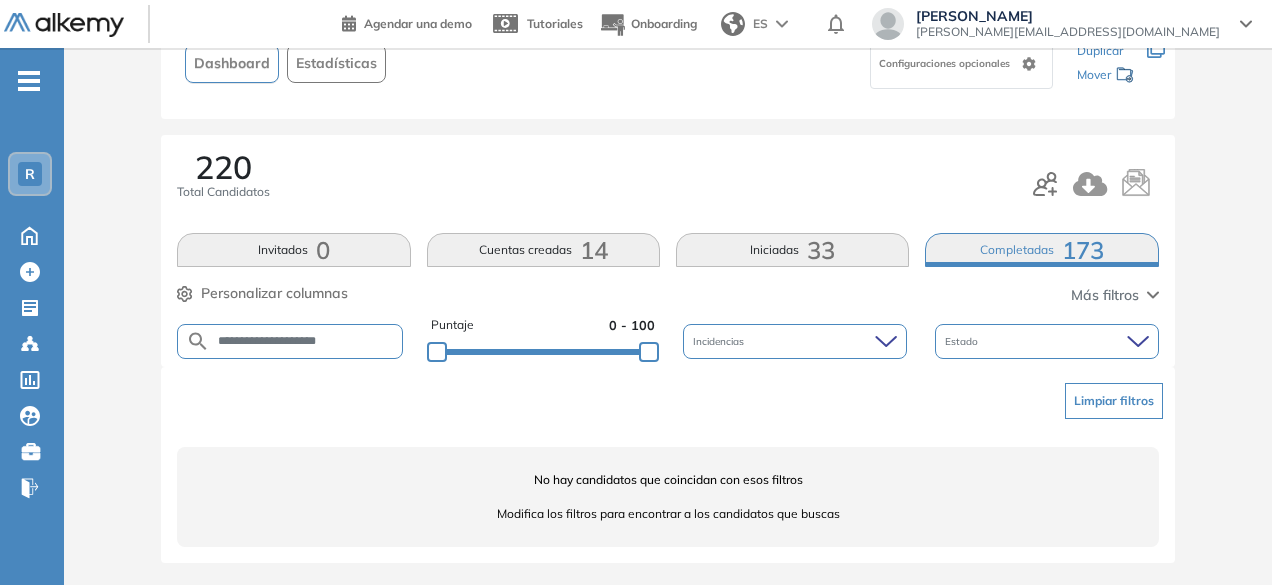 drag, startPoint x: 304, startPoint y: 344, endPoint x: 252, endPoint y: 335, distance: 52.773098 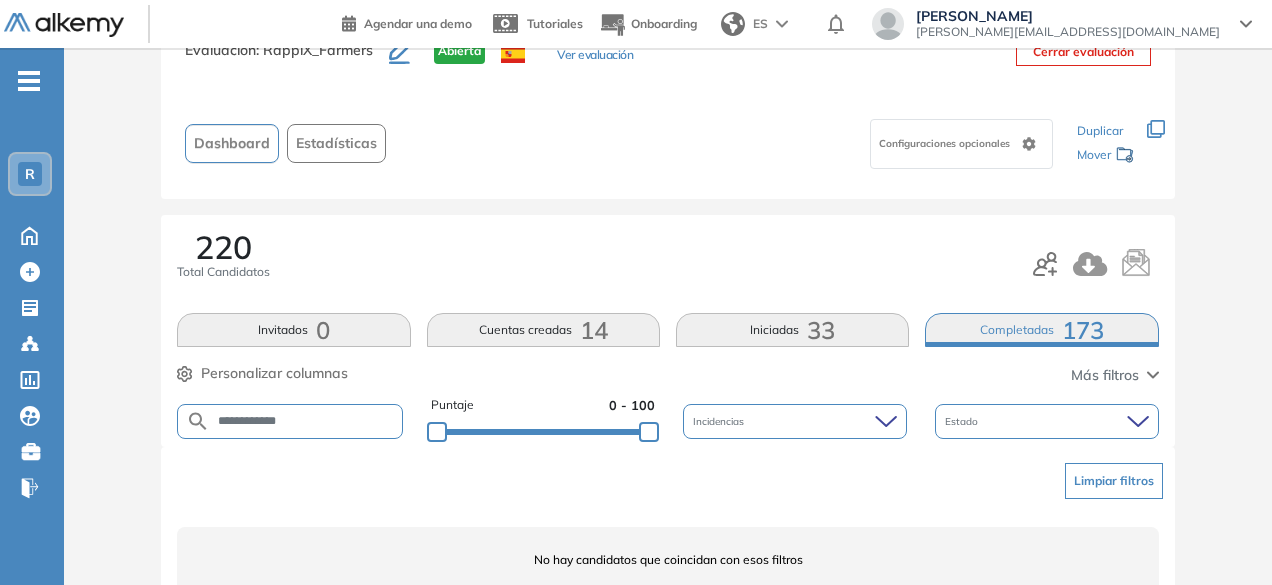 scroll, scrollTop: 154, scrollLeft: 0, axis: vertical 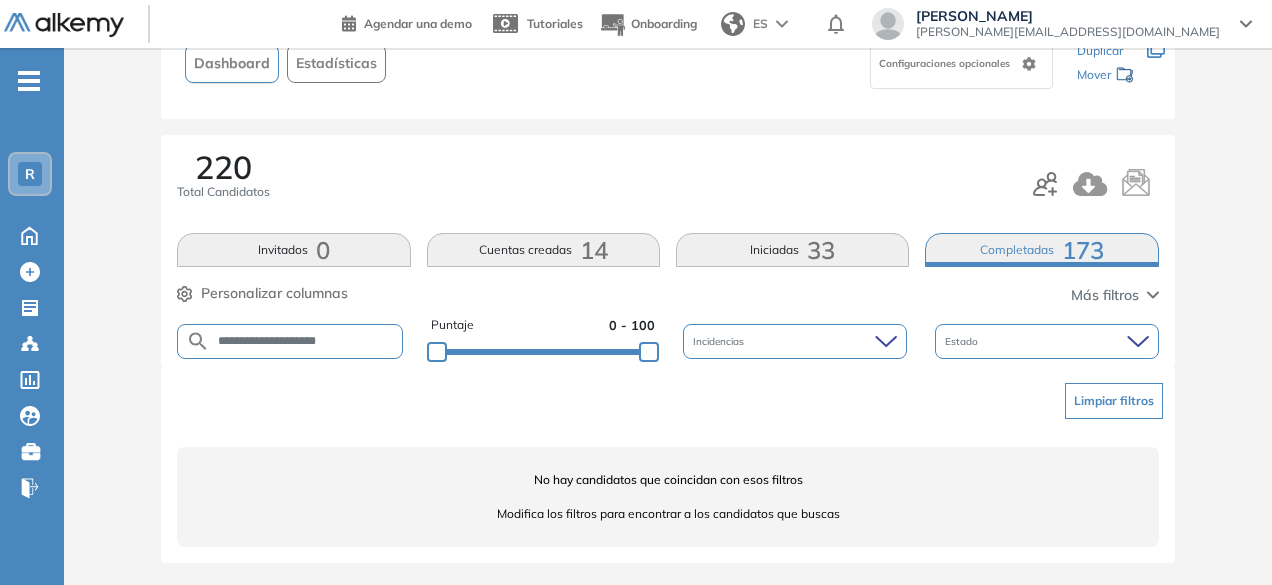 click on "**********" at bounding box center (306, 341) 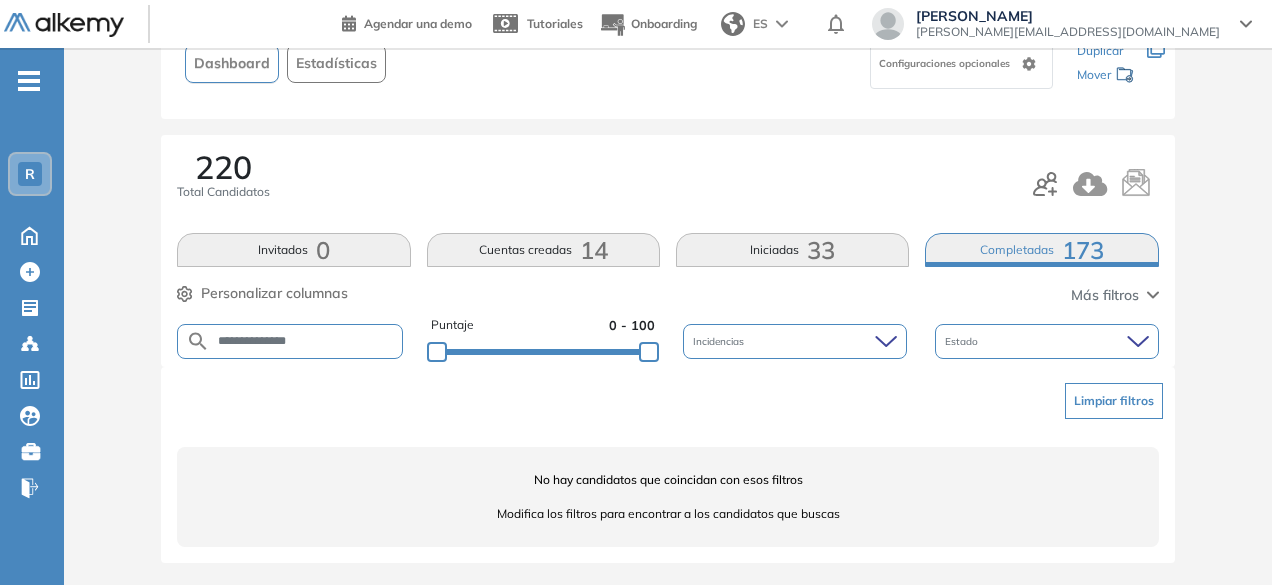 type on "**********" 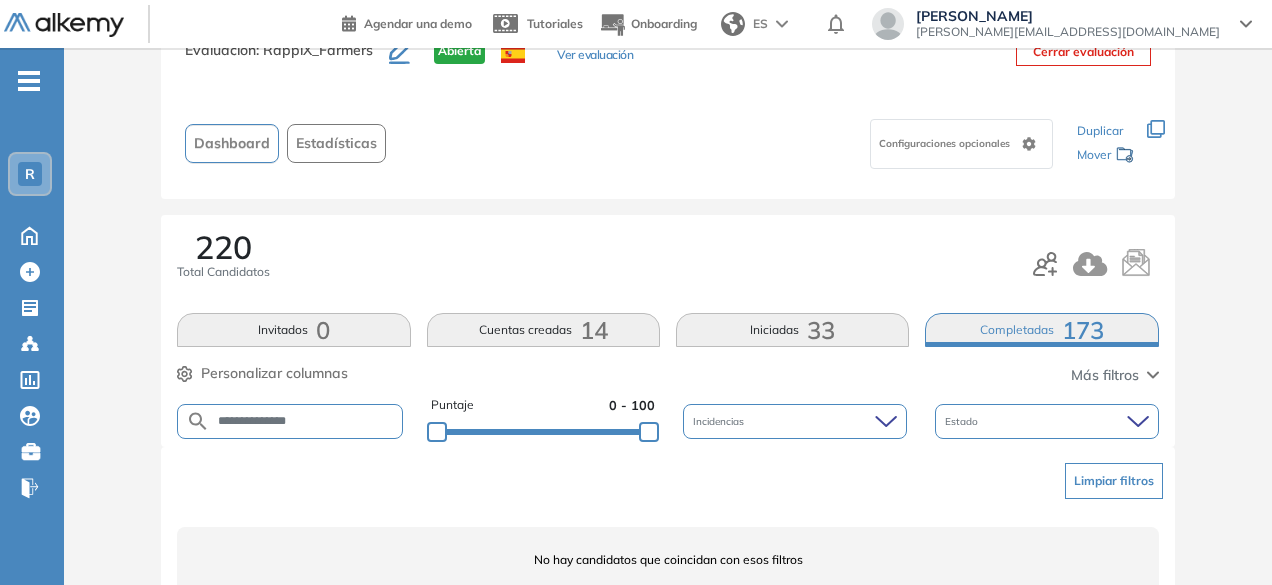 scroll, scrollTop: 154, scrollLeft: 0, axis: vertical 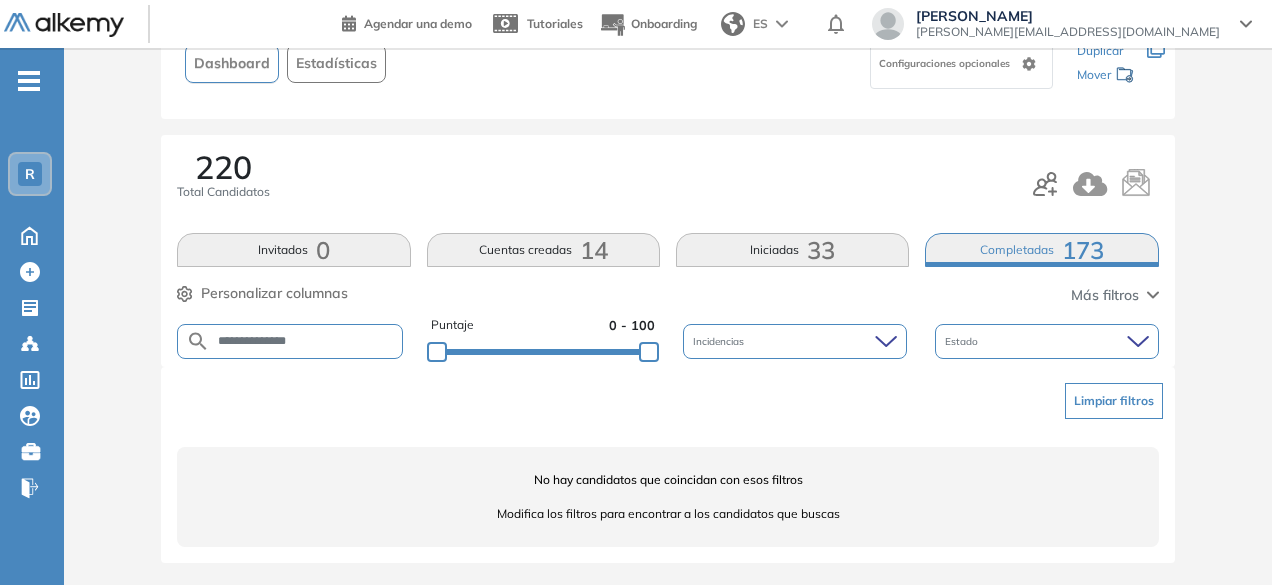 click on "Completadas 173" at bounding box center (1041, 250) 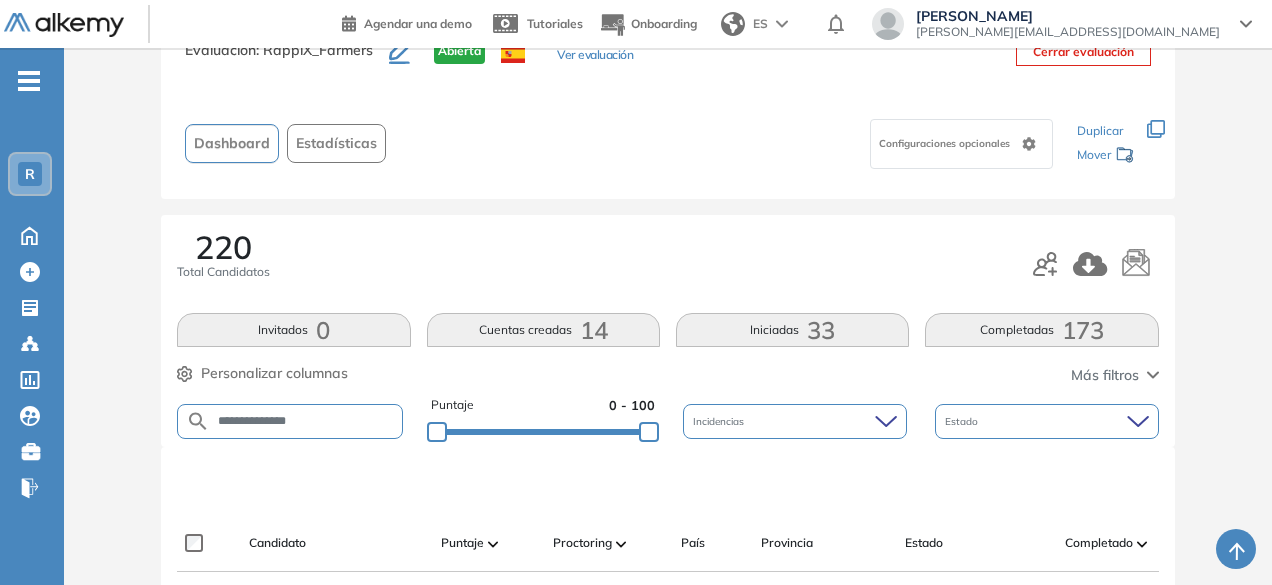 scroll, scrollTop: 154, scrollLeft: 0, axis: vertical 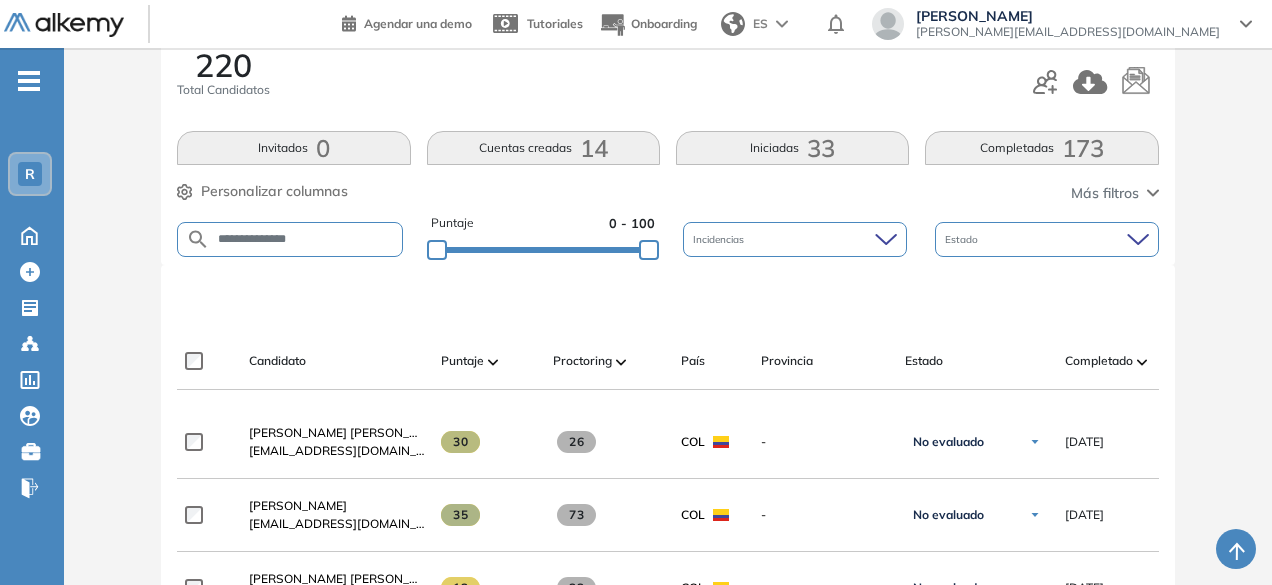 click on "**********" at bounding box center [290, 239] 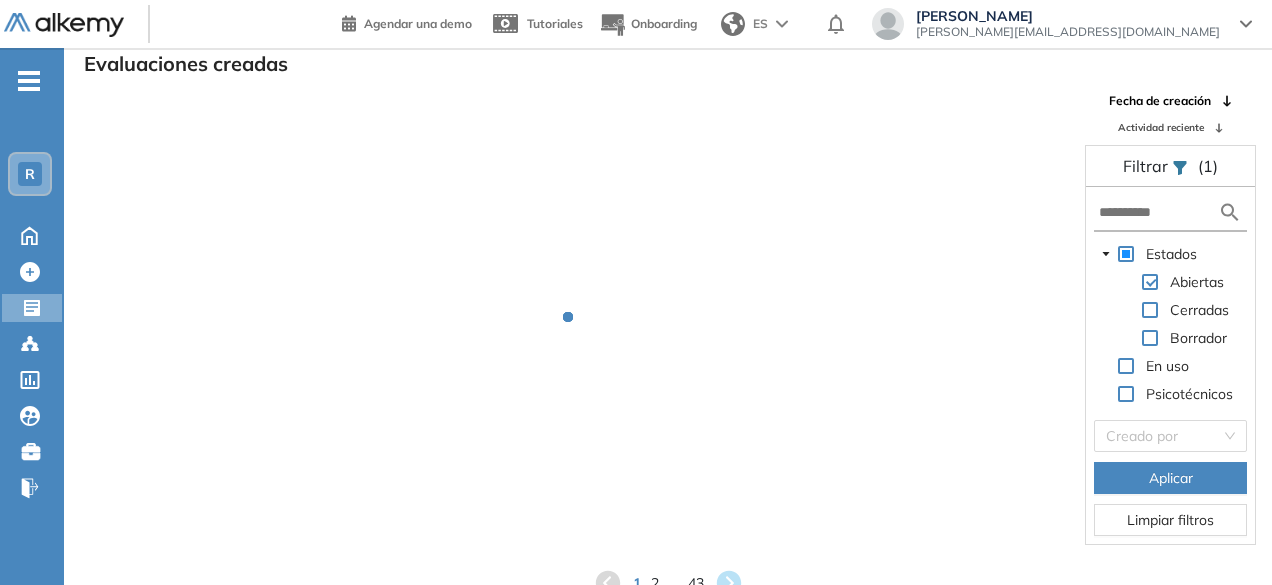 scroll, scrollTop: 48, scrollLeft: 0, axis: vertical 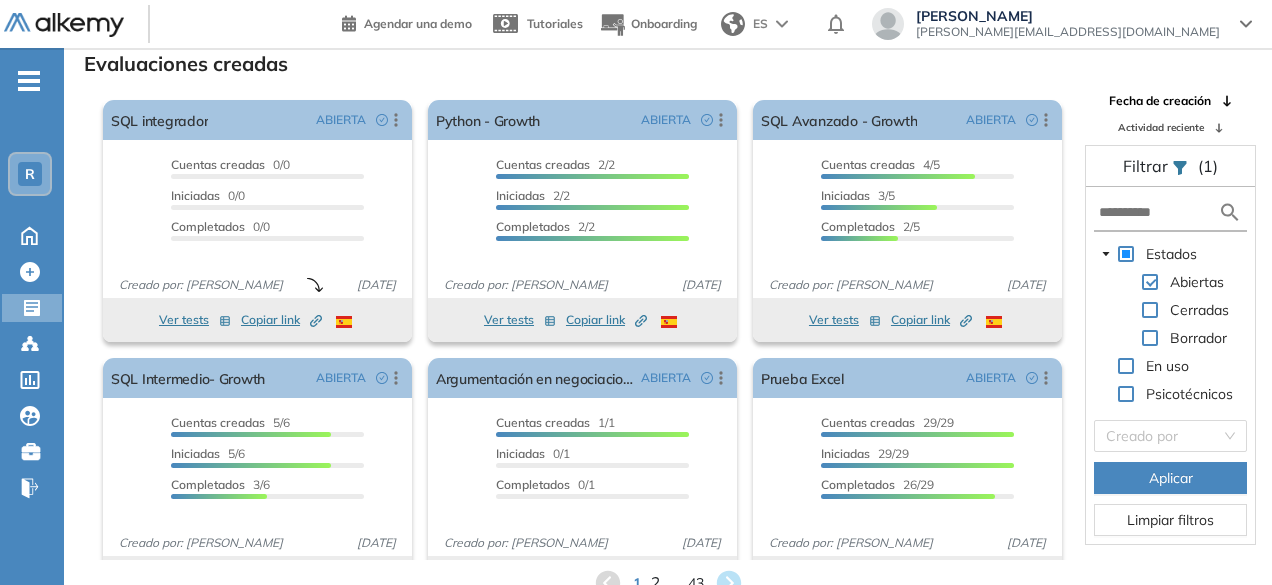 click on "2" at bounding box center [654, 582] 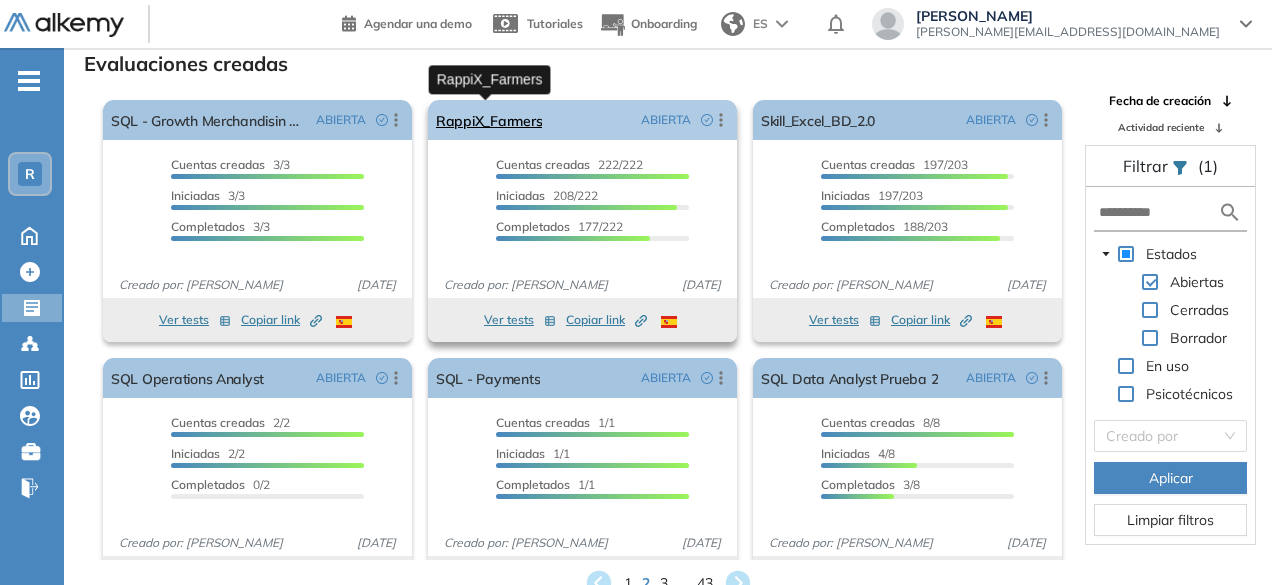 click on "RappiX_Farmers" at bounding box center [489, 120] 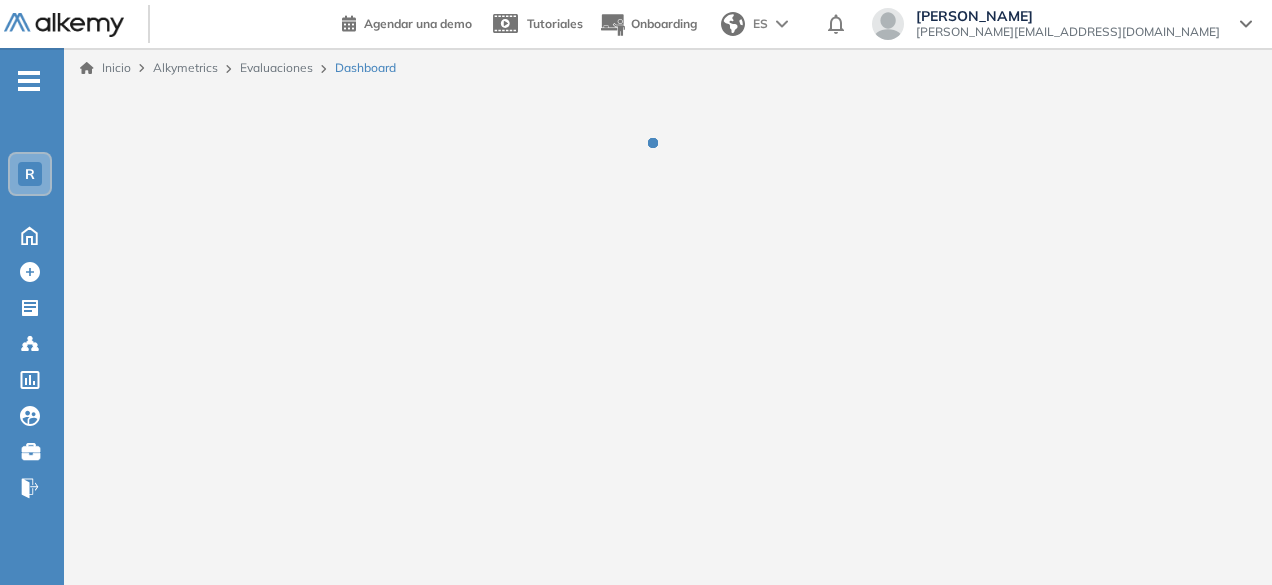scroll, scrollTop: 0, scrollLeft: 0, axis: both 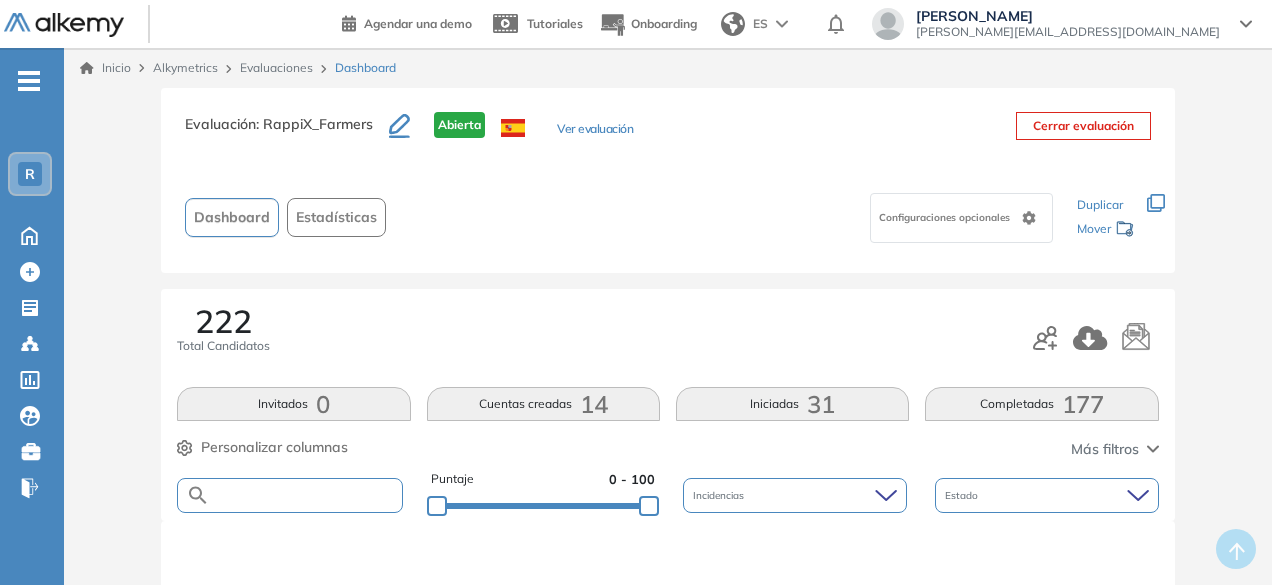 click at bounding box center [305, 495] 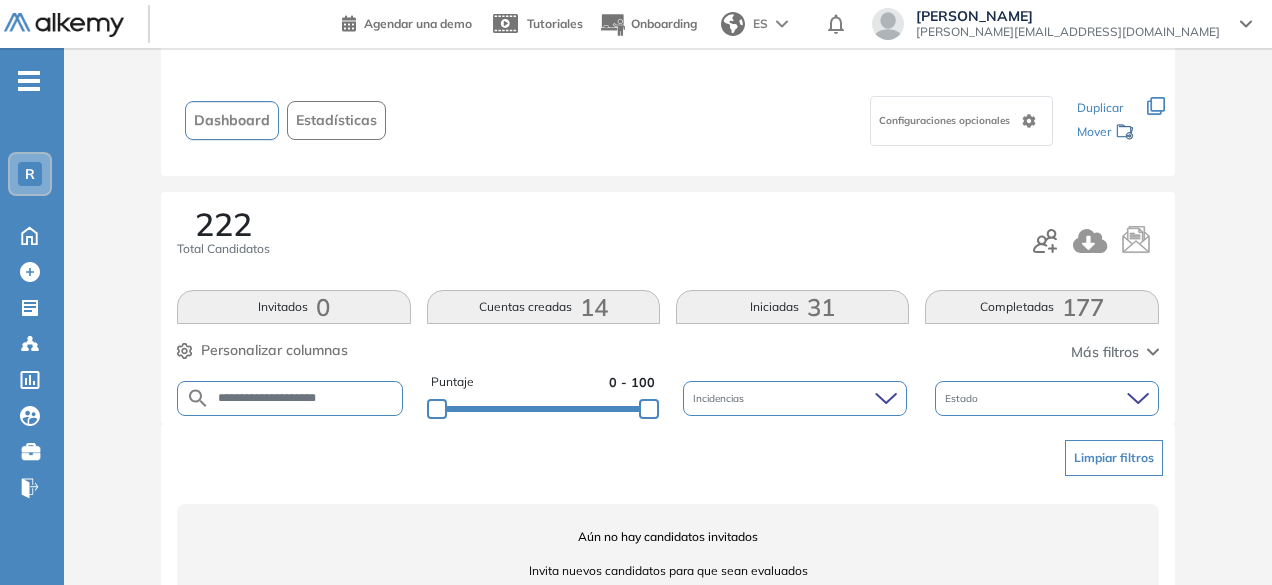 scroll, scrollTop: 84, scrollLeft: 0, axis: vertical 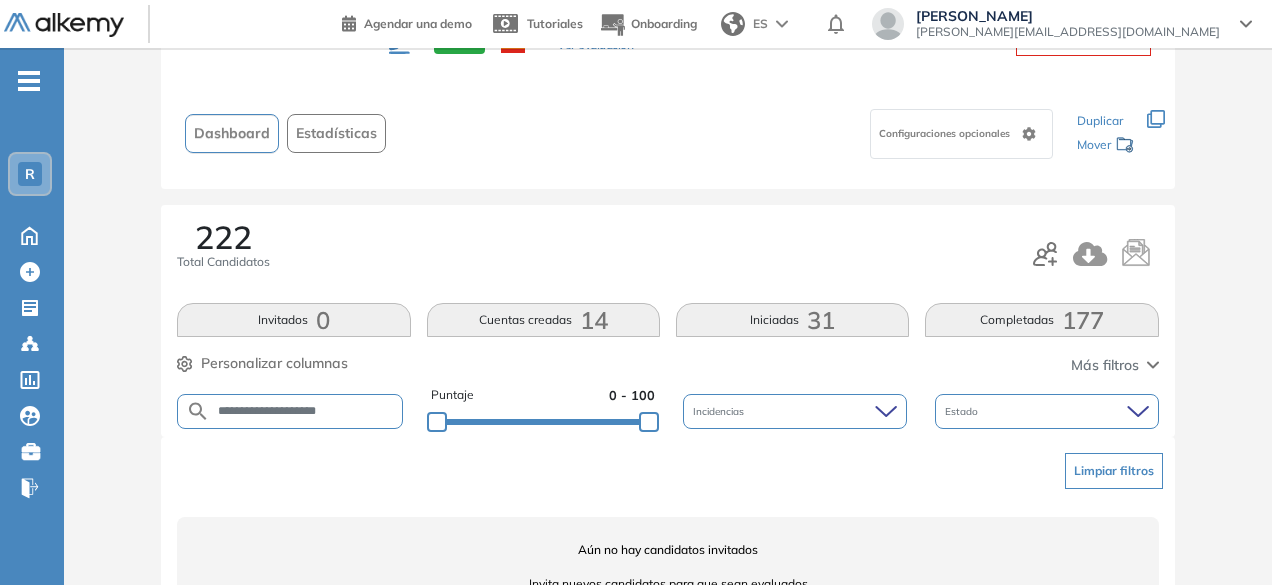 click on "**********" at bounding box center (305, 411) 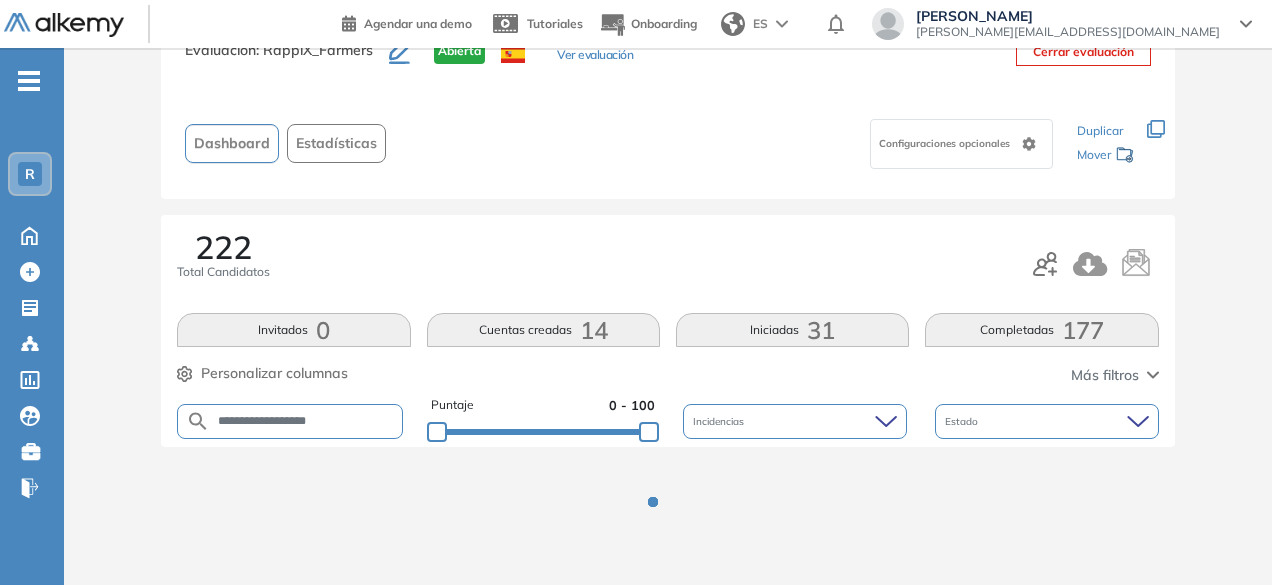 scroll, scrollTop: 84, scrollLeft: 0, axis: vertical 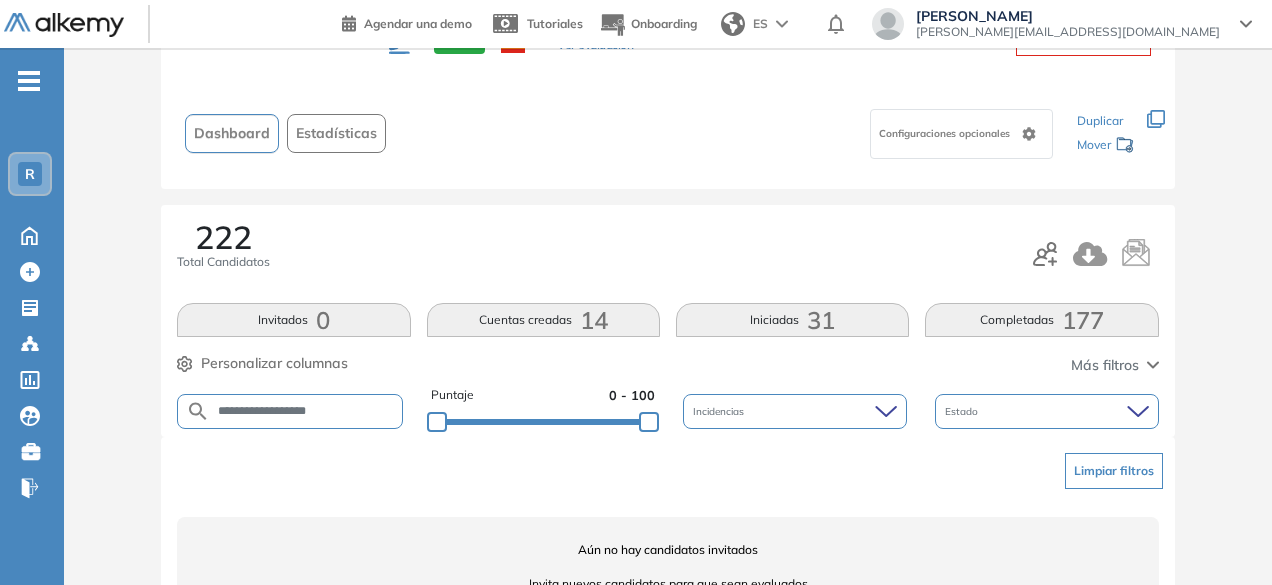 drag, startPoint x: 284, startPoint y: 407, endPoint x: 250, endPoint y: 403, distance: 34.234486 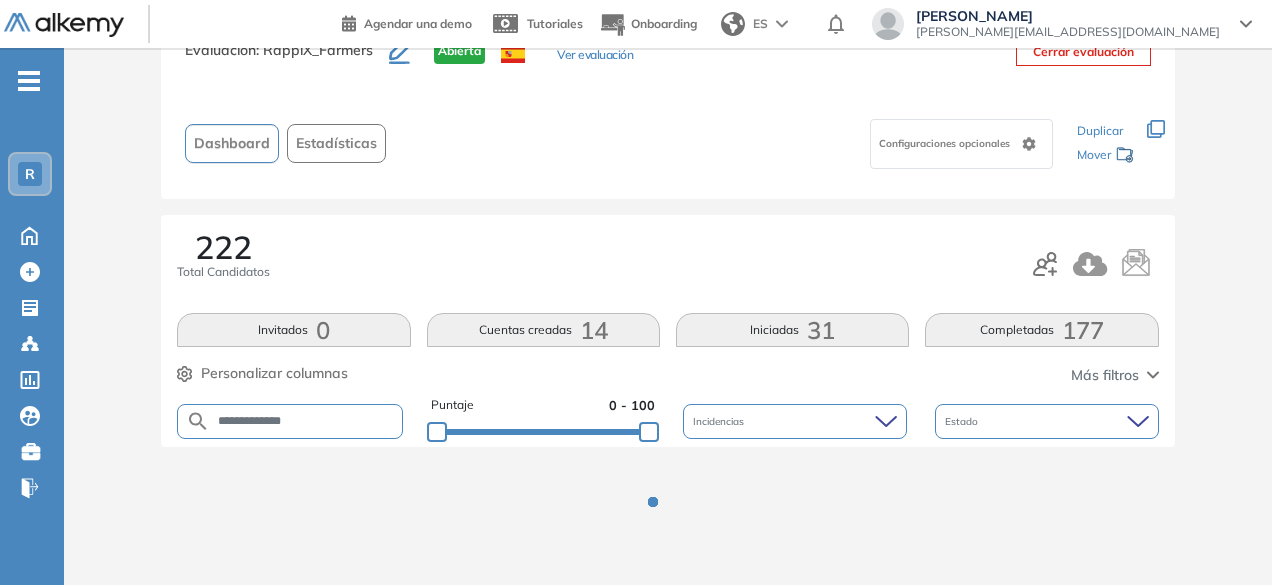 scroll, scrollTop: 84, scrollLeft: 0, axis: vertical 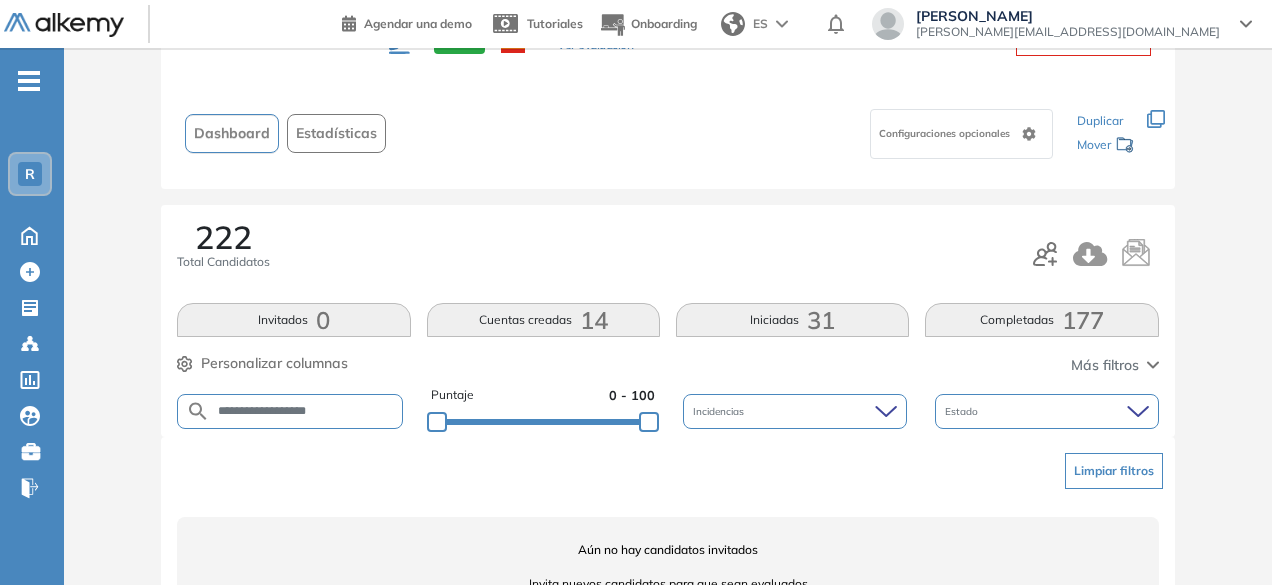 click on "**********" at bounding box center (305, 411) 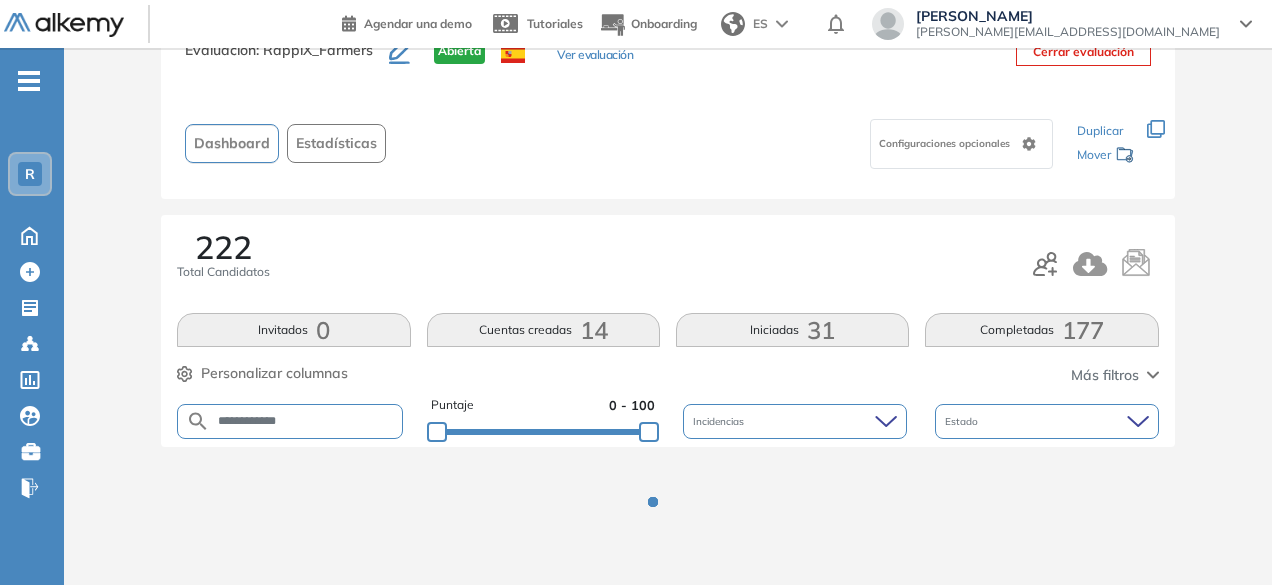 scroll, scrollTop: 84, scrollLeft: 0, axis: vertical 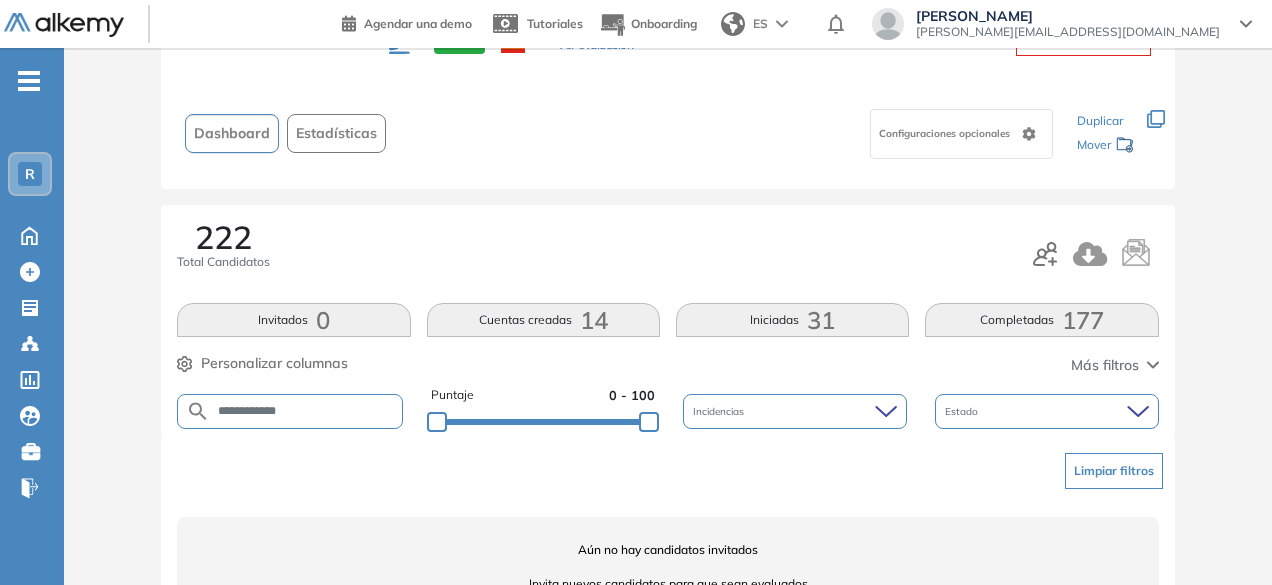 click on "**********" at bounding box center [305, 411] 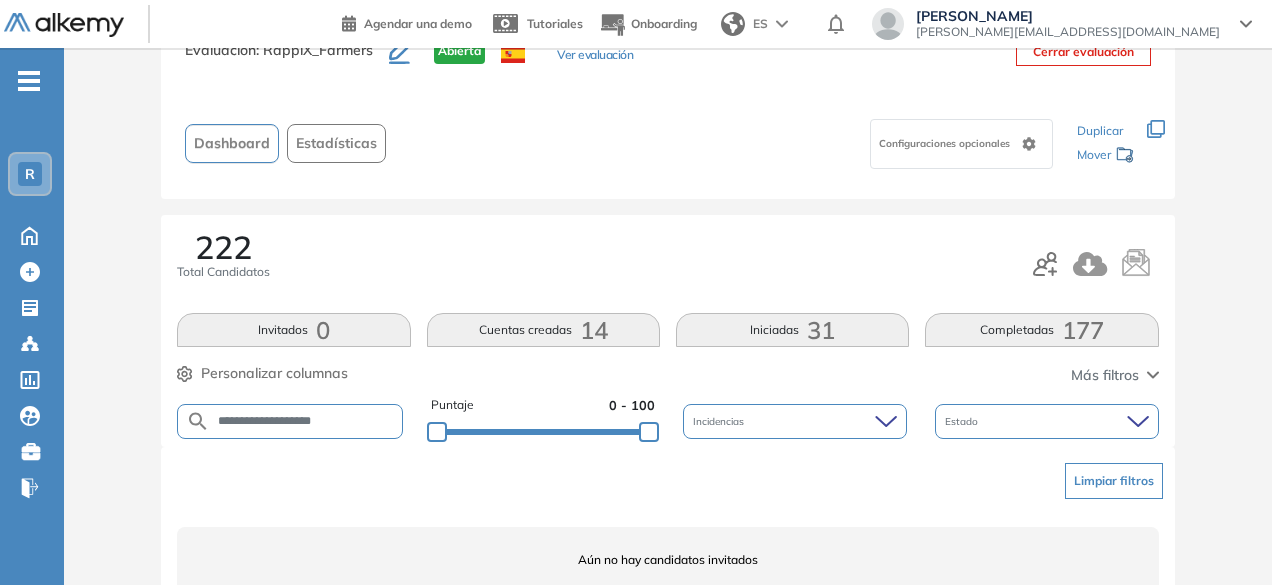 scroll, scrollTop: 84, scrollLeft: 0, axis: vertical 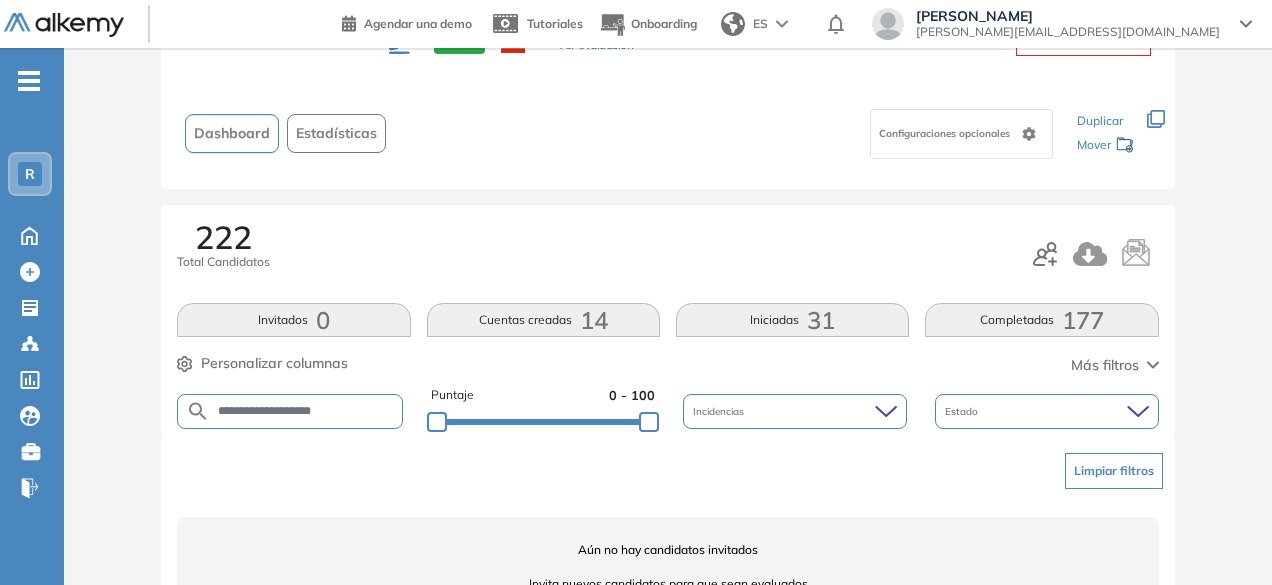 drag, startPoint x: 310, startPoint y: 409, endPoint x: 300, endPoint y: 412, distance: 10.440307 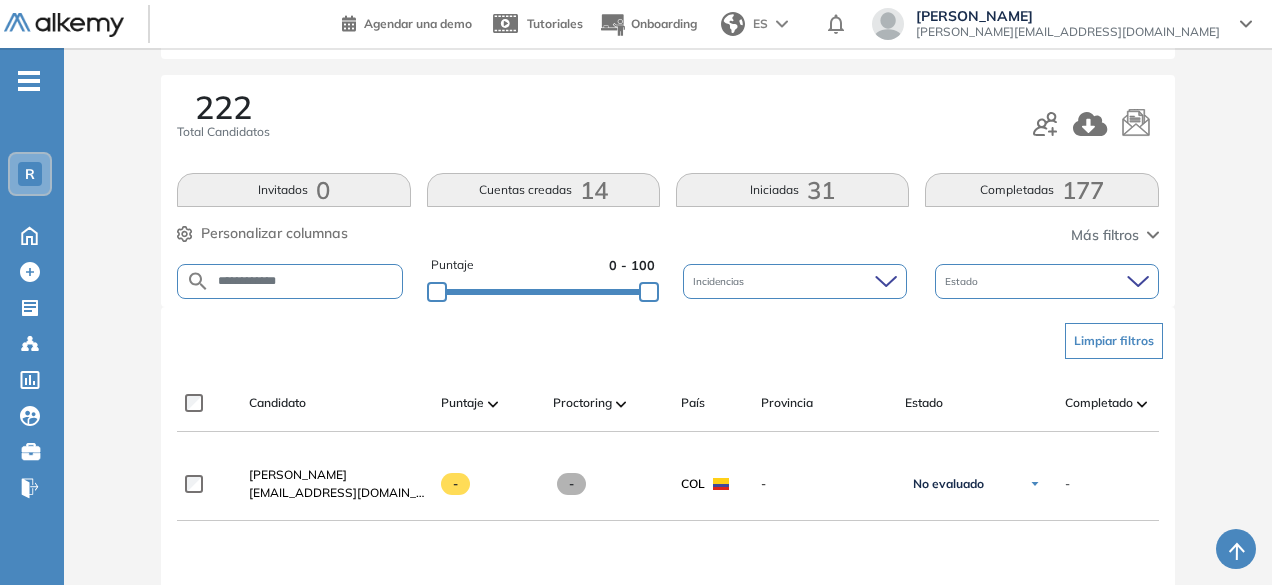 scroll, scrollTop: 223, scrollLeft: 0, axis: vertical 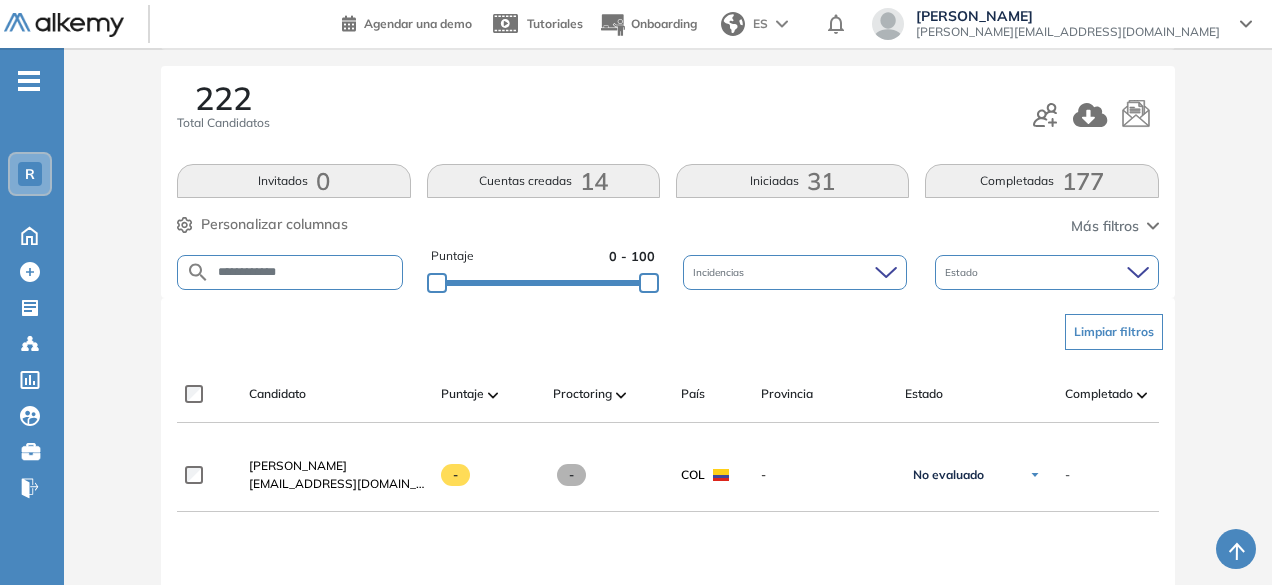 click on "**********" at bounding box center [305, 272] 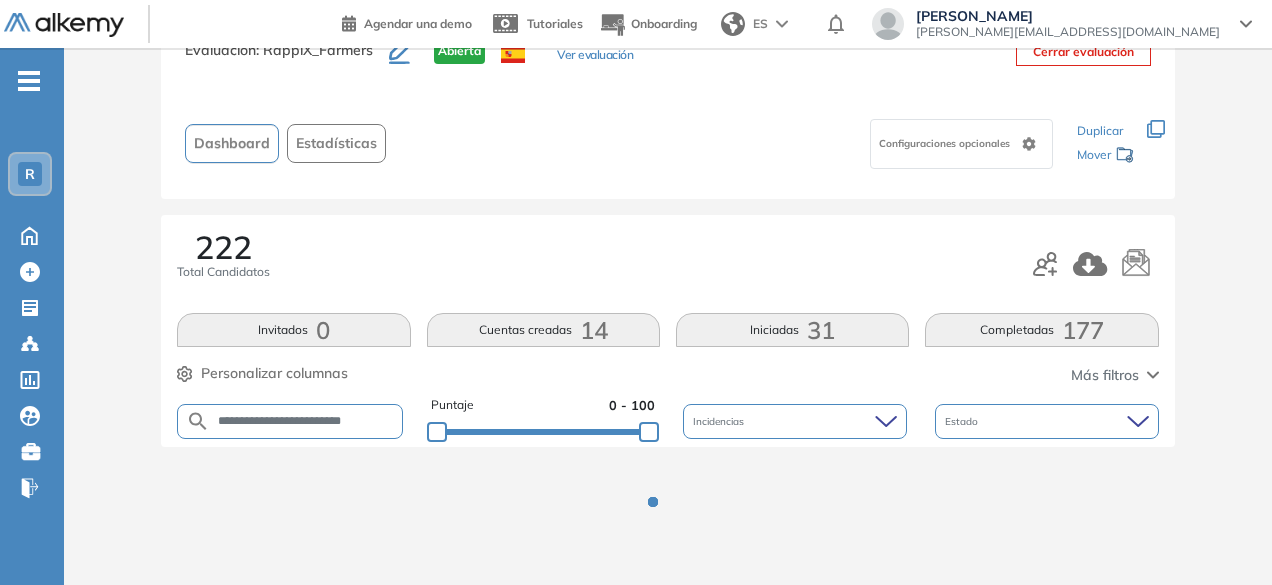 scroll, scrollTop: 223, scrollLeft: 0, axis: vertical 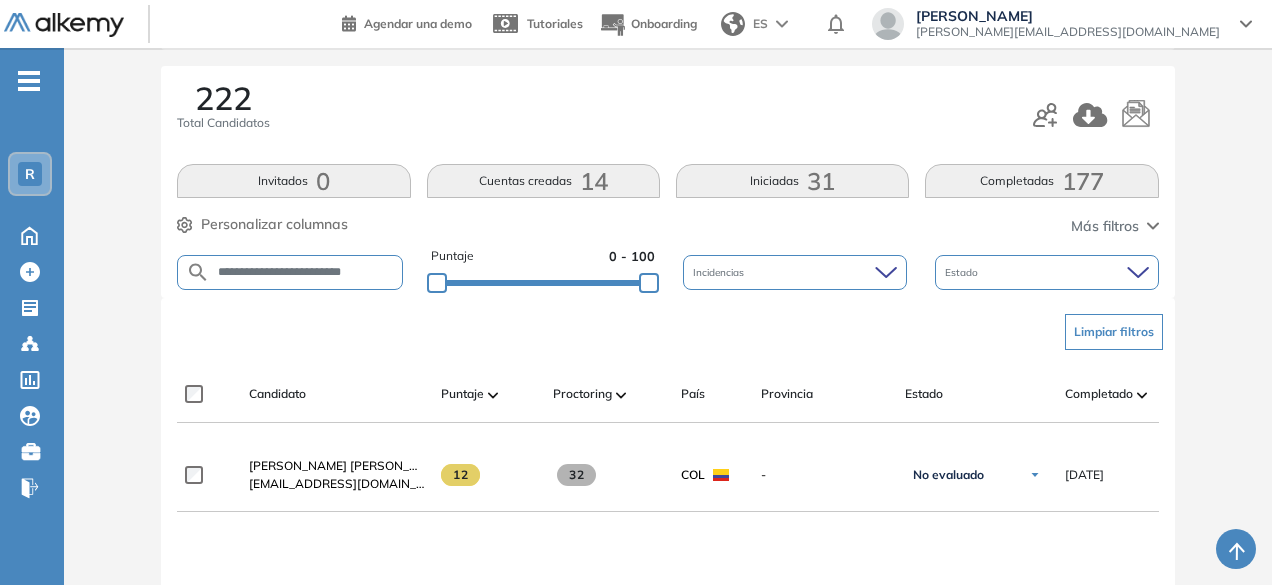 click on "**********" at bounding box center (305, 272) 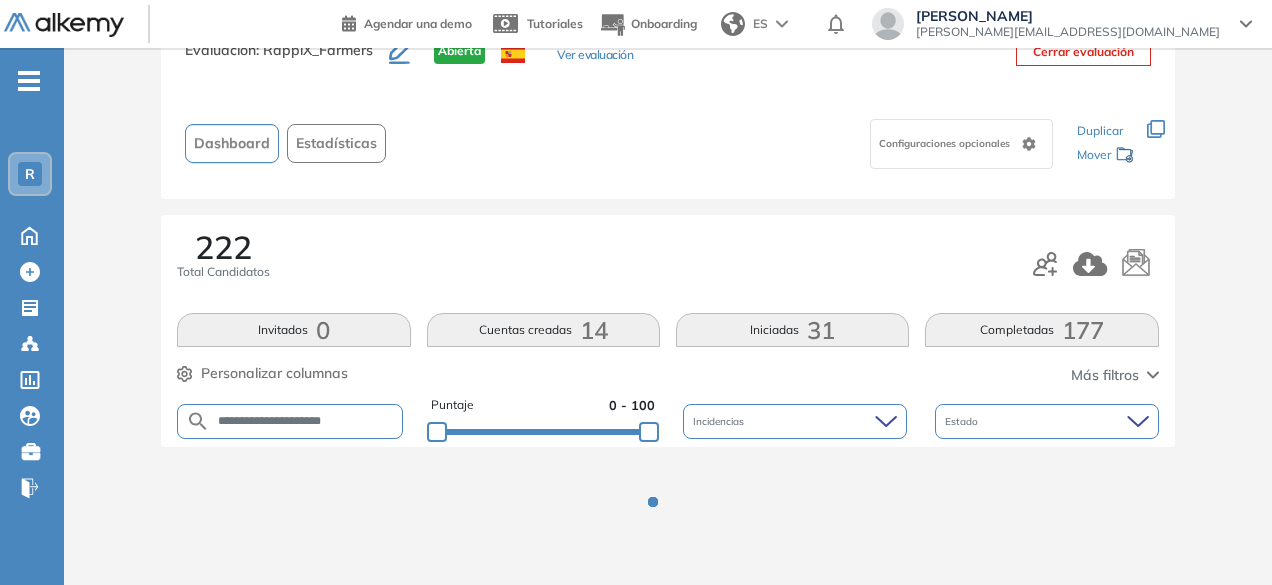 scroll, scrollTop: 223, scrollLeft: 0, axis: vertical 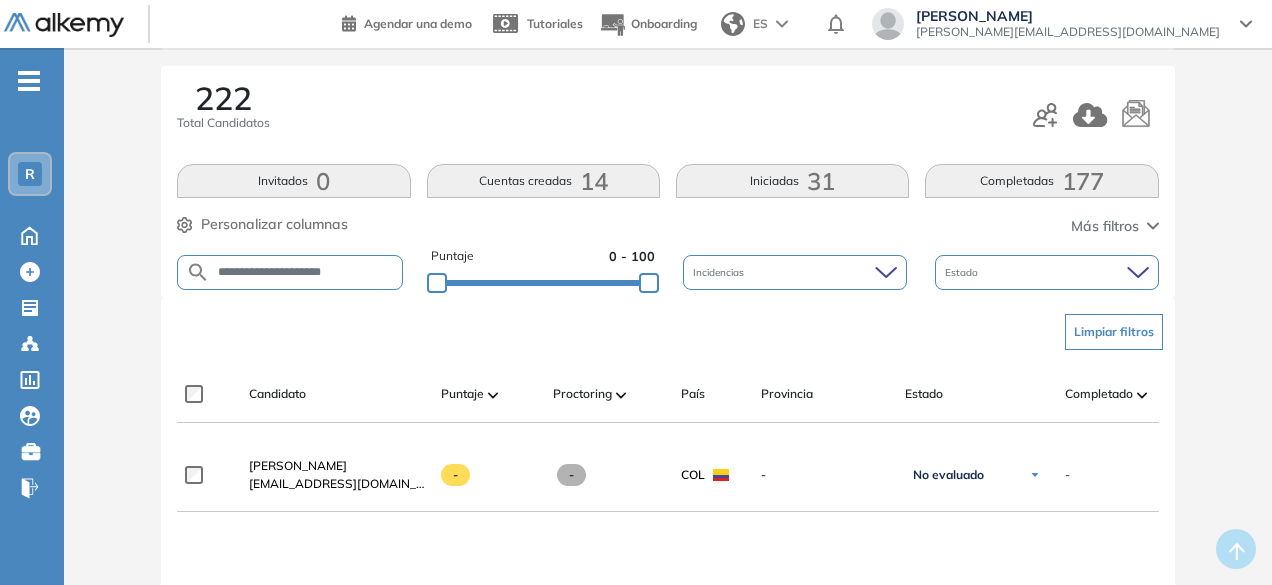 click on "**********" at bounding box center (305, 272) 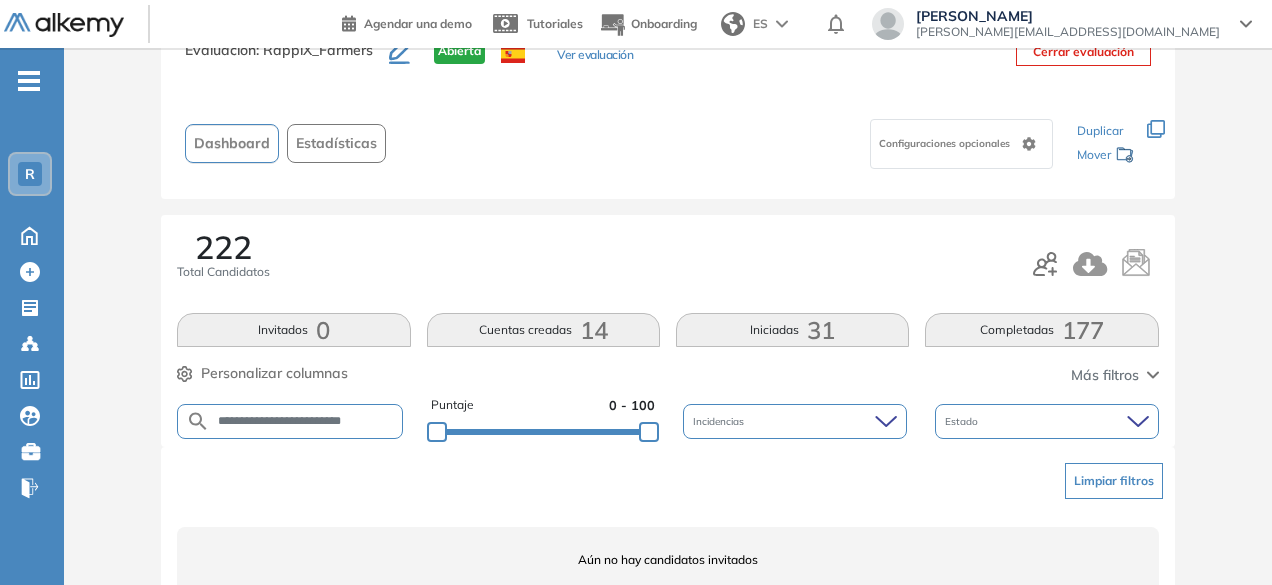 scroll, scrollTop: 154, scrollLeft: 0, axis: vertical 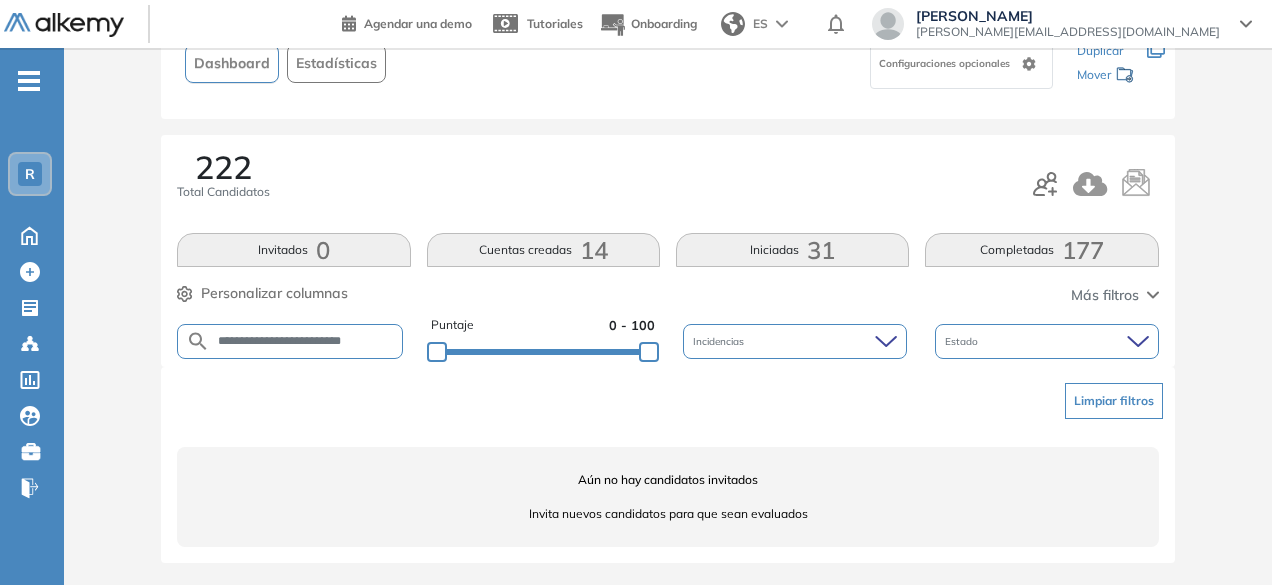 click on "**********" at bounding box center (305, 341) 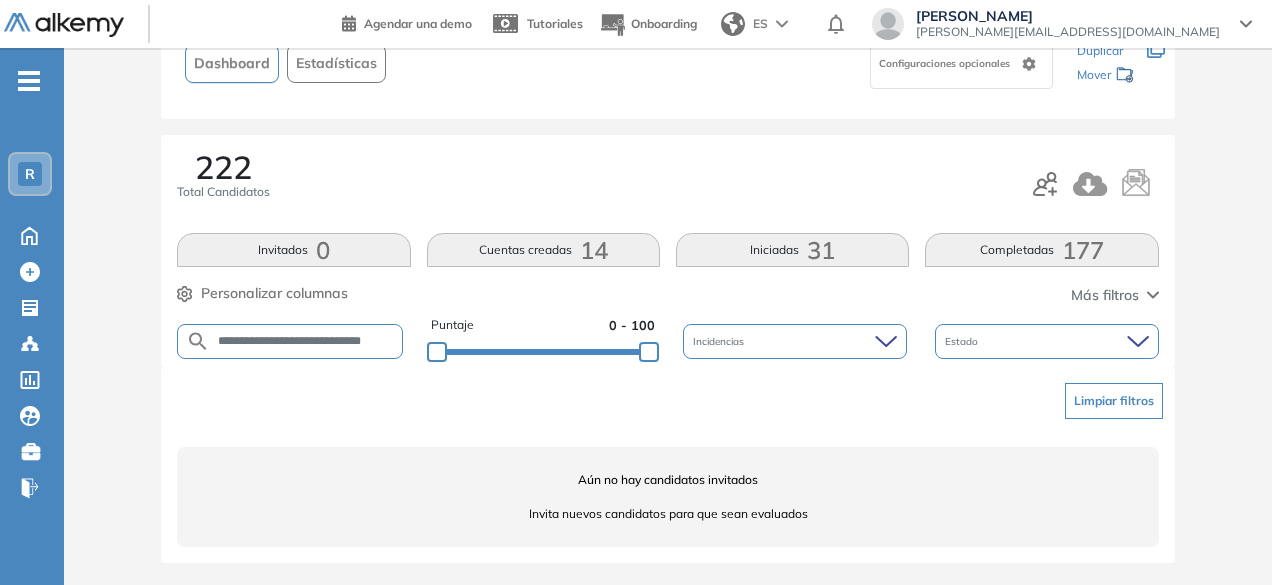 scroll, scrollTop: 0, scrollLeft: 8, axis: horizontal 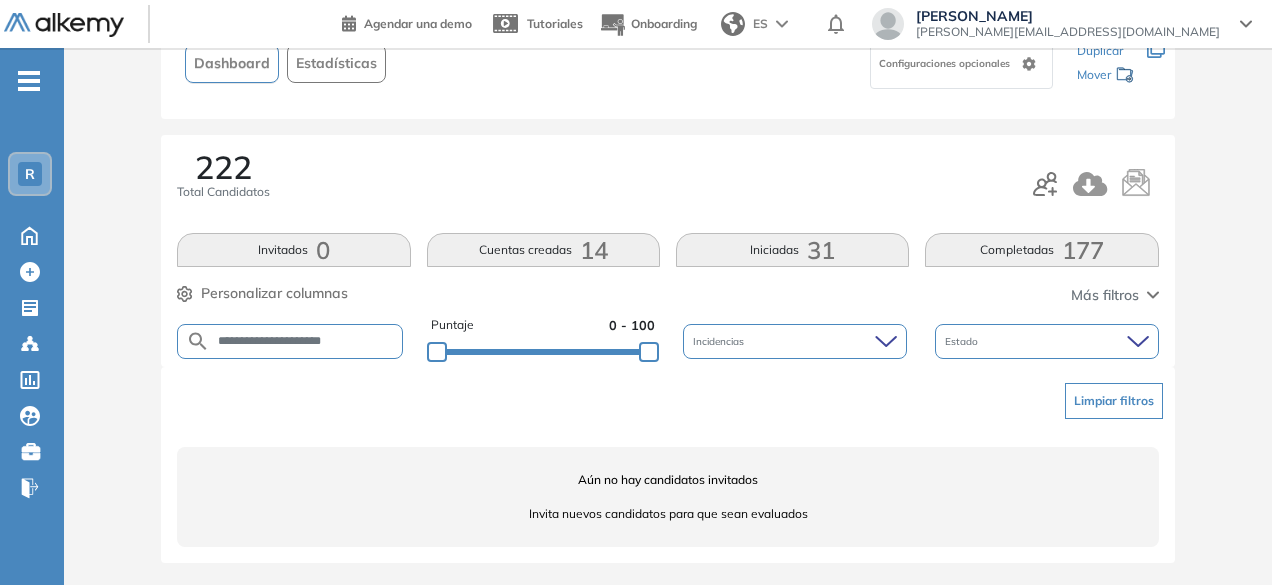 drag, startPoint x: 302, startPoint y: 342, endPoint x: 258, endPoint y: 332, distance: 45.122055 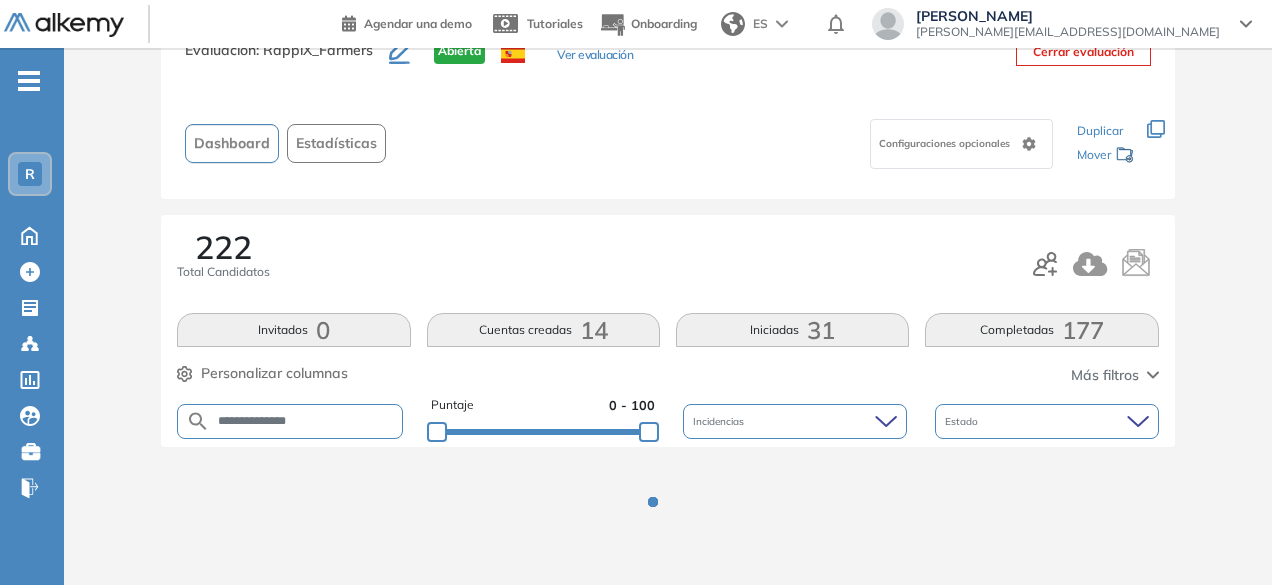 scroll, scrollTop: 154, scrollLeft: 0, axis: vertical 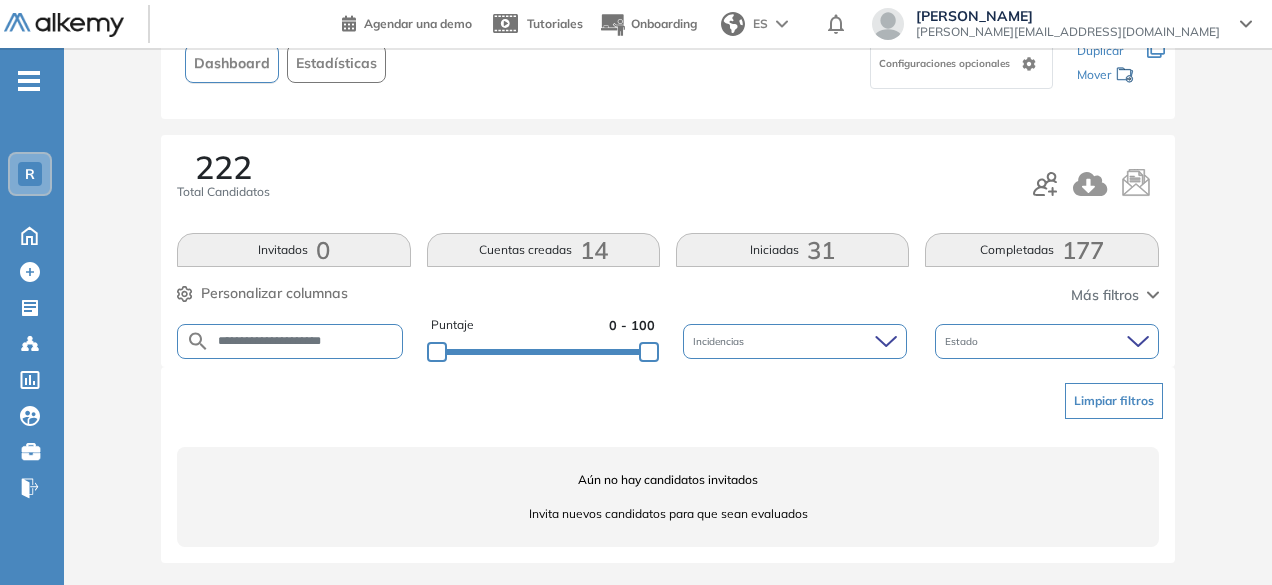 click on "**********" at bounding box center (306, 341) 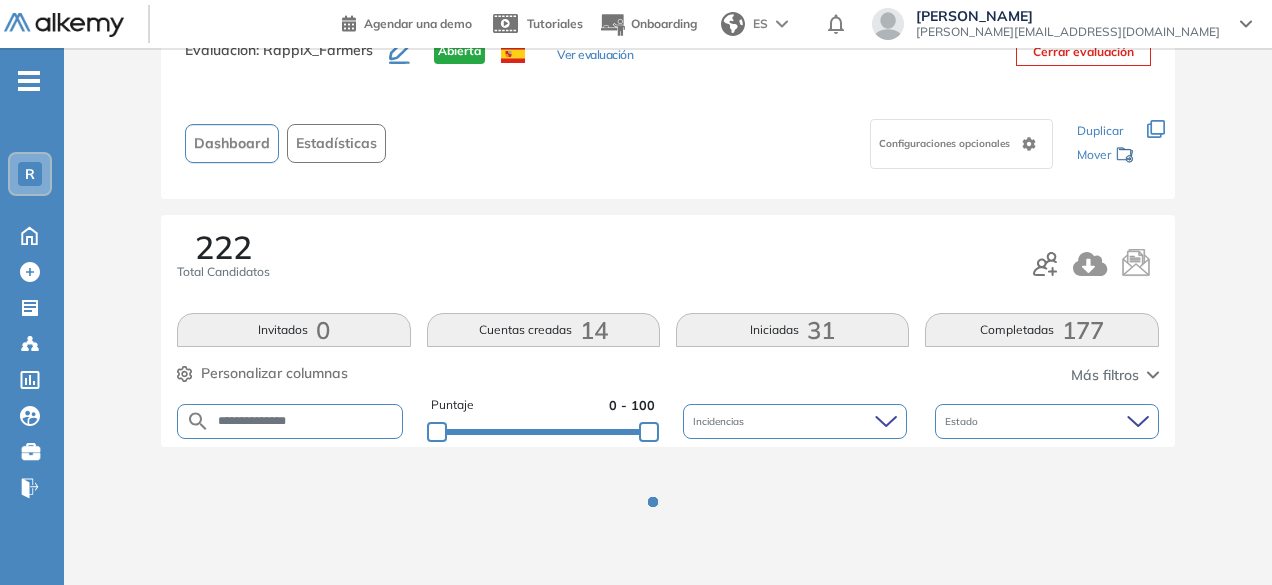 scroll, scrollTop: 154, scrollLeft: 0, axis: vertical 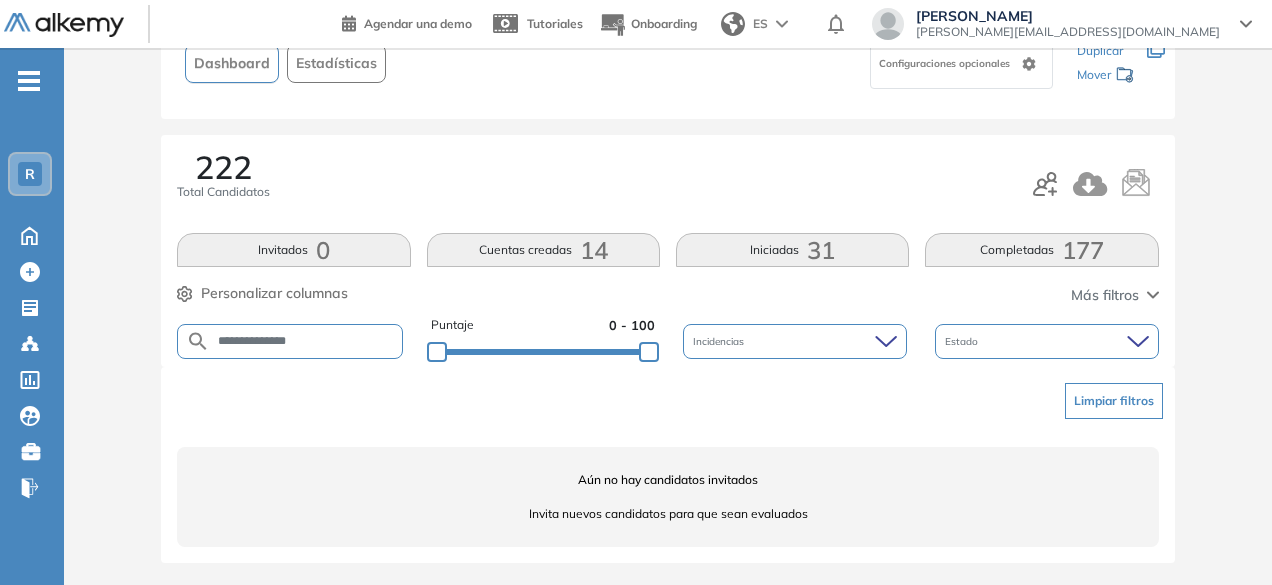 click on "**********" at bounding box center (306, 341) 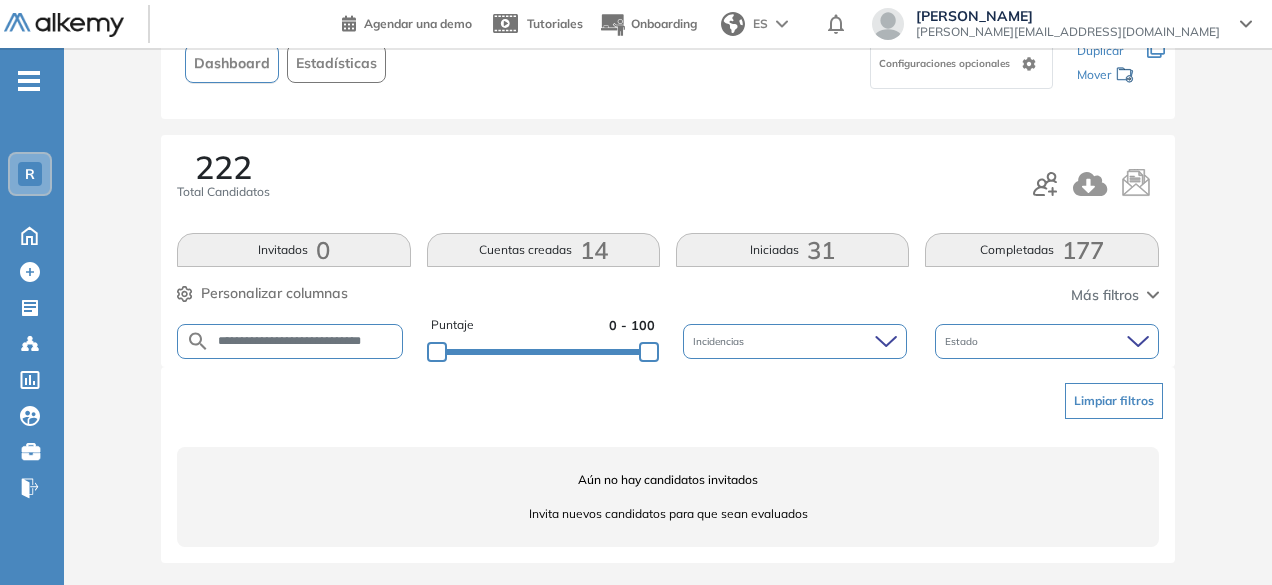 scroll, scrollTop: 0, scrollLeft: 0, axis: both 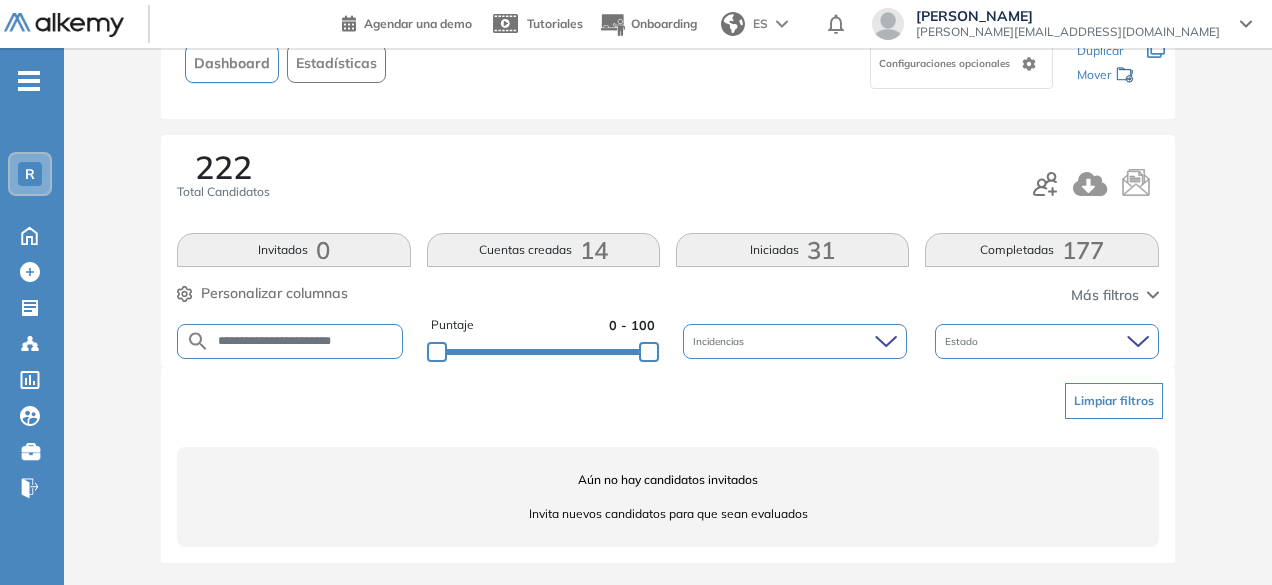 click on "**********" at bounding box center (306, 341) 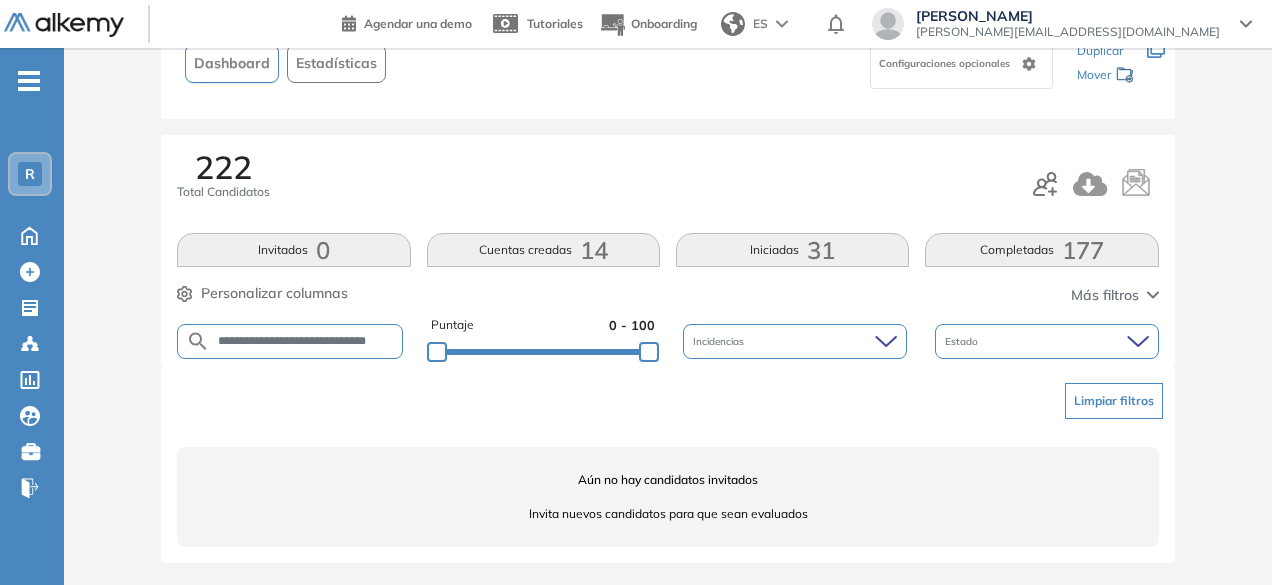 scroll, scrollTop: 0, scrollLeft: 16, axis: horizontal 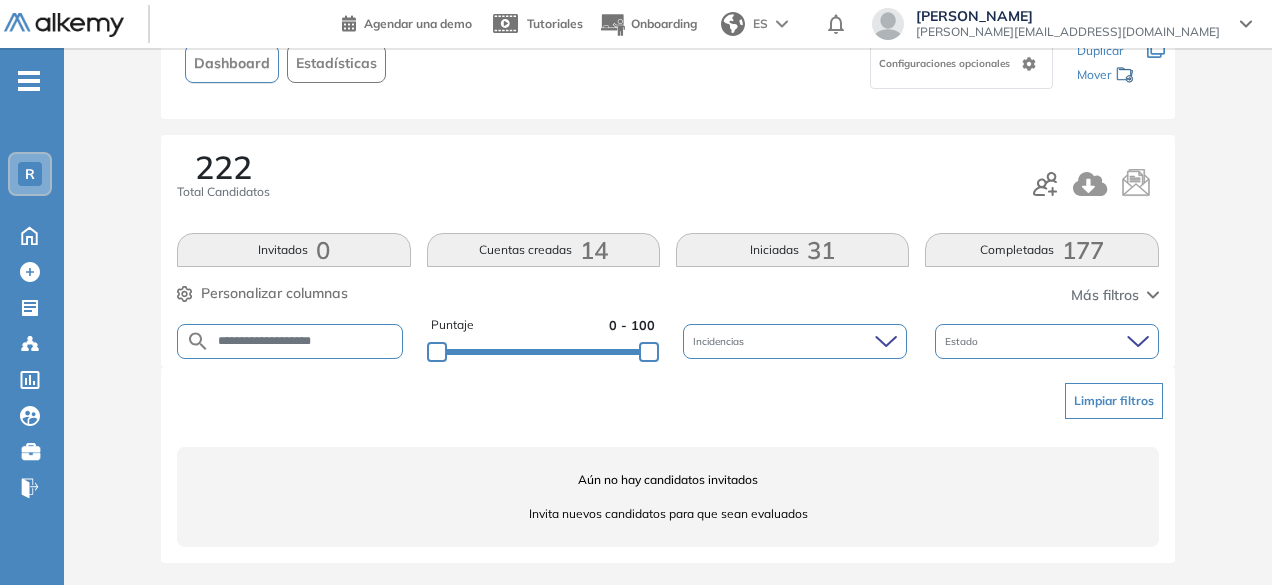 drag, startPoint x: 291, startPoint y: 333, endPoint x: 252, endPoint y: 339, distance: 39.45884 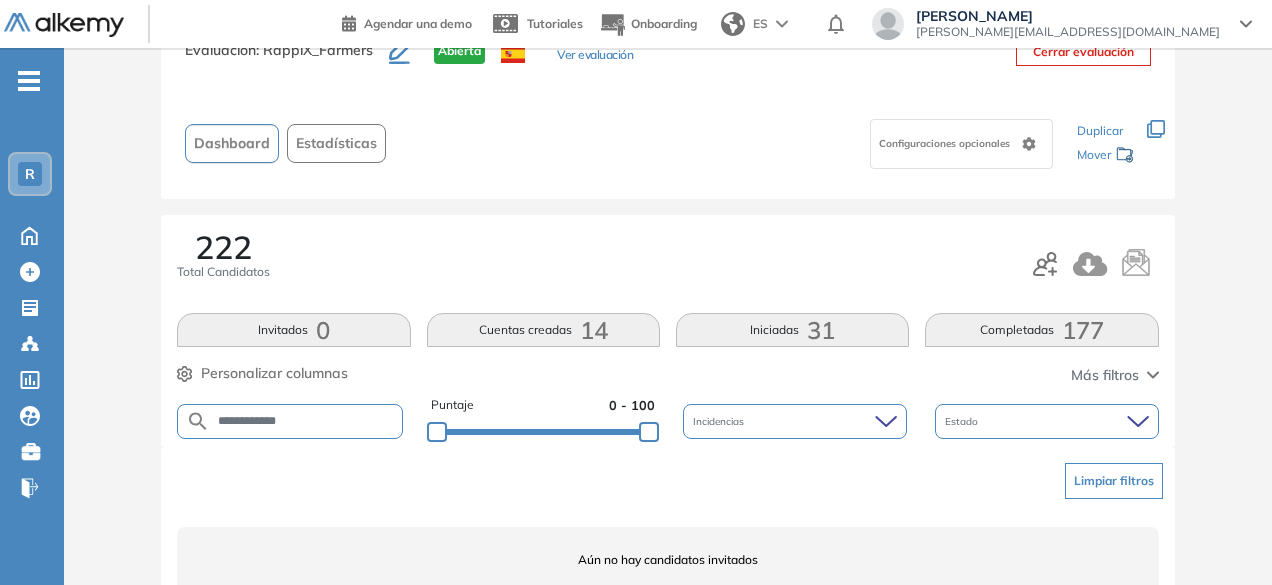 scroll, scrollTop: 154, scrollLeft: 0, axis: vertical 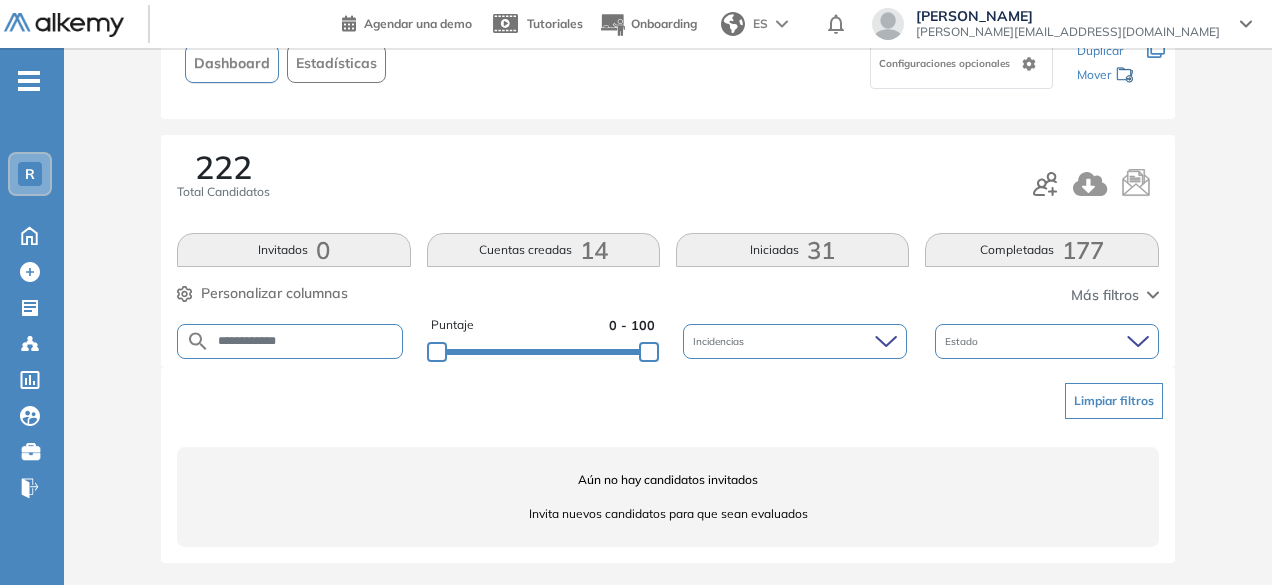 click on "**********" at bounding box center [306, 341] 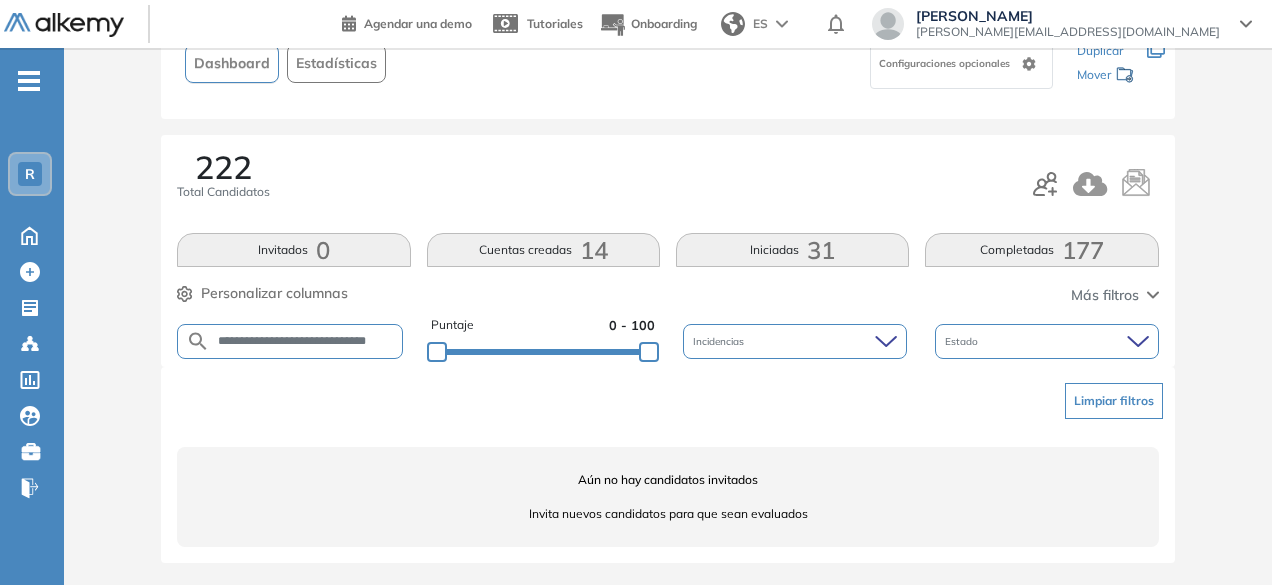 scroll, scrollTop: 0, scrollLeft: 16, axis: horizontal 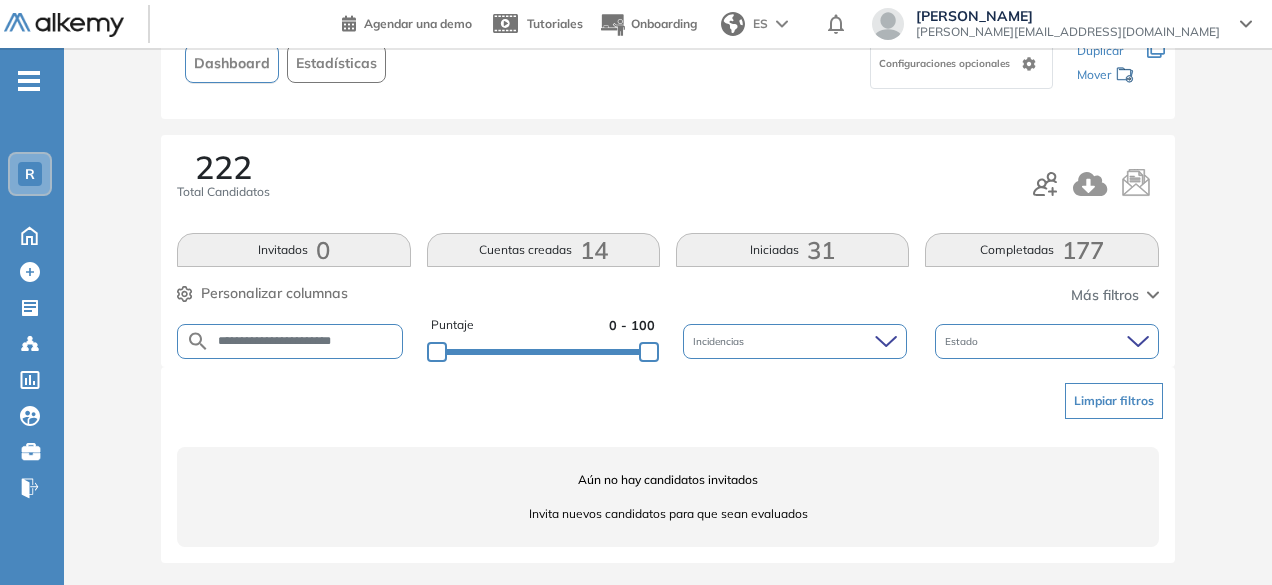 drag, startPoint x: 302, startPoint y: 339, endPoint x: 404, endPoint y: 350, distance: 102.59142 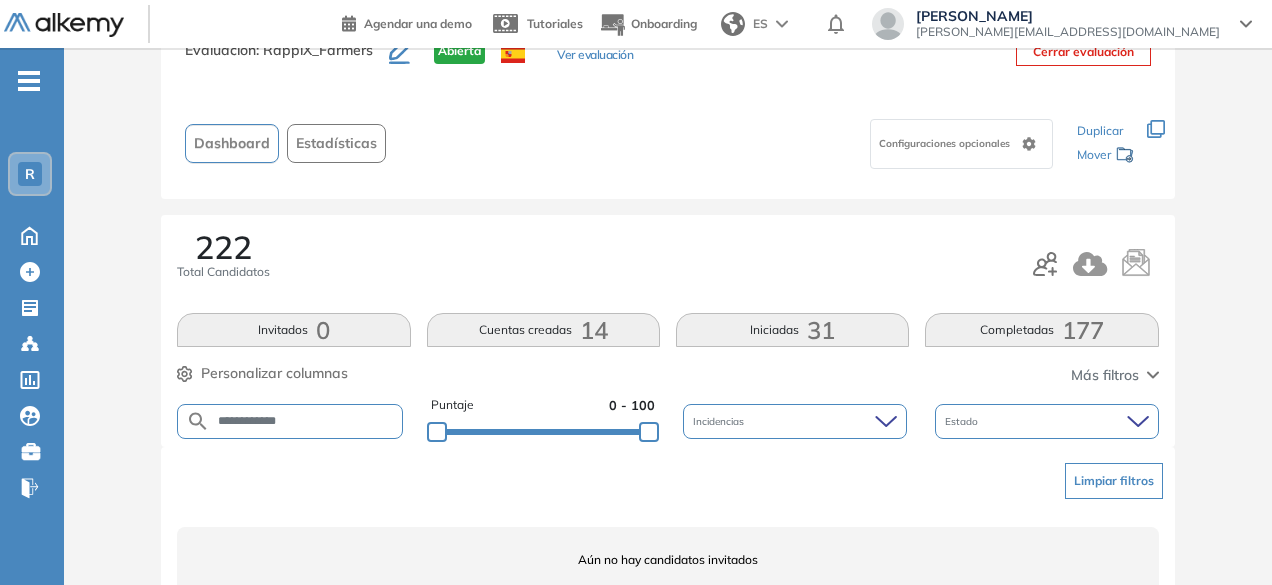 scroll, scrollTop: 154, scrollLeft: 0, axis: vertical 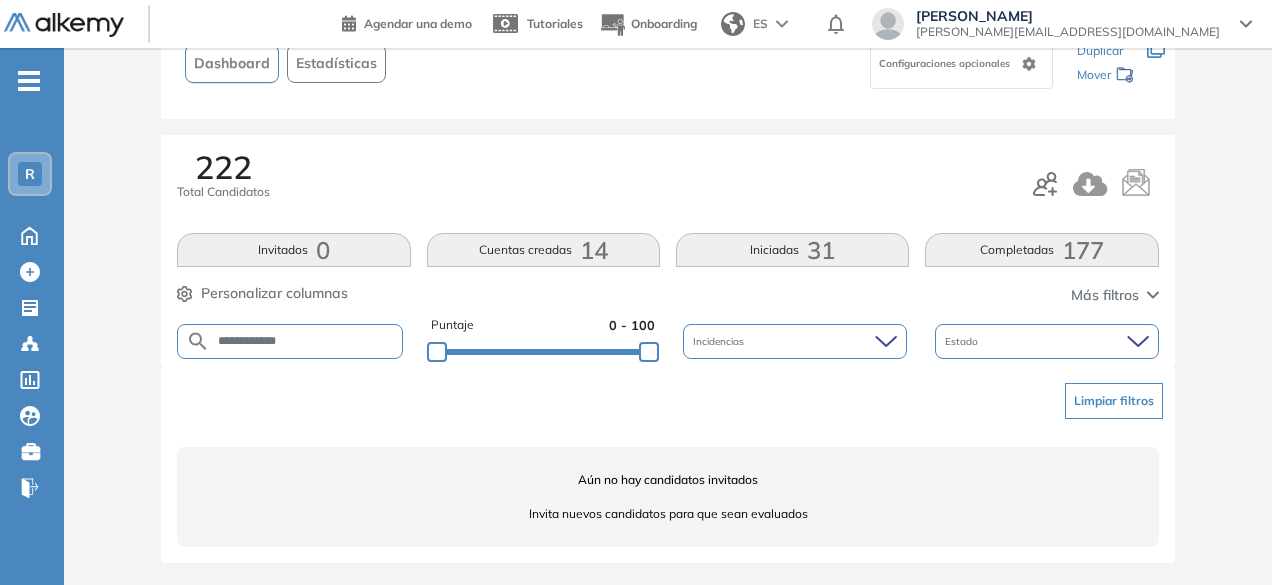 click on "**********" at bounding box center [306, 341] 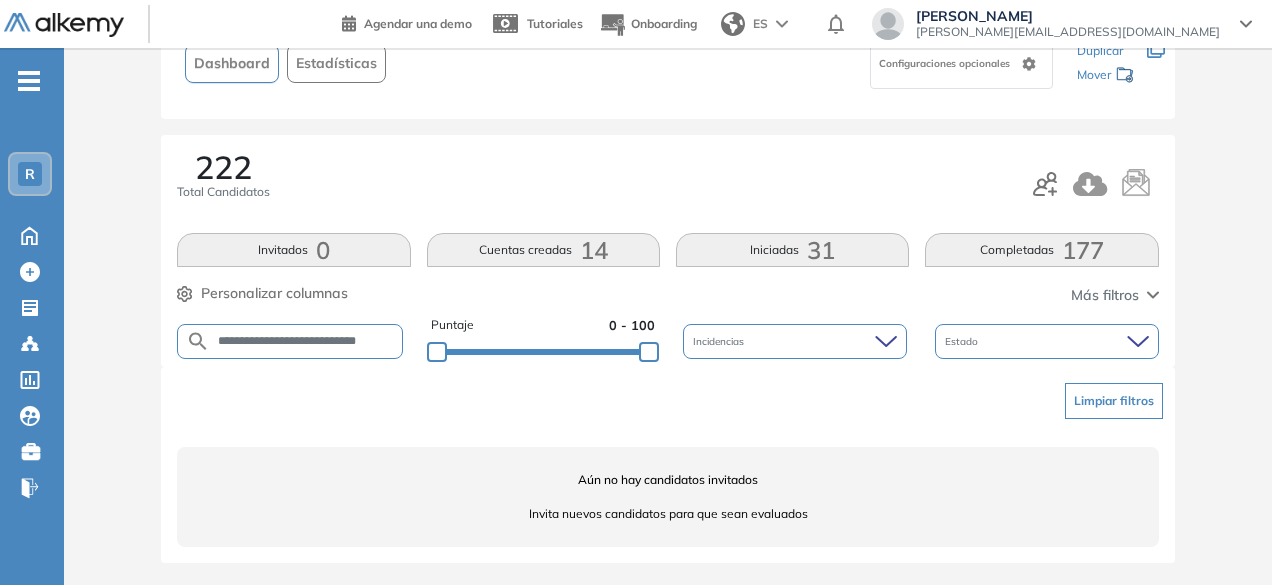 scroll, scrollTop: 0, scrollLeft: 6, axis: horizontal 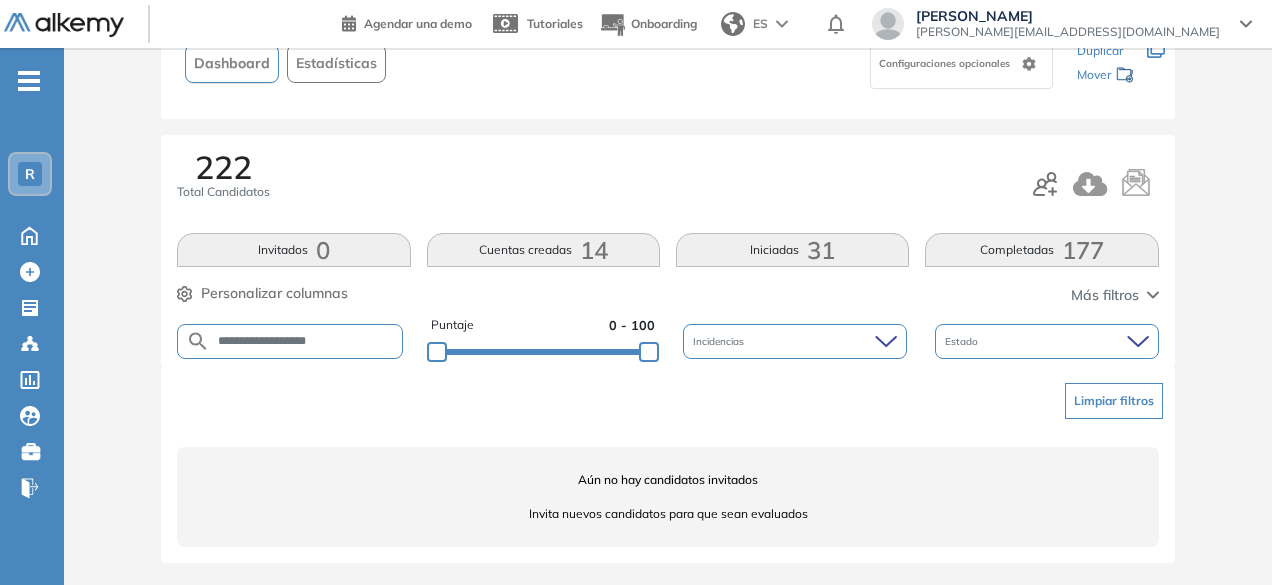 click on "**********" at bounding box center [306, 341] 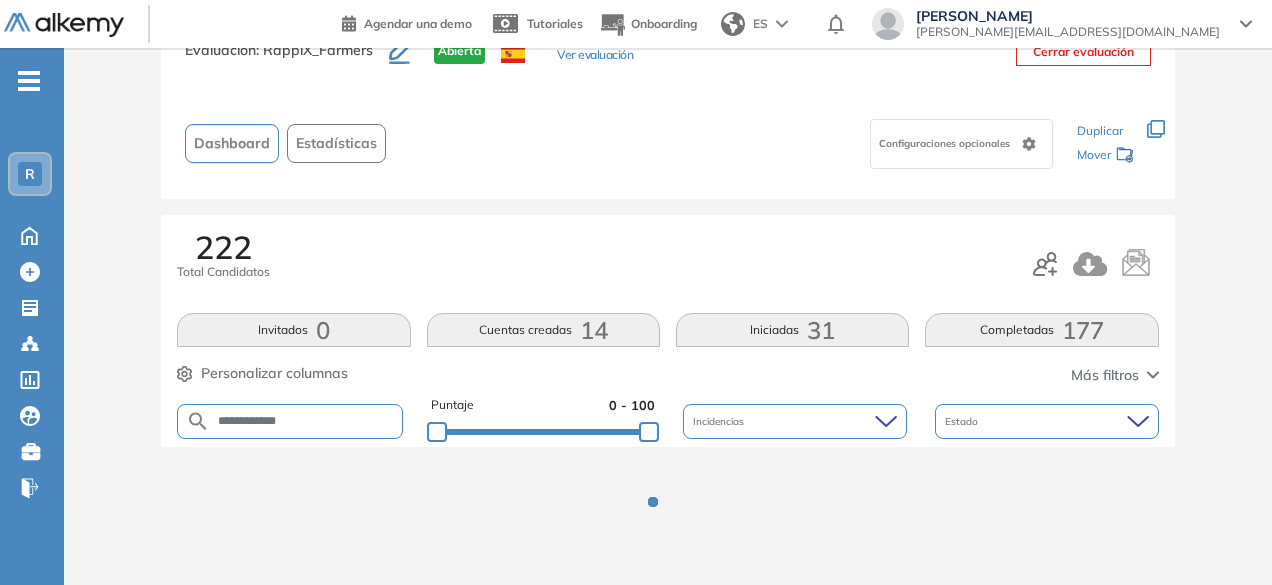 scroll, scrollTop: 154, scrollLeft: 0, axis: vertical 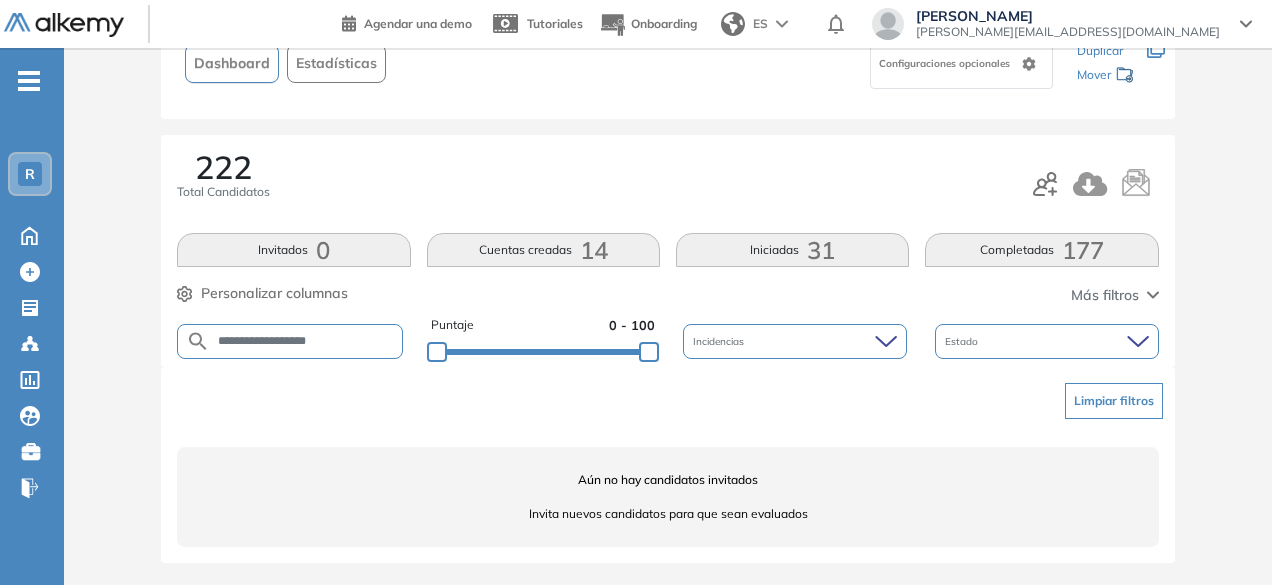 click on "**********" at bounding box center [306, 341] 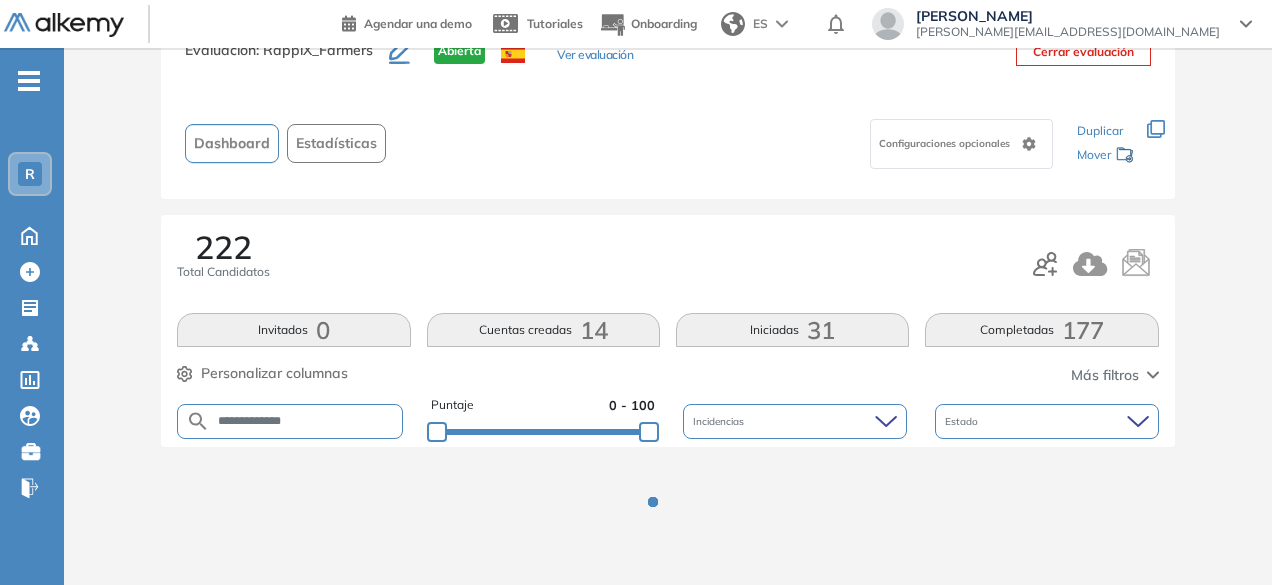 scroll, scrollTop: 154, scrollLeft: 0, axis: vertical 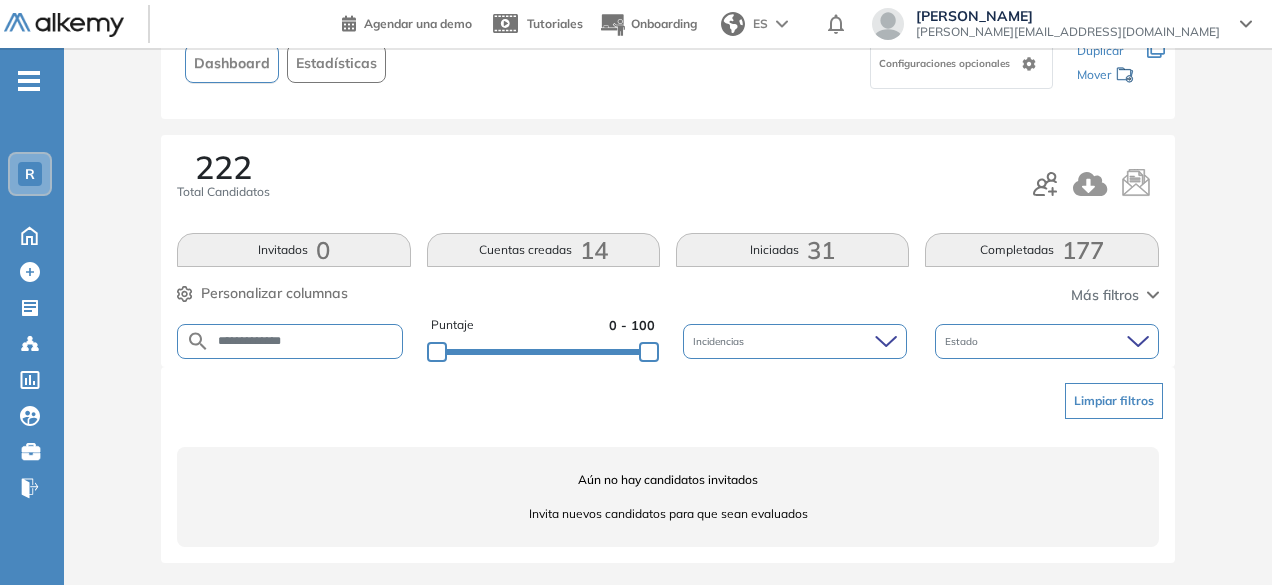 click on "**********" at bounding box center (306, 341) 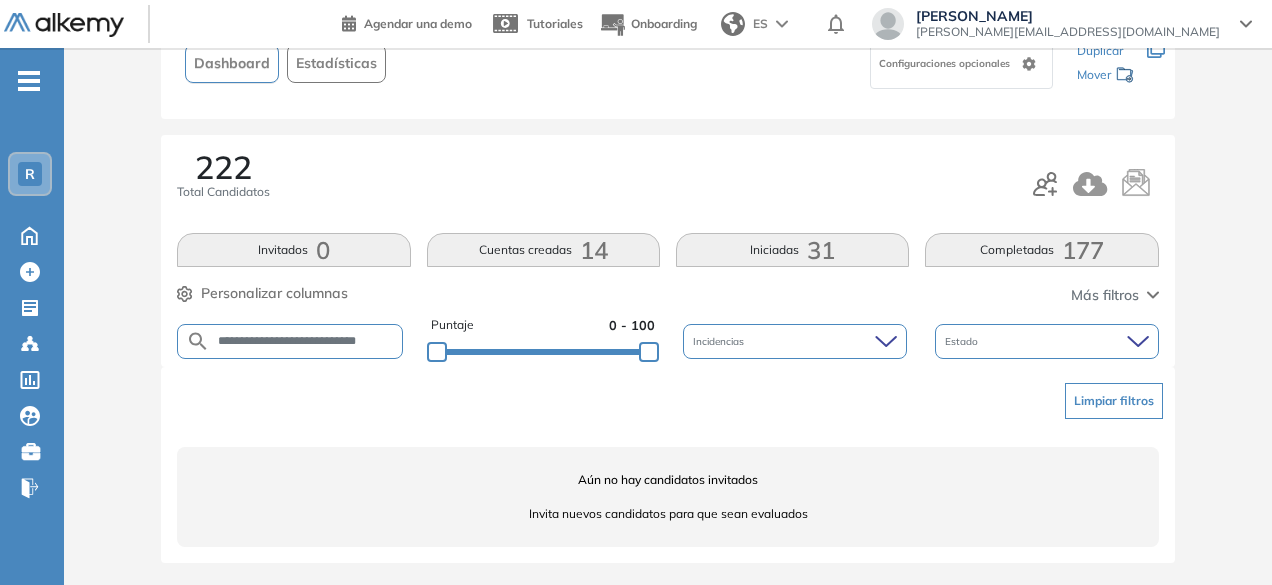 scroll, scrollTop: 0, scrollLeft: 16, axis: horizontal 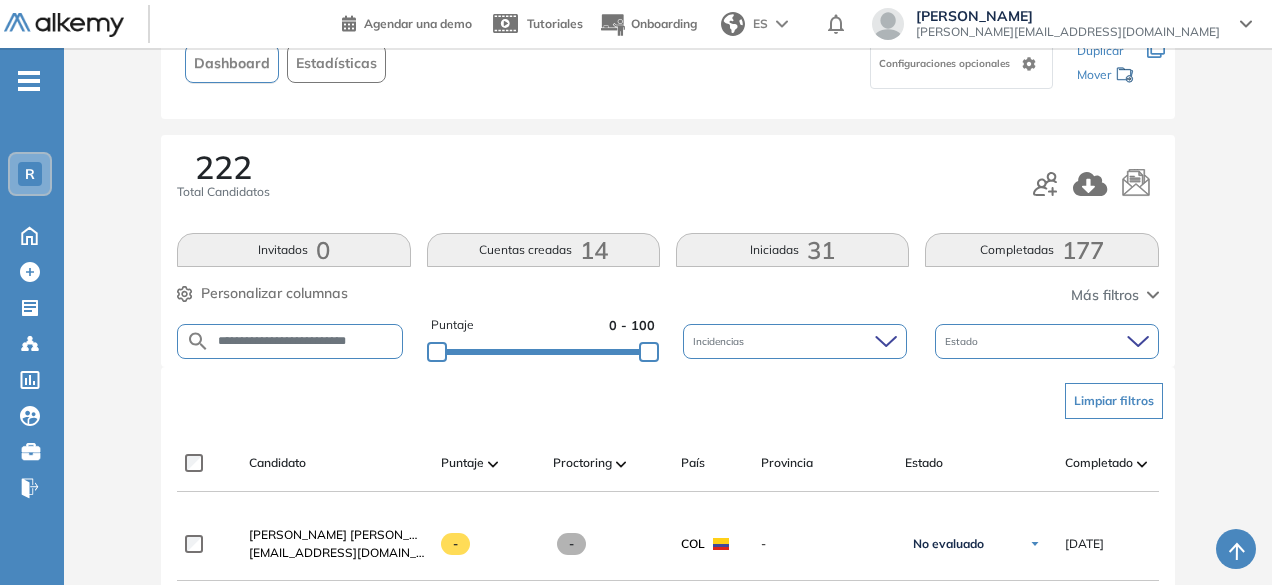 click on "**********" at bounding box center [306, 341] 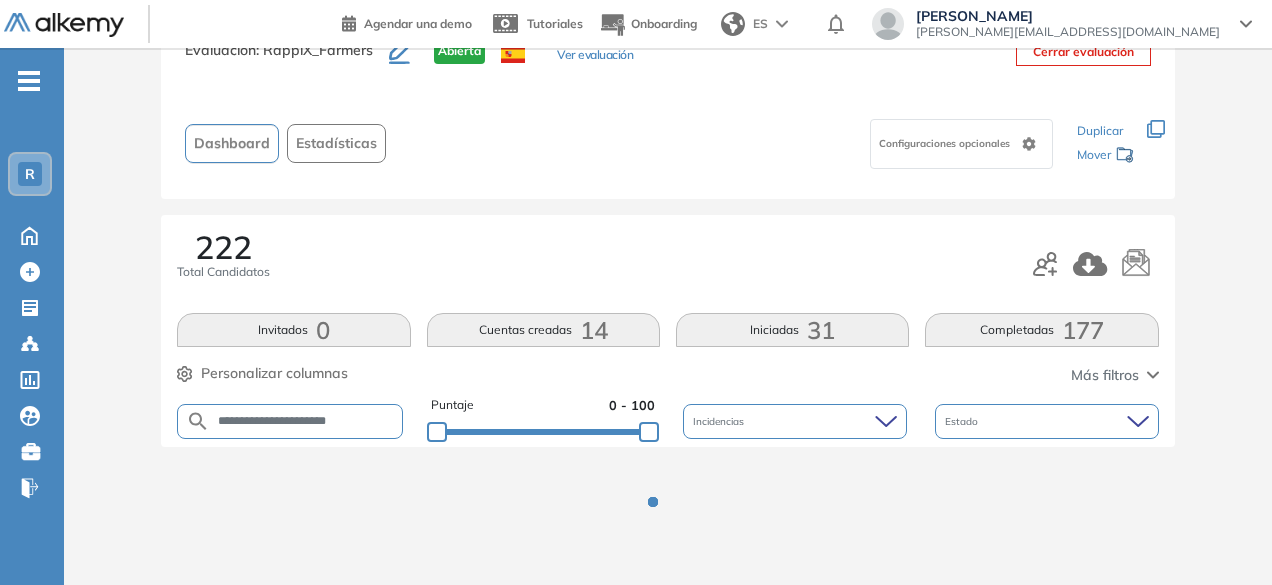 scroll, scrollTop: 154, scrollLeft: 0, axis: vertical 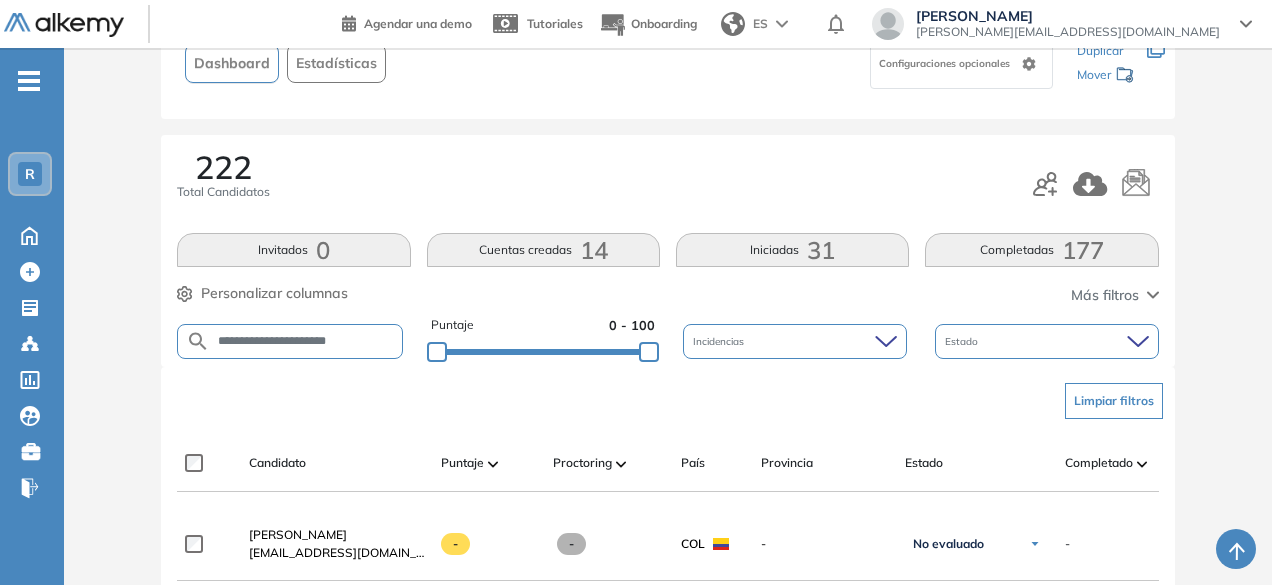 click on "**********" at bounding box center (306, 341) 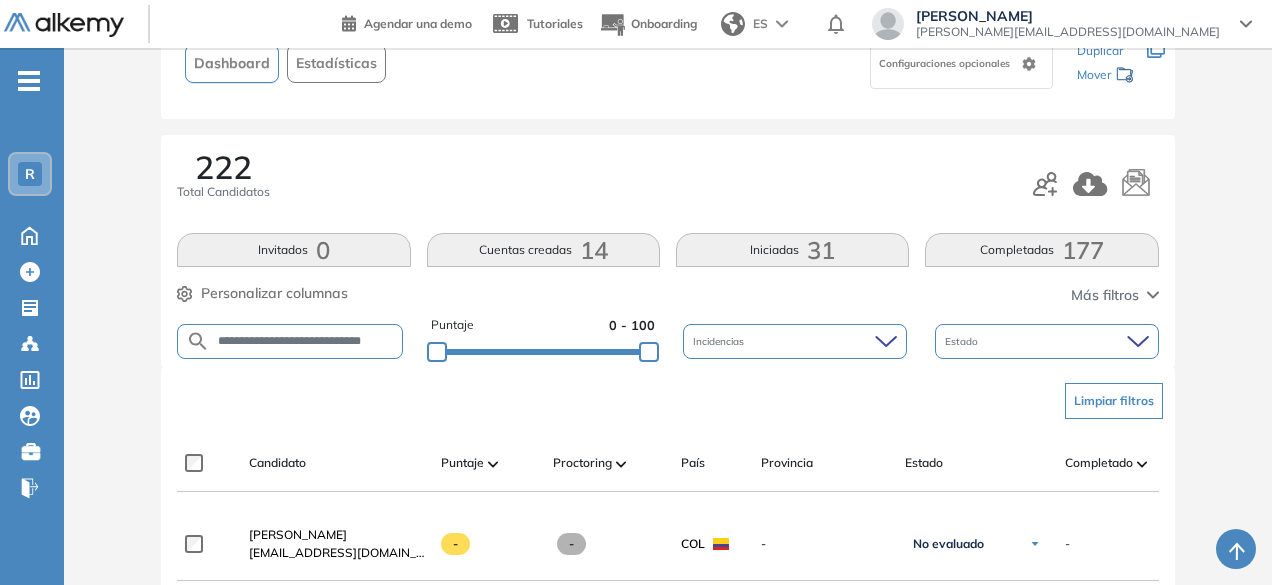 scroll, scrollTop: 0, scrollLeft: 21, axis: horizontal 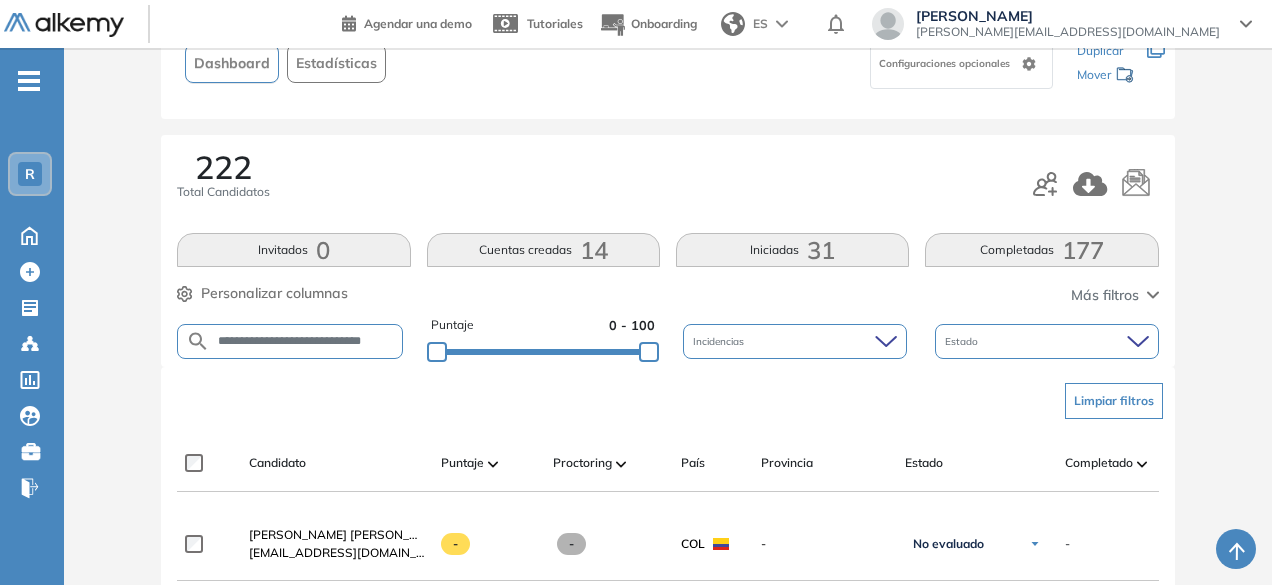 click on "**********" at bounding box center (306, 341) 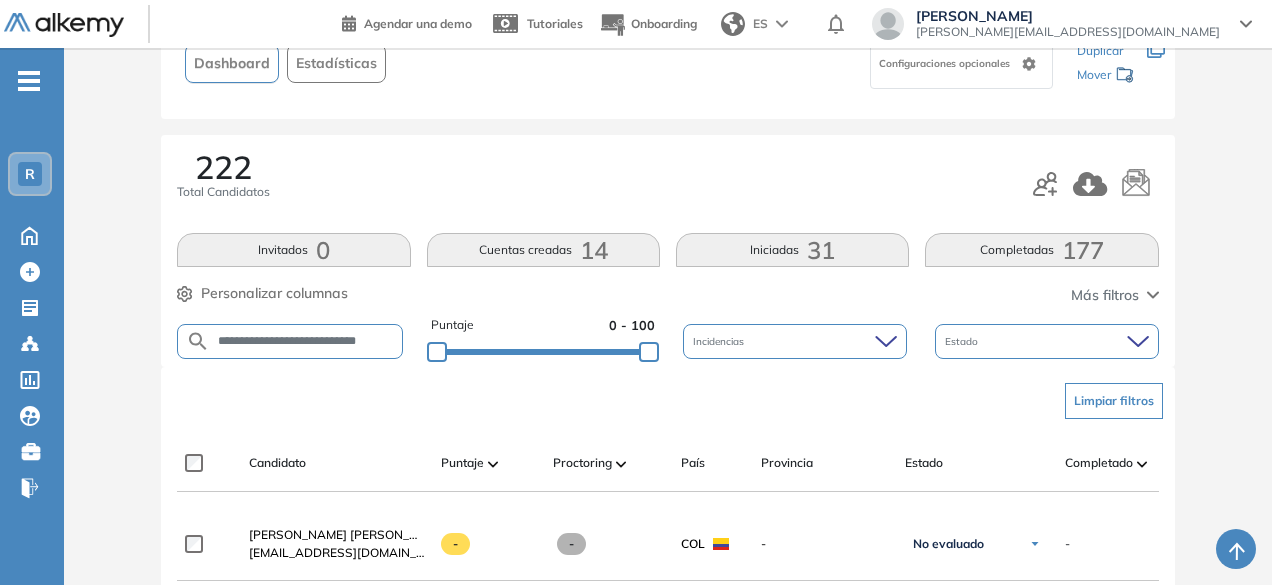 scroll, scrollTop: 0, scrollLeft: 14, axis: horizontal 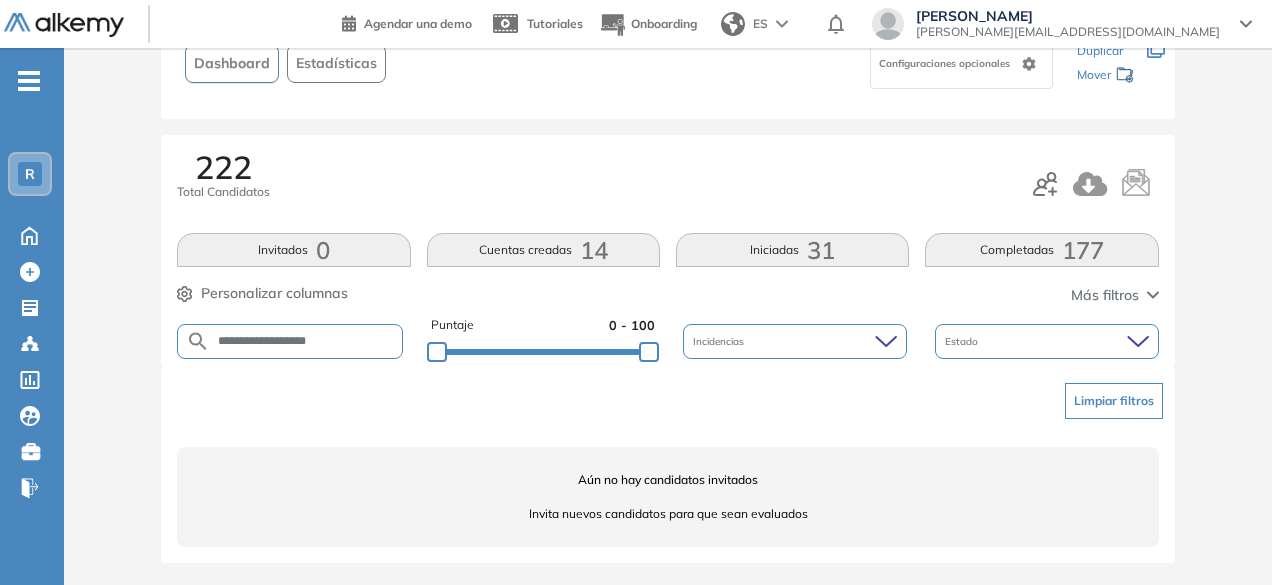 click on "**********" at bounding box center (306, 341) 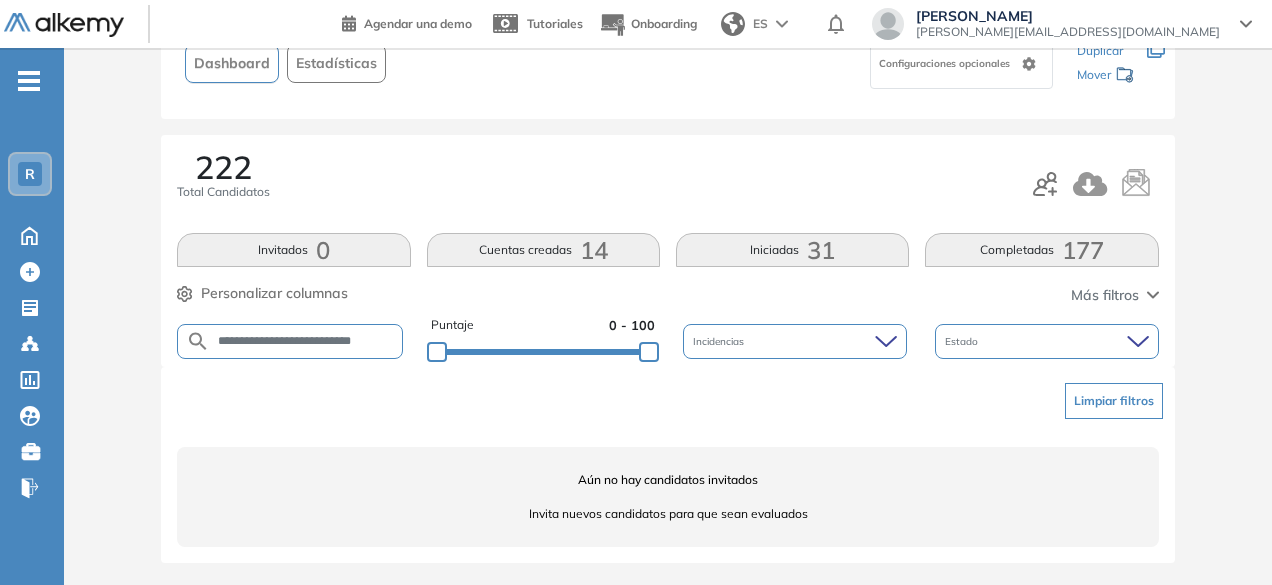 scroll, scrollTop: 0, scrollLeft: 22, axis: horizontal 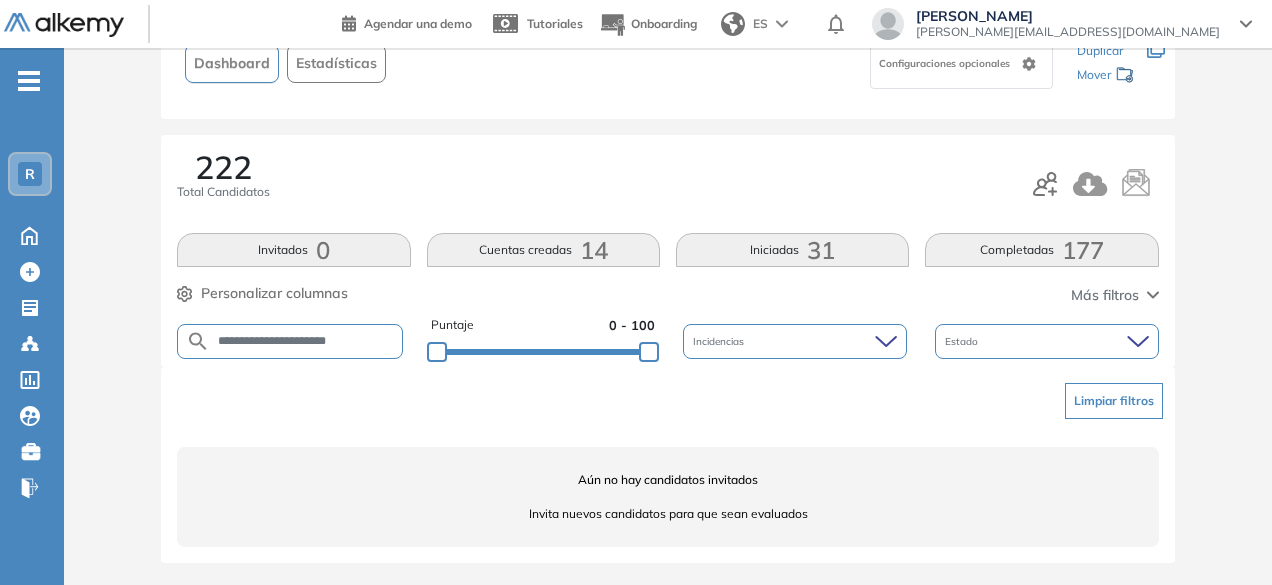 drag, startPoint x: 272, startPoint y: 333, endPoint x: 210, endPoint y: 329, distance: 62.1289 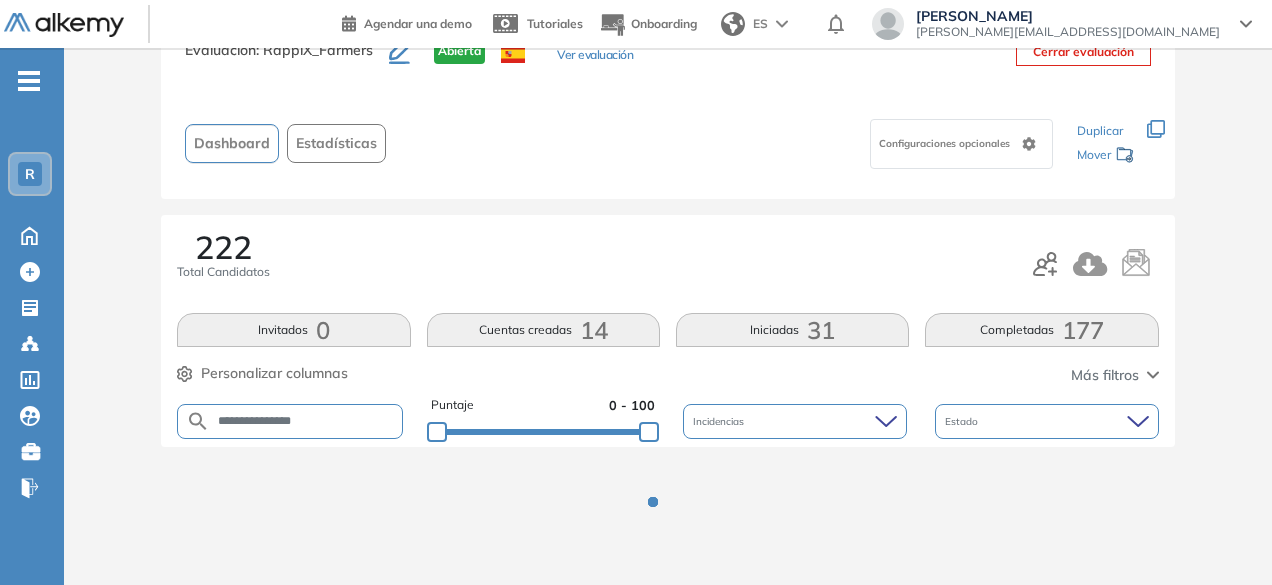 scroll, scrollTop: 154, scrollLeft: 0, axis: vertical 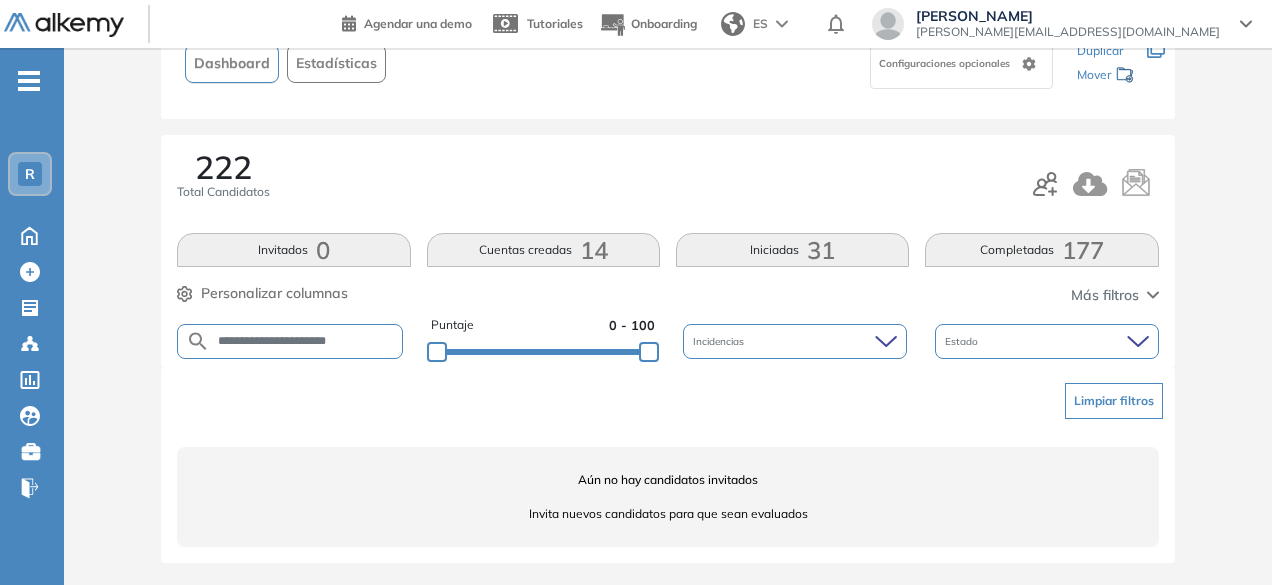 click on "**********" at bounding box center (306, 341) 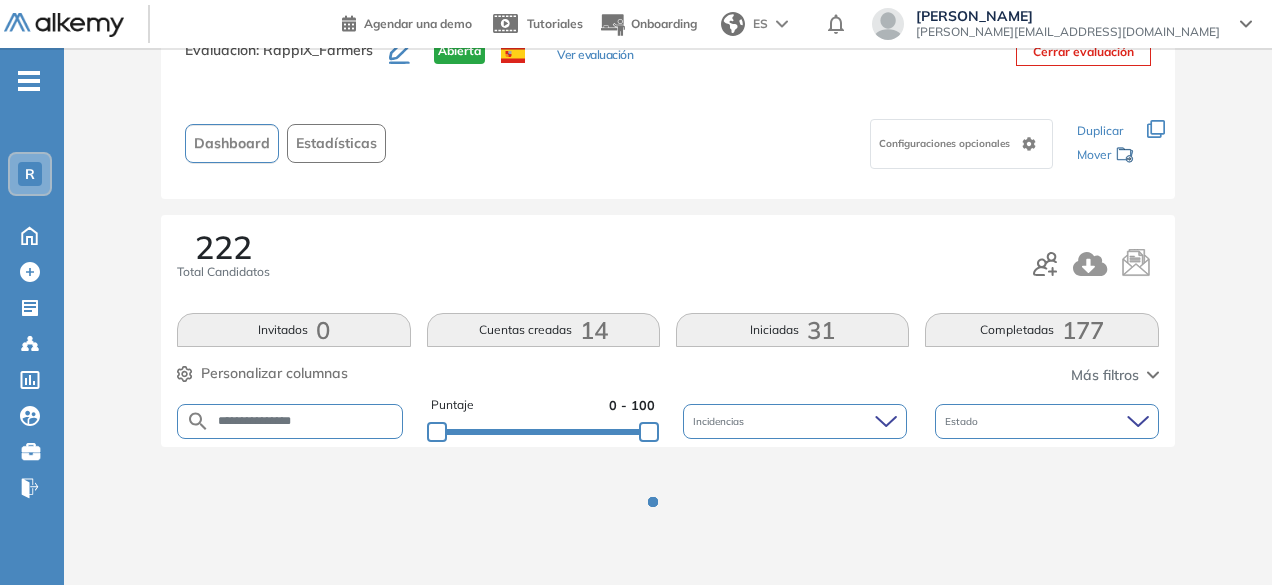 scroll, scrollTop: 154, scrollLeft: 0, axis: vertical 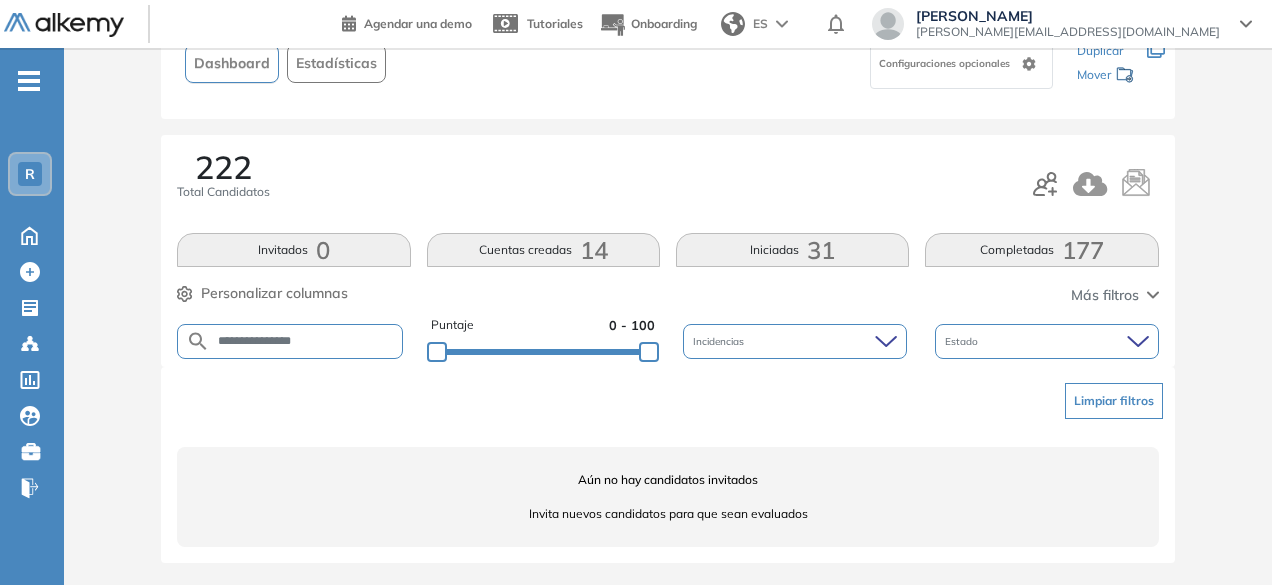 click on "**********" at bounding box center (290, 341) 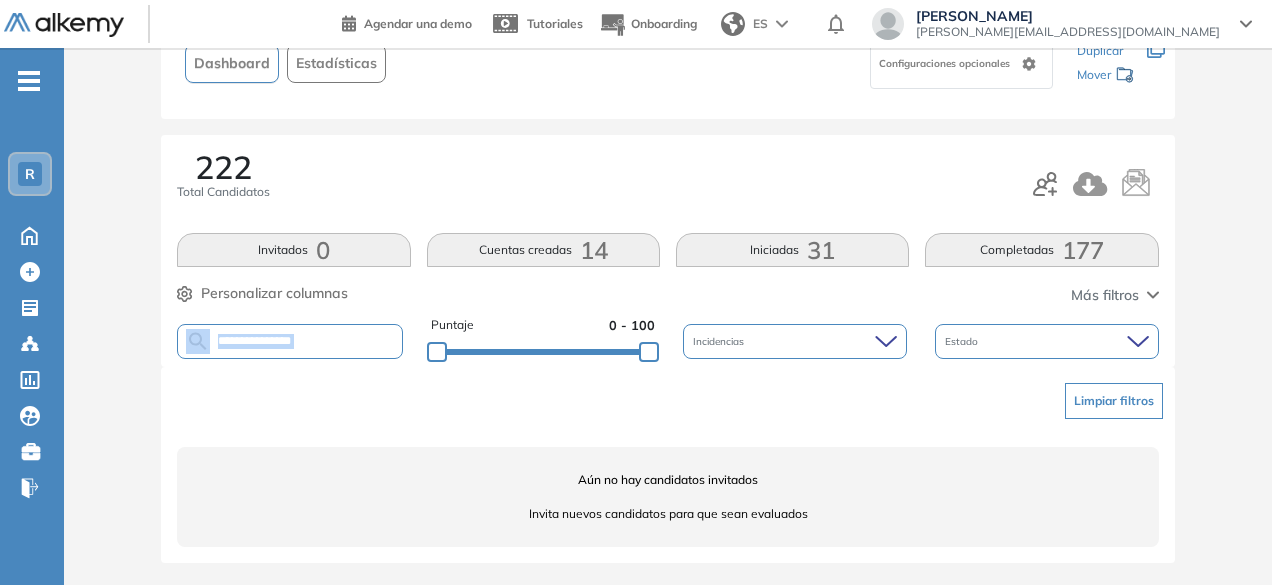 click on "**********" at bounding box center [290, 341] 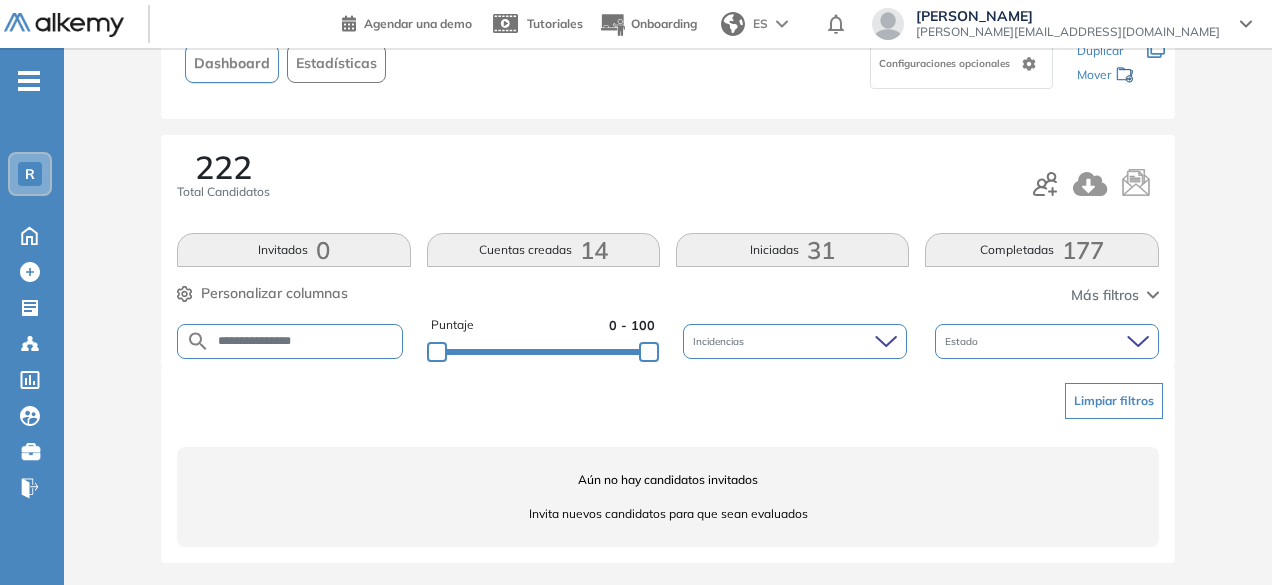 click on "**********" at bounding box center [306, 341] 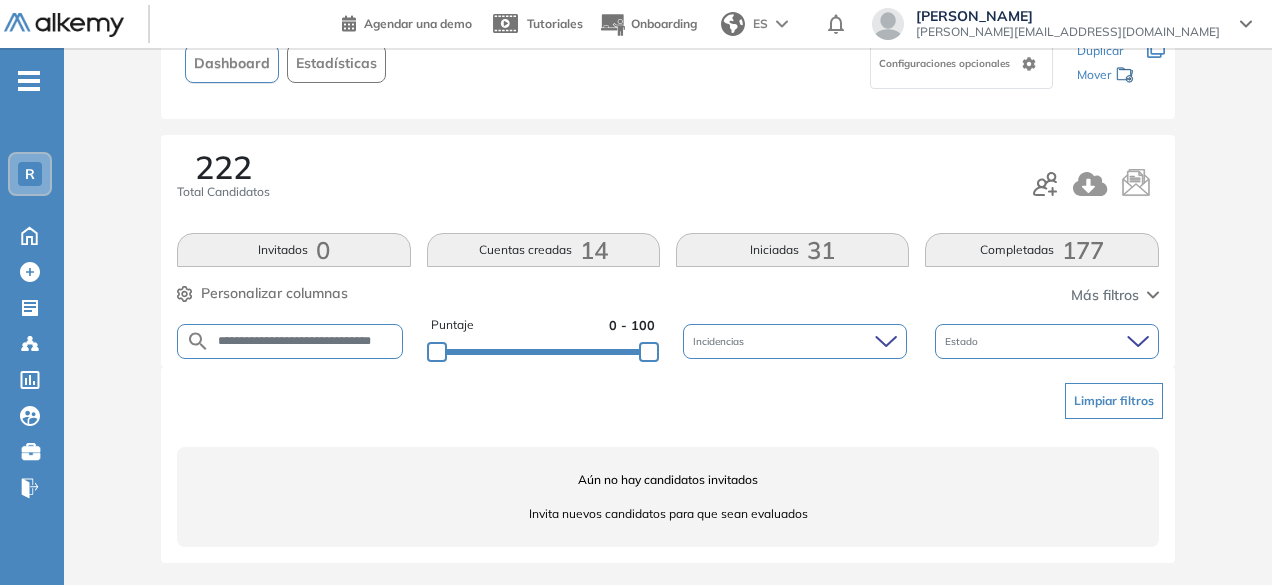 scroll, scrollTop: 0, scrollLeft: 60, axis: horizontal 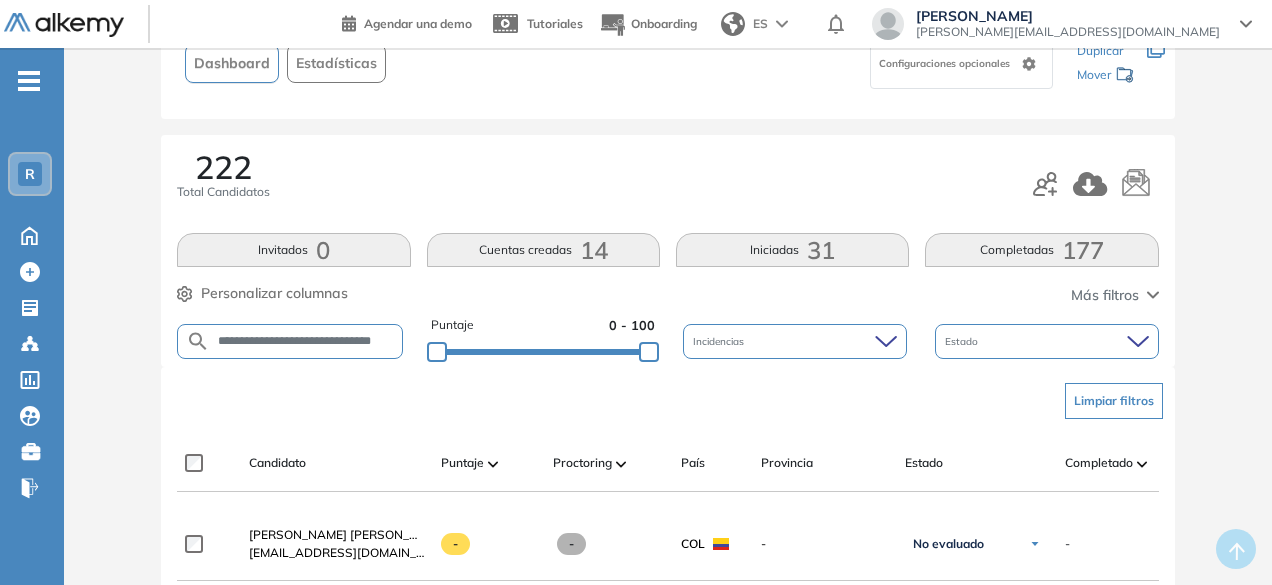 click on "**********" at bounding box center (306, 341) 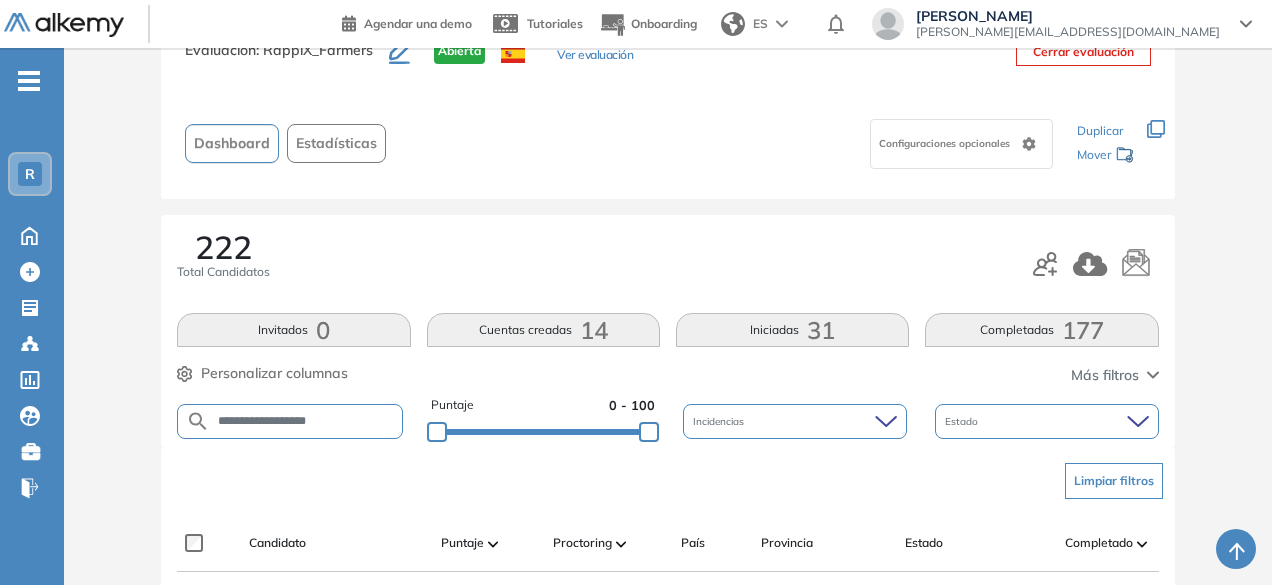 scroll, scrollTop: 154, scrollLeft: 0, axis: vertical 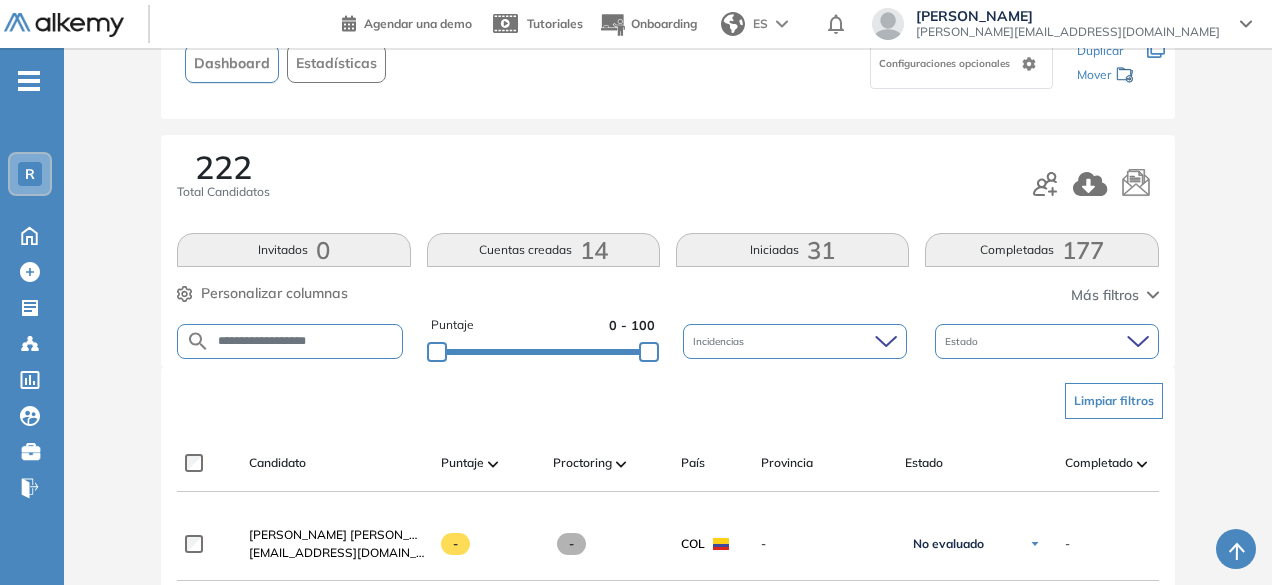 click on "**********" at bounding box center (306, 341) 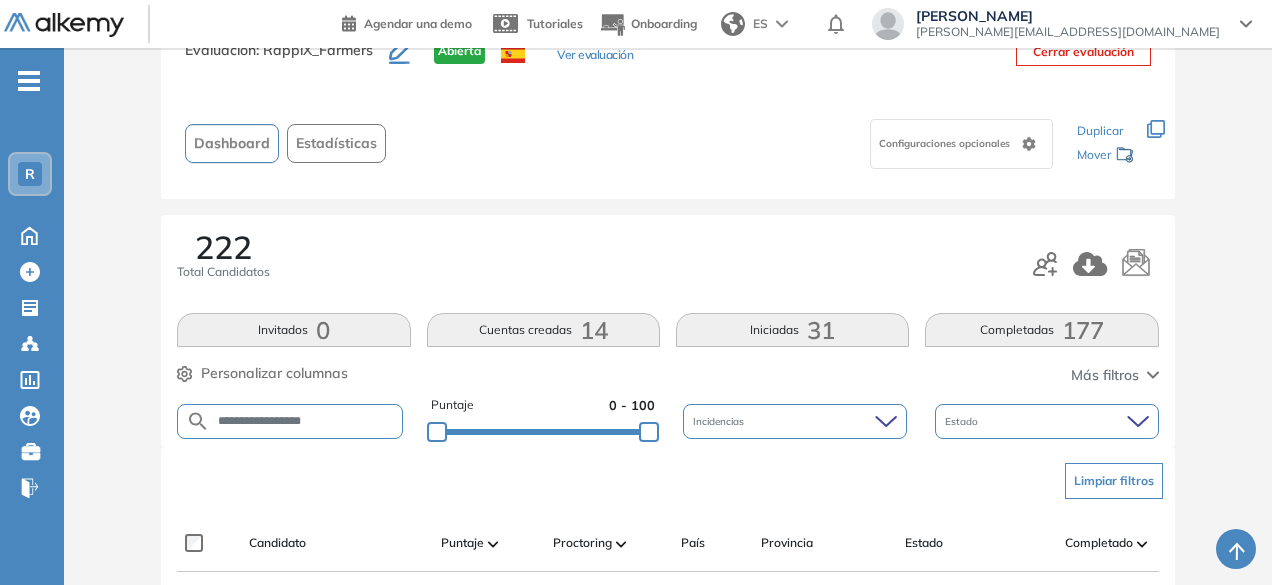 scroll, scrollTop: 154, scrollLeft: 0, axis: vertical 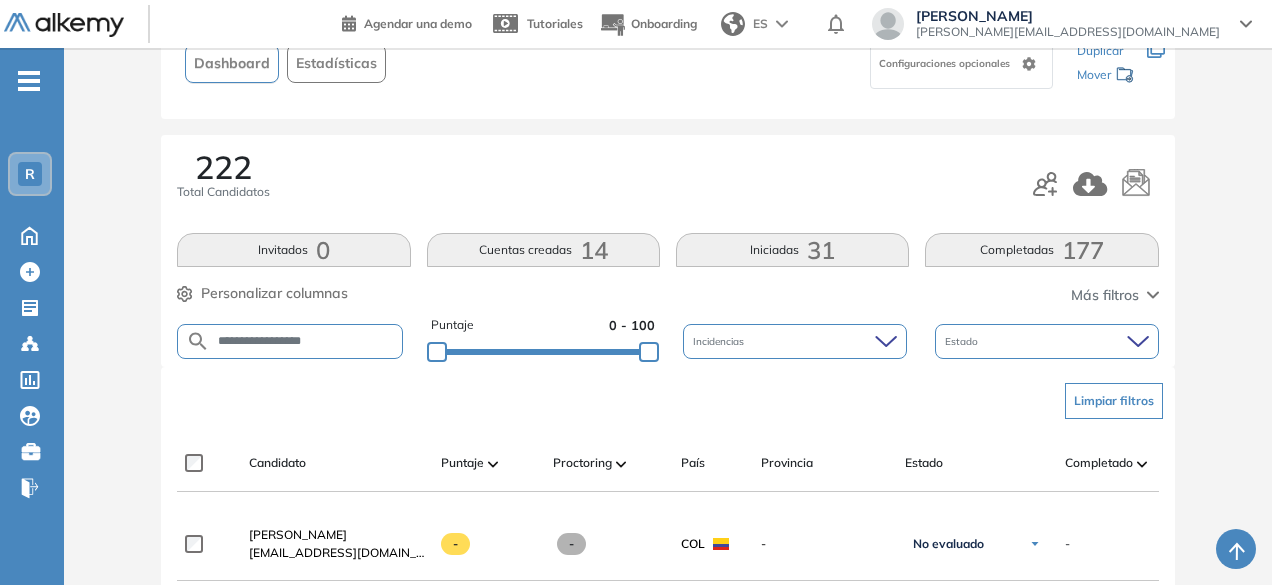 click on "**********" at bounding box center [306, 341] 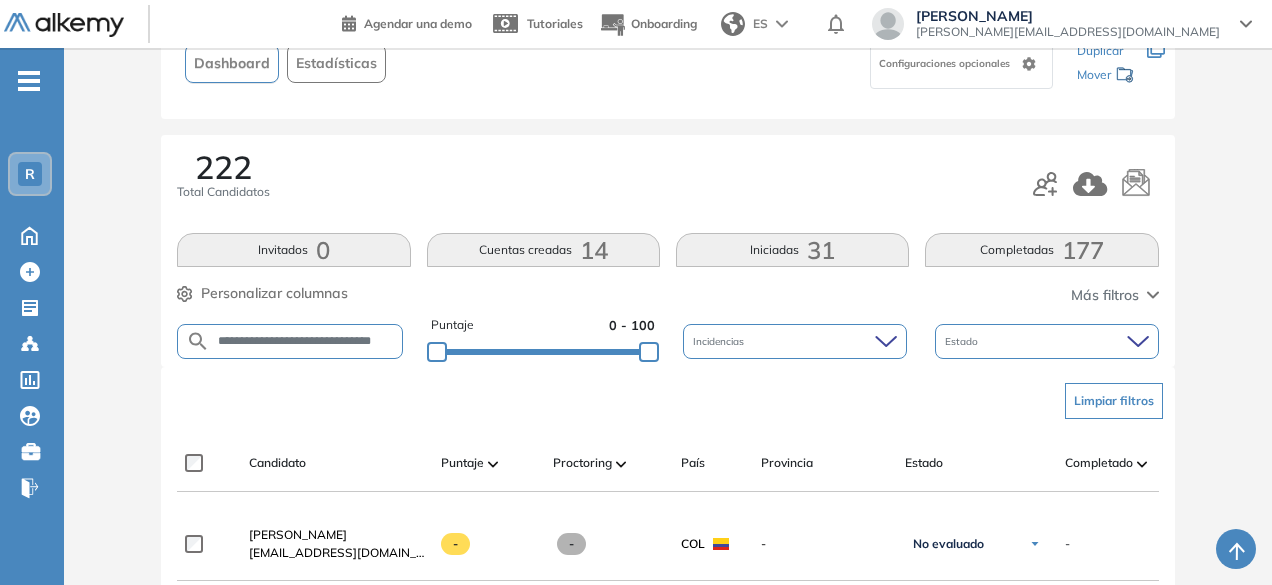 scroll, scrollTop: 0, scrollLeft: 19, axis: horizontal 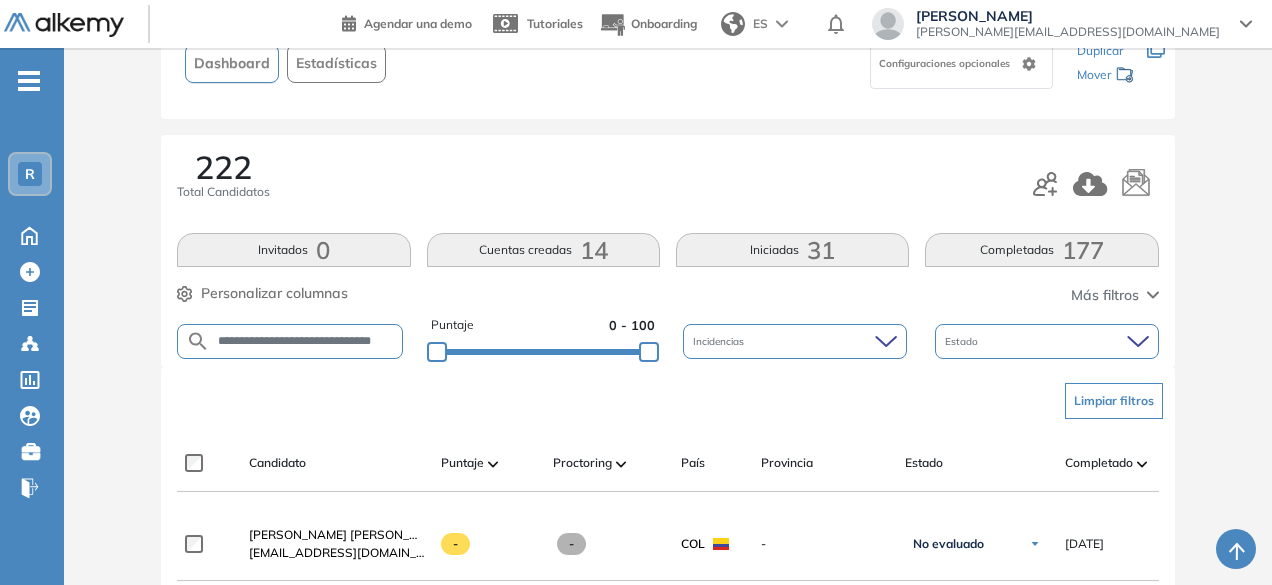 click on "**********" at bounding box center [306, 341] 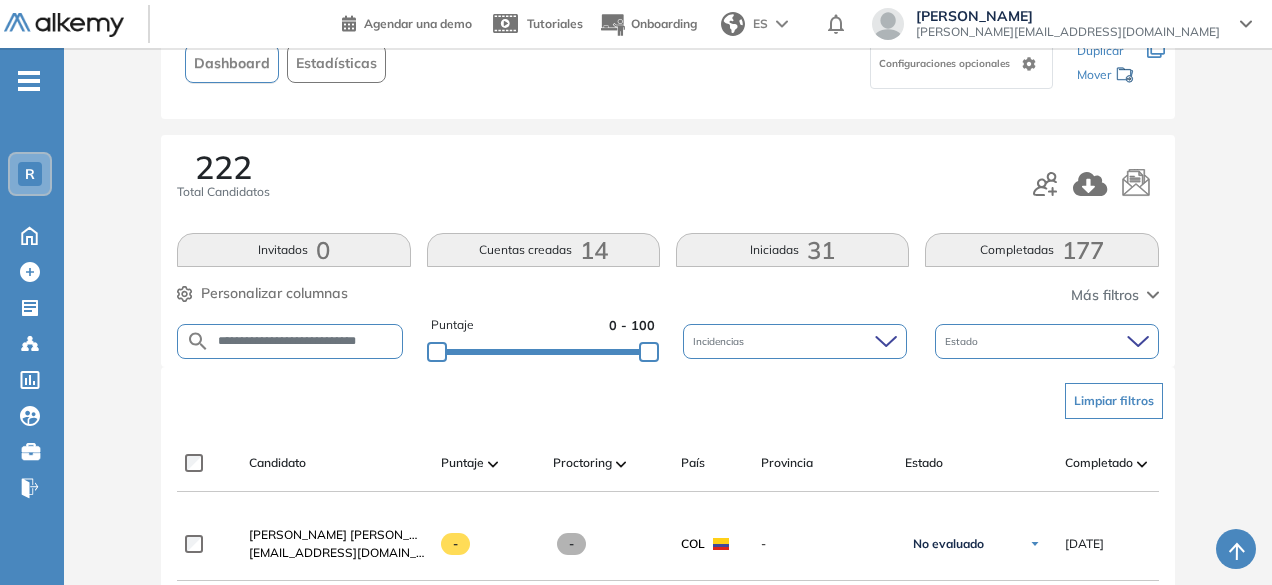 scroll, scrollTop: 0, scrollLeft: 6, axis: horizontal 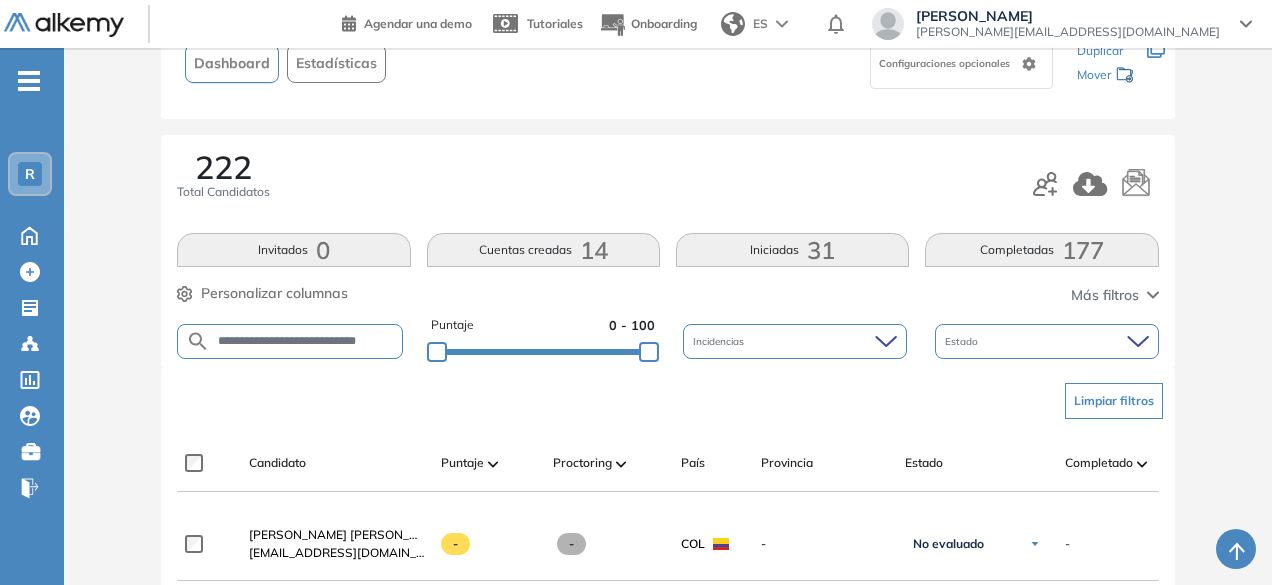 click on "**********" at bounding box center (306, 341) 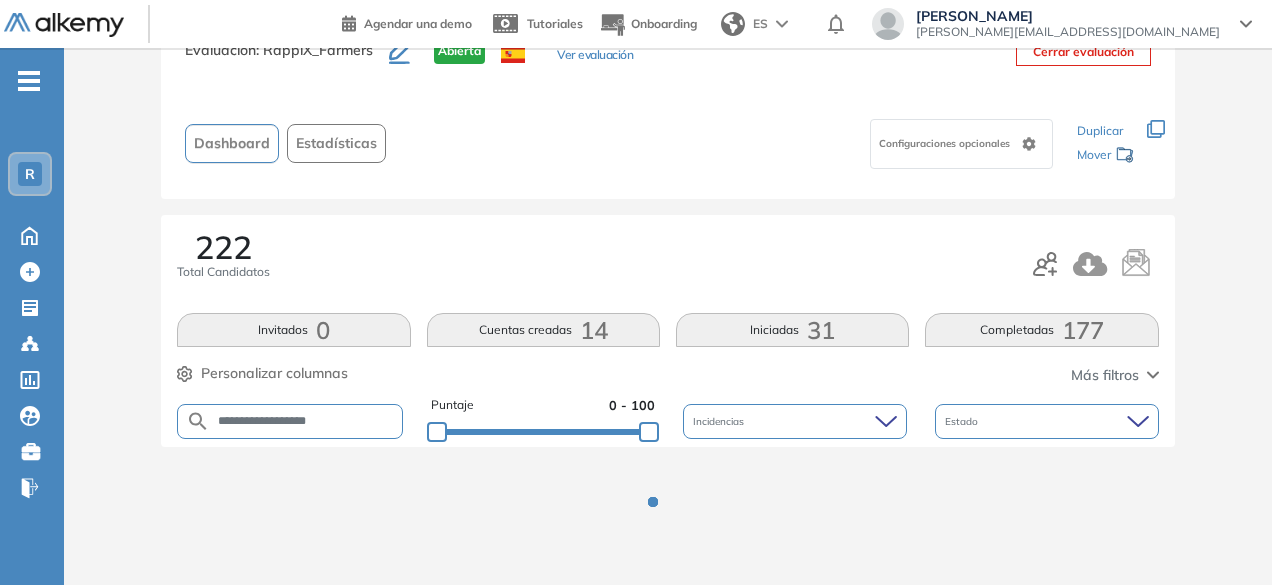 scroll, scrollTop: 154, scrollLeft: 0, axis: vertical 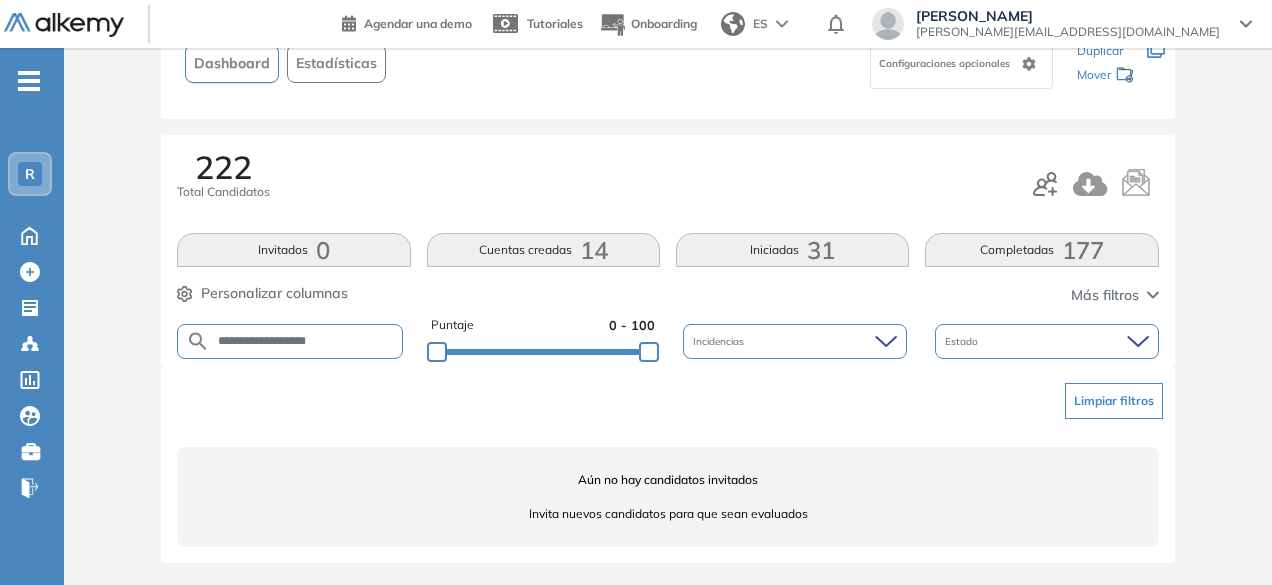 drag, startPoint x: 288, startPoint y: 337, endPoint x: 252, endPoint y: 333, distance: 36.221542 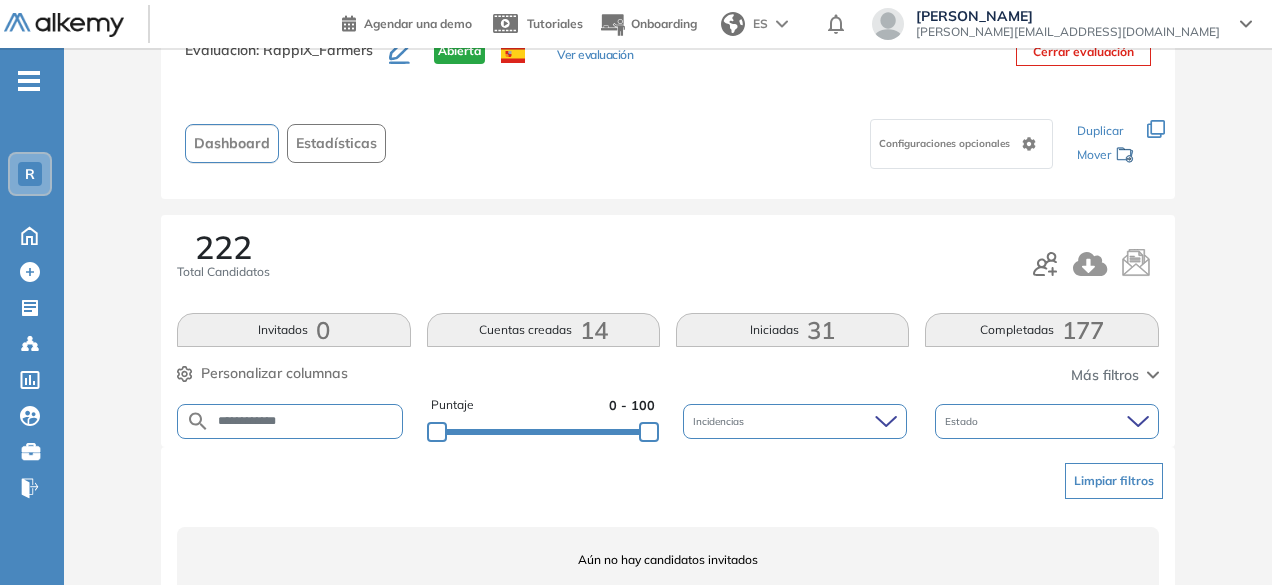 scroll, scrollTop: 154, scrollLeft: 0, axis: vertical 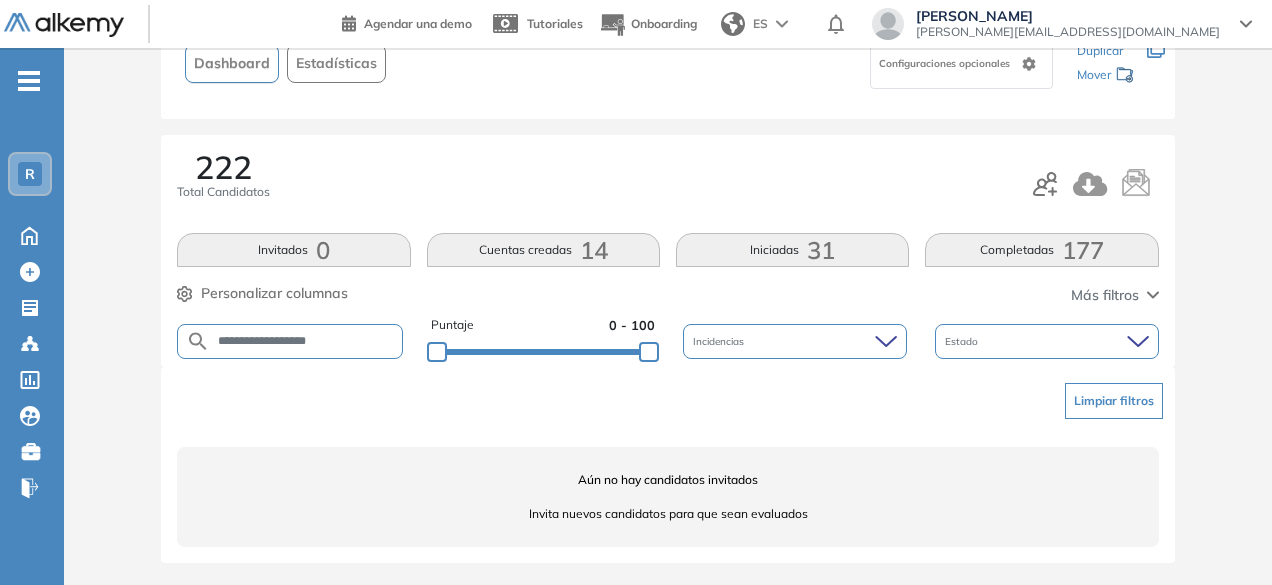 click on "**********" at bounding box center (306, 341) 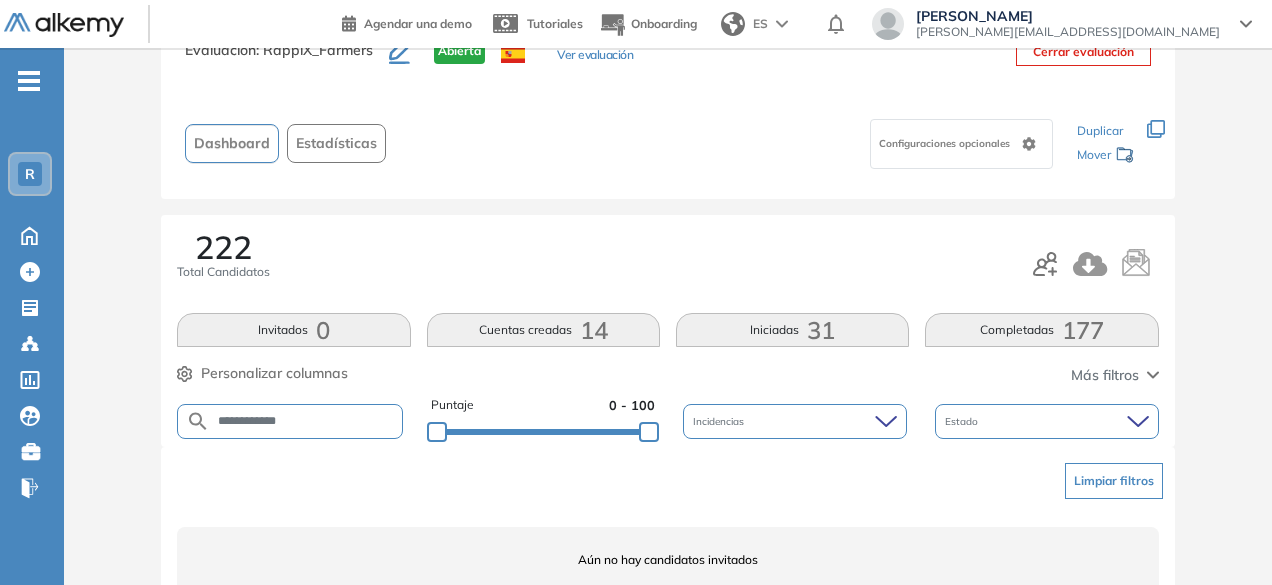 scroll, scrollTop: 154, scrollLeft: 0, axis: vertical 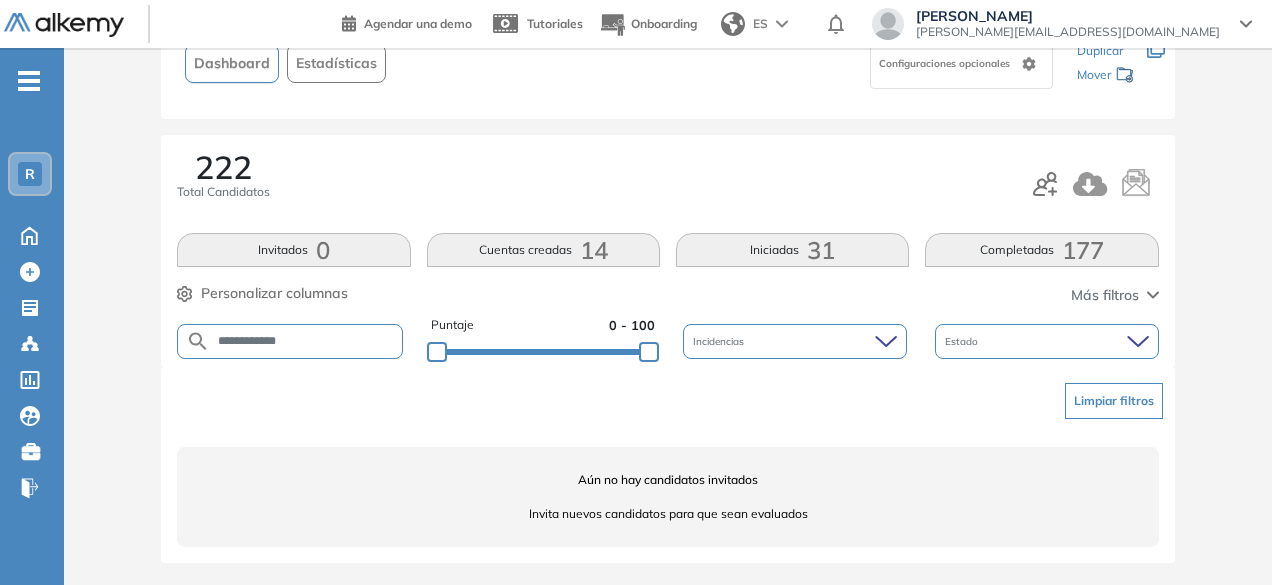 click on "**********" at bounding box center [306, 341] 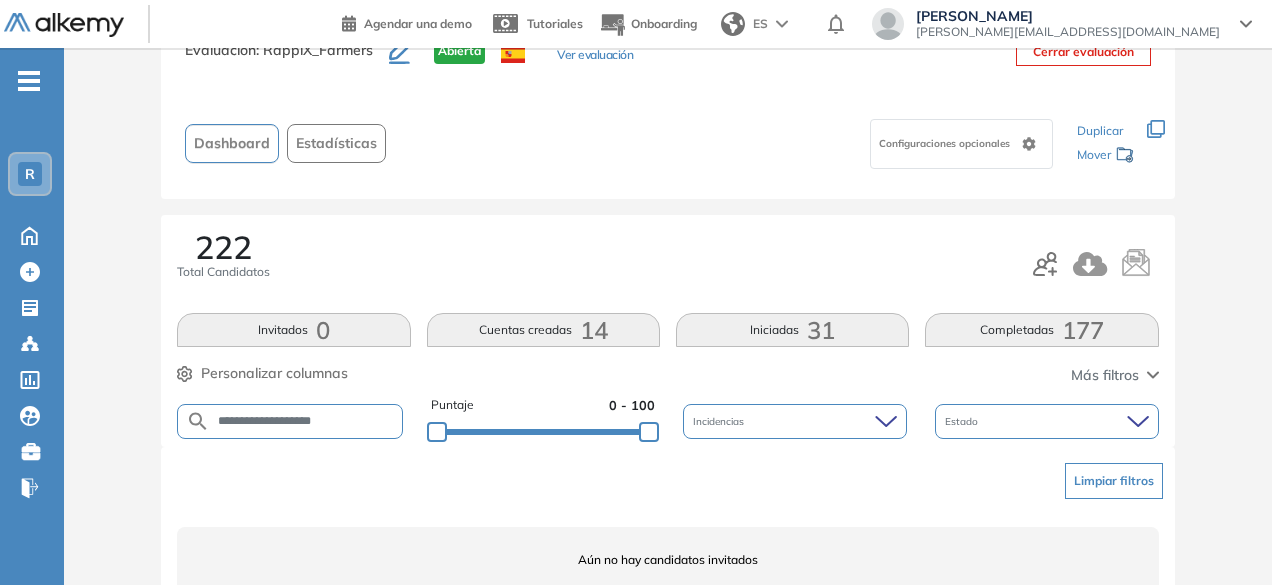 scroll, scrollTop: 154, scrollLeft: 0, axis: vertical 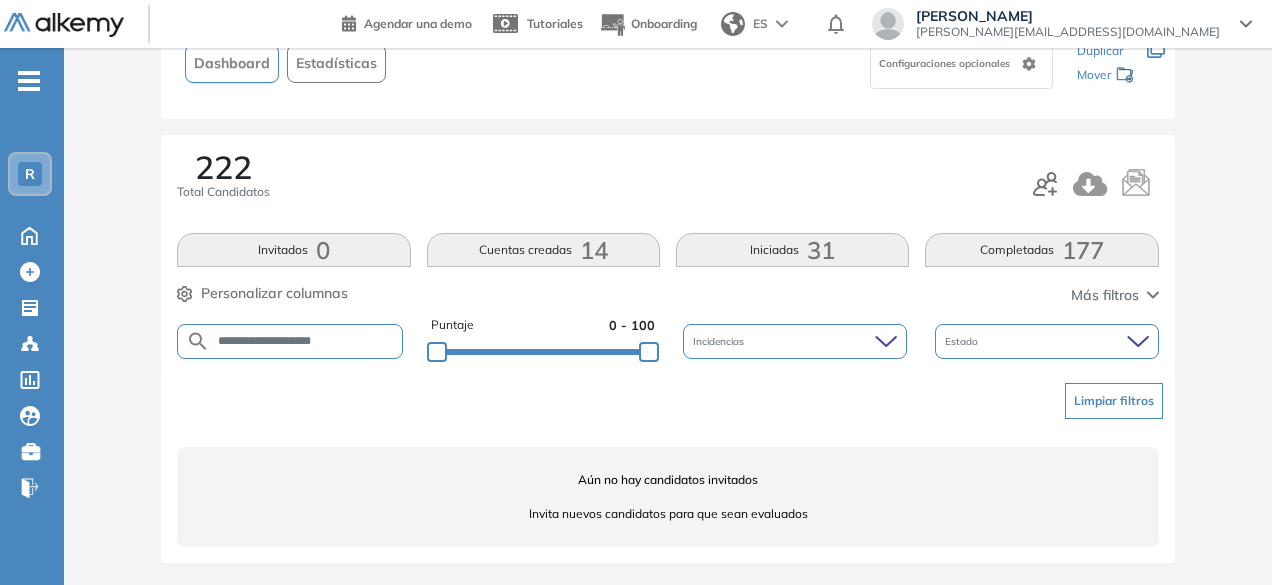 drag, startPoint x: 303, startPoint y: 346, endPoint x: 260, endPoint y: 338, distance: 43.737854 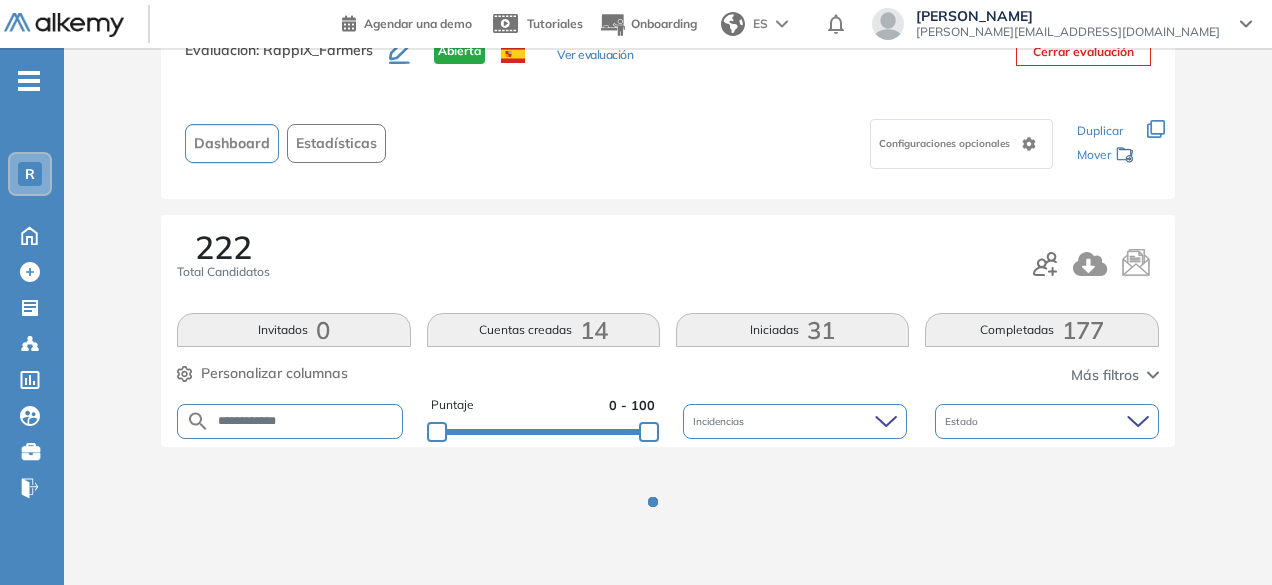 scroll, scrollTop: 154, scrollLeft: 0, axis: vertical 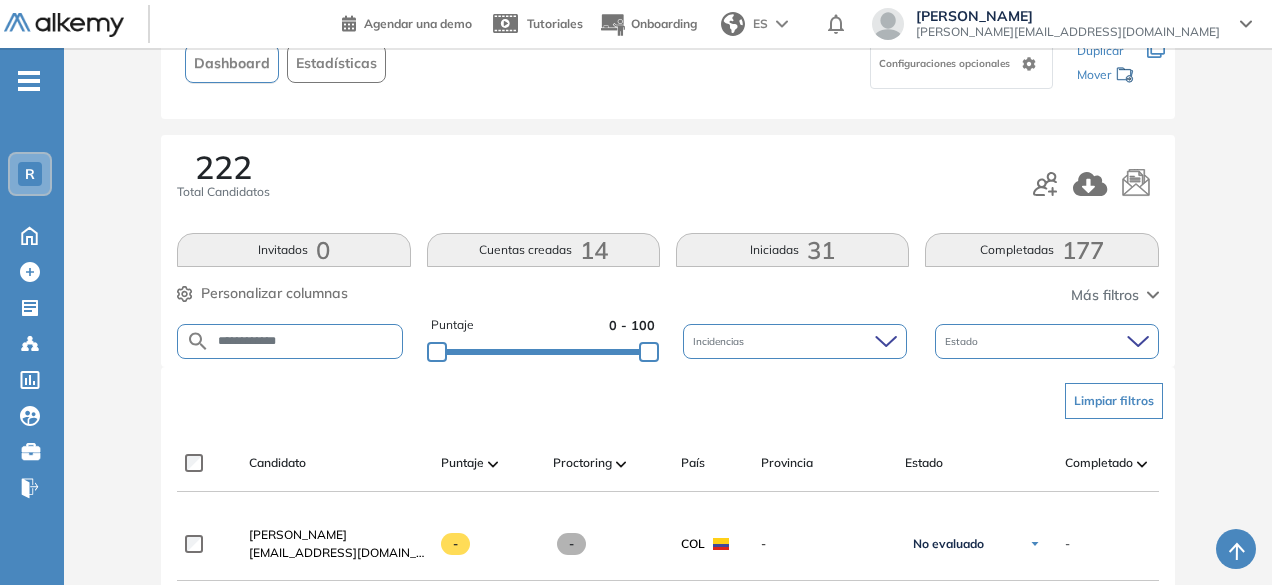 click on "**********" at bounding box center [306, 341] 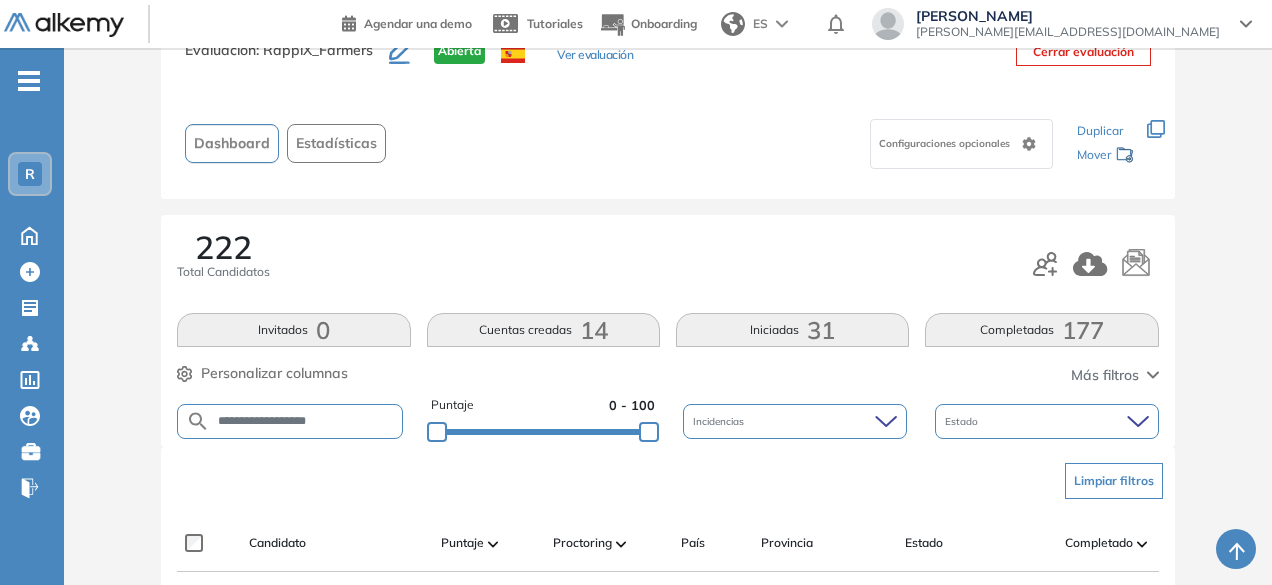 scroll, scrollTop: 154, scrollLeft: 0, axis: vertical 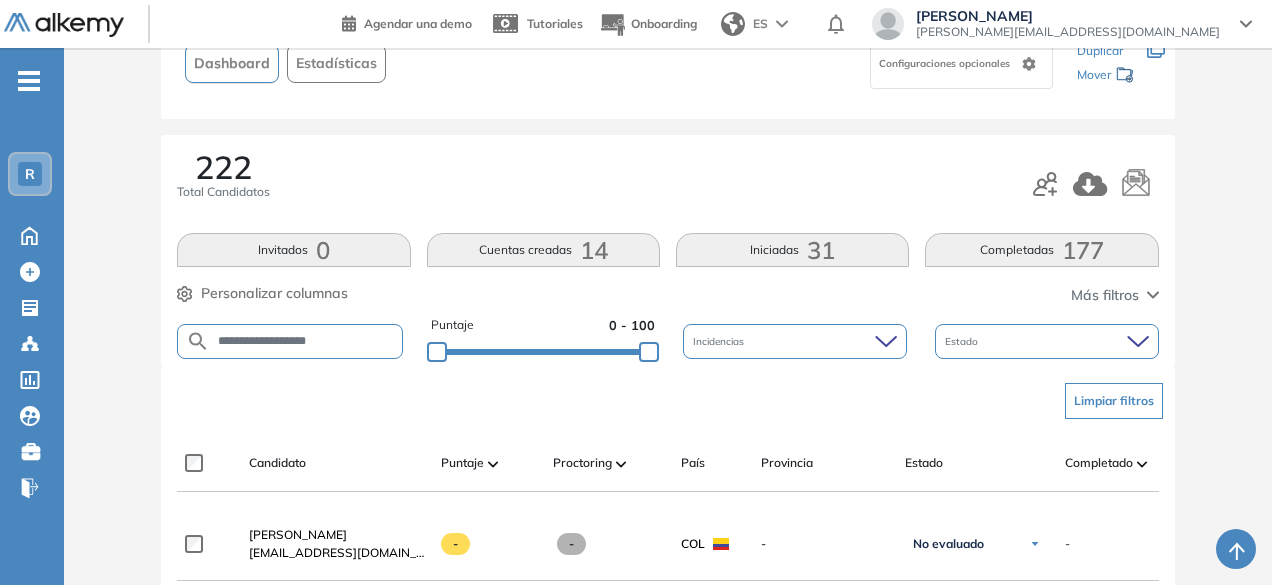 click on "**********" at bounding box center (306, 341) 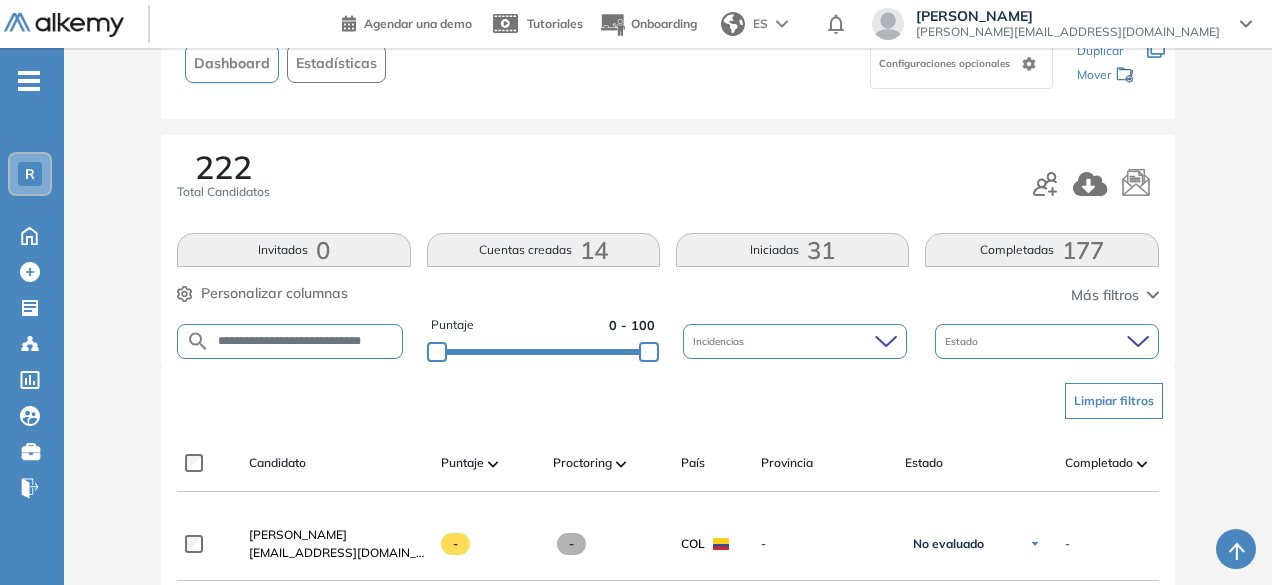 scroll, scrollTop: 0, scrollLeft: 8, axis: horizontal 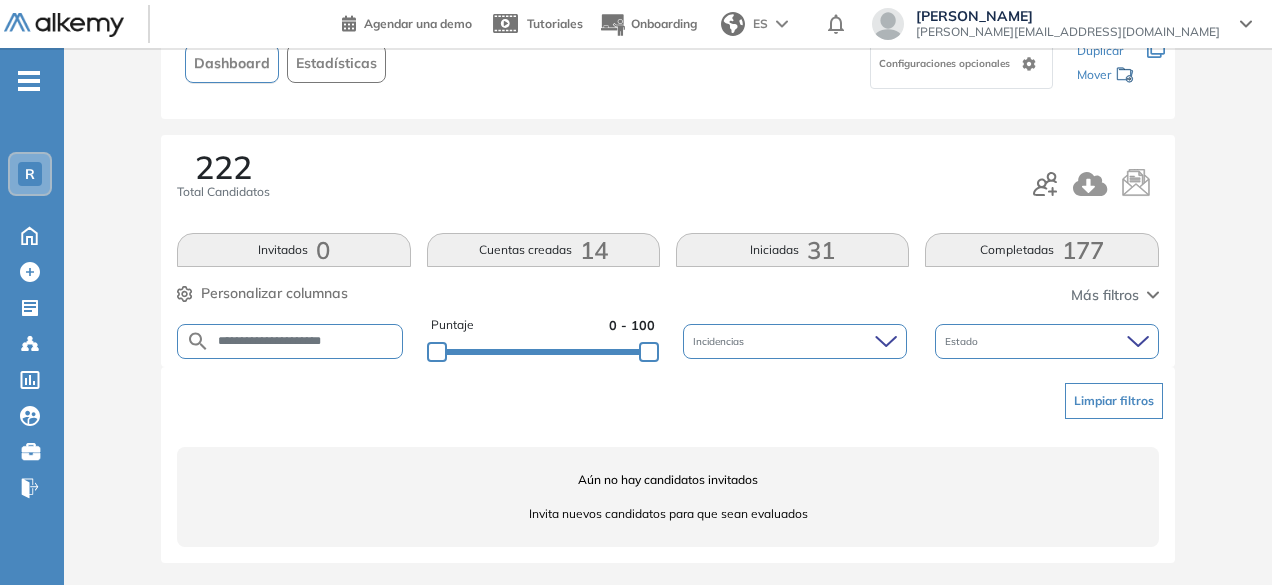 drag, startPoint x: 301, startPoint y: 336, endPoint x: 256, endPoint y: 329, distance: 45.54119 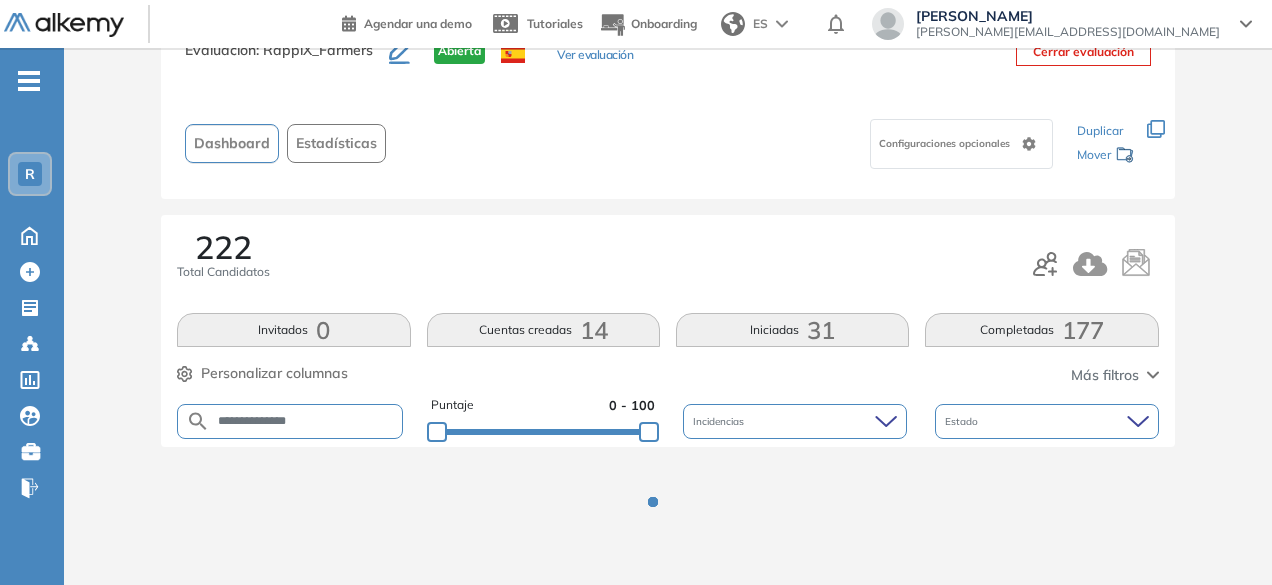 scroll, scrollTop: 154, scrollLeft: 0, axis: vertical 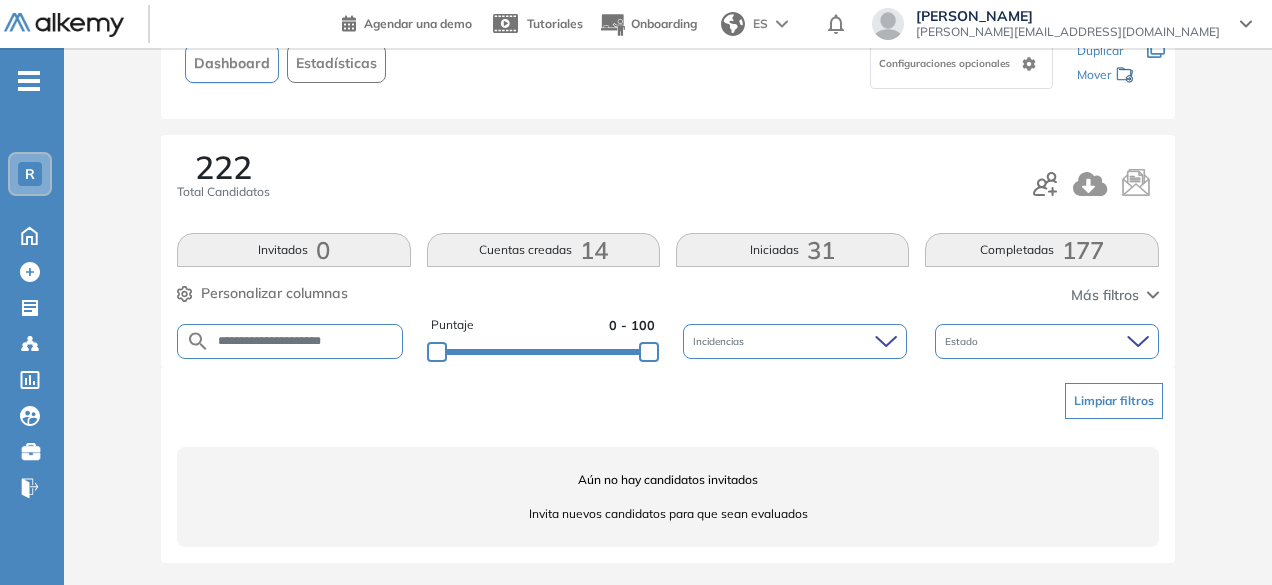 click on "**********" at bounding box center [306, 341] 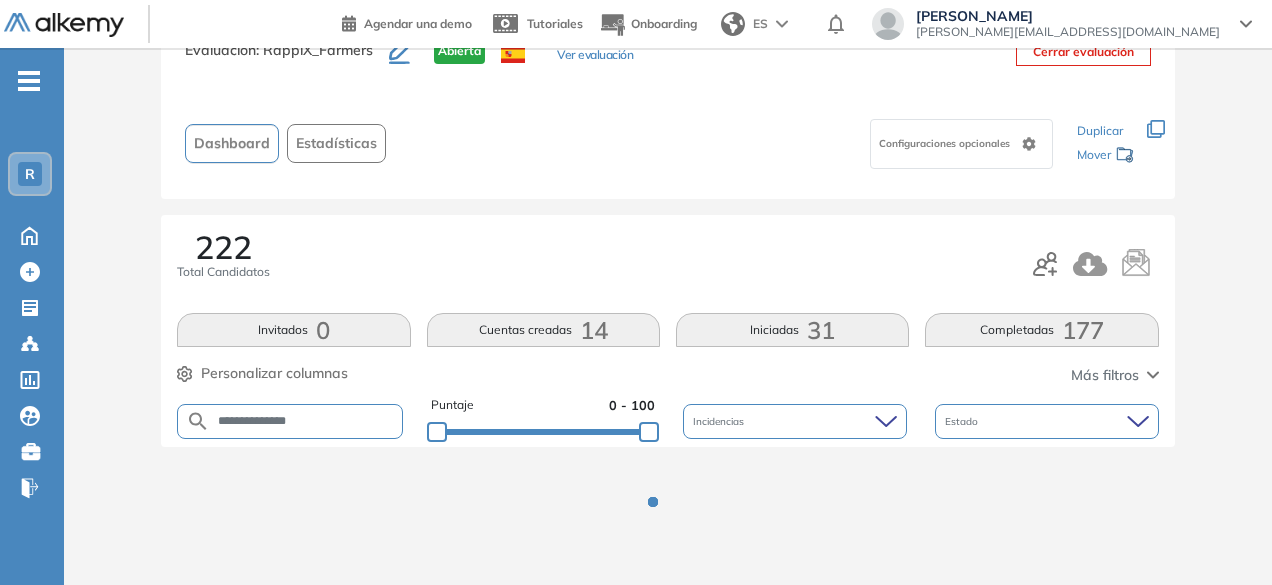 scroll, scrollTop: 154, scrollLeft: 0, axis: vertical 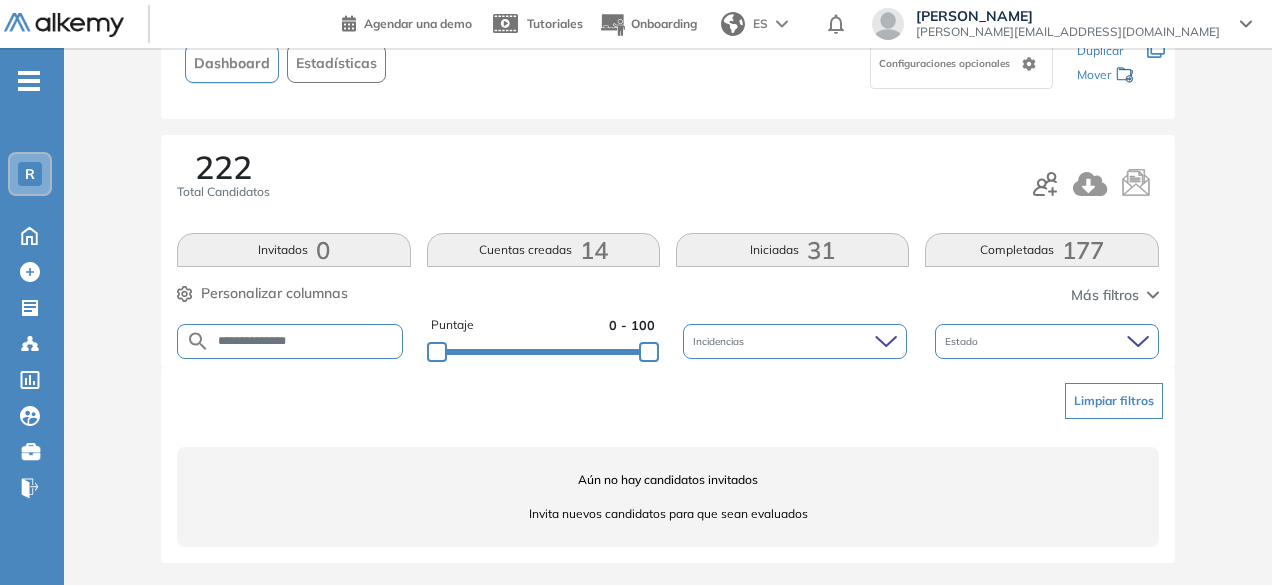click on "**********" at bounding box center [306, 341] 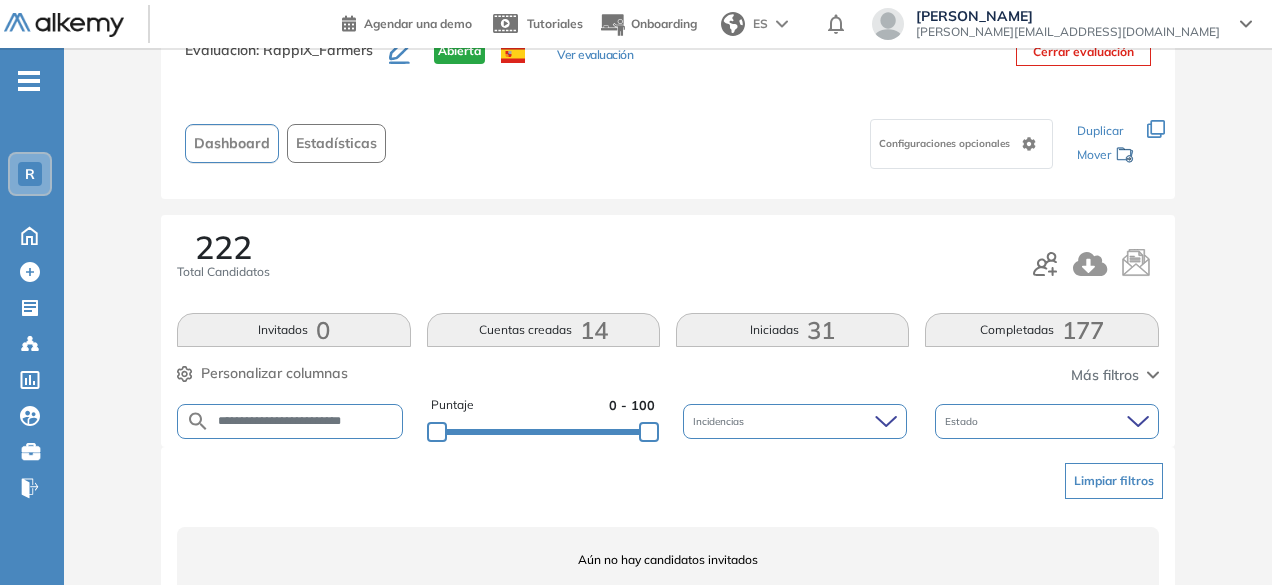 scroll, scrollTop: 154, scrollLeft: 0, axis: vertical 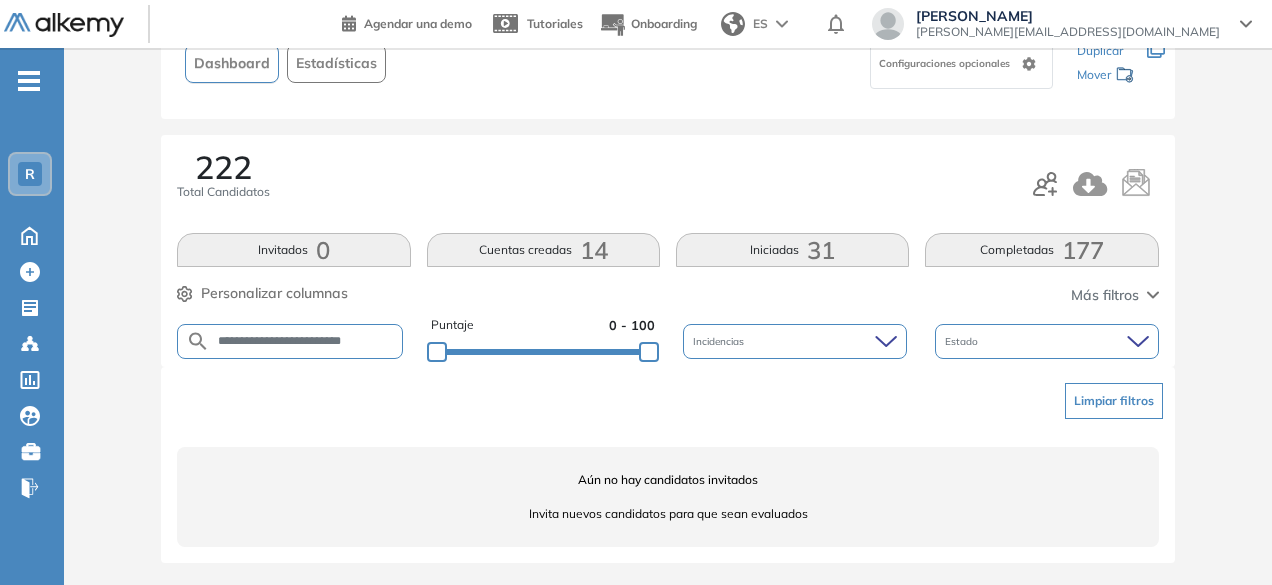 click on "**********" at bounding box center (306, 341) 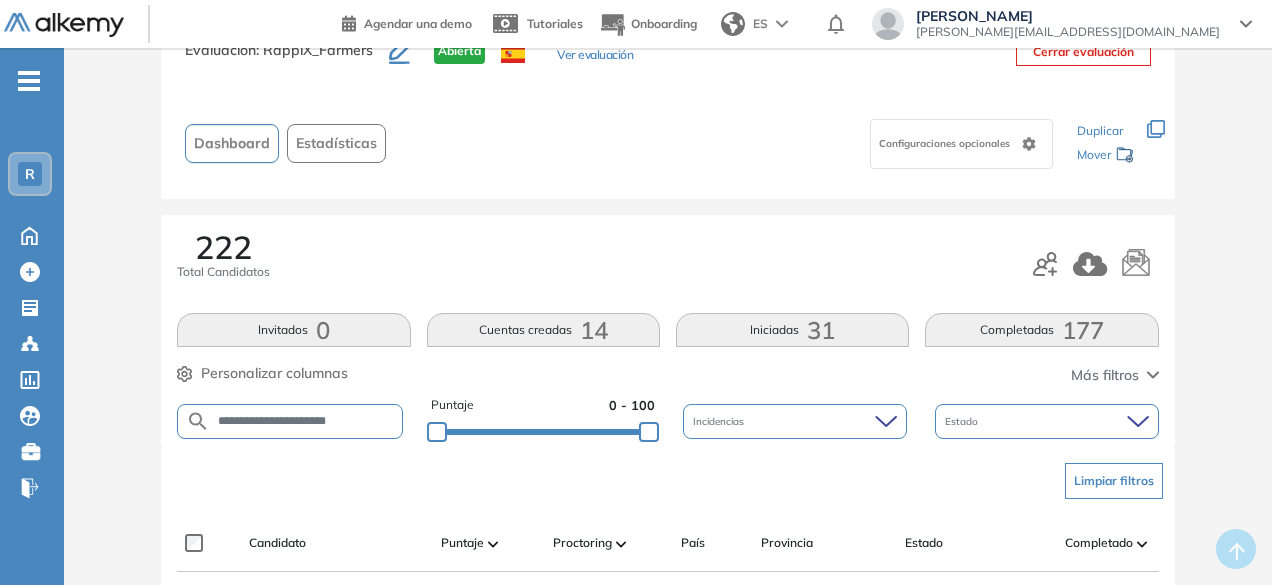 scroll, scrollTop: 154, scrollLeft: 0, axis: vertical 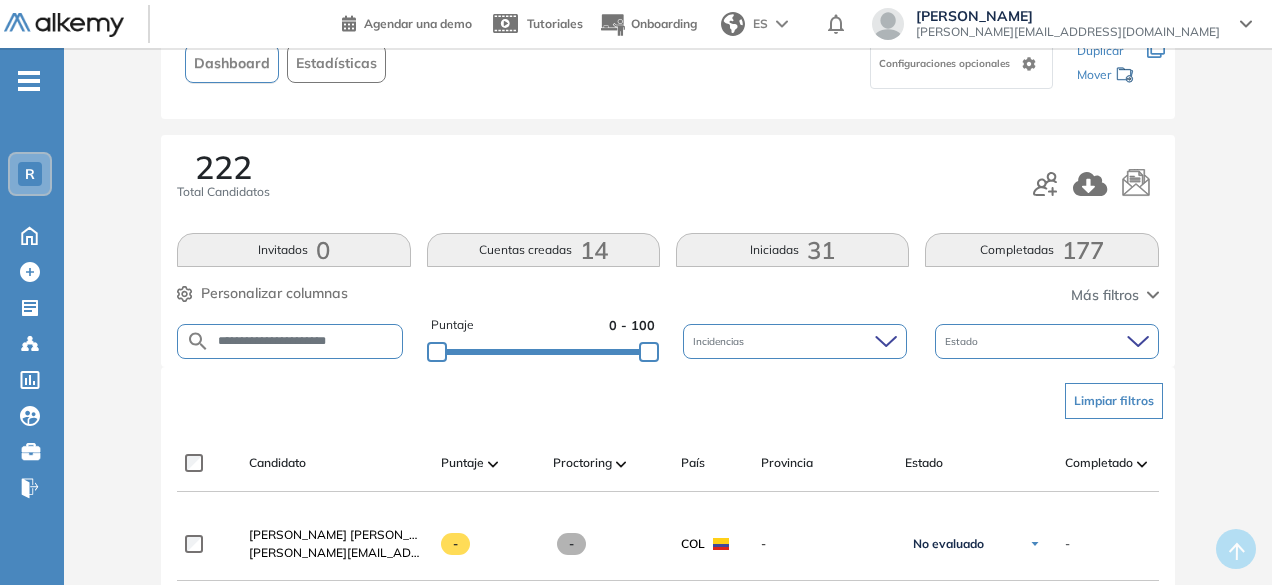 click on "**********" at bounding box center [306, 341] 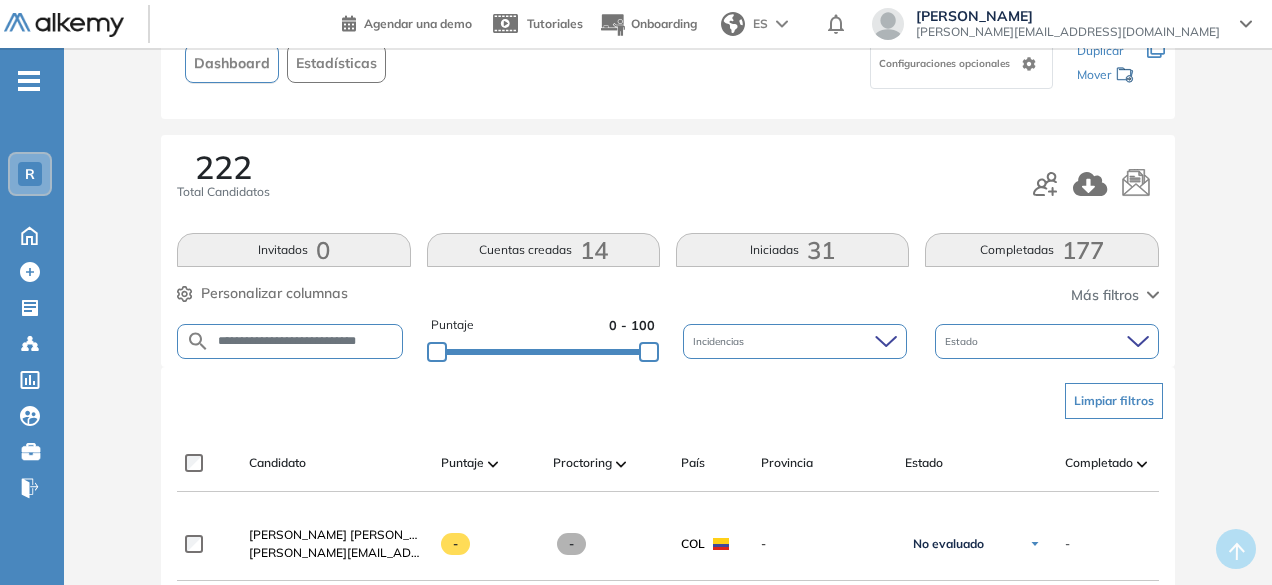 scroll, scrollTop: 0, scrollLeft: 16, axis: horizontal 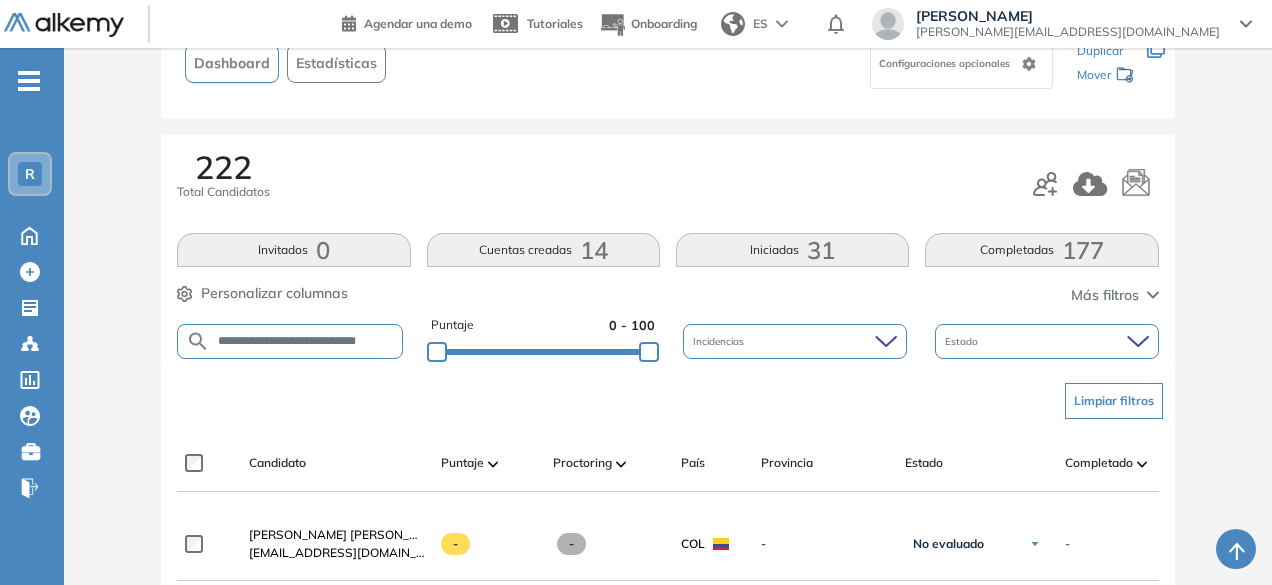 click on "**********" at bounding box center (306, 341) 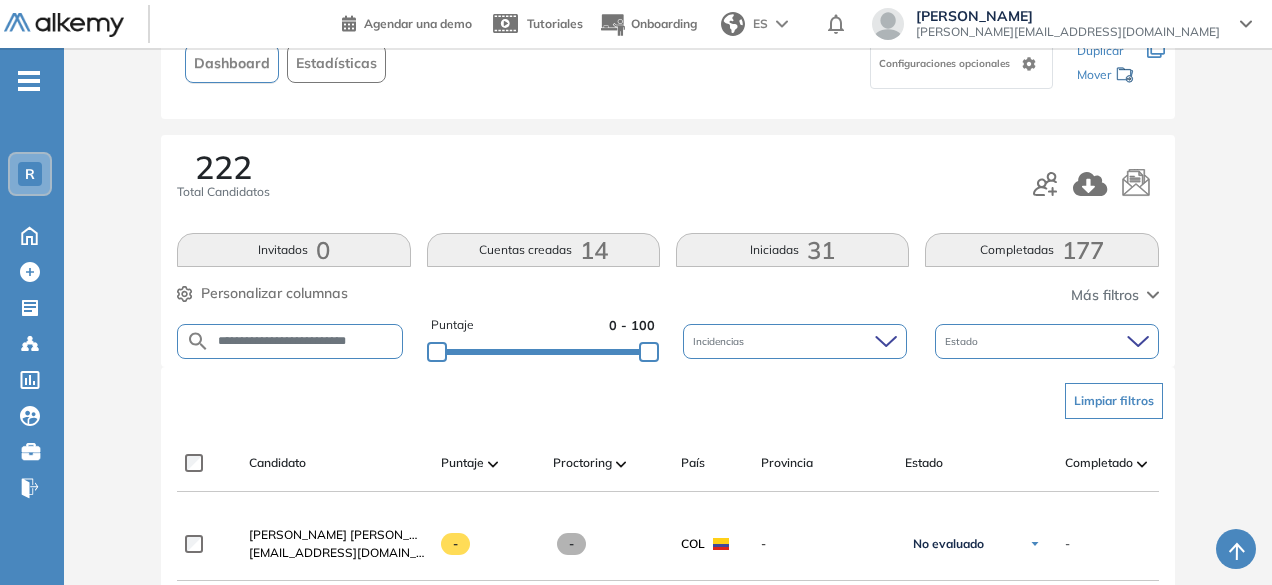 scroll, scrollTop: 0, scrollLeft: 6, axis: horizontal 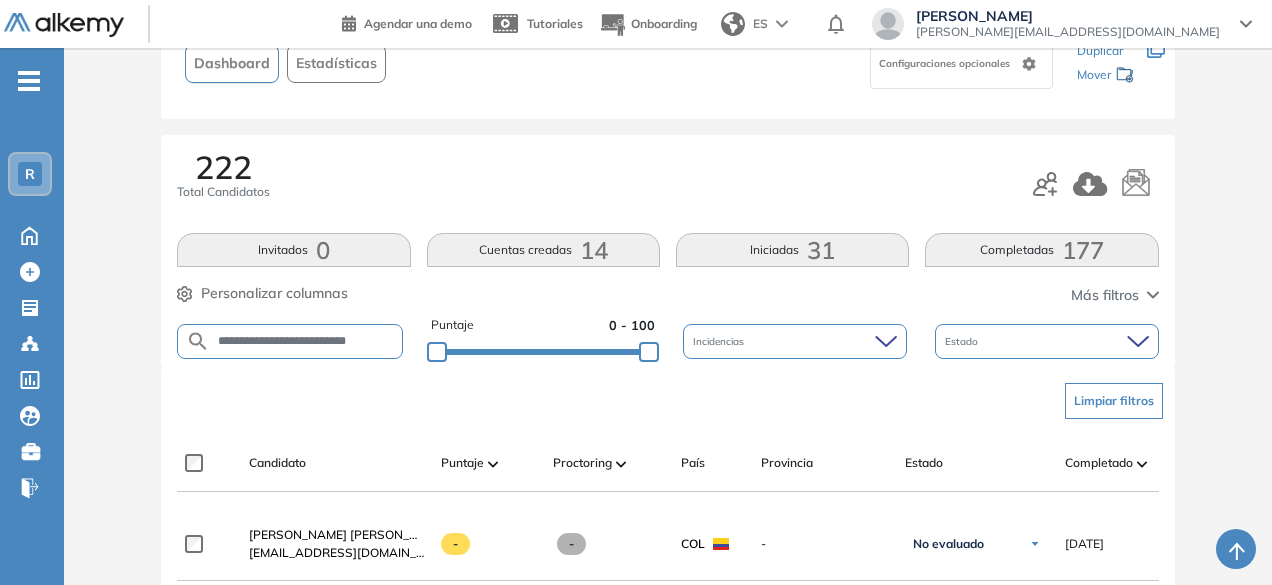 click on "**********" at bounding box center [306, 341] 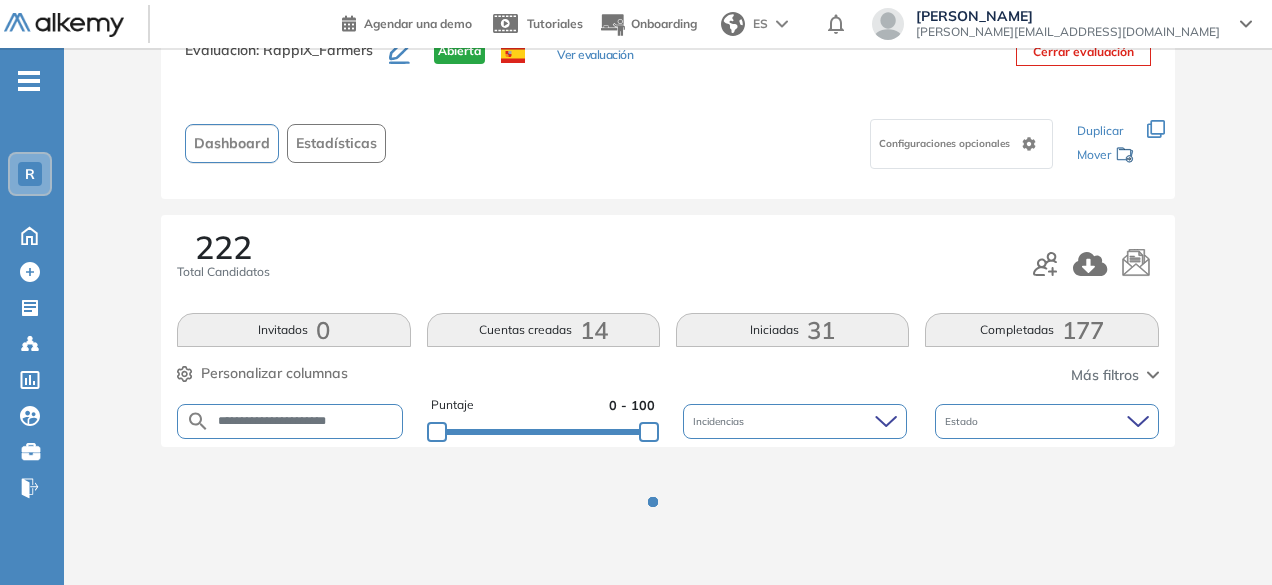 scroll, scrollTop: 154, scrollLeft: 0, axis: vertical 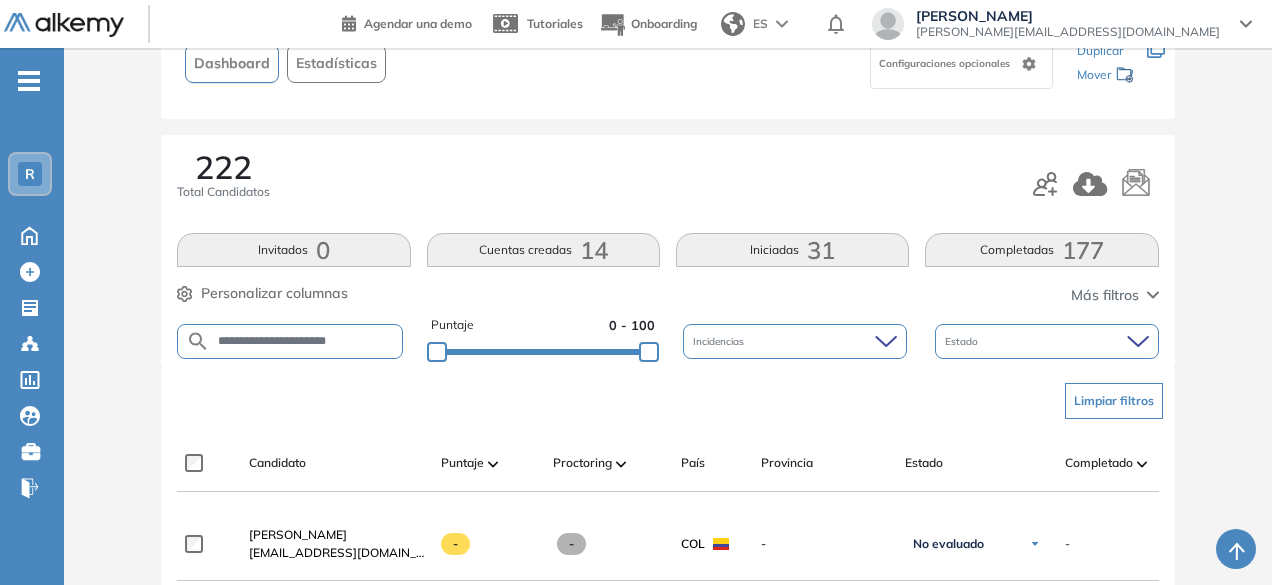 click on "**********" at bounding box center (306, 341) 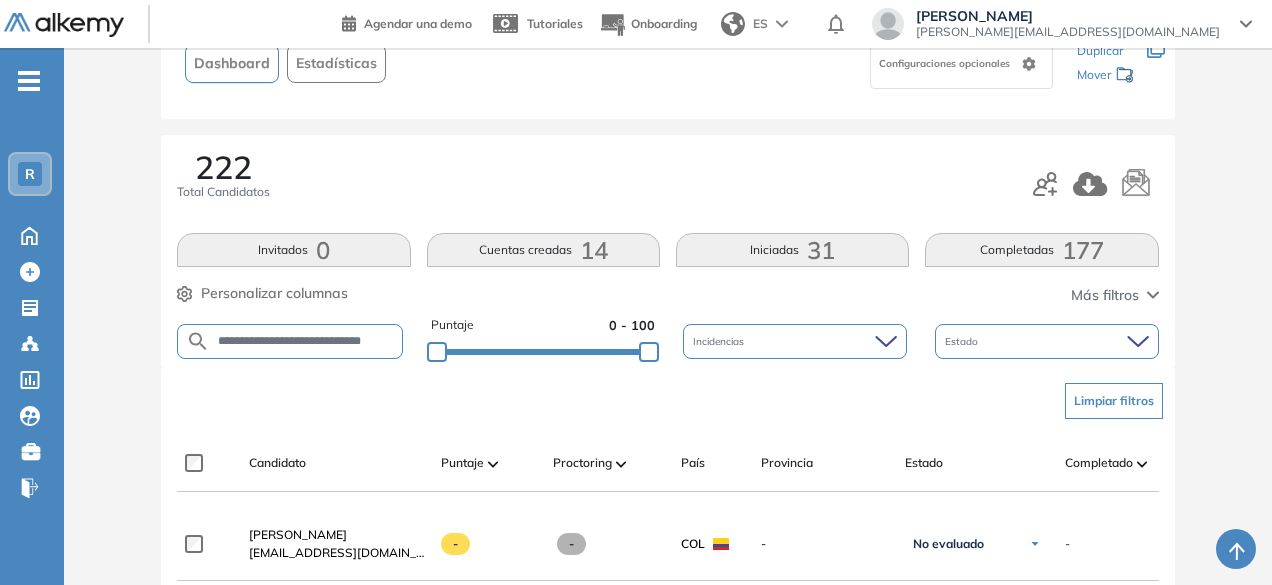 scroll, scrollTop: 0, scrollLeft: 21, axis: horizontal 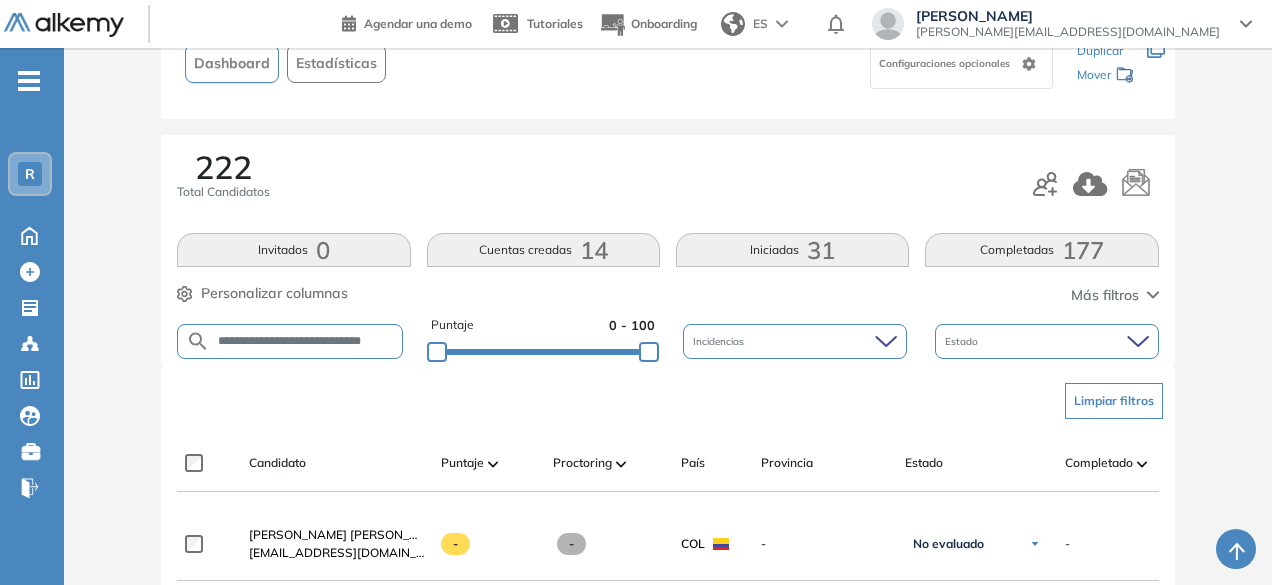 click on "**********" at bounding box center (306, 341) 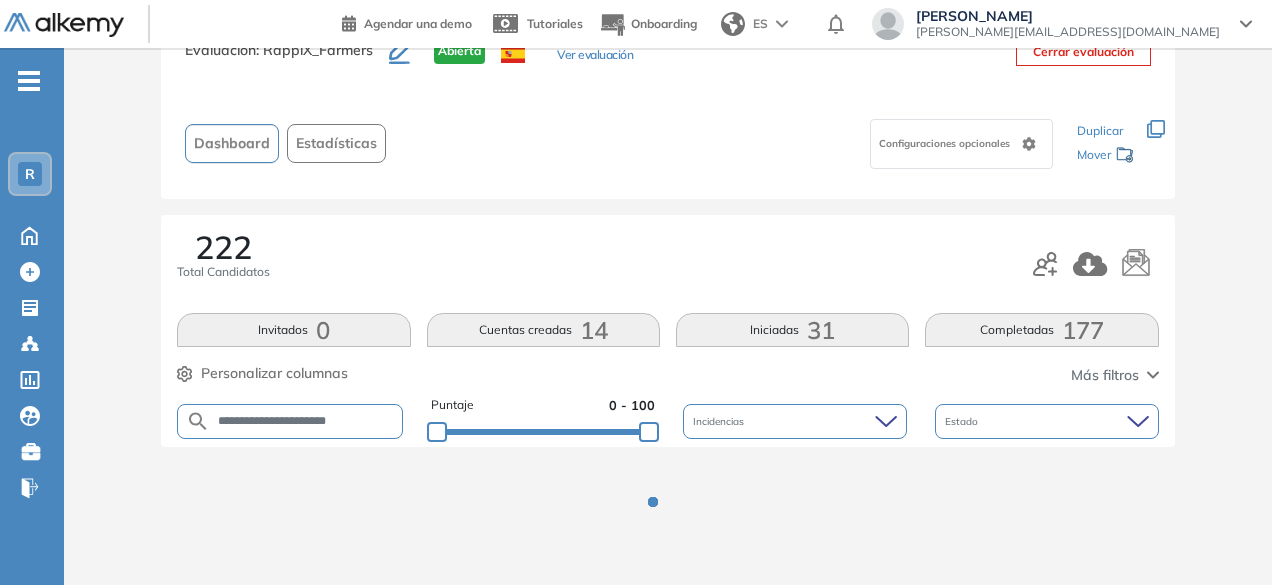 scroll, scrollTop: 154, scrollLeft: 0, axis: vertical 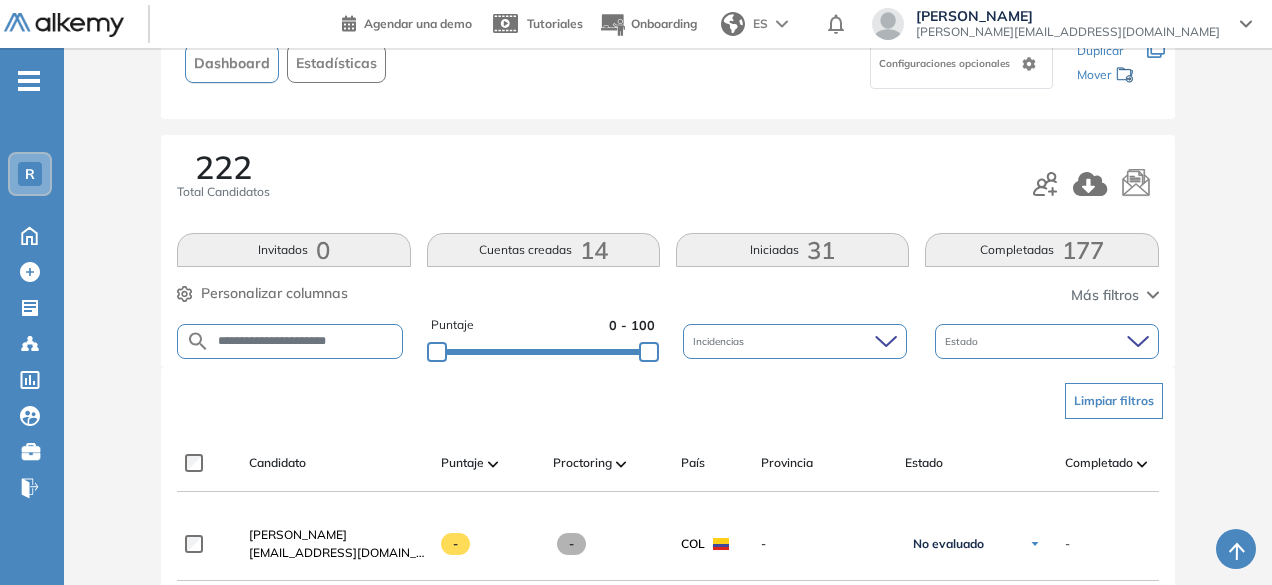 click on "**********" at bounding box center [306, 341] 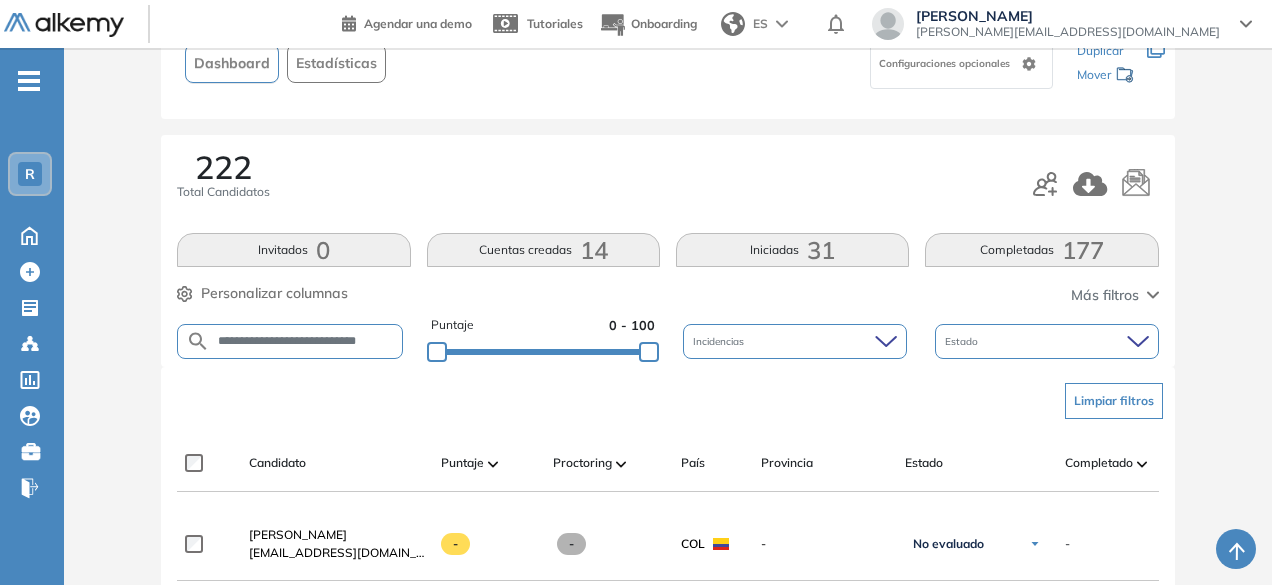 scroll, scrollTop: 0, scrollLeft: 14, axis: horizontal 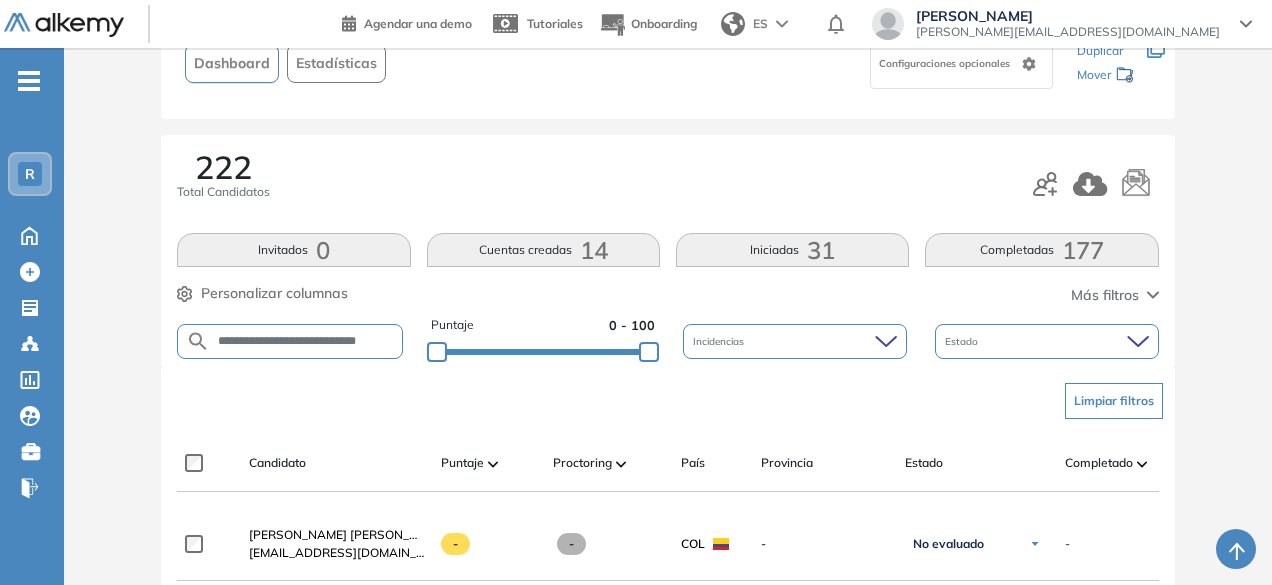 click on "**********" at bounding box center [306, 341] 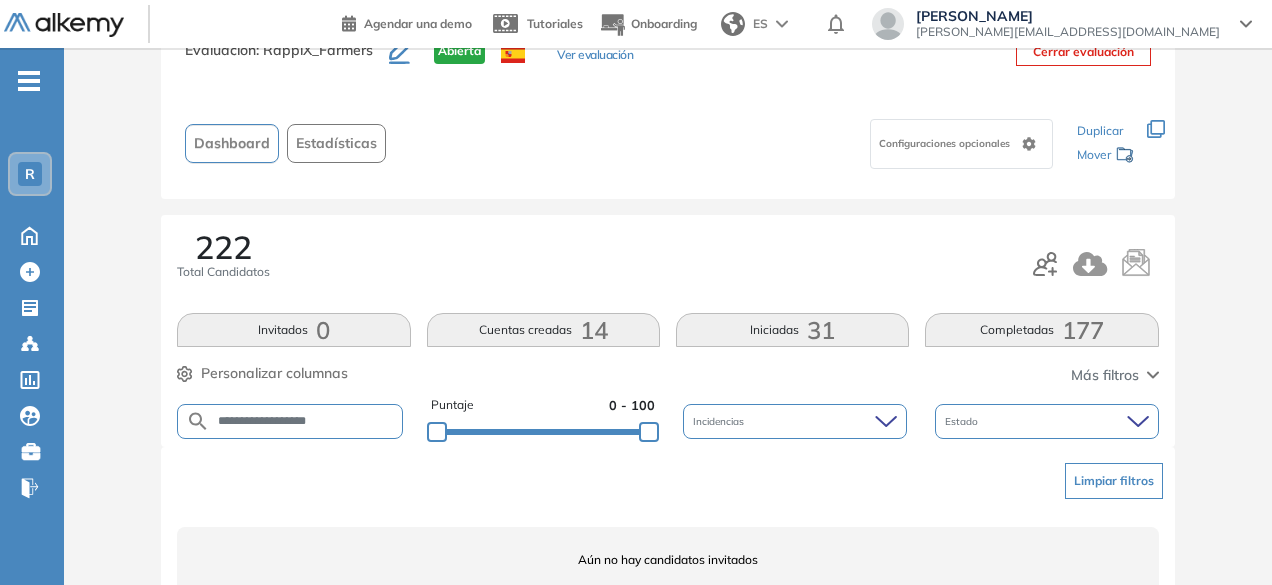 scroll, scrollTop: 154, scrollLeft: 0, axis: vertical 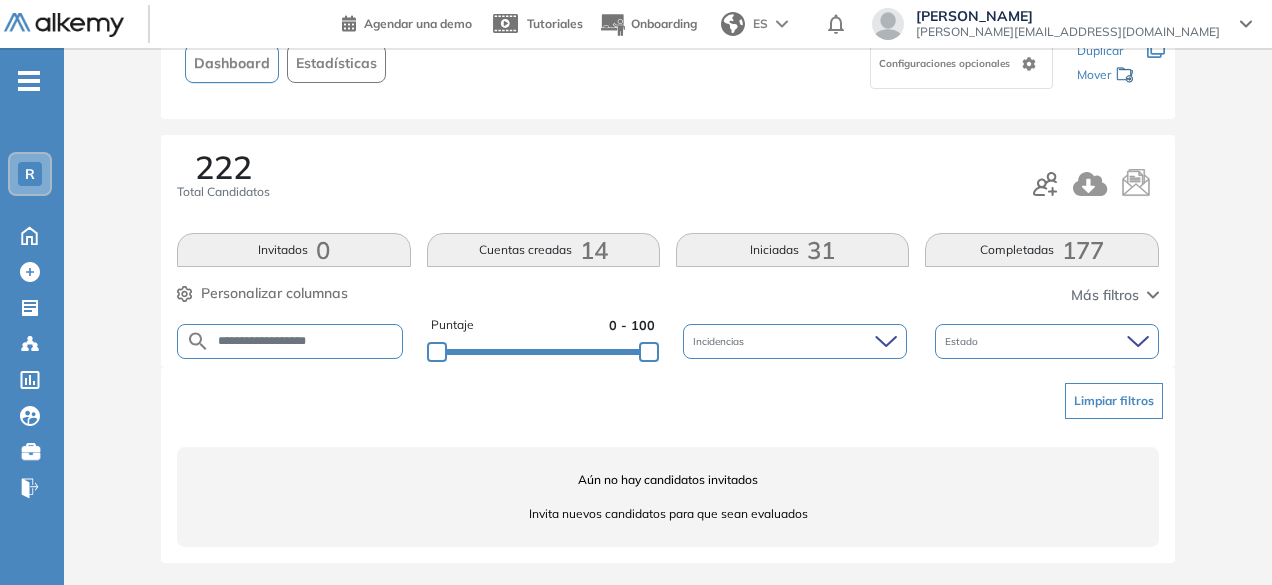 click on "**********" at bounding box center [306, 341] 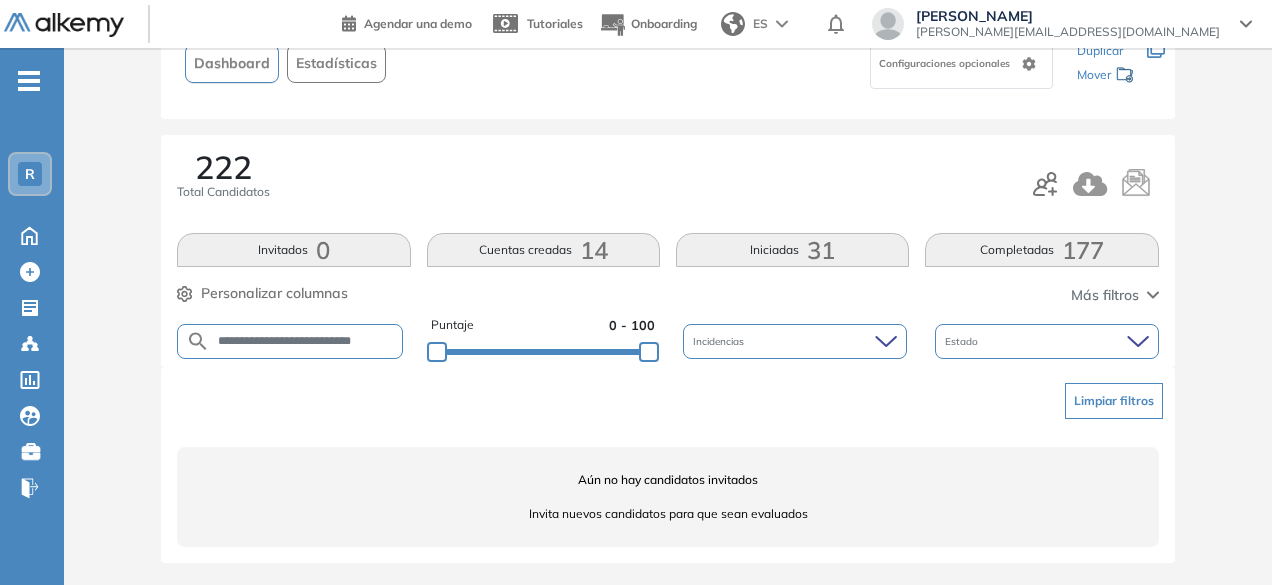 scroll, scrollTop: 0, scrollLeft: 22, axis: horizontal 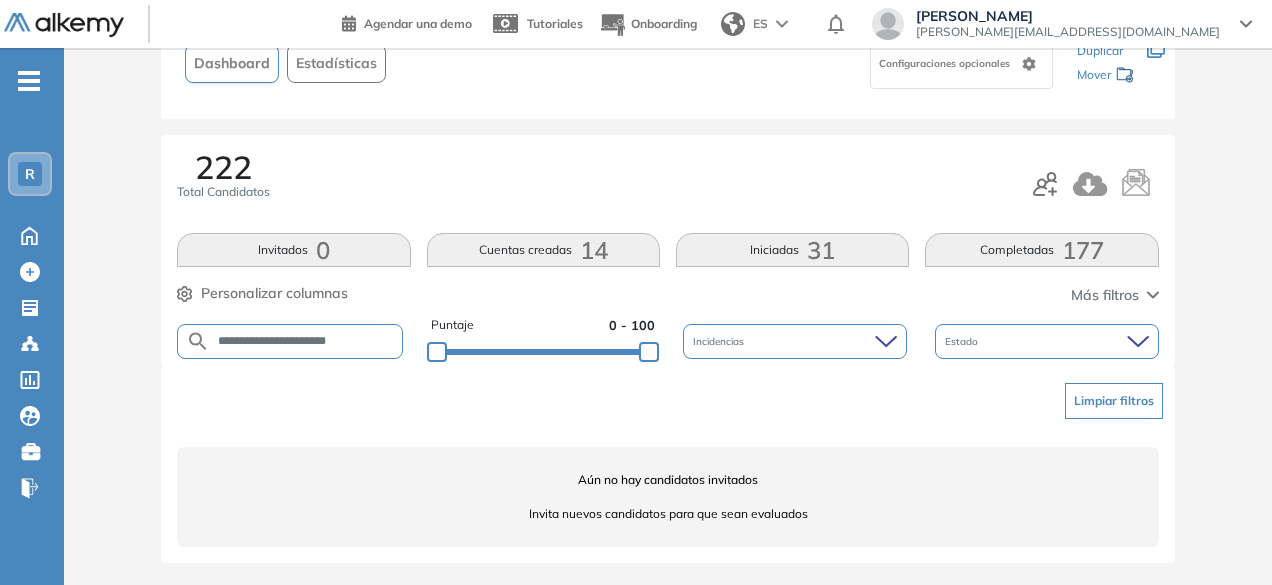 drag, startPoint x: 316, startPoint y: 339, endPoint x: 276, endPoint y: 330, distance: 41 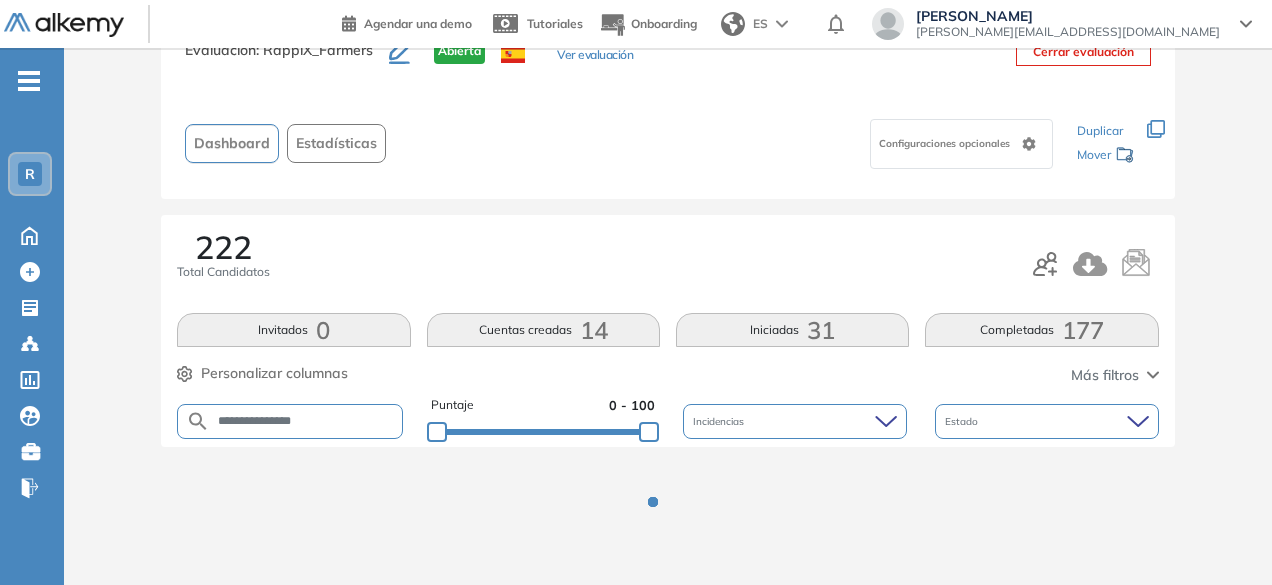 scroll, scrollTop: 154, scrollLeft: 0, axis: vertical 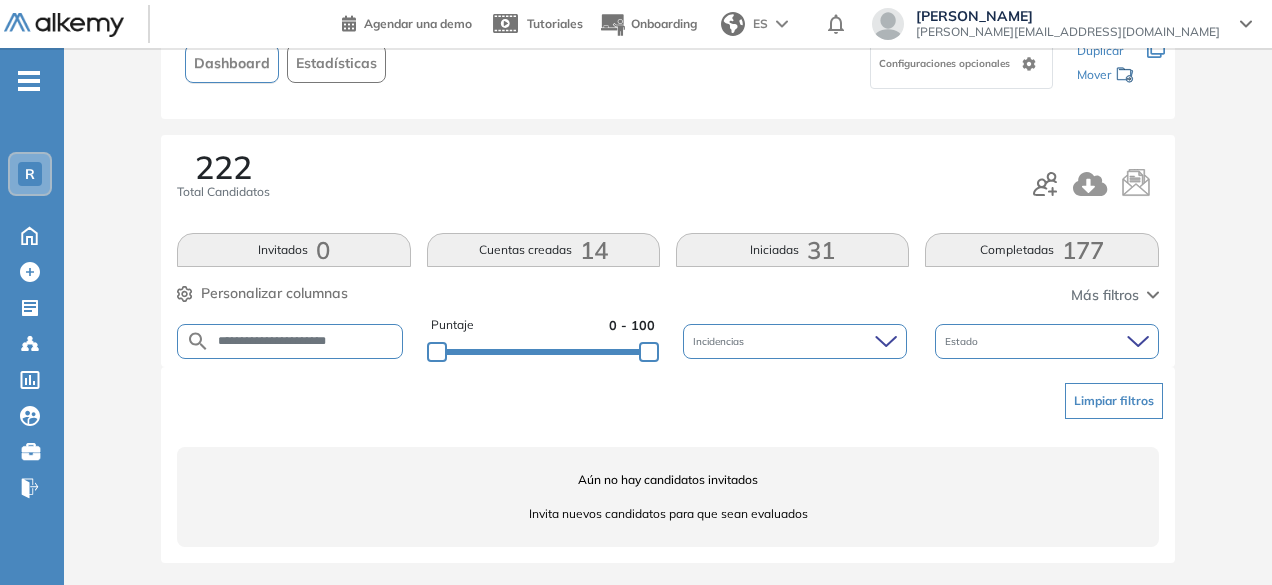 click on "**********" at bounding box center [290, 341] 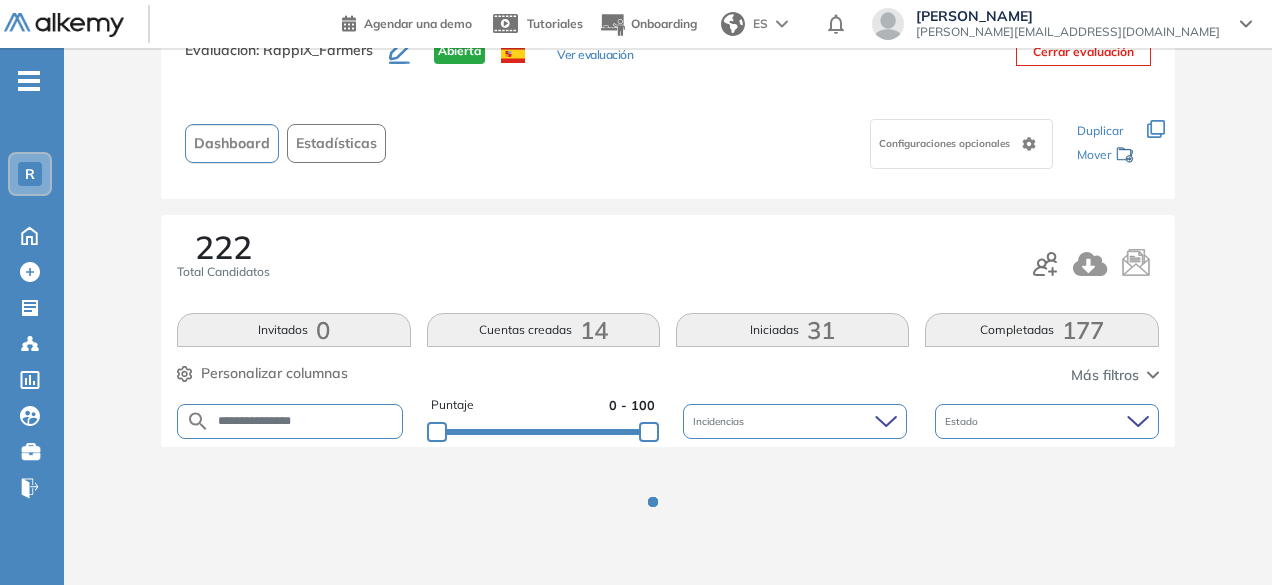 scroll, scrollTop: 154, scrollLeft: 0, axis: vertical 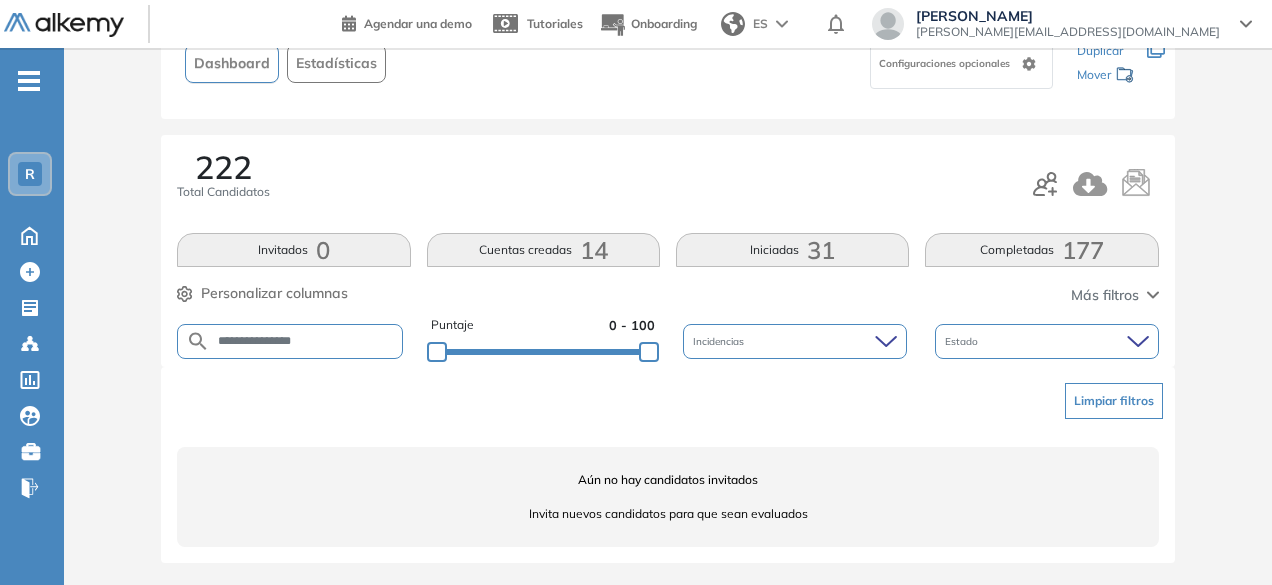 click on "**********" at bounding box center (306, 341) 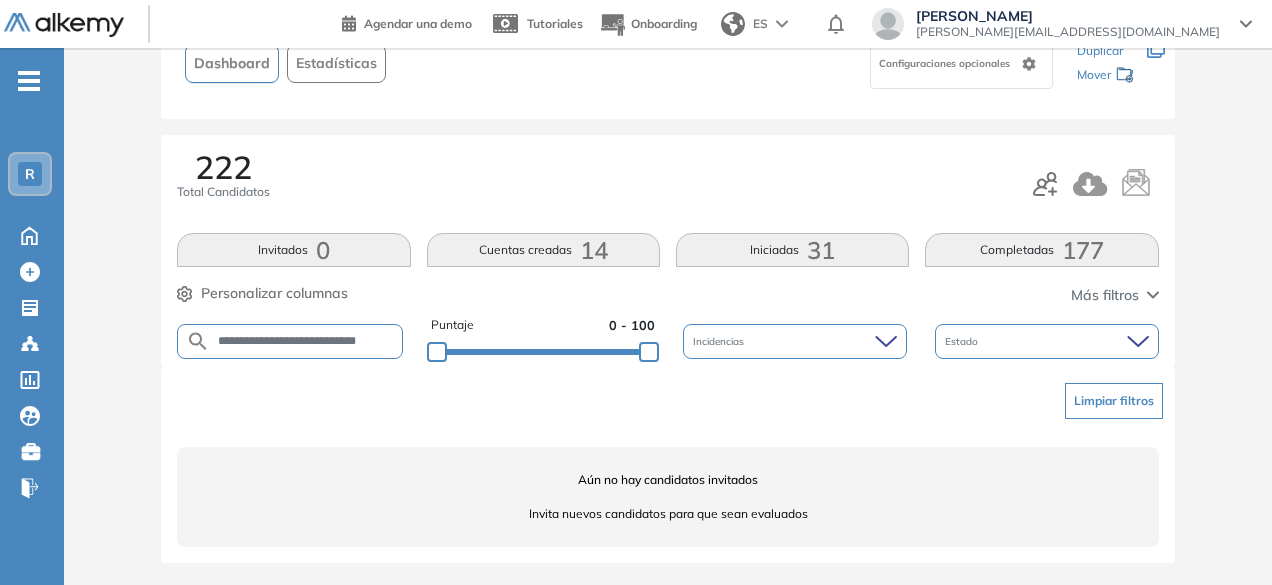scroll, scrollTop: 0, scrollLeft: 11, axis: horizontal 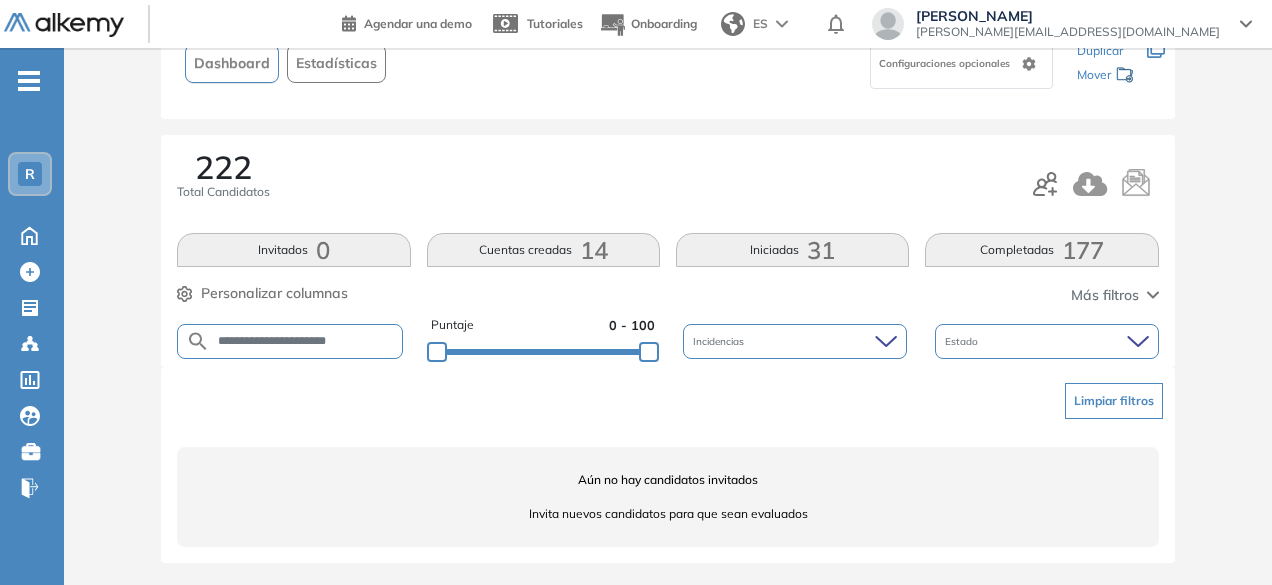 drag, startPoint x: 309, startPoint y: 343, endPoint x: 256, endPoint y: 332, distance: 54.129475 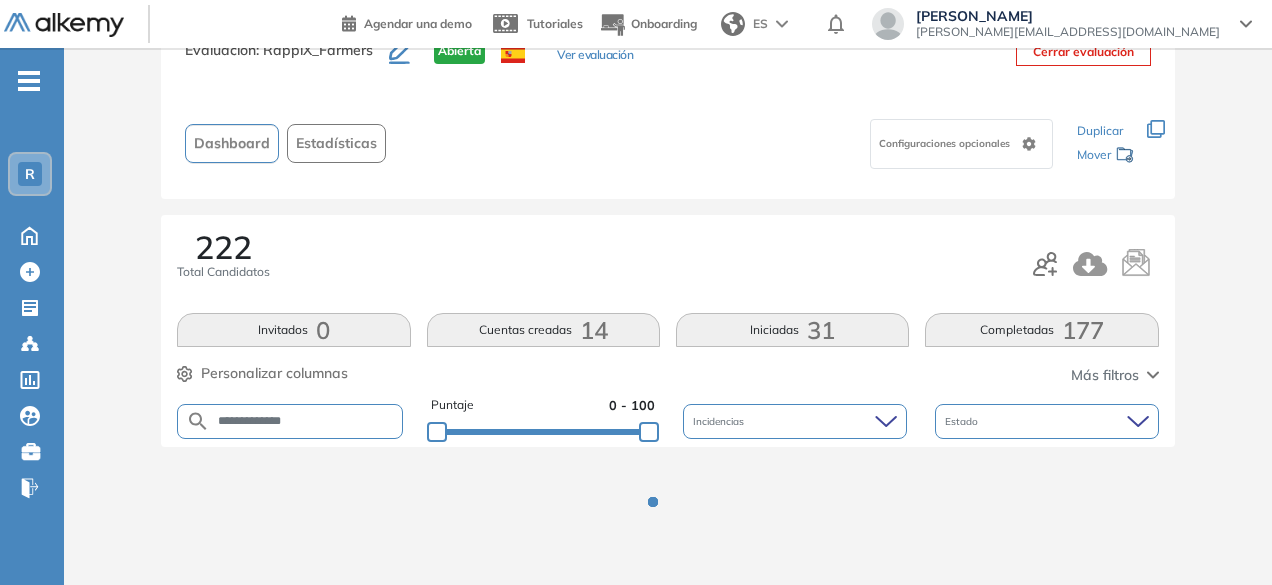 scroll, scrollTop: 154, scrollLeft: 0, axis: vertical 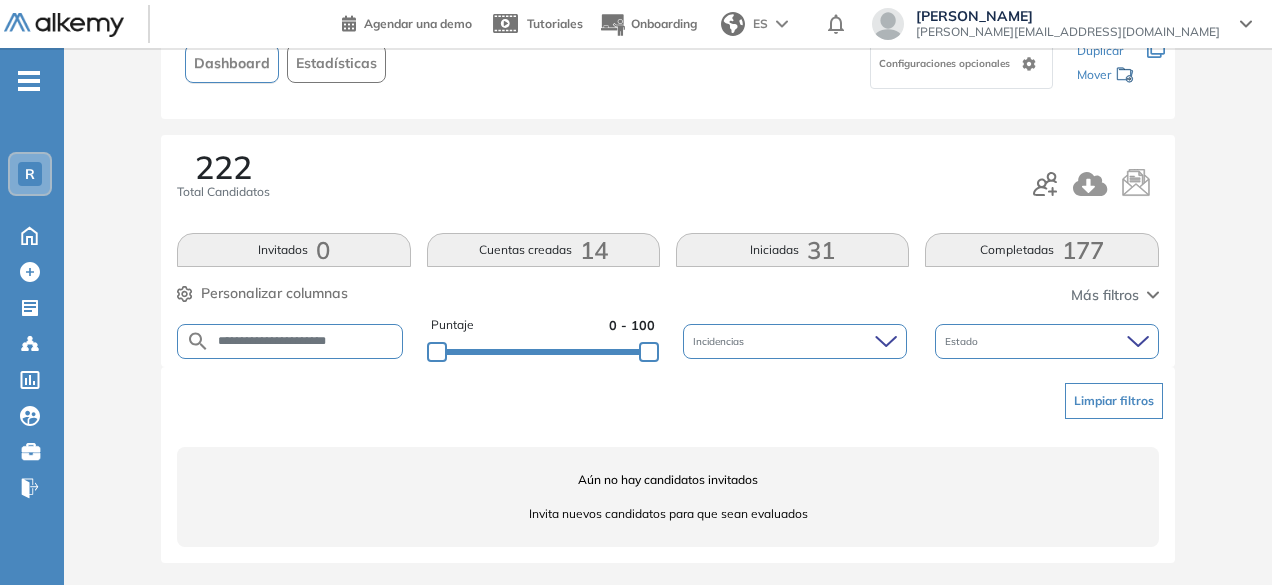 click on "**********" at bounding box center [306, 341] 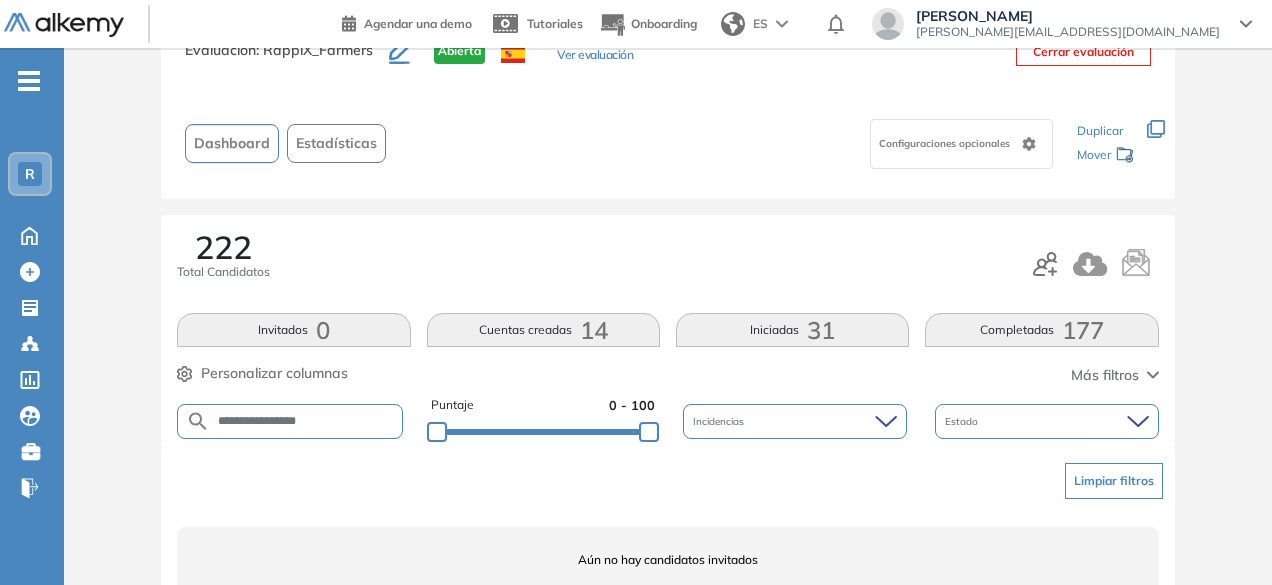 scroll, scrollTop: 154, scrollLeft: 0, axis: vertical 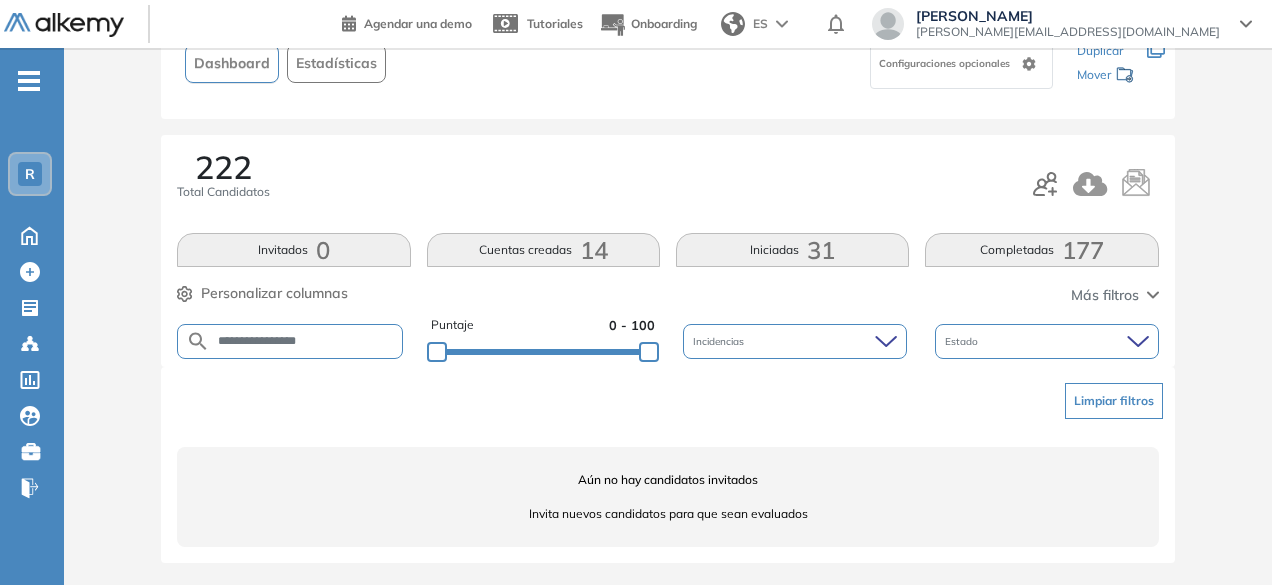 click on "**********" at bounding box center (306, 341) 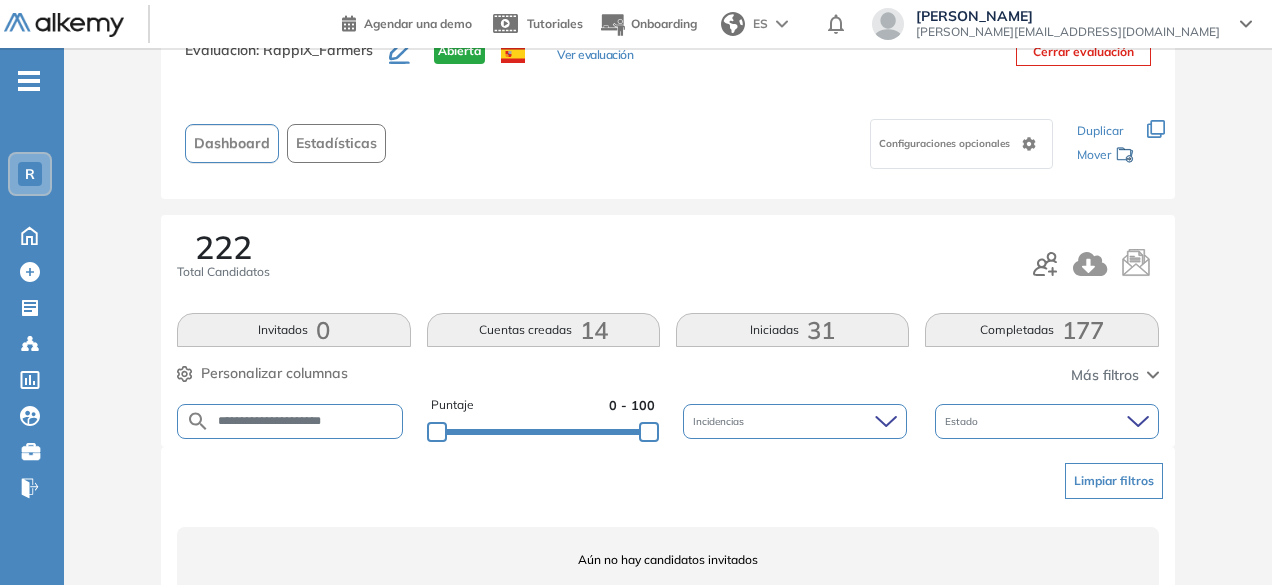 scroll, scrollTop: 154, scrollLeft: 0, axis: vertical 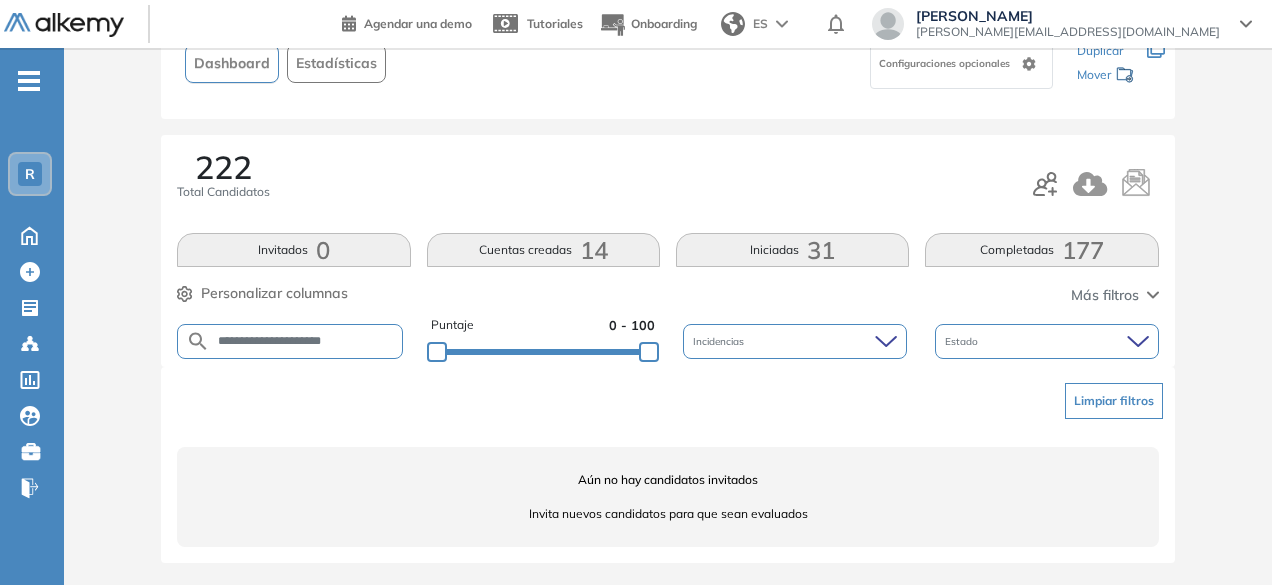 click on "**********" at bounding box center [290, 341] 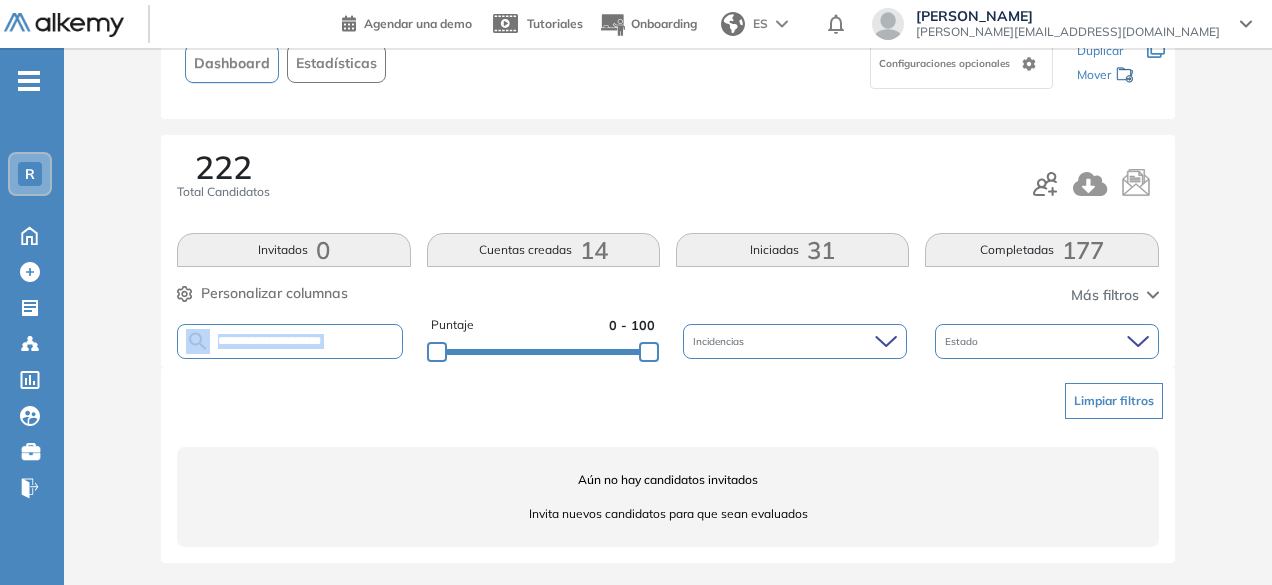 click on "**********" at bounding box center (290, 341) 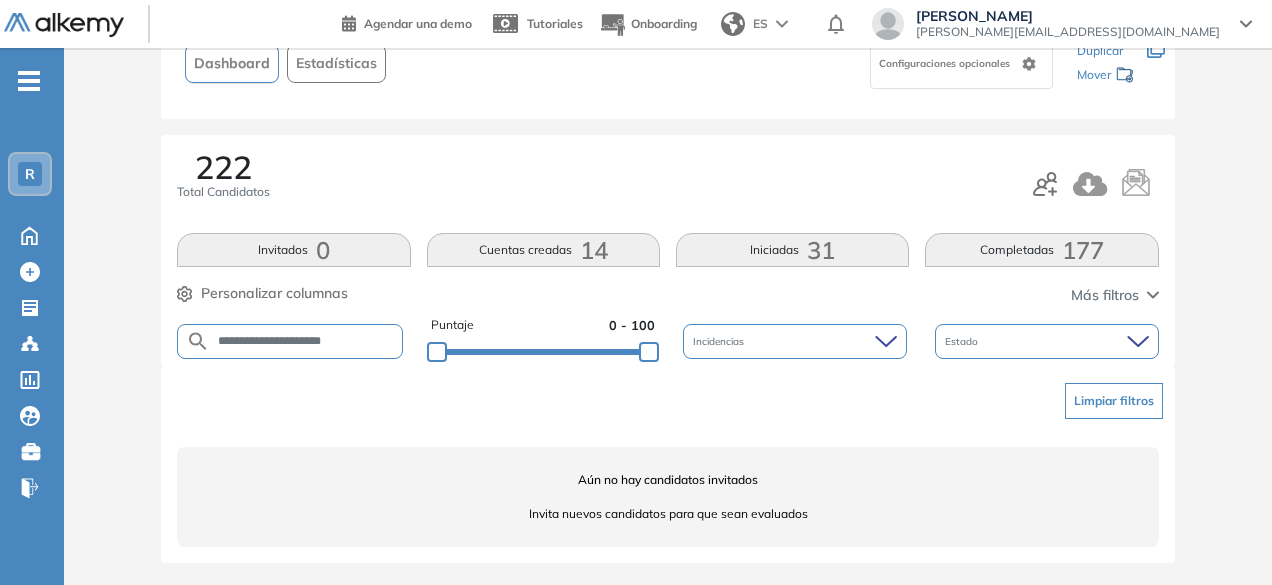 click on "**********" at bounding box center (306, 341) 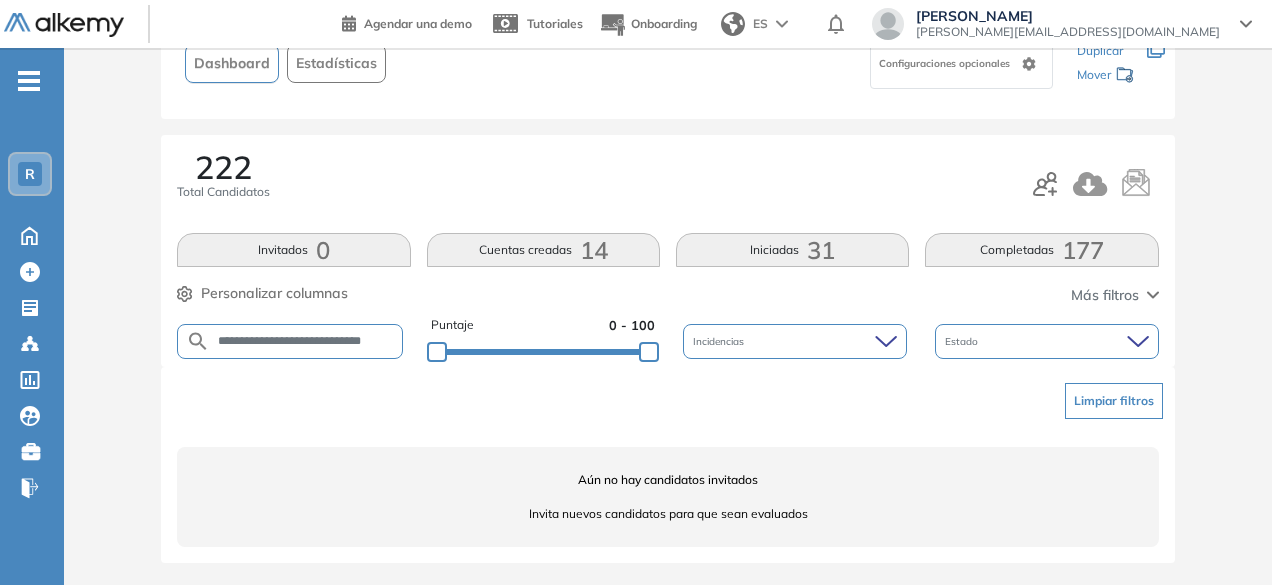 scroll, scrollTop: 0, scrollLeft: 6, axis: horizontal 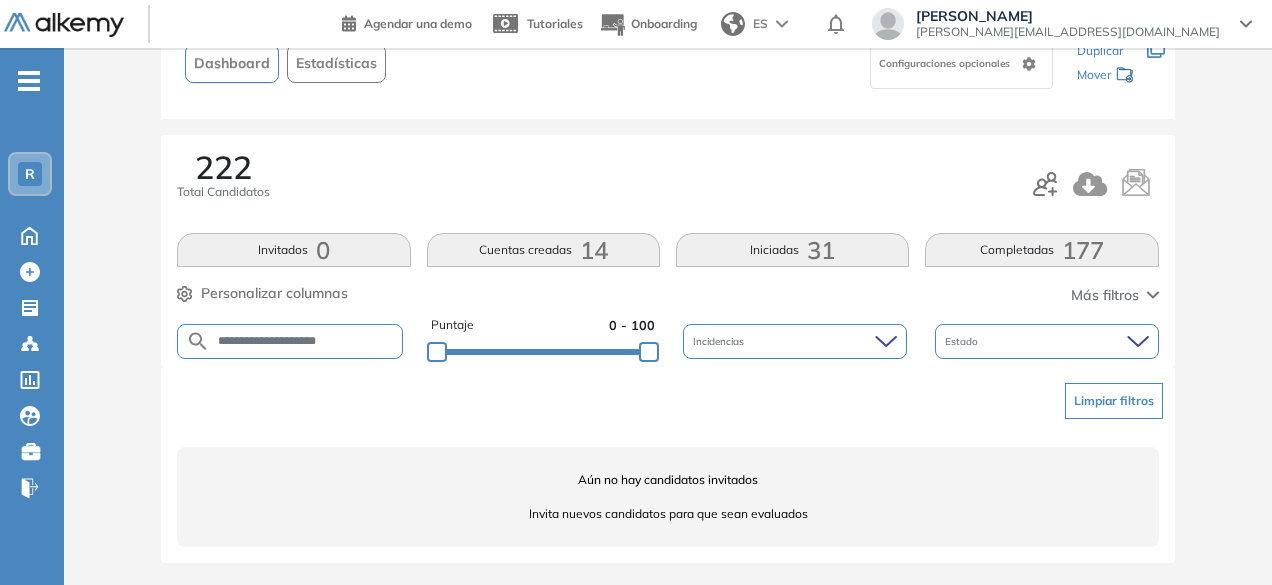 drag, startPoint x: 298, startPoint y: 335, endPoint x: 248, endPoint y: 332, distance: 50.08992 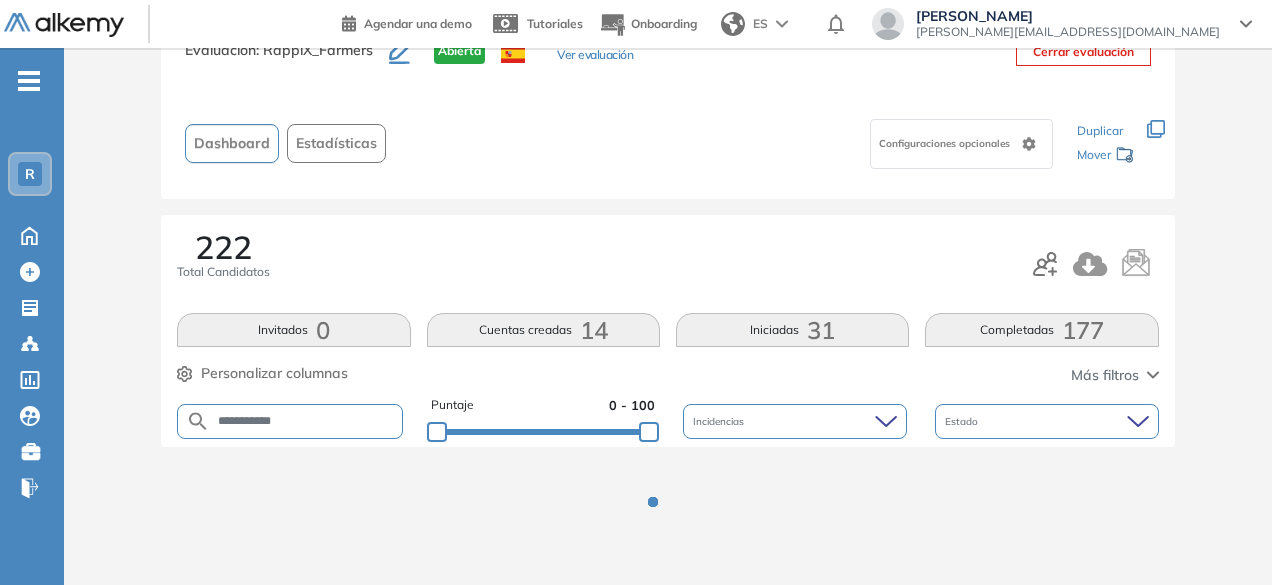 scroll, scrollTop: 154, scrollLeft: 0, axis: vertical 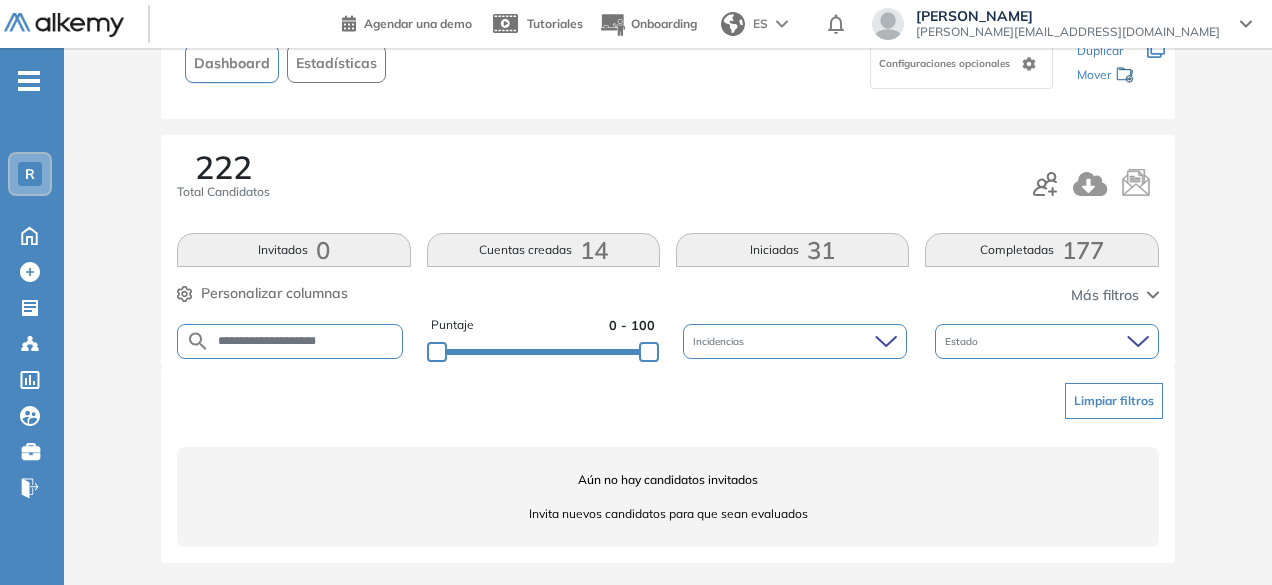 click on "**********" at bounding box center (306, 341) 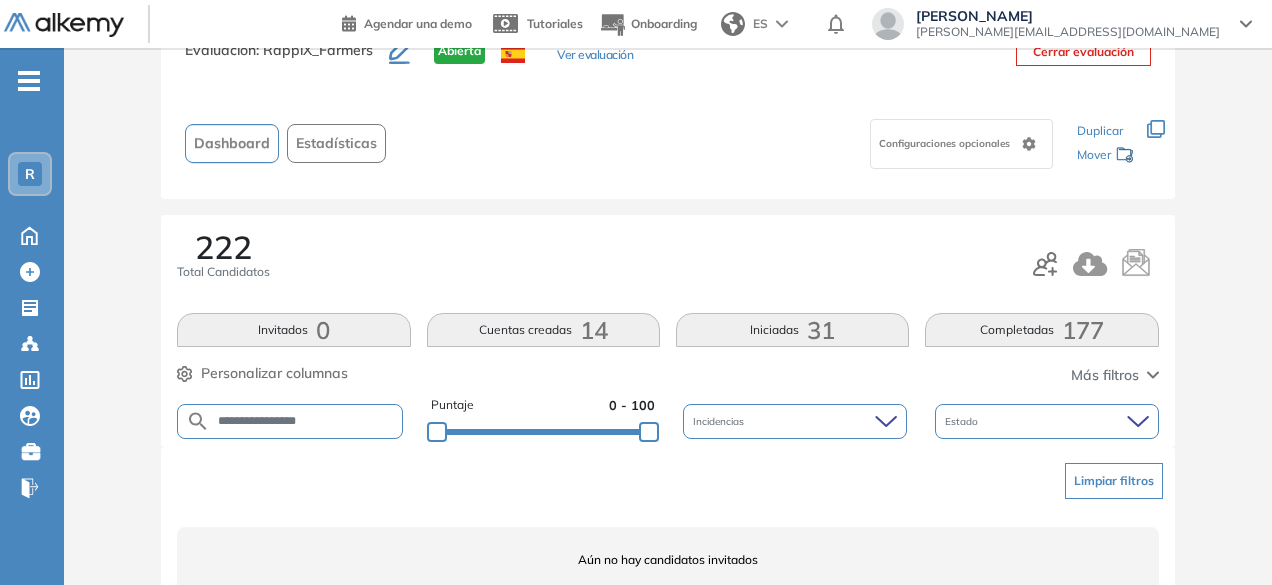 scroll, scrollTop: 154, scrollLeft: 0, axis: vertical 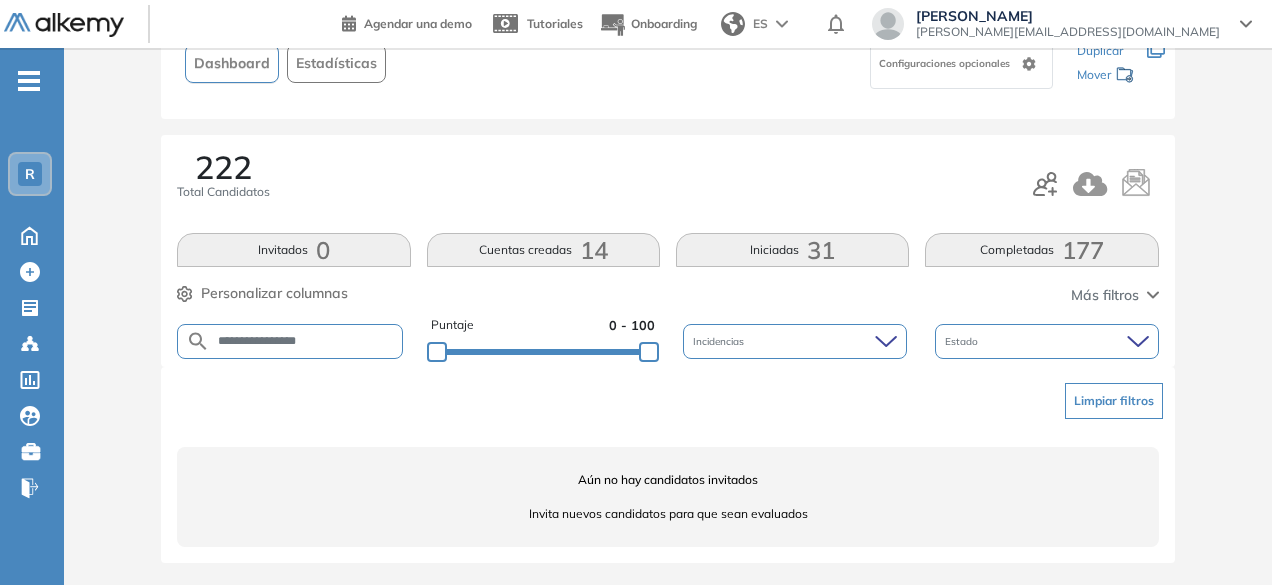click on "**********" at bounding box center (306, 341) 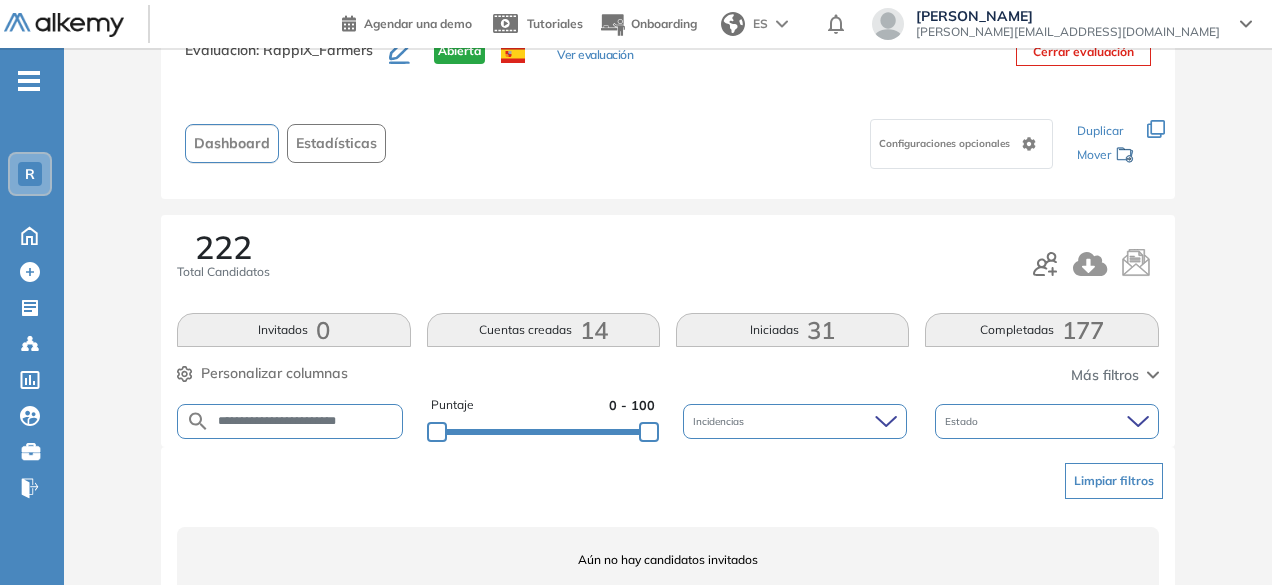 scroll, scrollTop: 154, scrollLeft: 0, axis: vertical 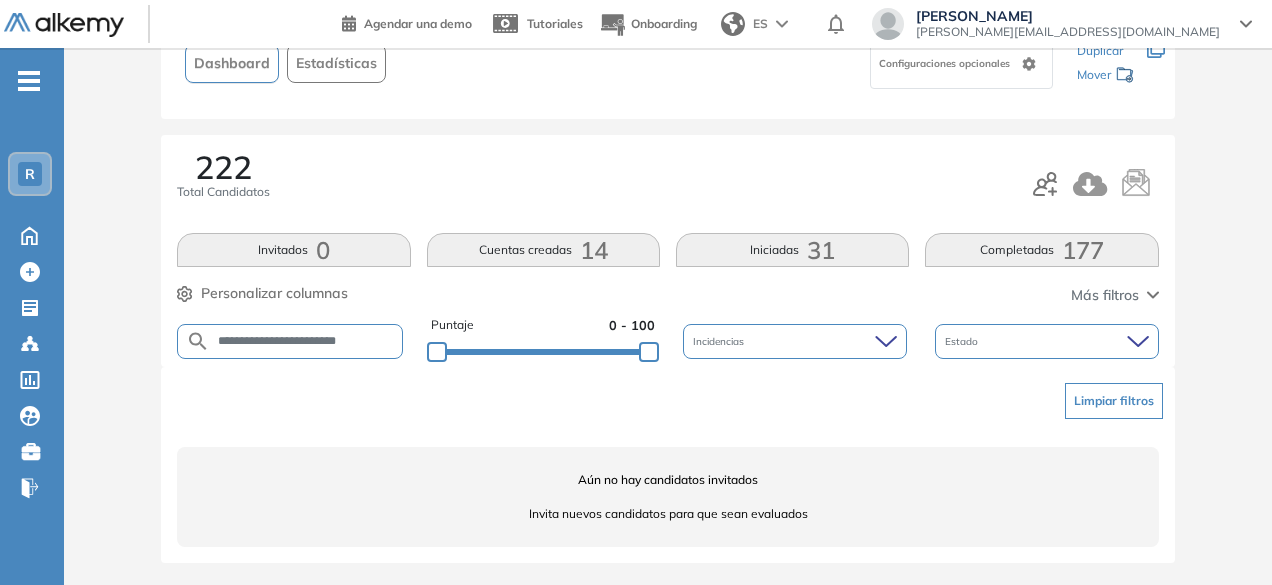click on "**********" at bounding box center [306, 341] 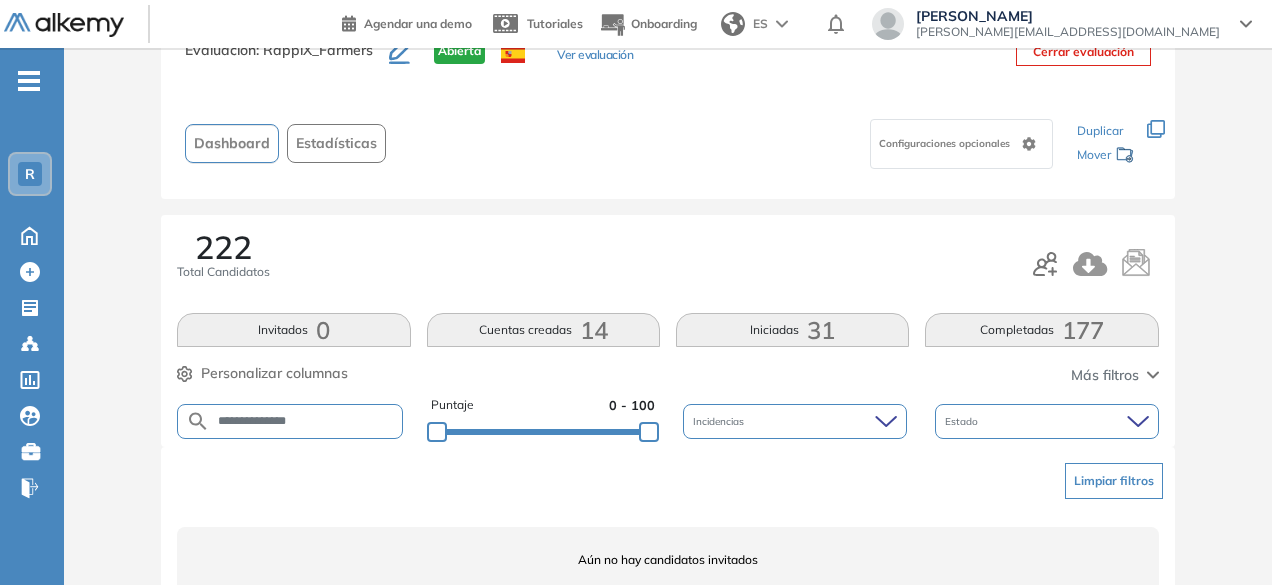 scroll, scrollTop: 154, scrollLeft: 0, axis: vertical 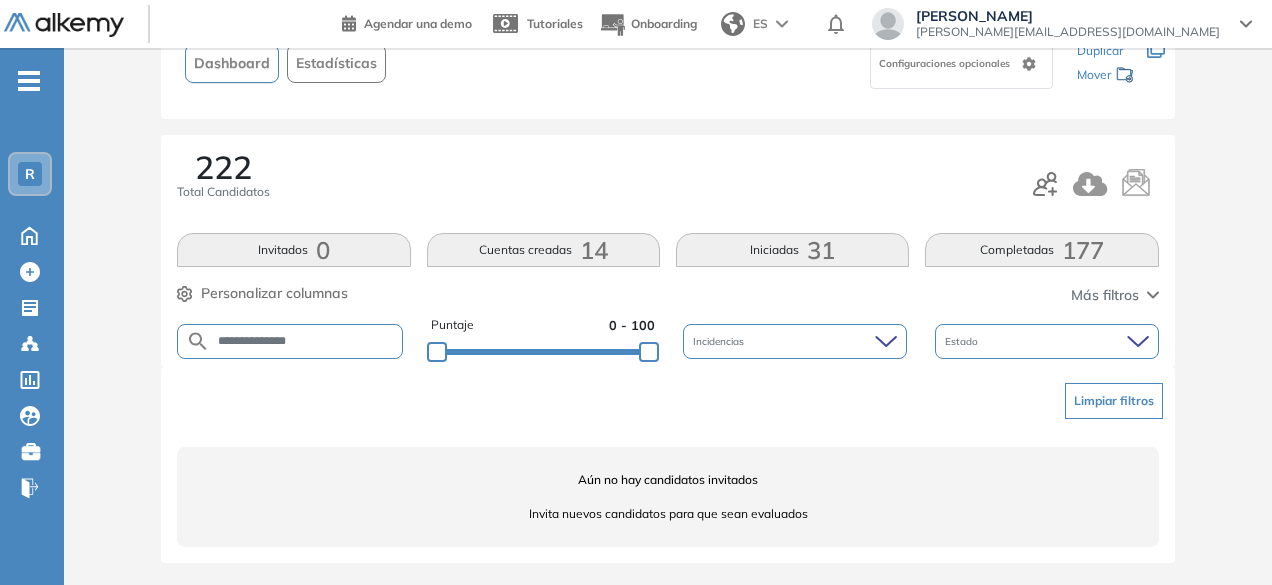 click on "**********" at bounding box center [306, 341] 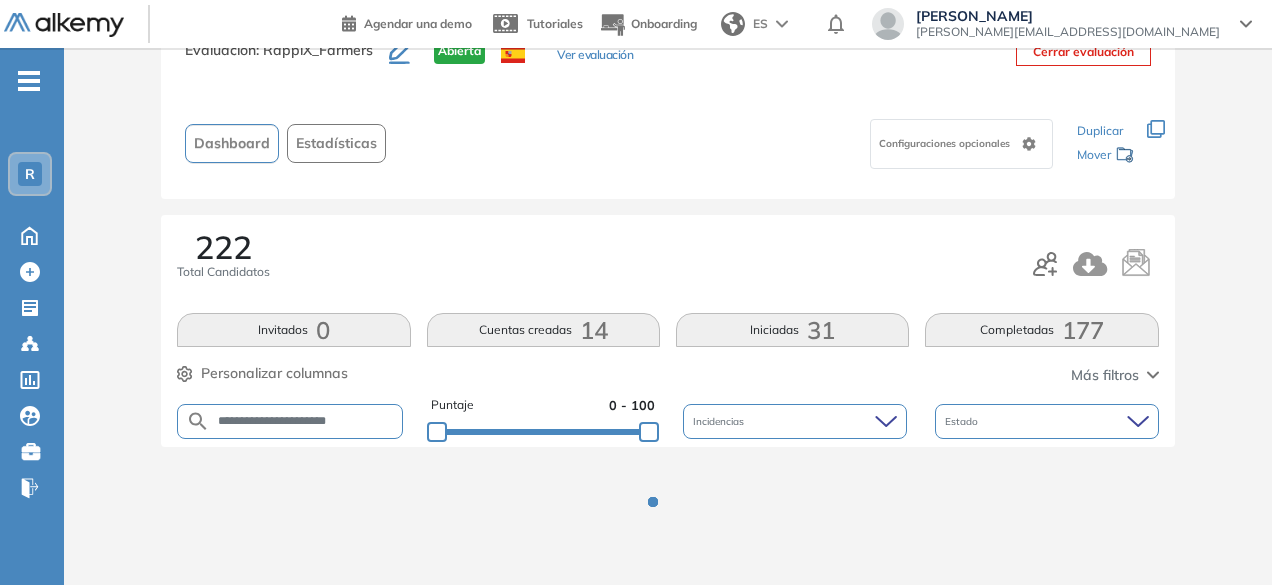 scroll, scrollTop: 154, scrollLeft: 0, axis: vertical 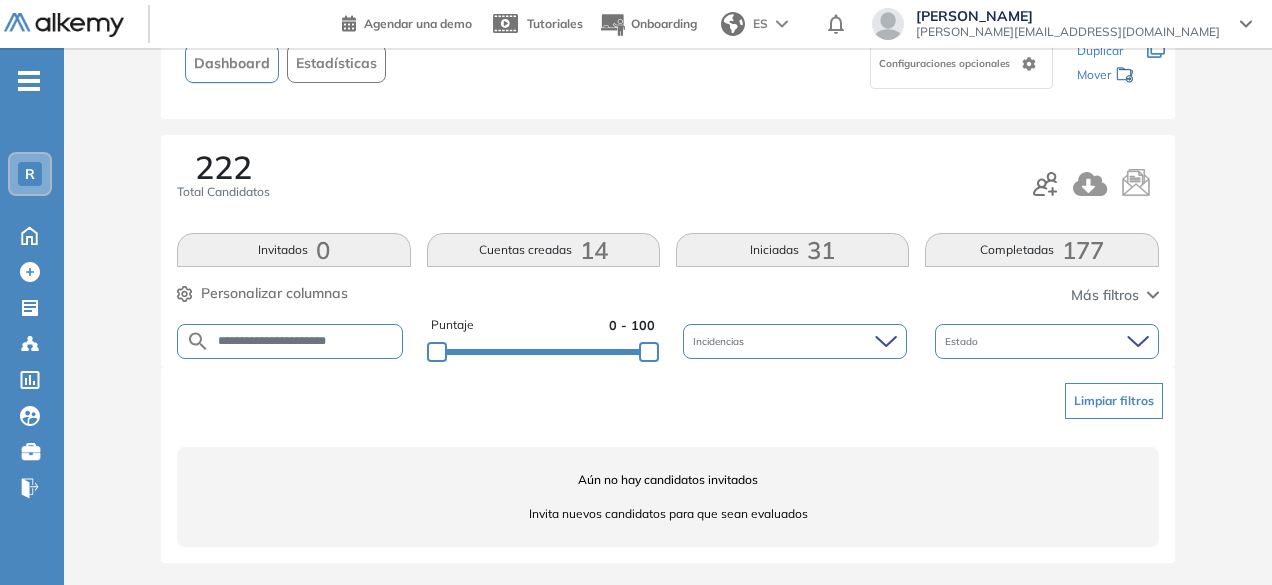 click on "**********" at bounding box center [306, 341] 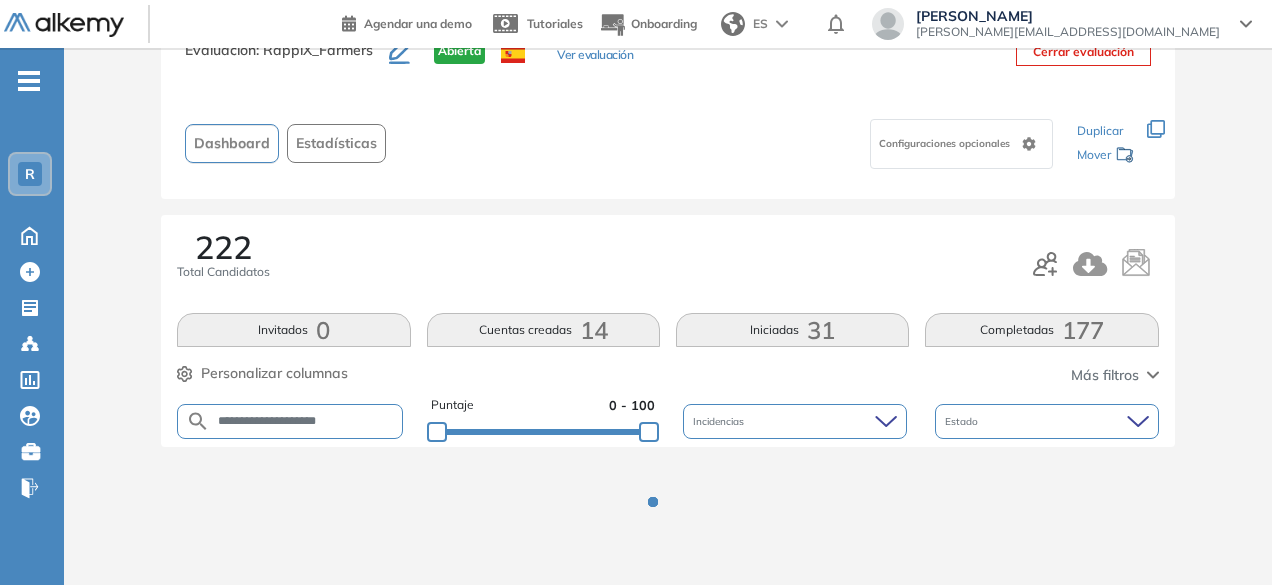 scroll, scrollTop: 154, scrollLeft: 0, axis: vertical 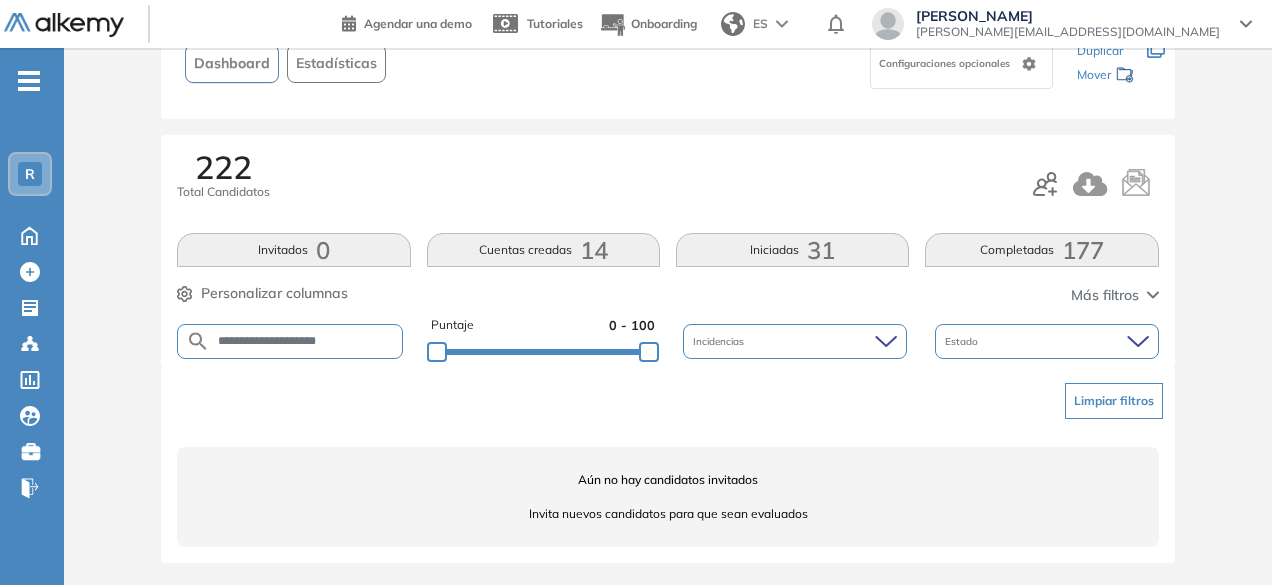 click on "**********" at bounding box center (306, 341) 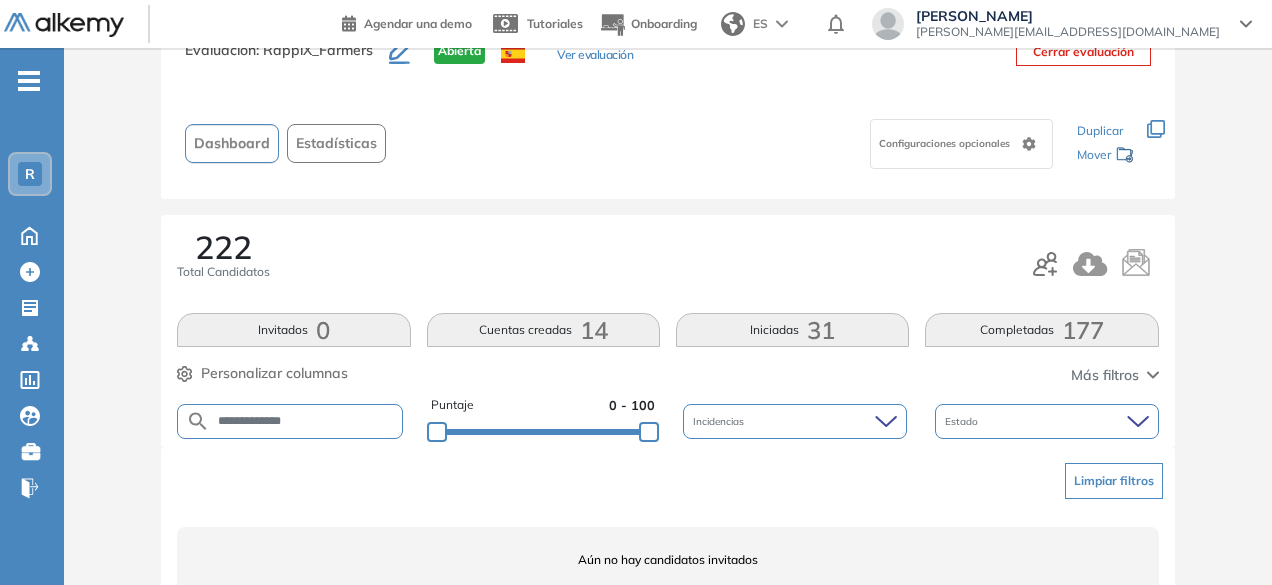 scroll, scrollTop: 154, scrollLeft: 0, axis: vertical 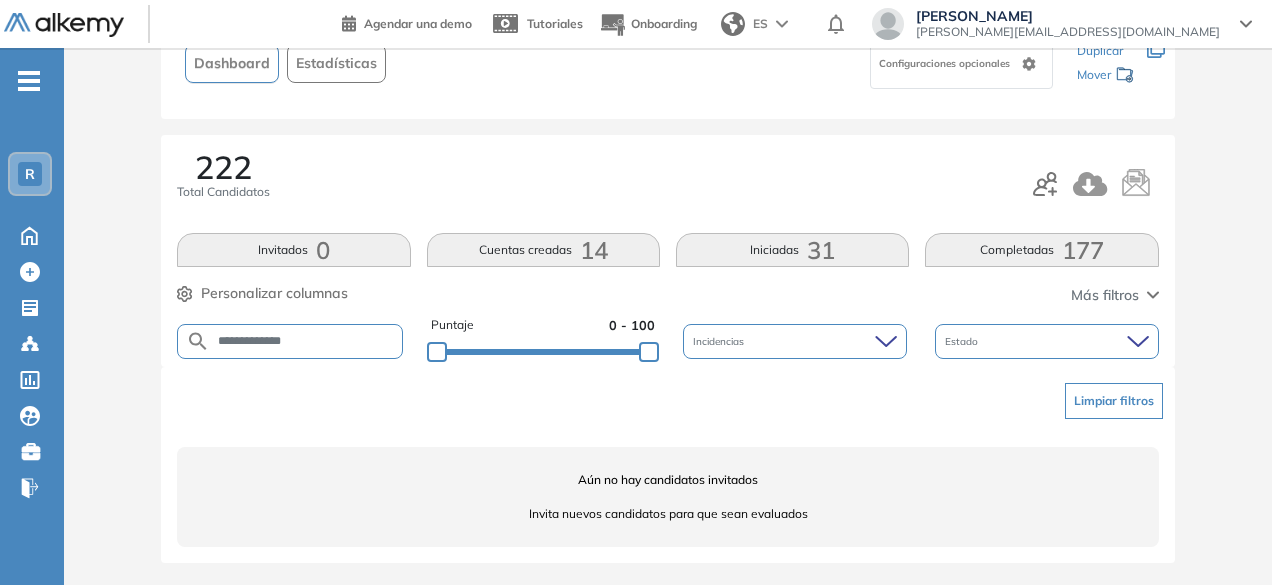 click on "**********" at bounding box center [306, 341] 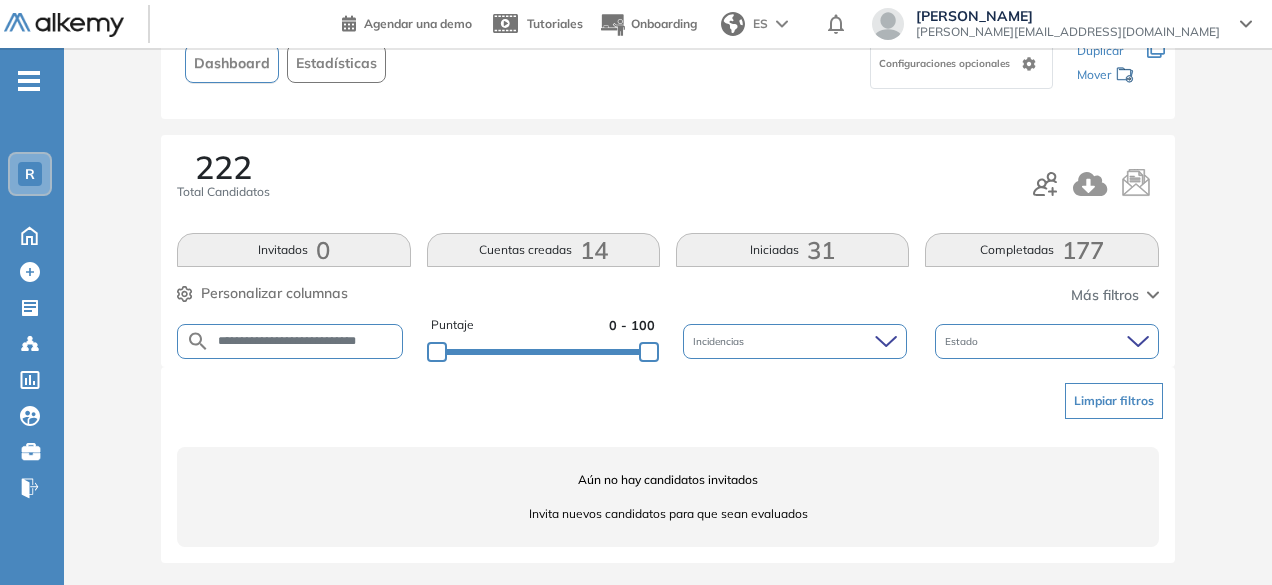 scroll, scrollTop: 0, scrollLeft: 1, axis: horizontal 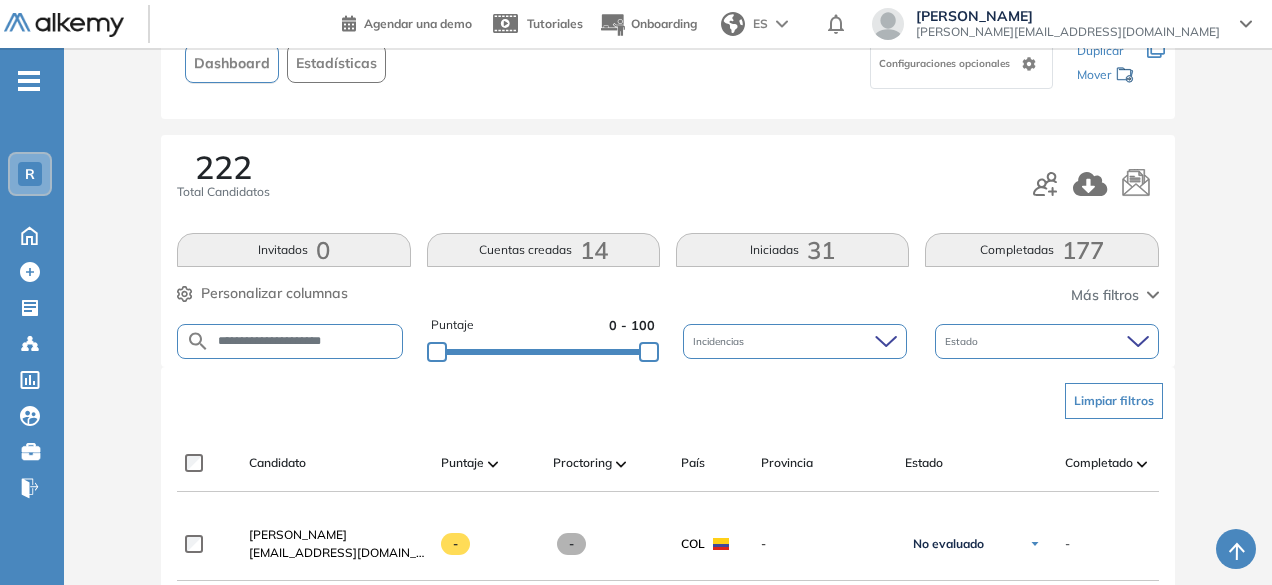click on "**********" at bounding box center [306, 341] 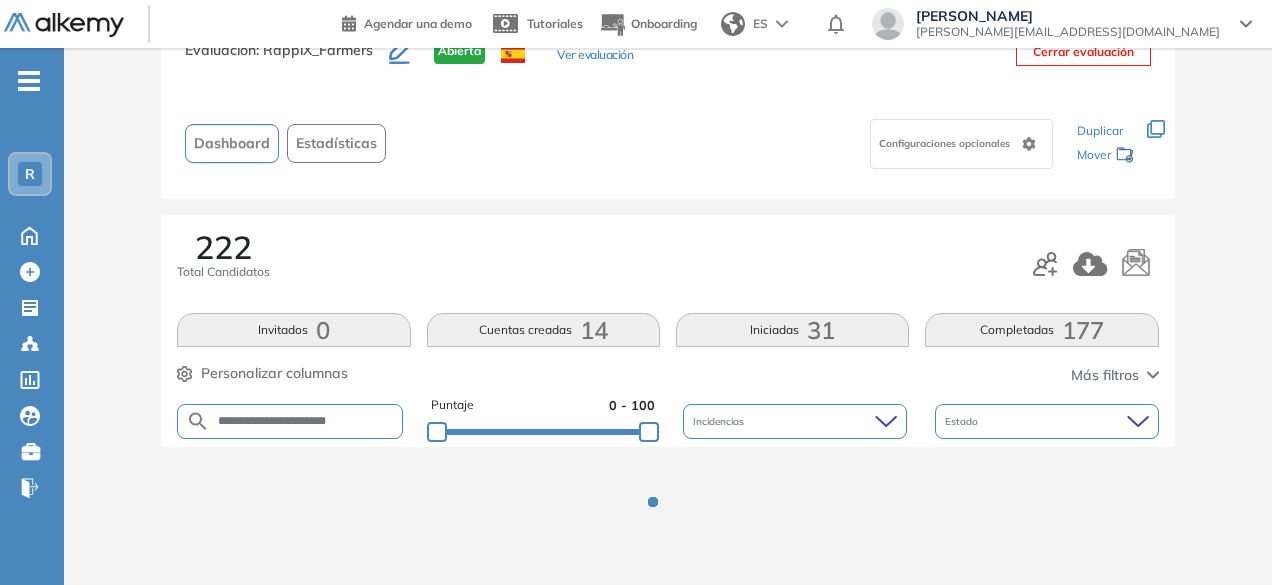 scroll, scrollTop: 154, scrollLeft: 0, axis: vertical 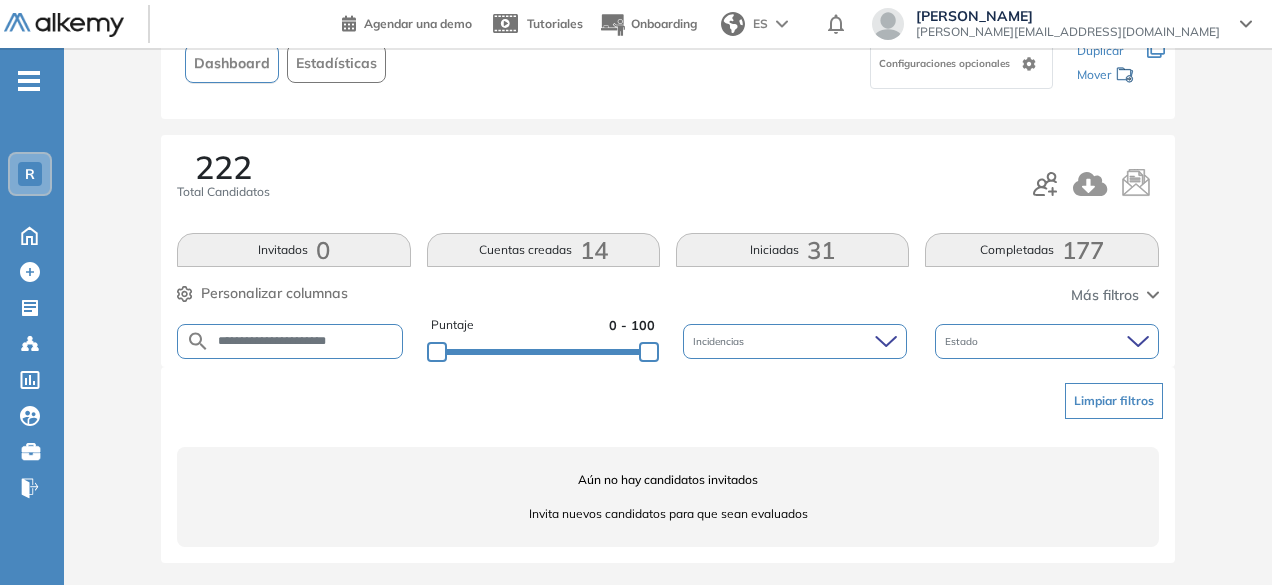 click on "**********" at bounding box center (306, 341) 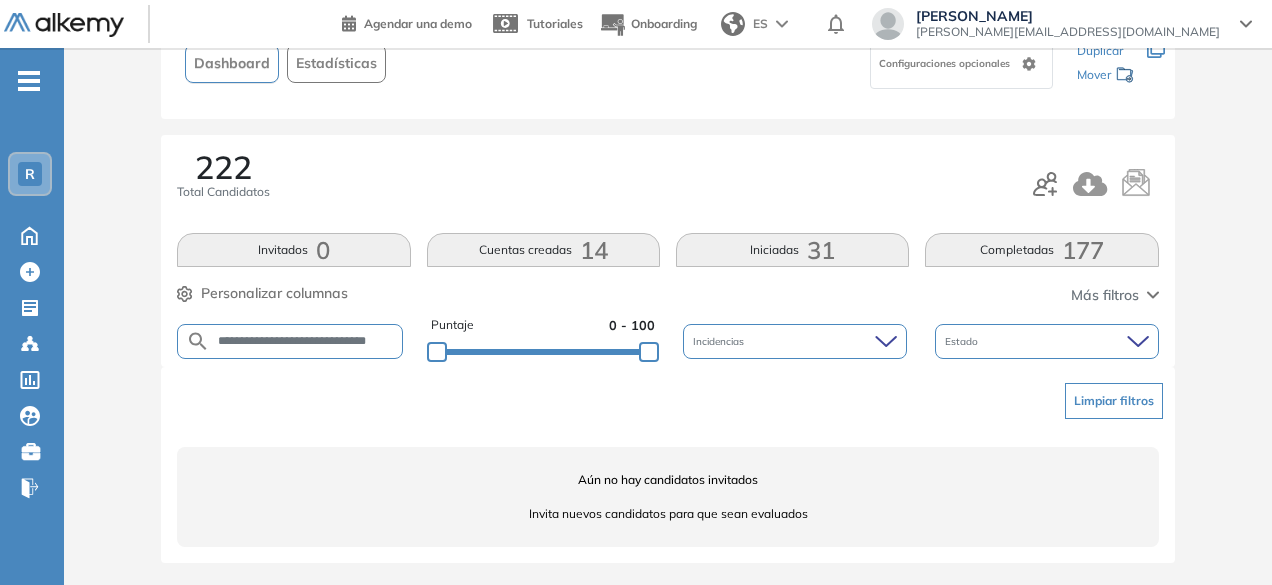 scroll, scrollTop: 0, scrollLeft: 24, axis: horizontal 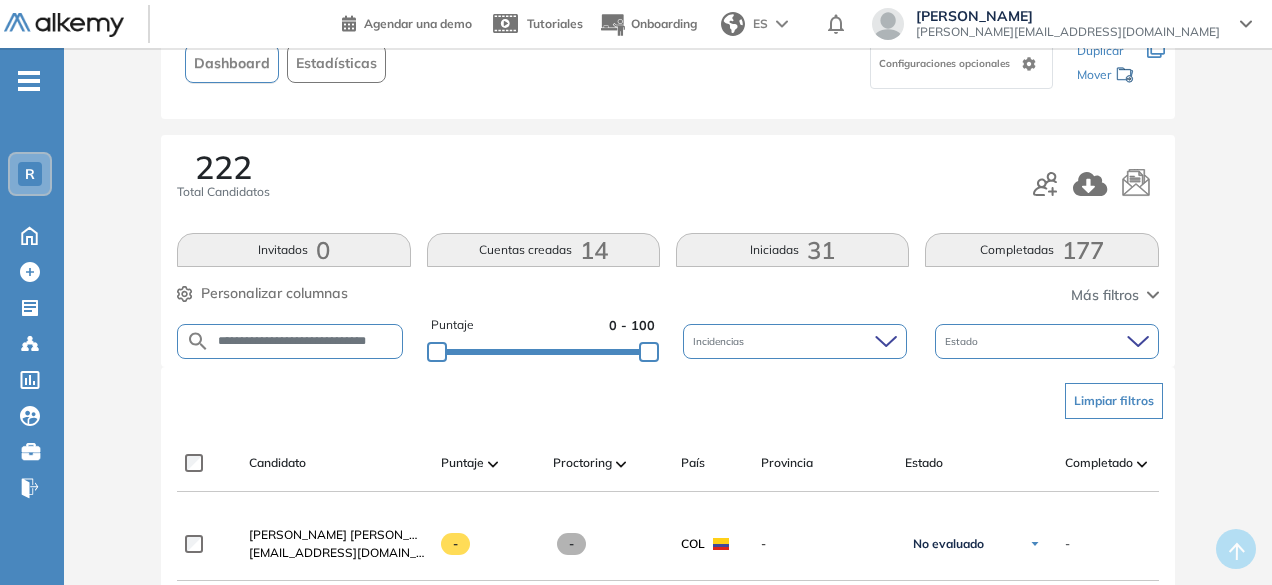 click on "**********" at bounding box center (306, 341) 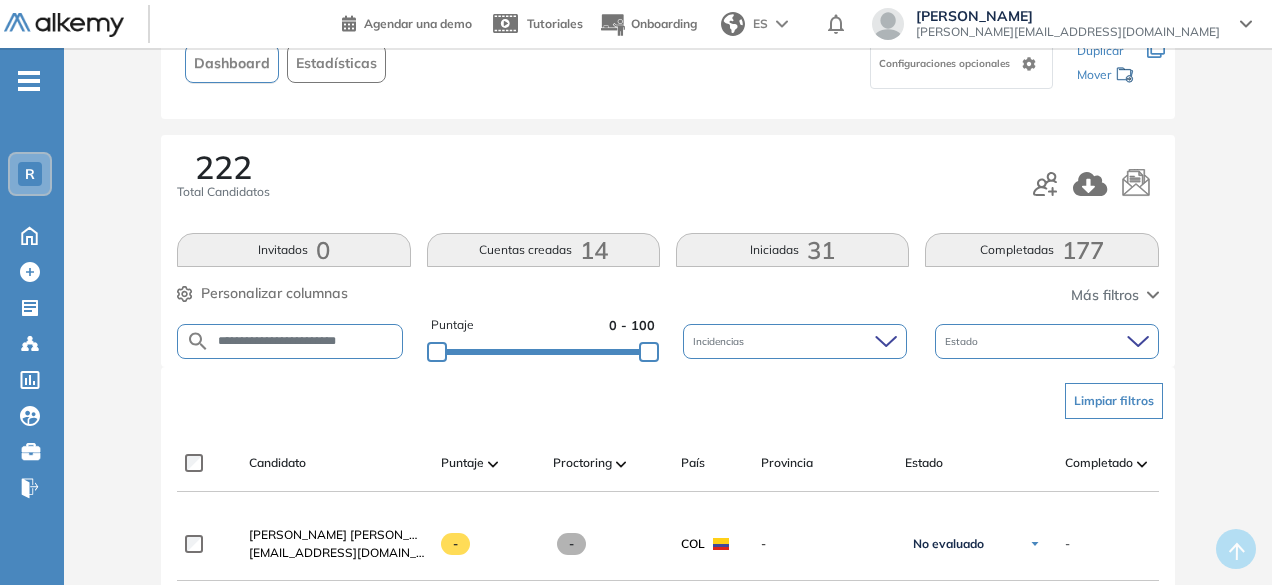 scroll, scrollTop: 0, scrollLeft: 3, axis: horizontal 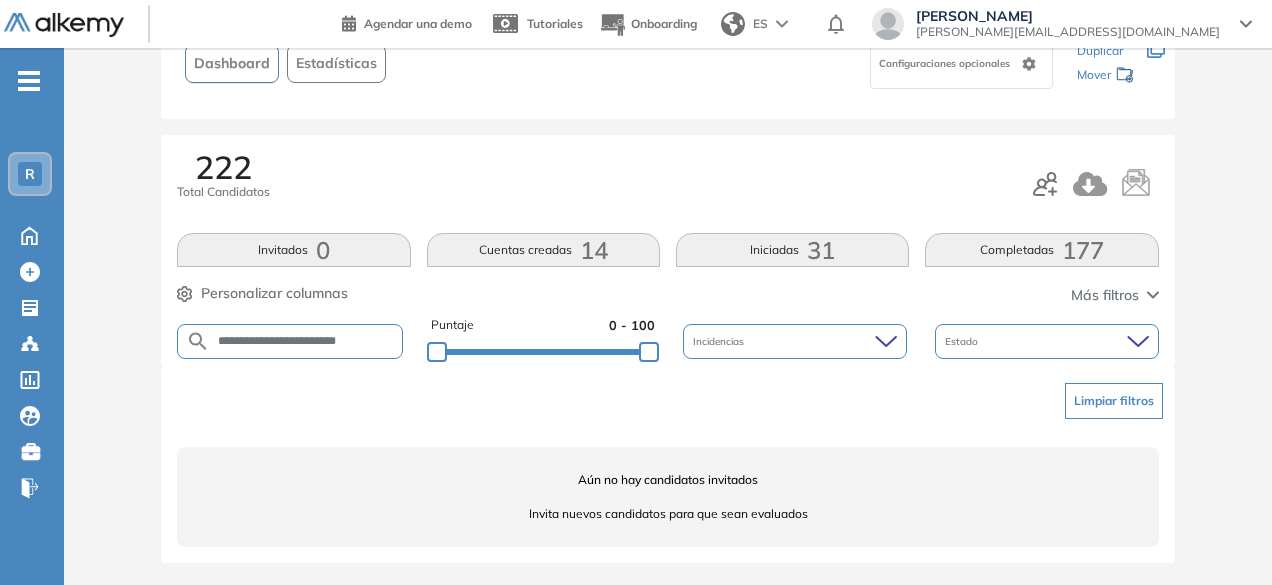 click on "**********" at bounding box center [306, 341] 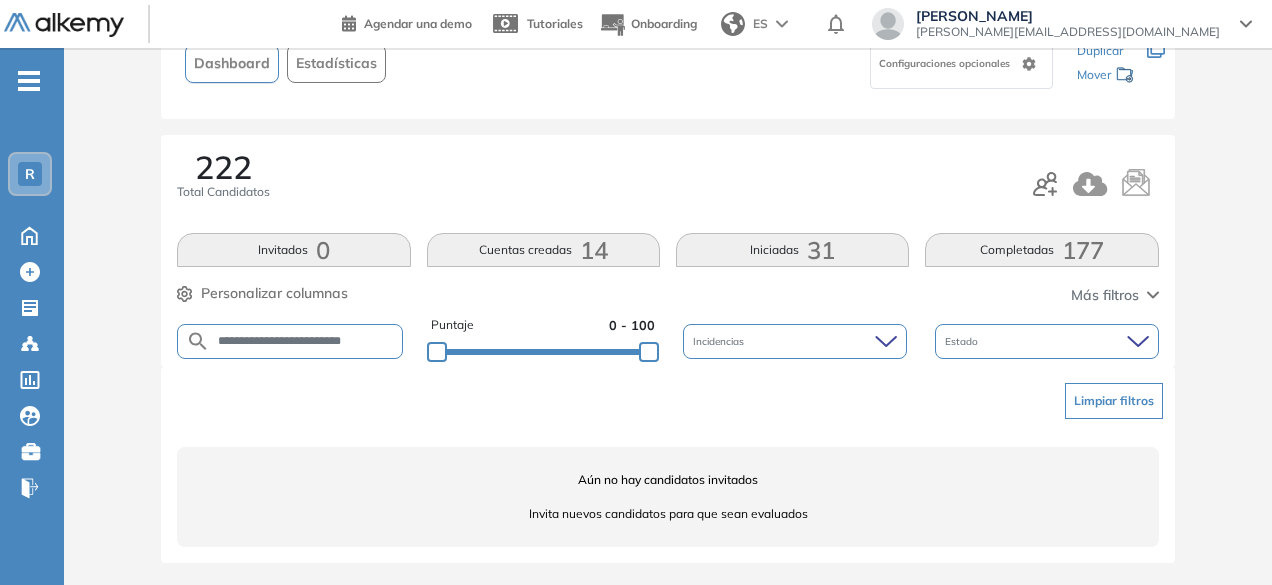 scroll, scrollTop: 0, scrollLeft: 26, axis: horizontal 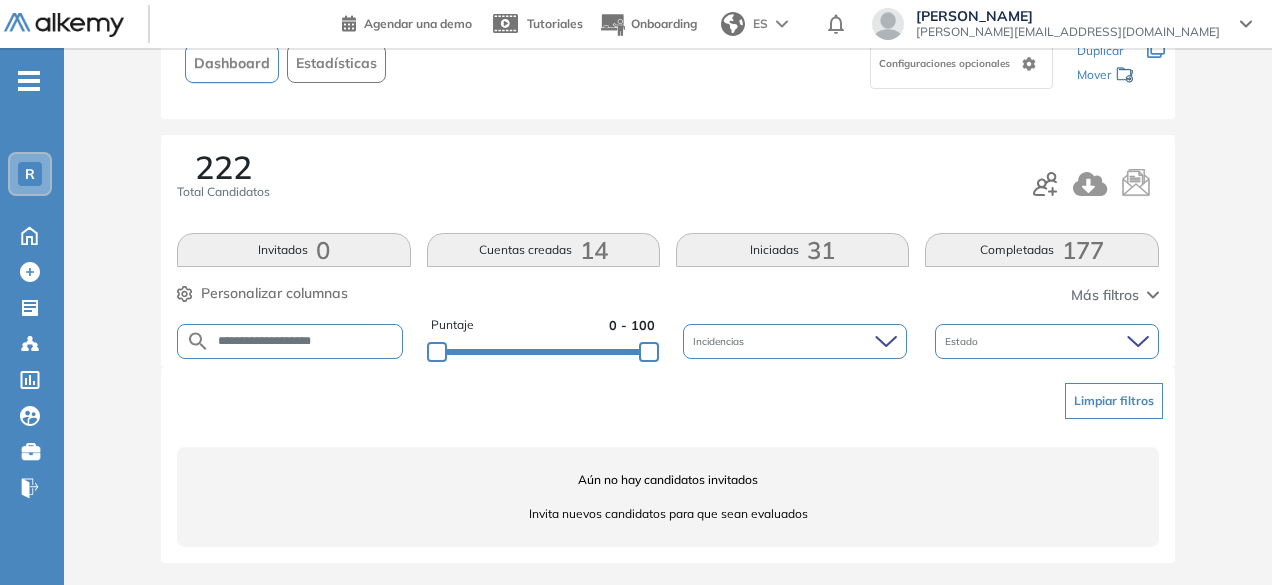 drag, startPoint x: 306, startPoint y: 339, endPoint x: 250, endPoint y: 325, distance: 57.72348 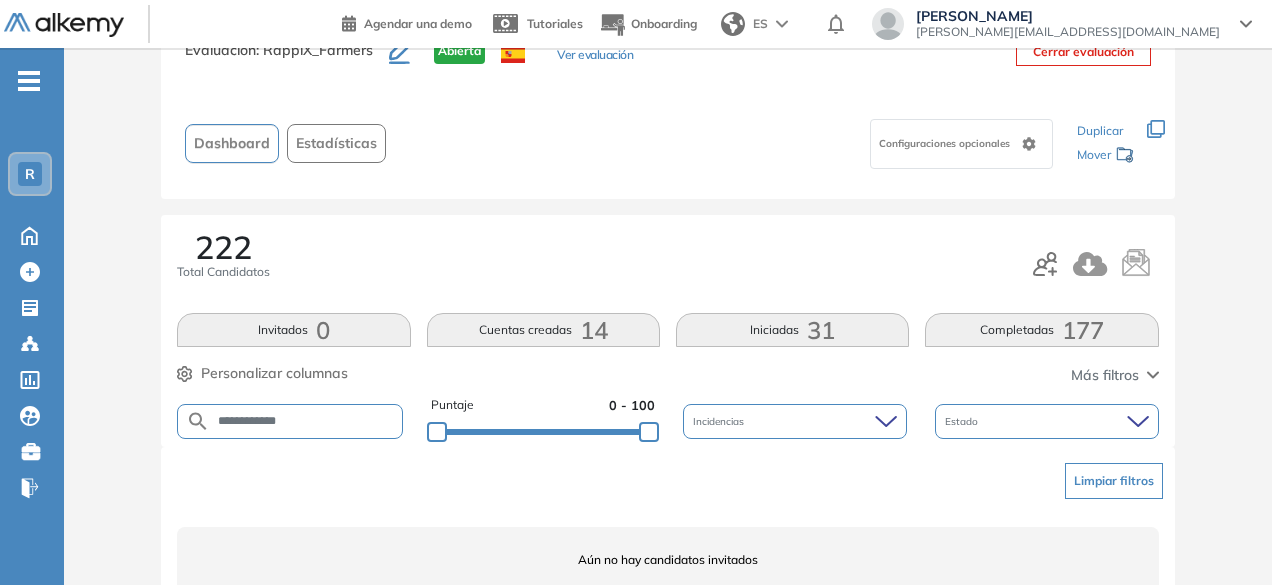 scroll, scrollTop: 154, scrollLeft: 0, axis: vertical 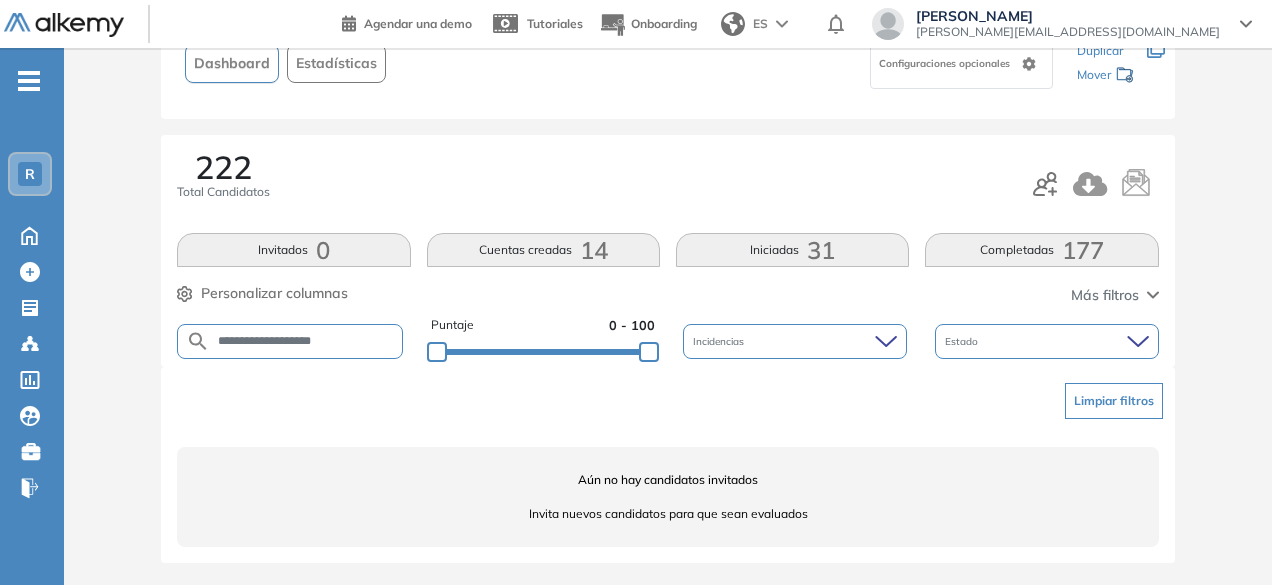 click on "**********" at bounding box center [306, 341] 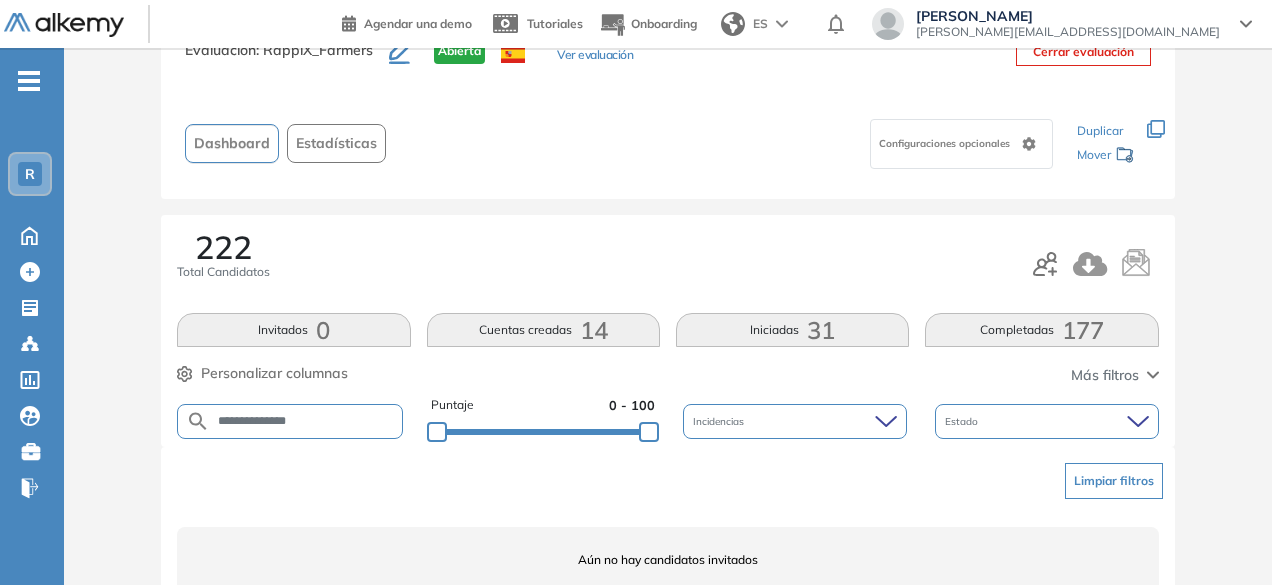 scroll, scrollTop: 154, scrollLeft: 0, axis: vertical 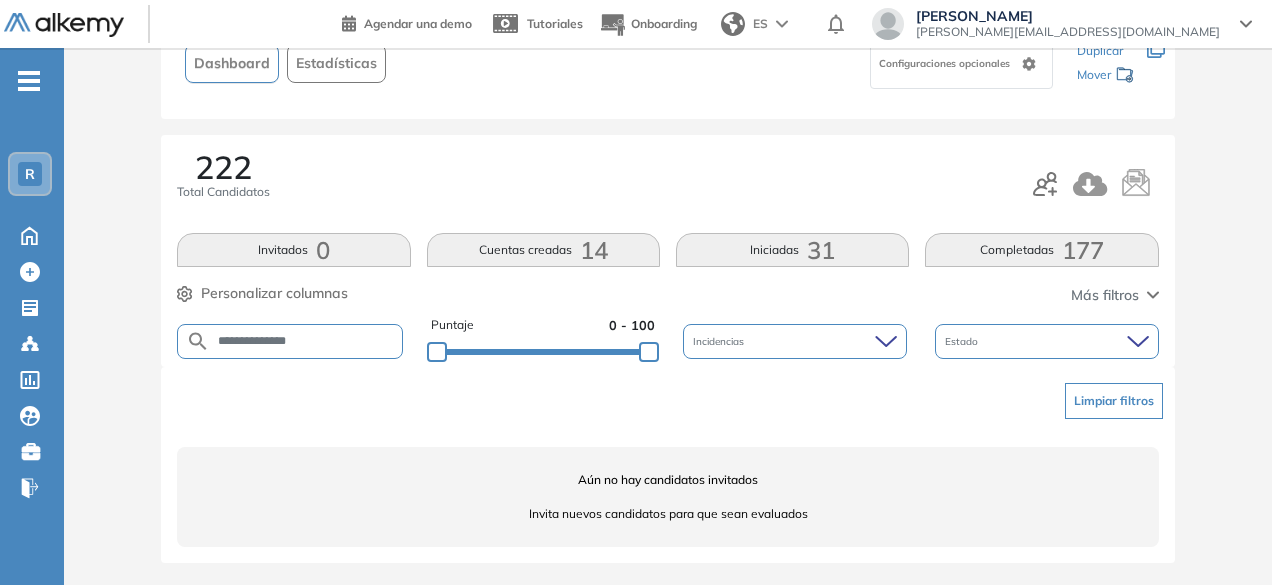 click on "**********" at bounding box center (306, 341) 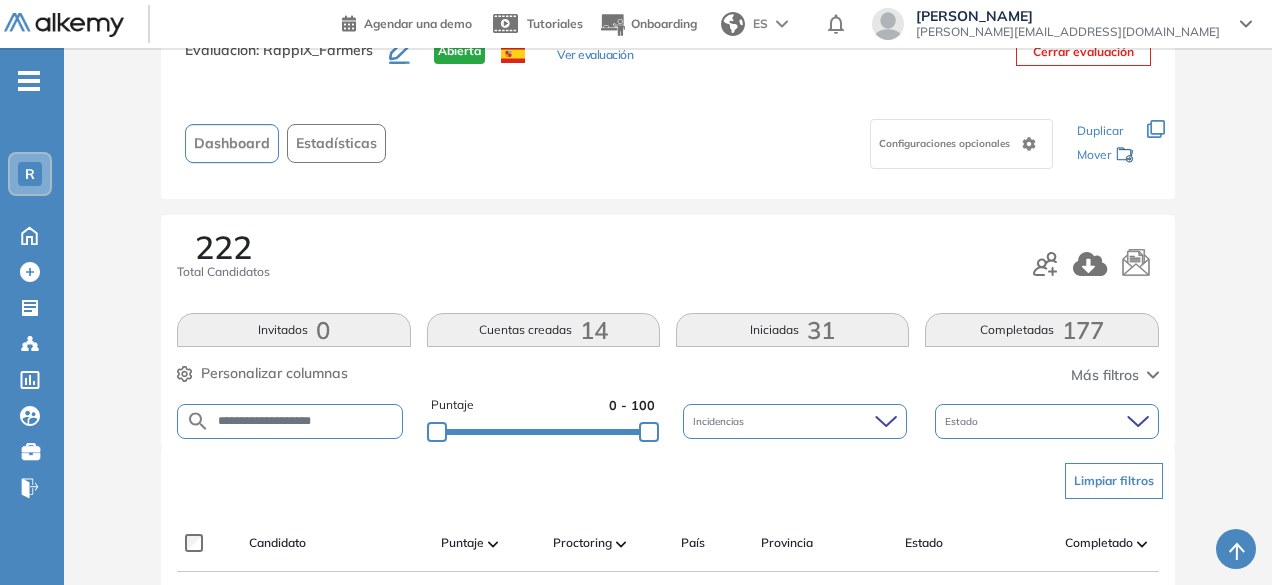 scroll, scrollTop: 154, scrollLeft: 0, axis: vertical 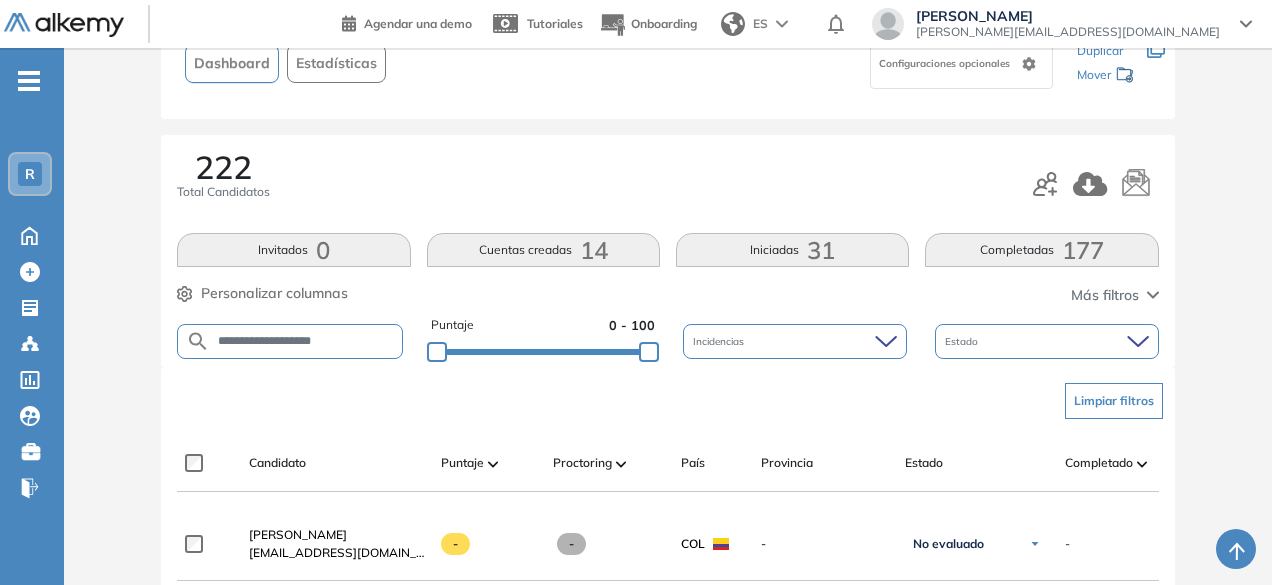 click on "**********" at bounding box center (306, 341) 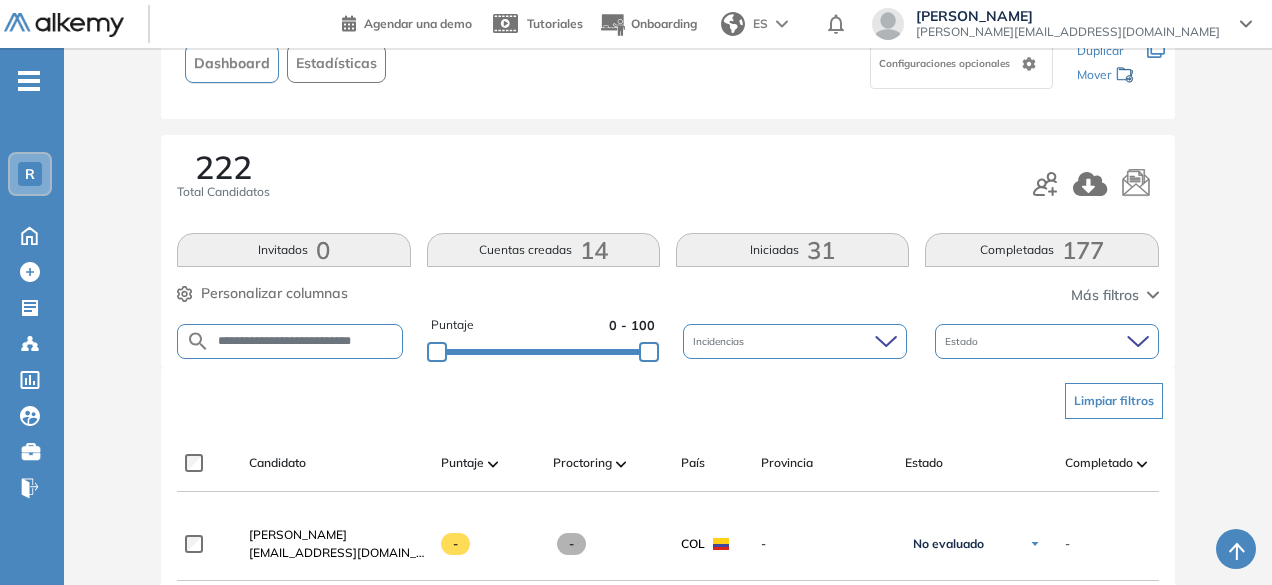 scroll, scrollTop: 0, scrollLeft: 13, axis: horizontal 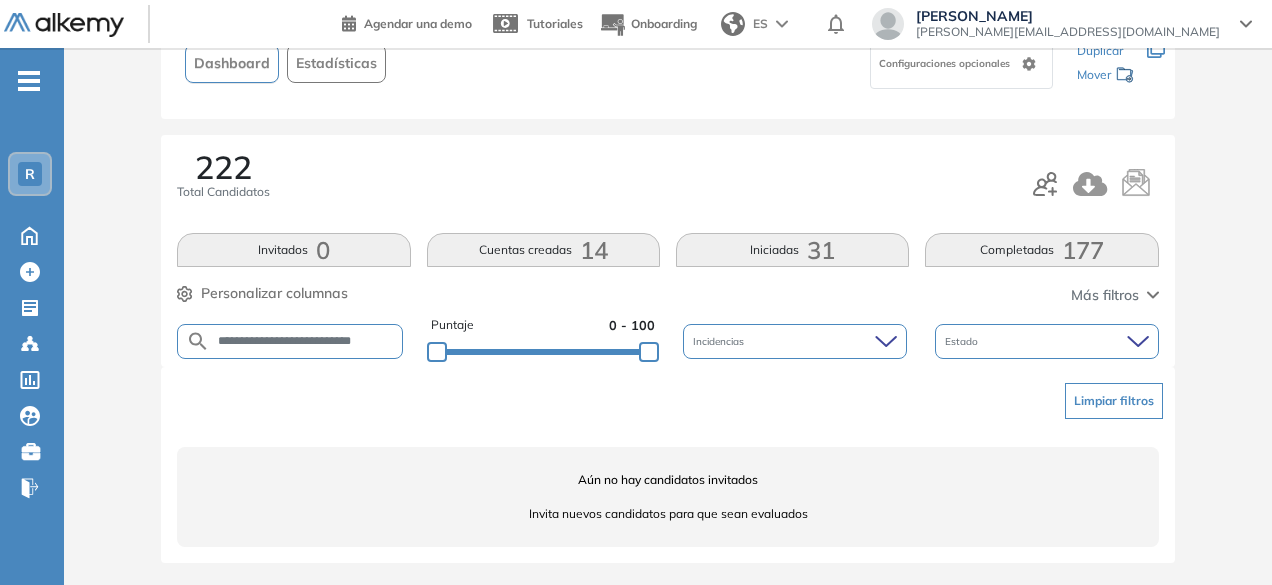 click on "**********" at bounding box center [306, 341] 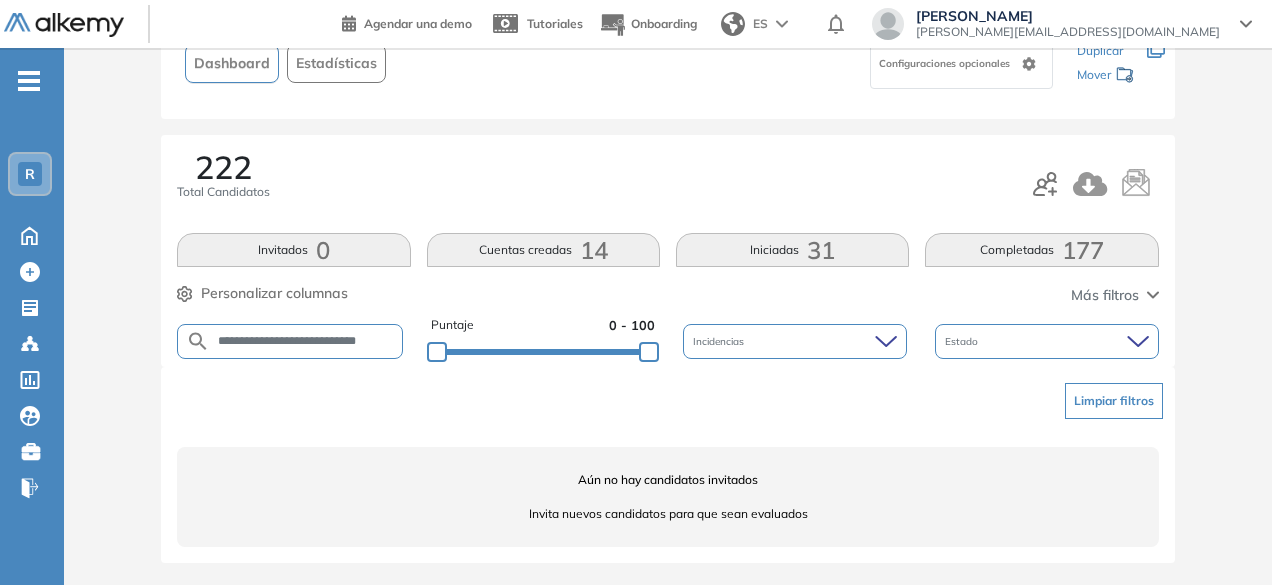 scroll, scrollTop: 0, scrollLeft: 16, axis: horizontal 